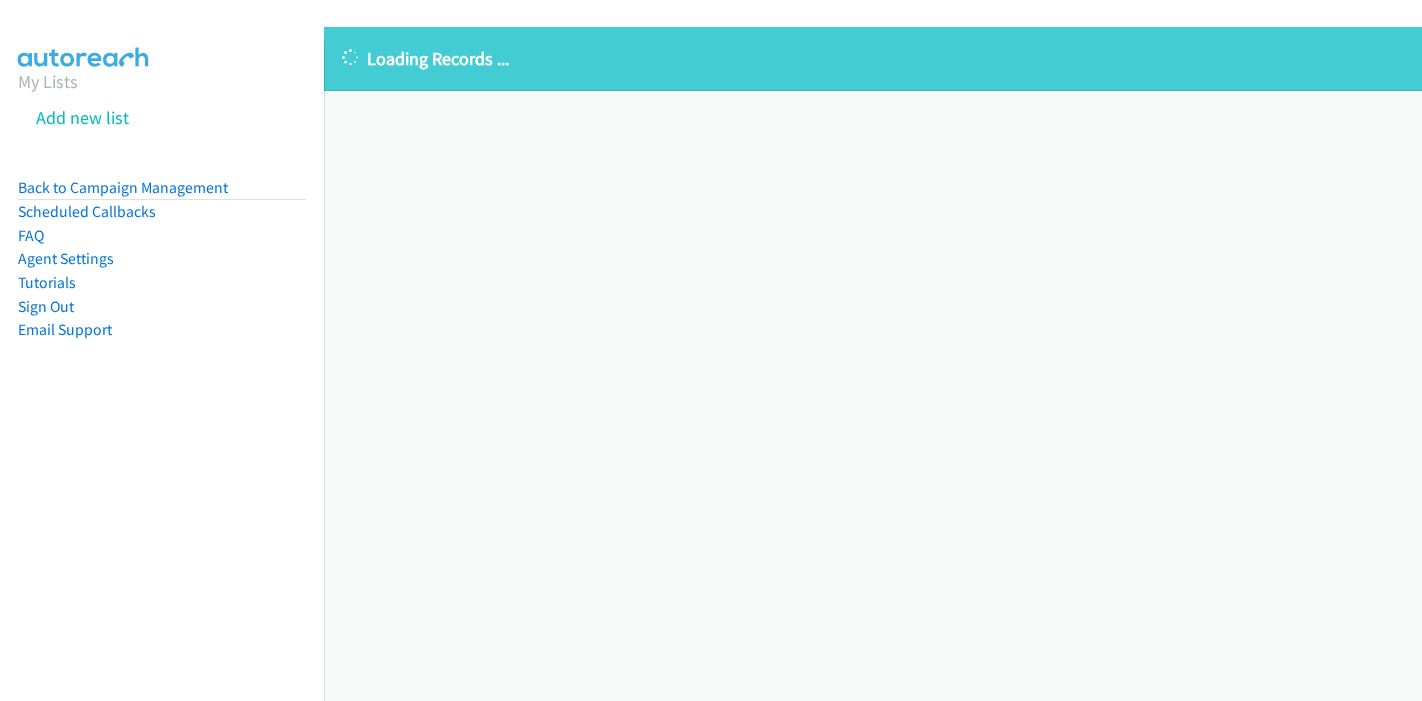 scroll, scrollTop: 0, scrollLeft: 0, axis: both 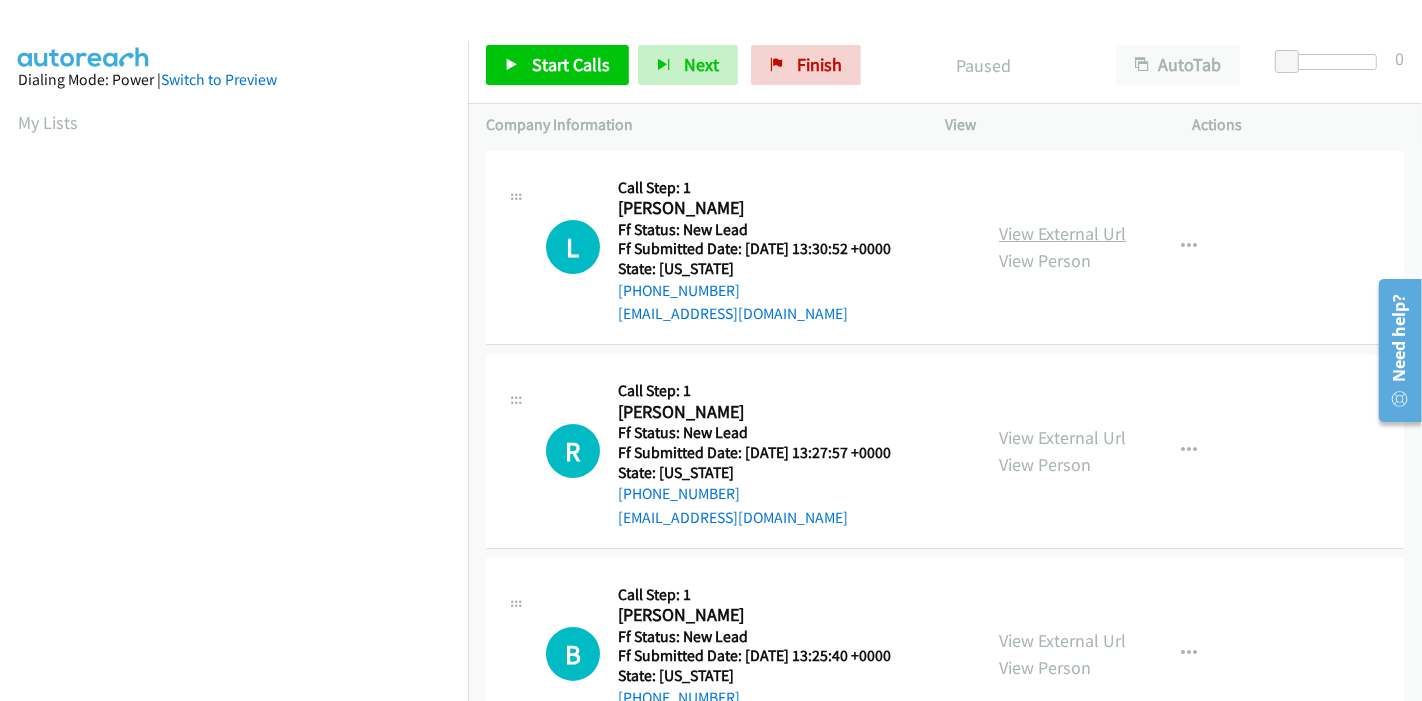 click on "View External Url" at bounding box center [1062, 233] 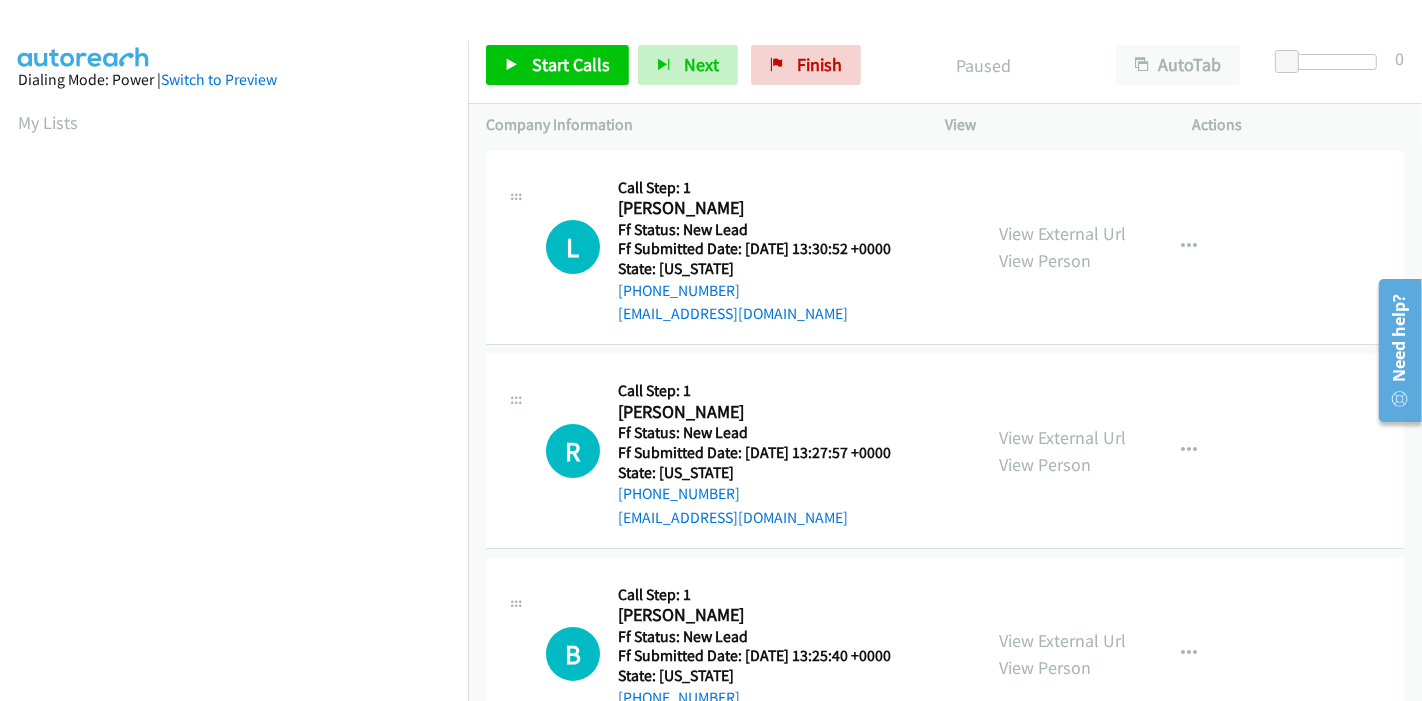 scroll, scrollTop: 113, scrollLeft: 2, axis: both 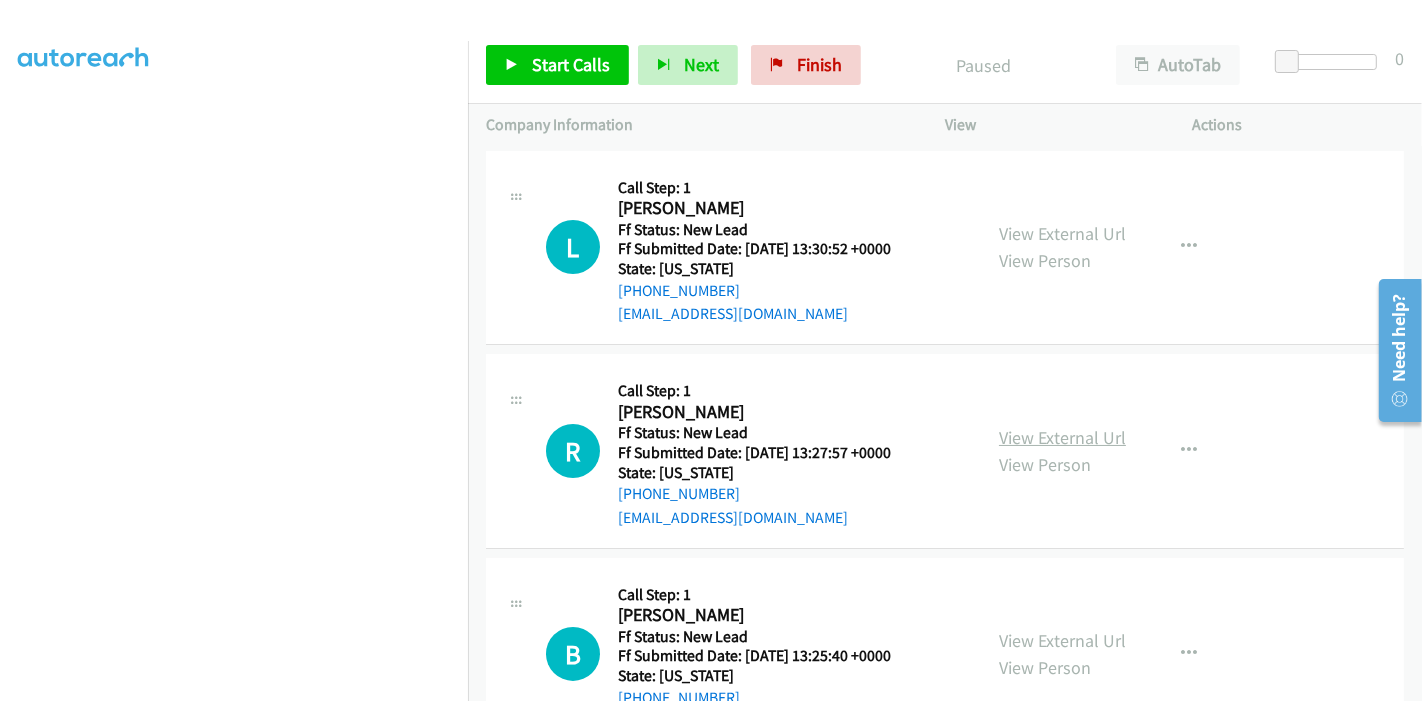click on "View External Url" at bounding box center (1062, 437) 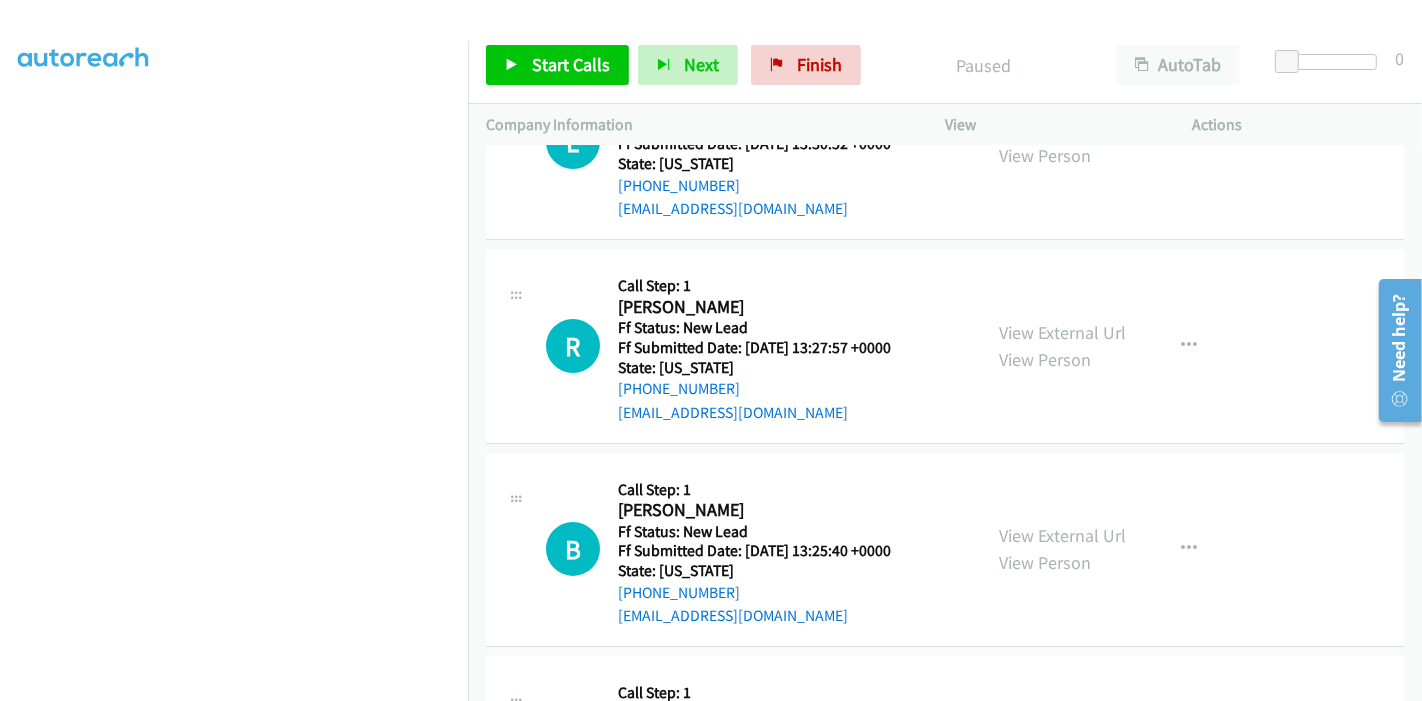 scroll, scrollTop: 222, scrollLeft: 0, axis: vertical 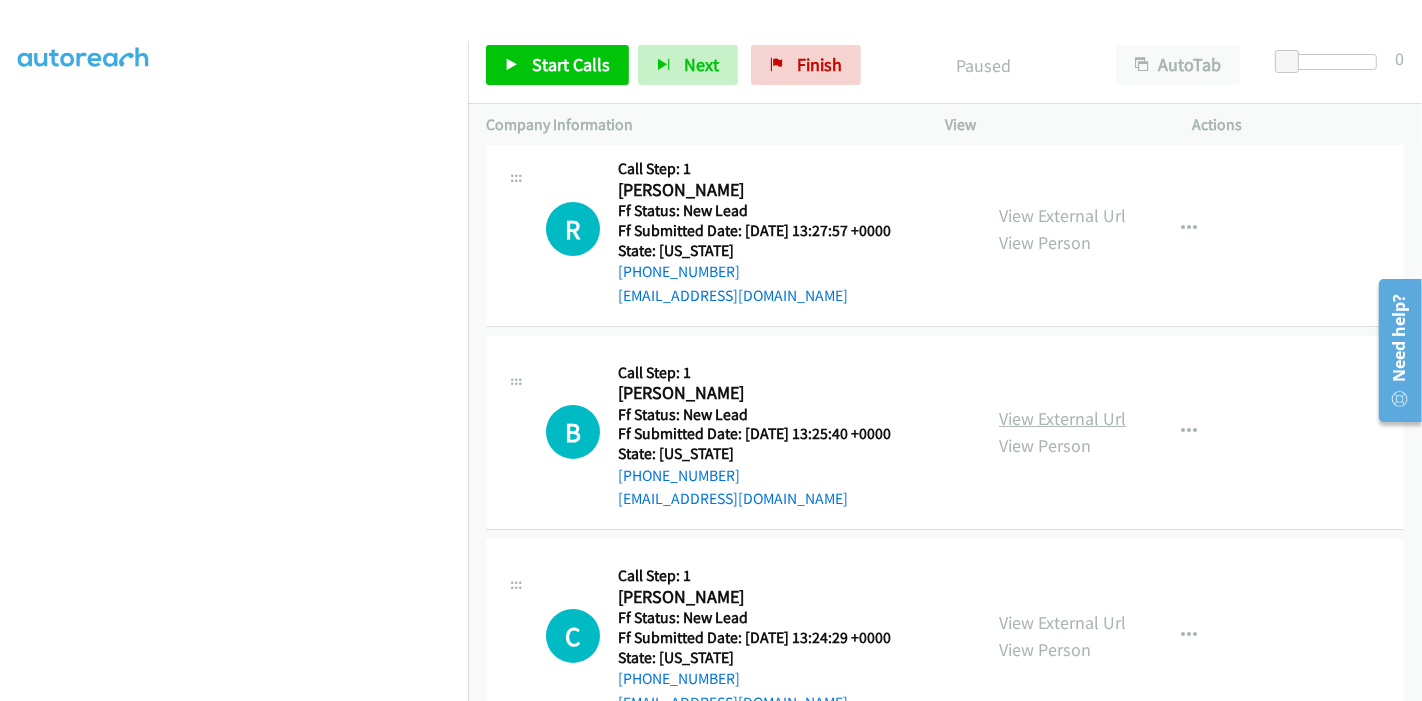 click on "View External Url" at bounding box center (1062, 418) 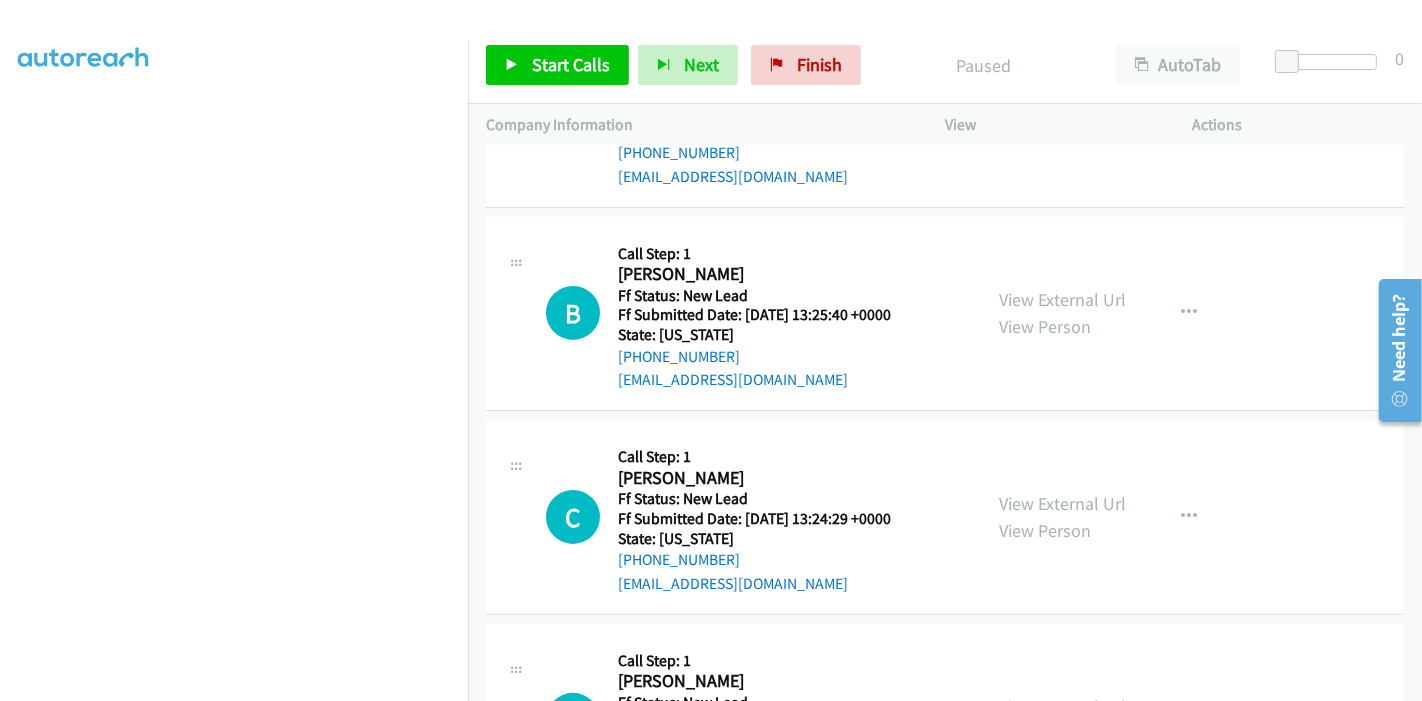 scroll, scrollTop: 487, scrollLeft: 0, axis: vertical 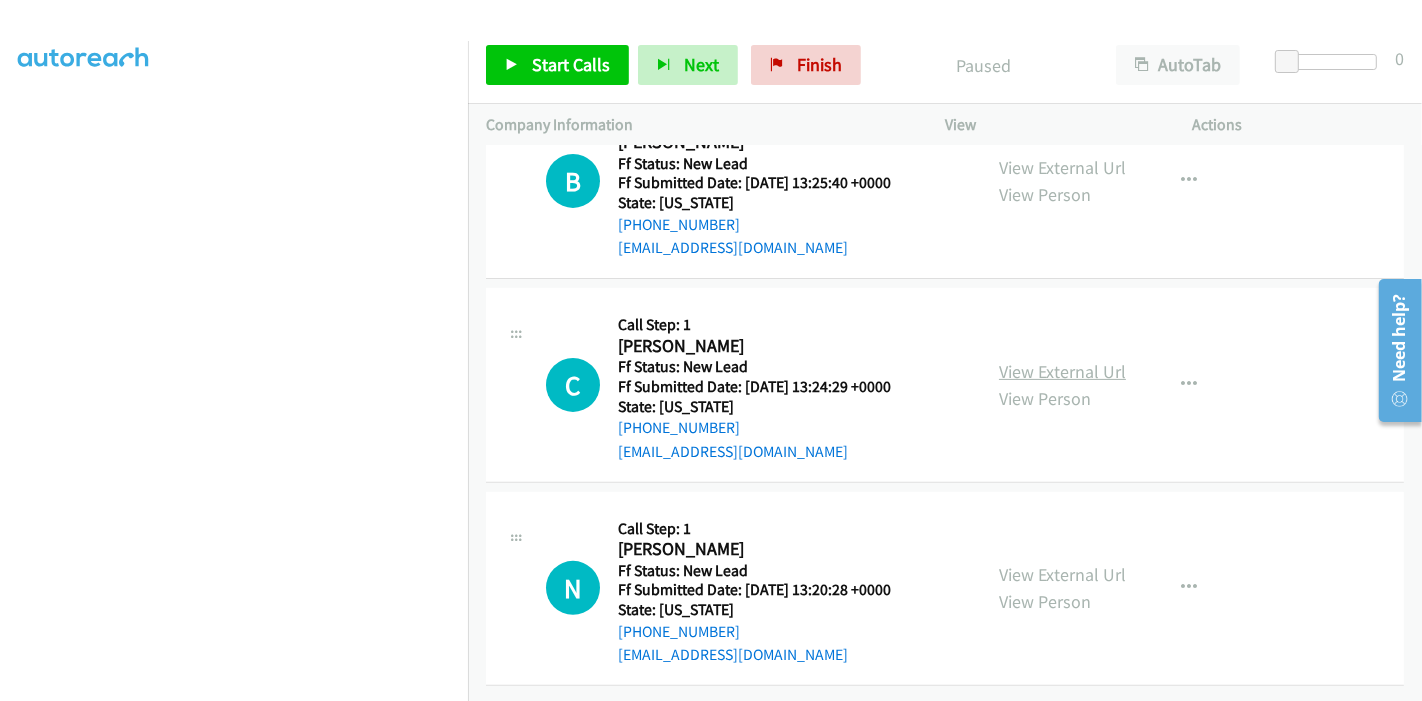click on "View External Url" at bounding box center [1062, 371] 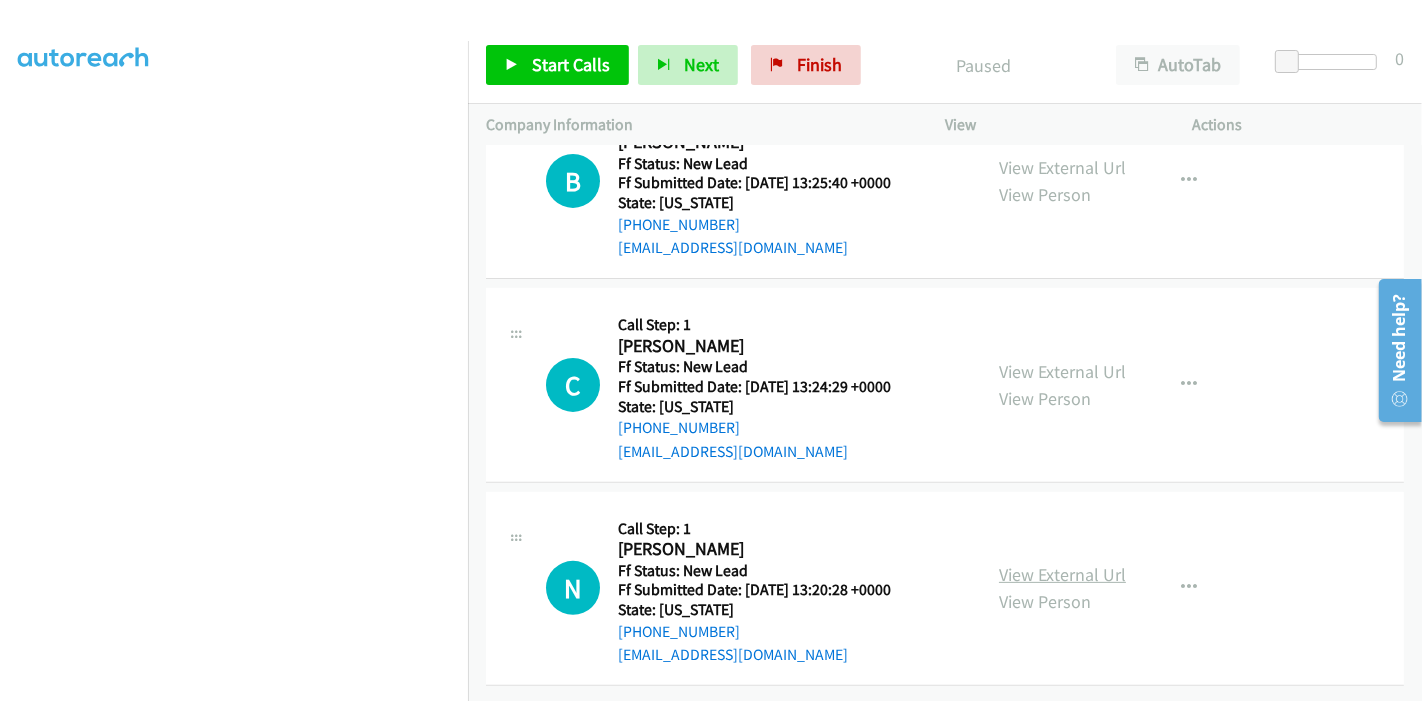 click on "View External Url" at bounding box center (1062, 574) 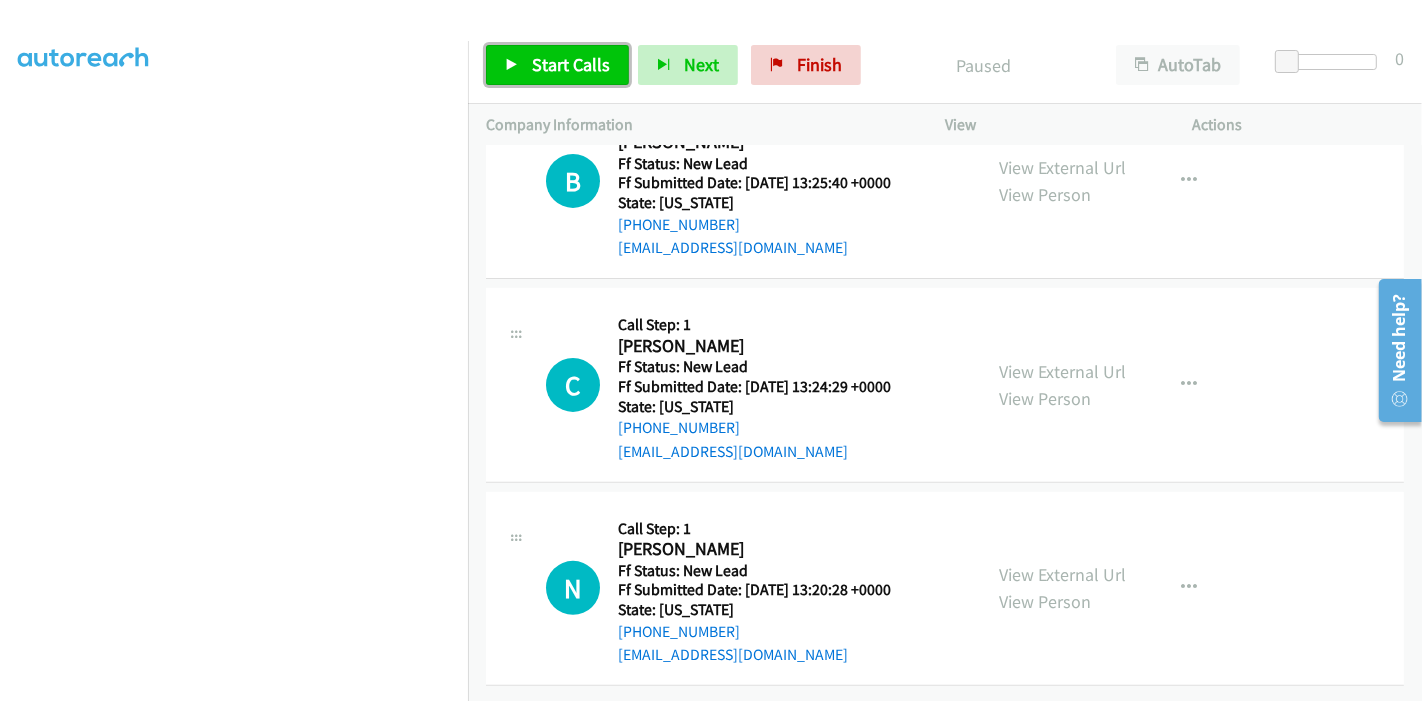 click on "Start Calls" at bounding box center (571, 64) 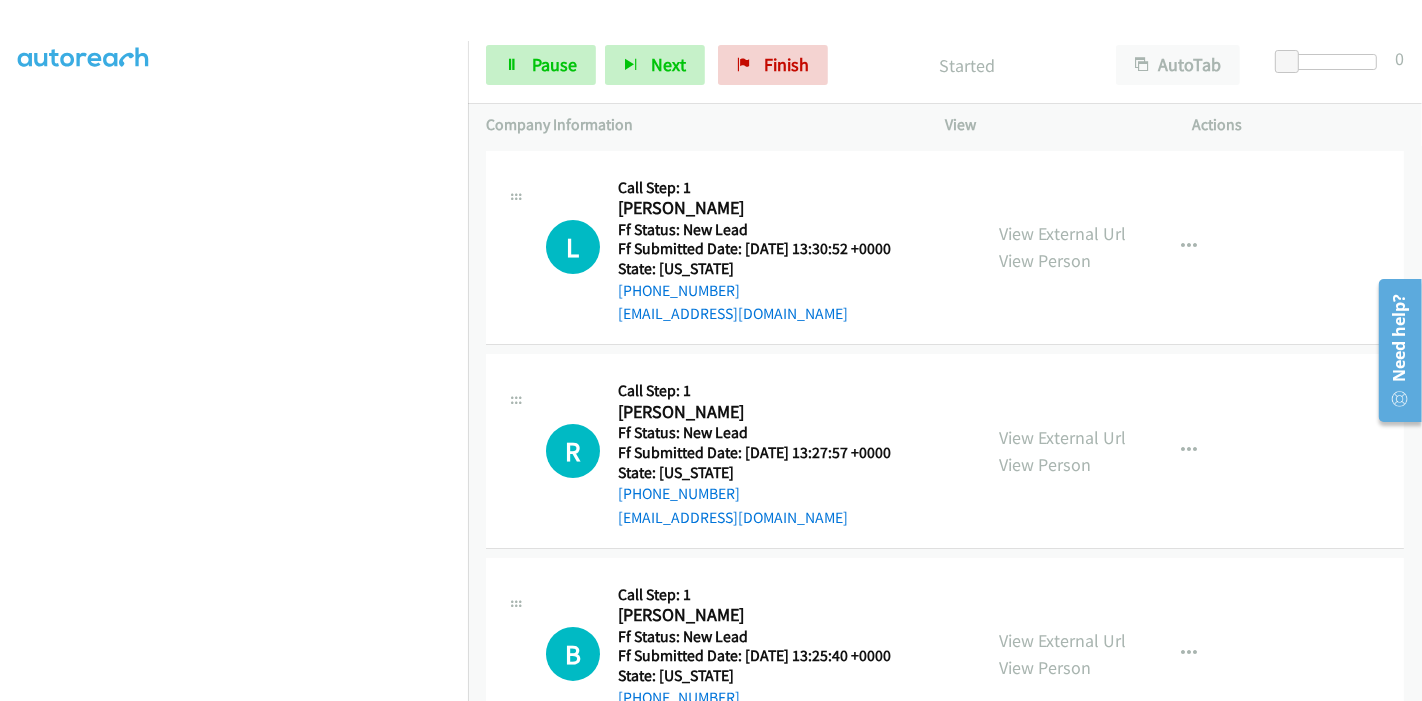 scroll, scrollTop: 0, scrollLeft: 0, axis: both 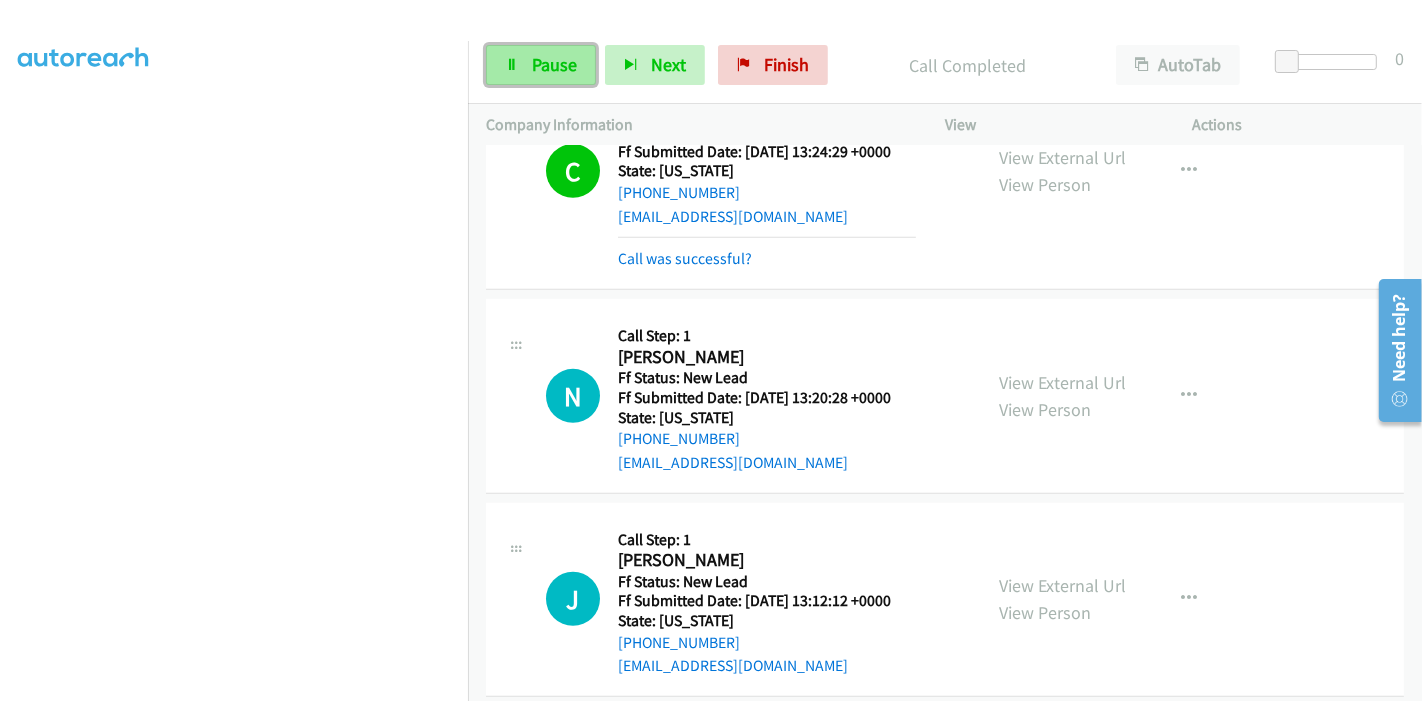 click on "Pause" at bounding box center [541, 65] 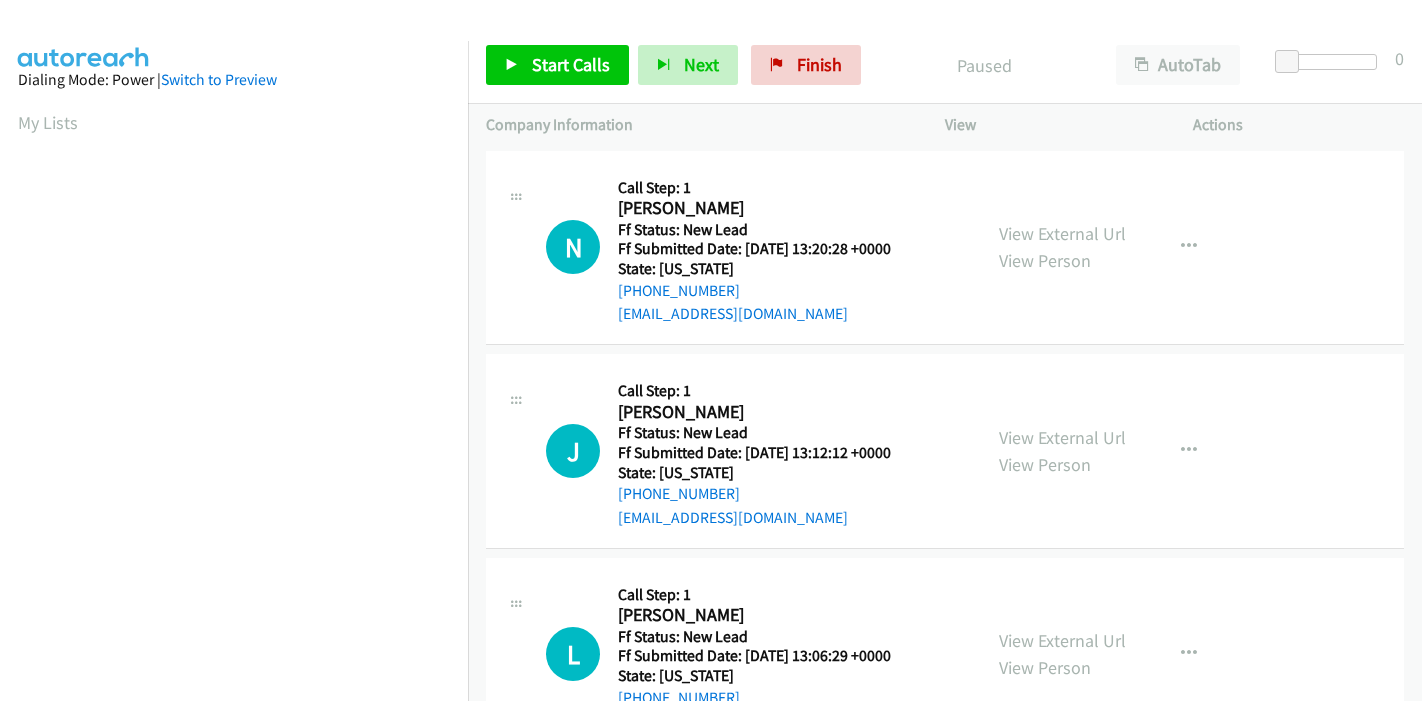 scroll, scrollTop: 0, scrollLeft: 0, axis: both 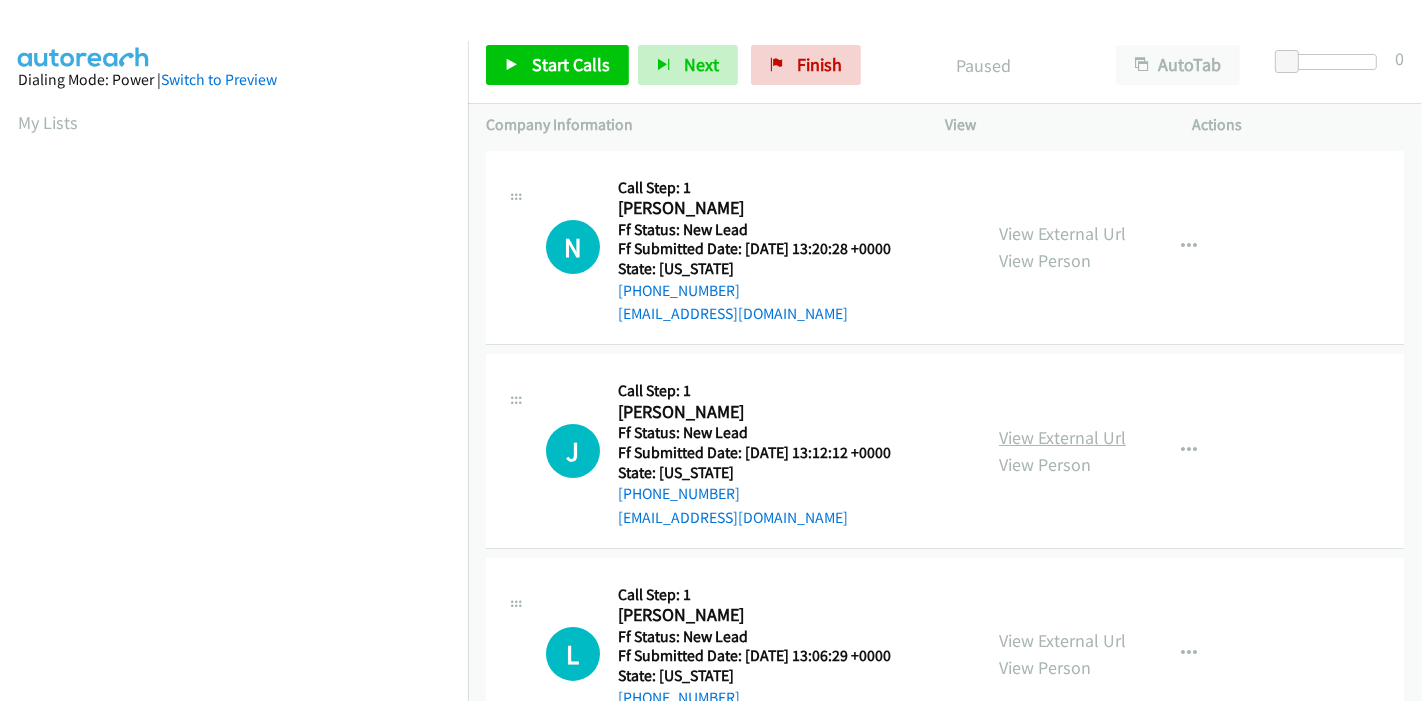 click on "View External Url" at bounding box center [1062, 437] 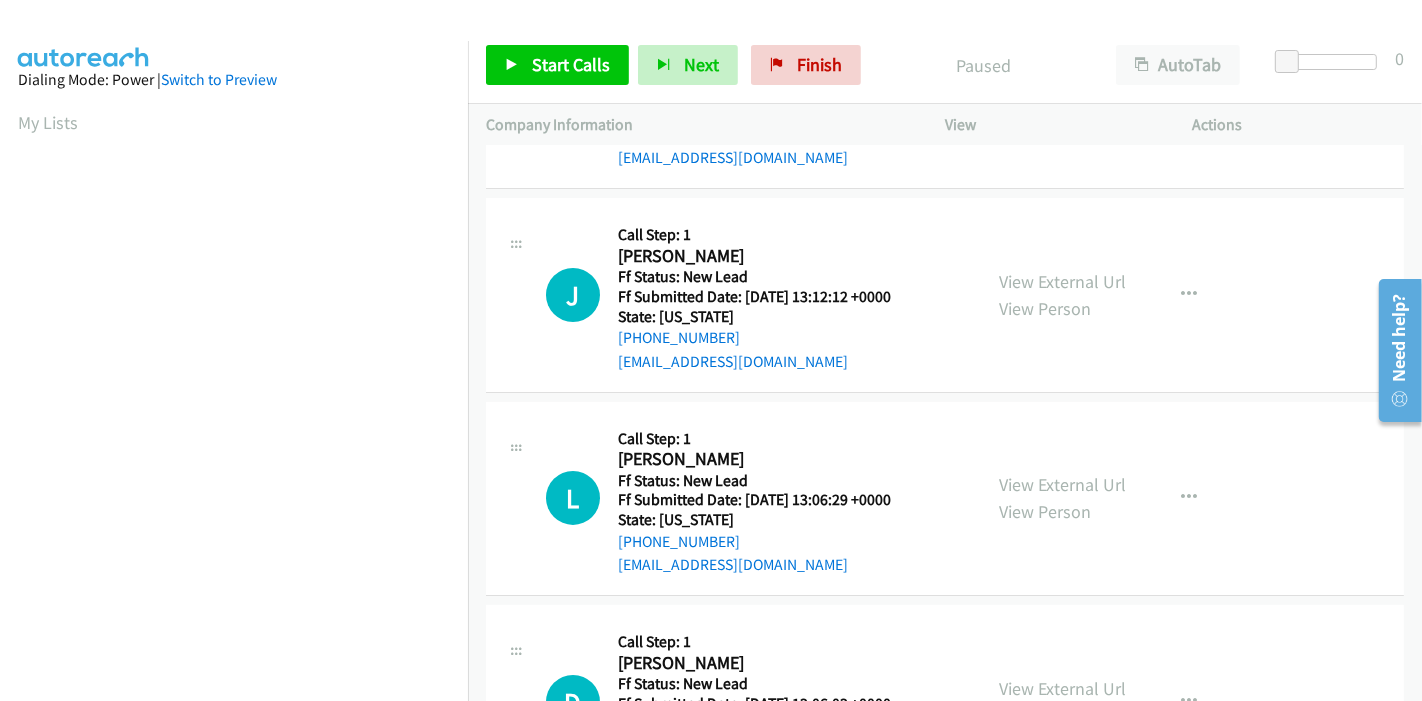 scroll, scrollTop: 222, scrollLeft: 0, axis: vertical 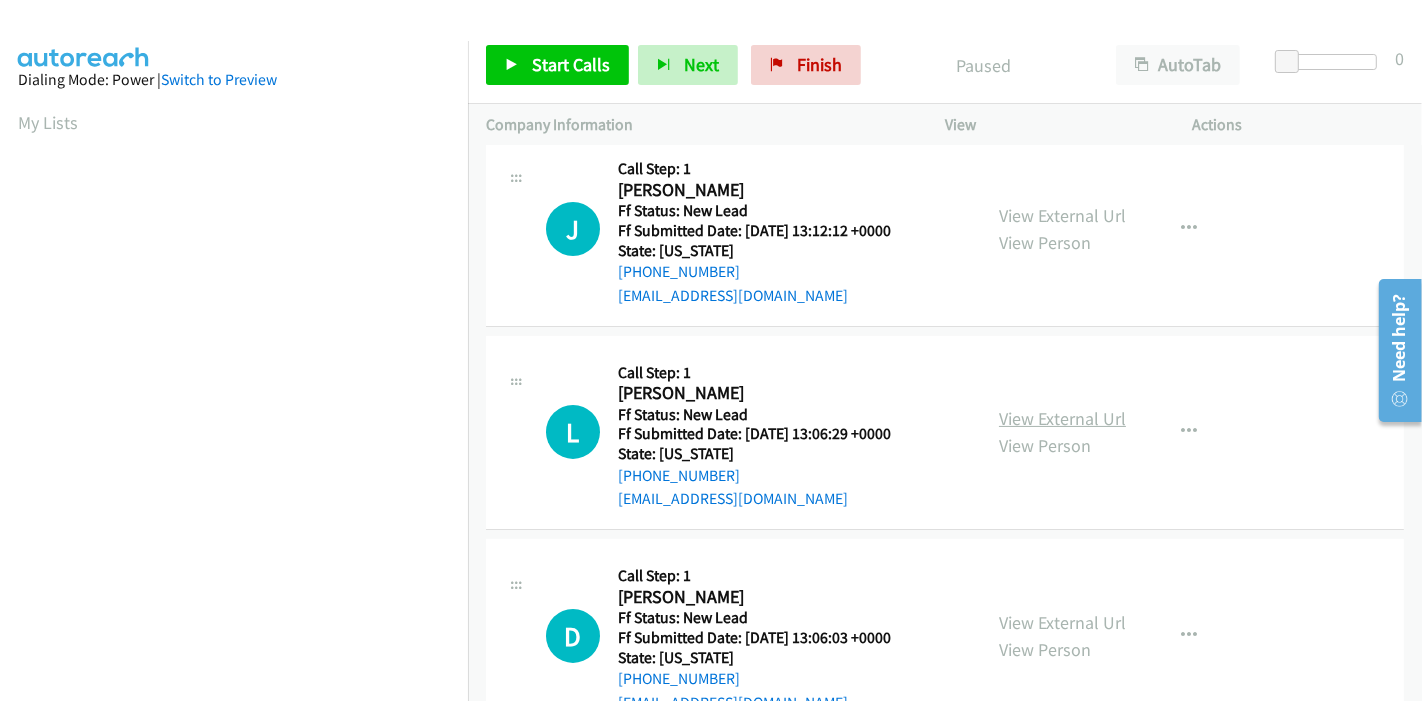 click on "View External Url" at bounding box center [1062, 418] 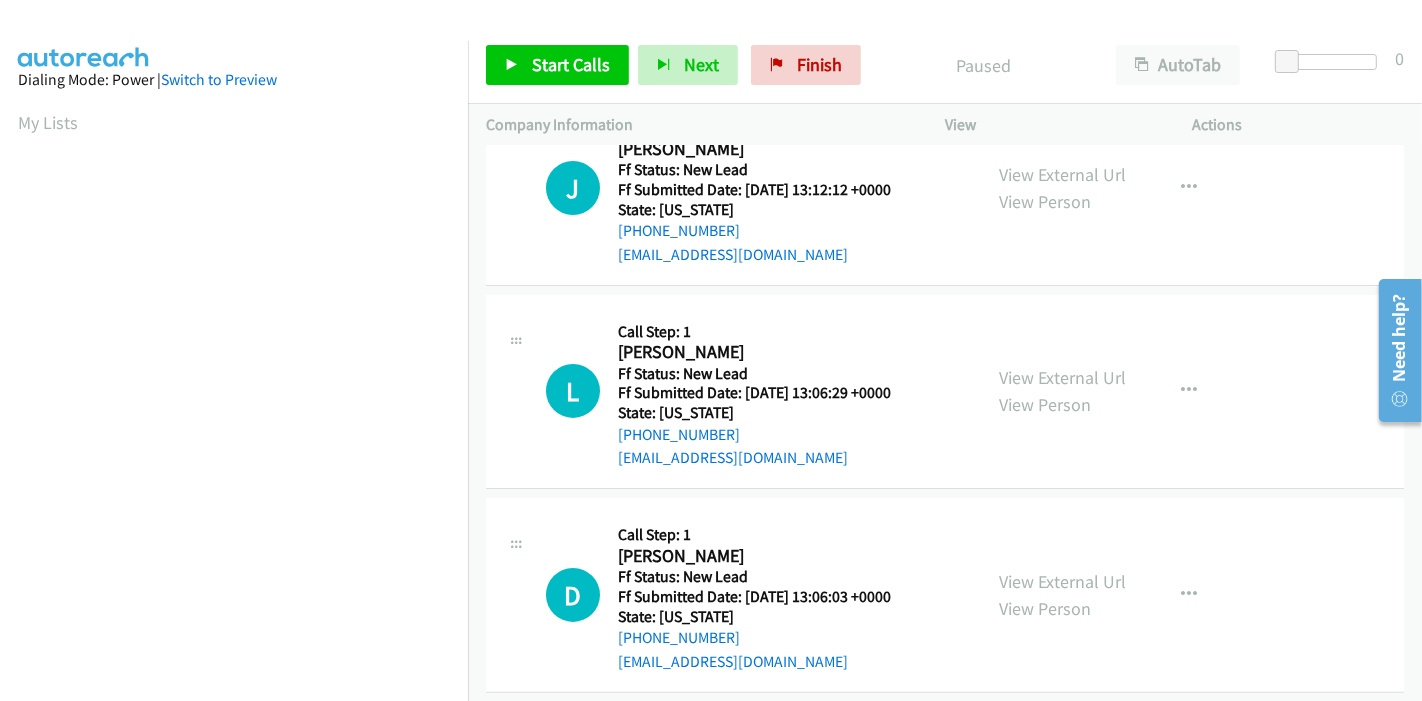 scroll, scrollTop: 284, scrollLeft: 0, axis: vertical 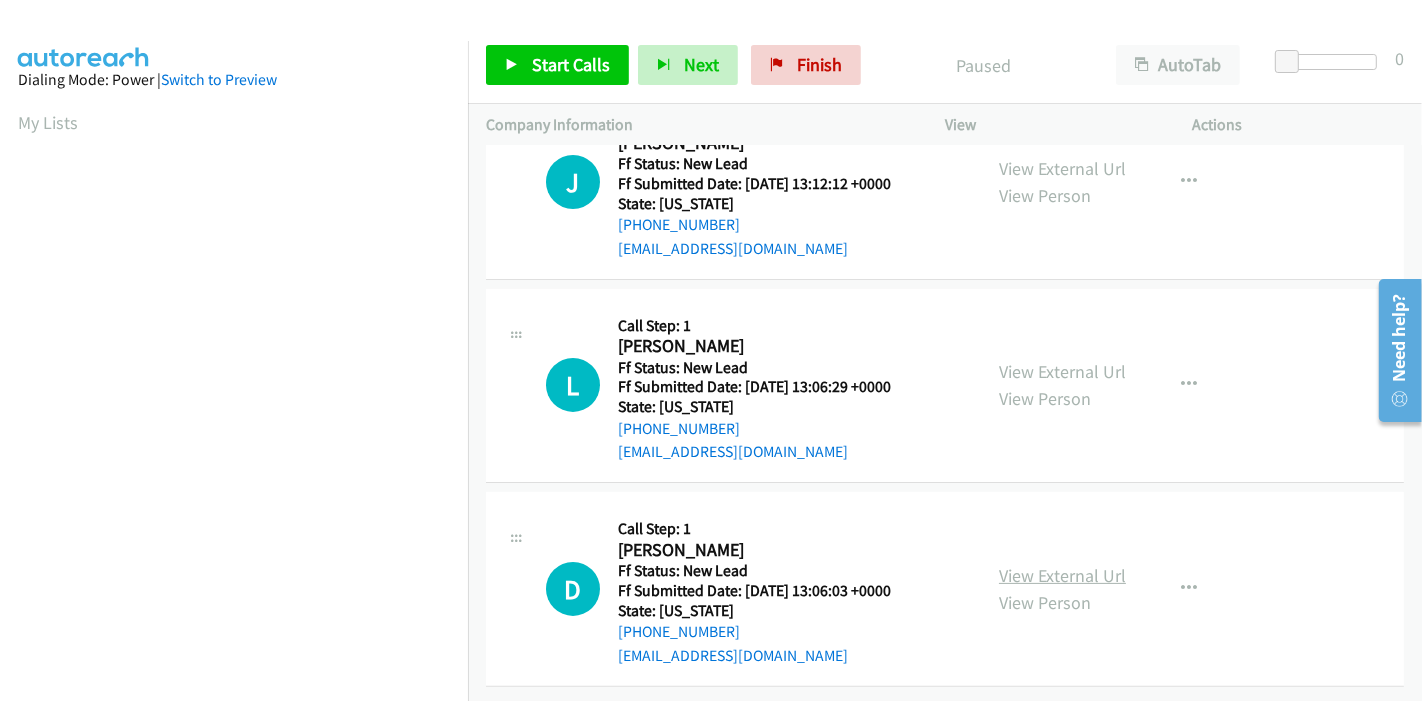 click on "View External Url" at bounding box center [1062, 575] 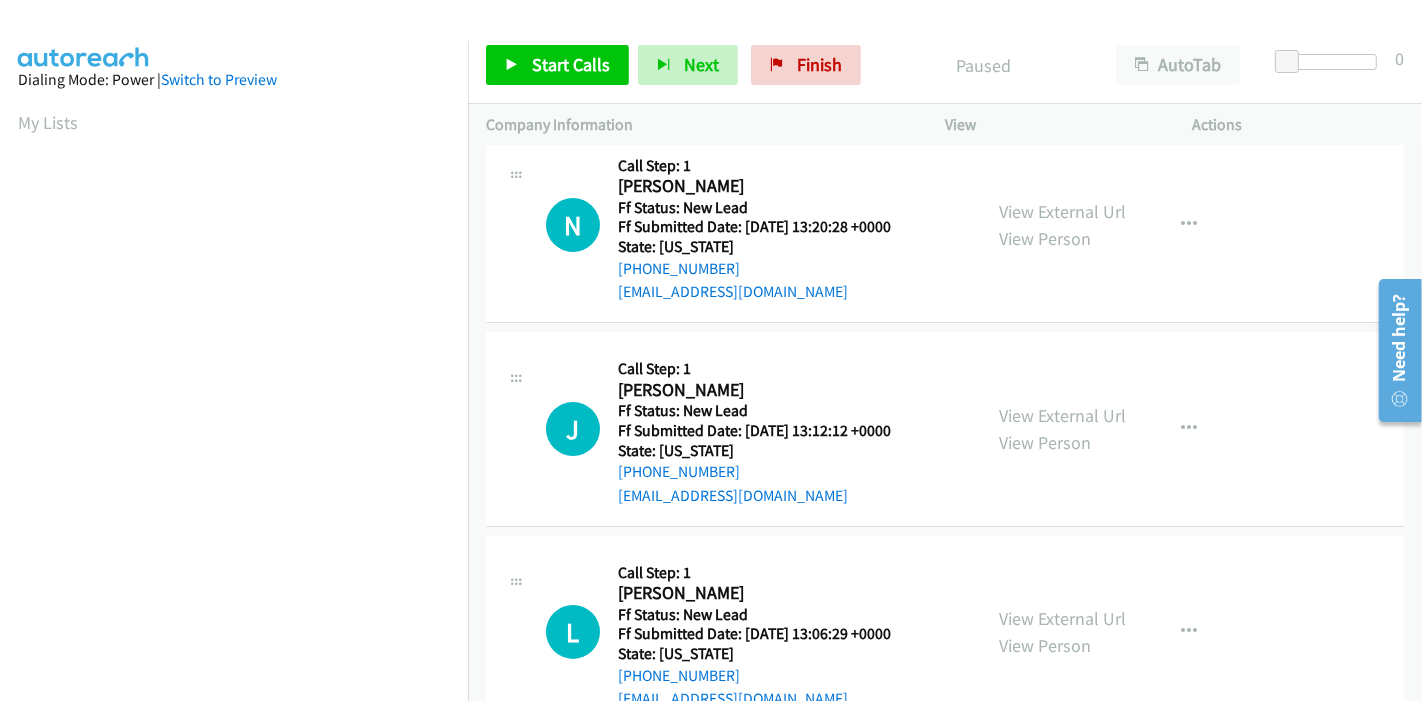 scroll, scrollTop: 0, scrollLeft: 0, axis: both 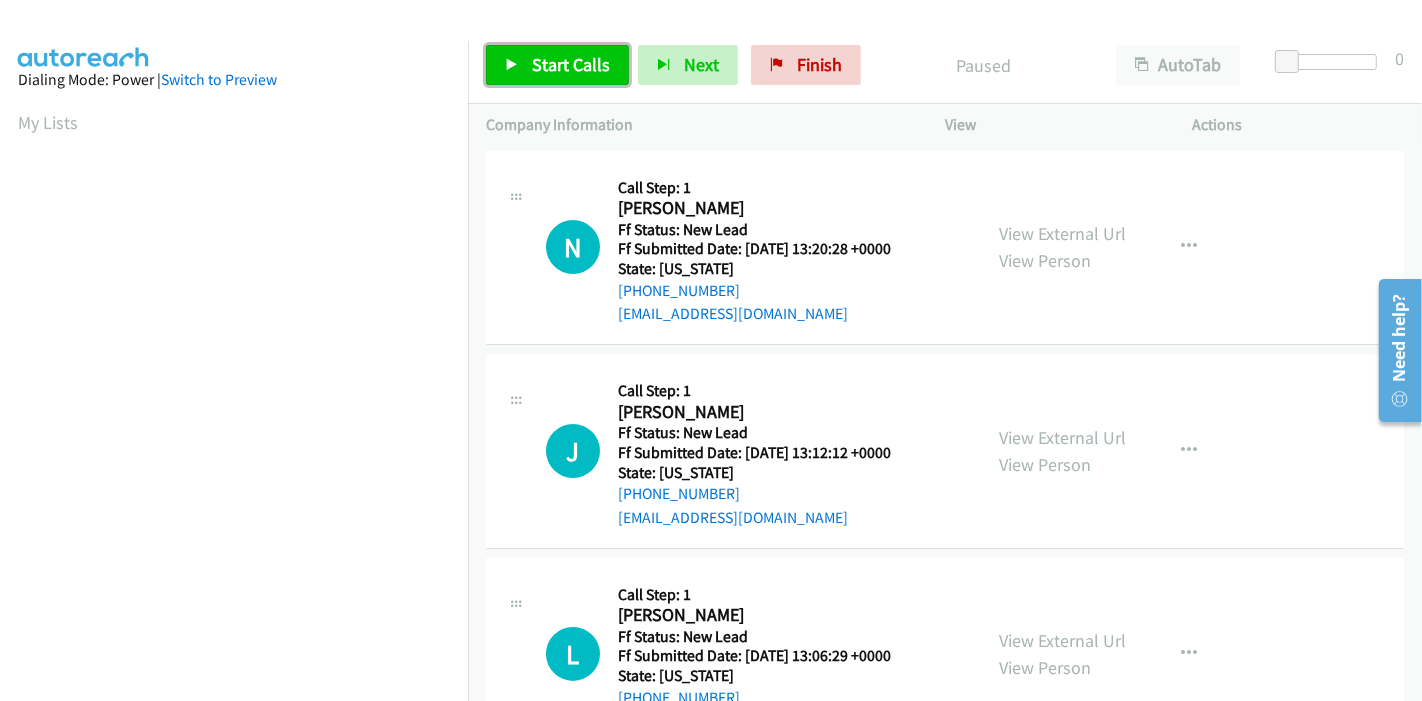 click on "Start Calls" at bounding box center [557, 65] 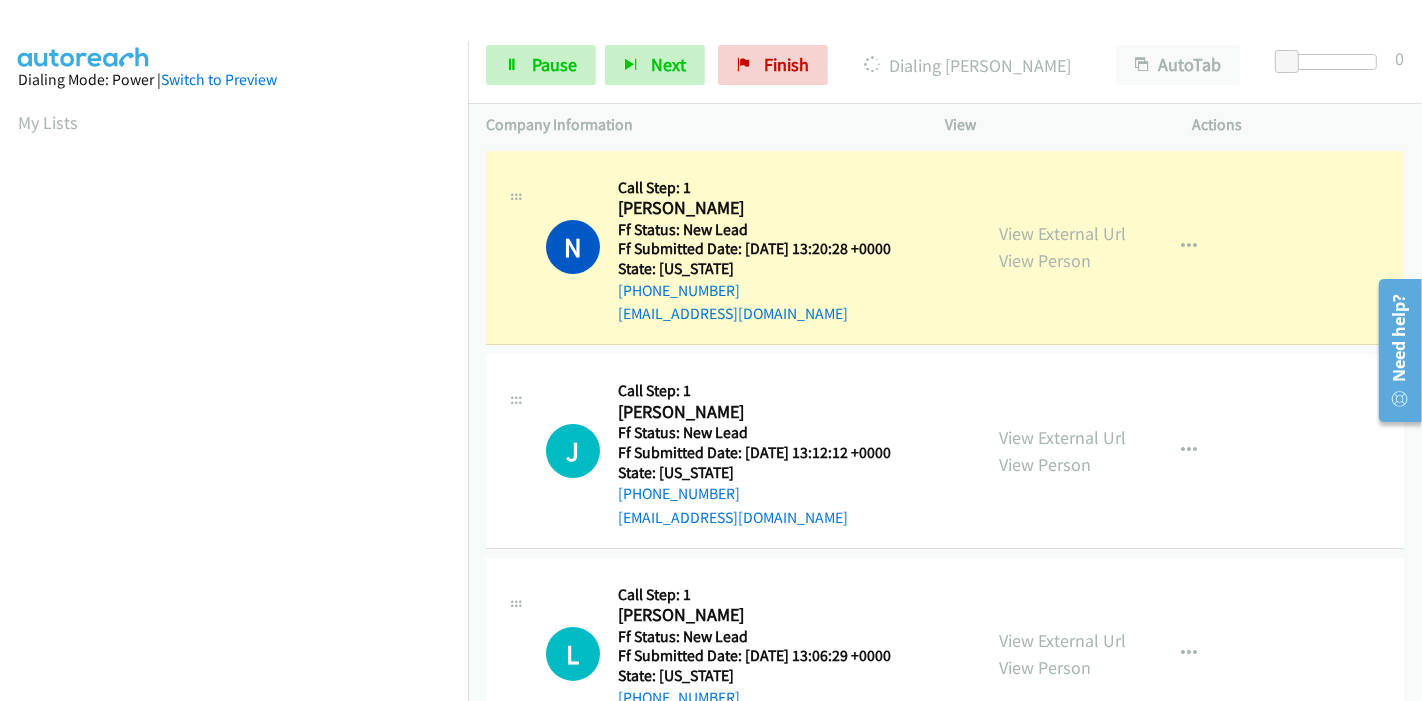 scroll, scrollTop: 422, scrollLeft: 0, axis: vertical 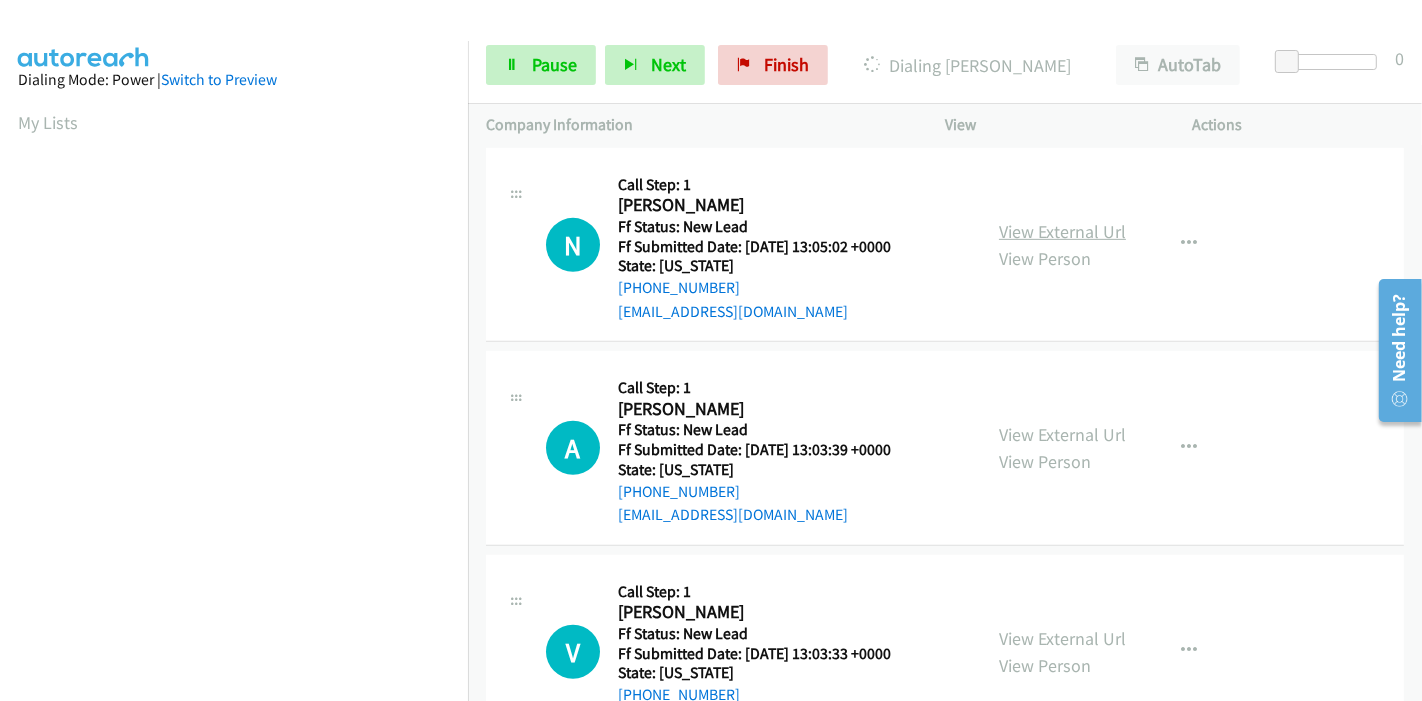 click on "View External Url" at bounding box center [1062, 231] 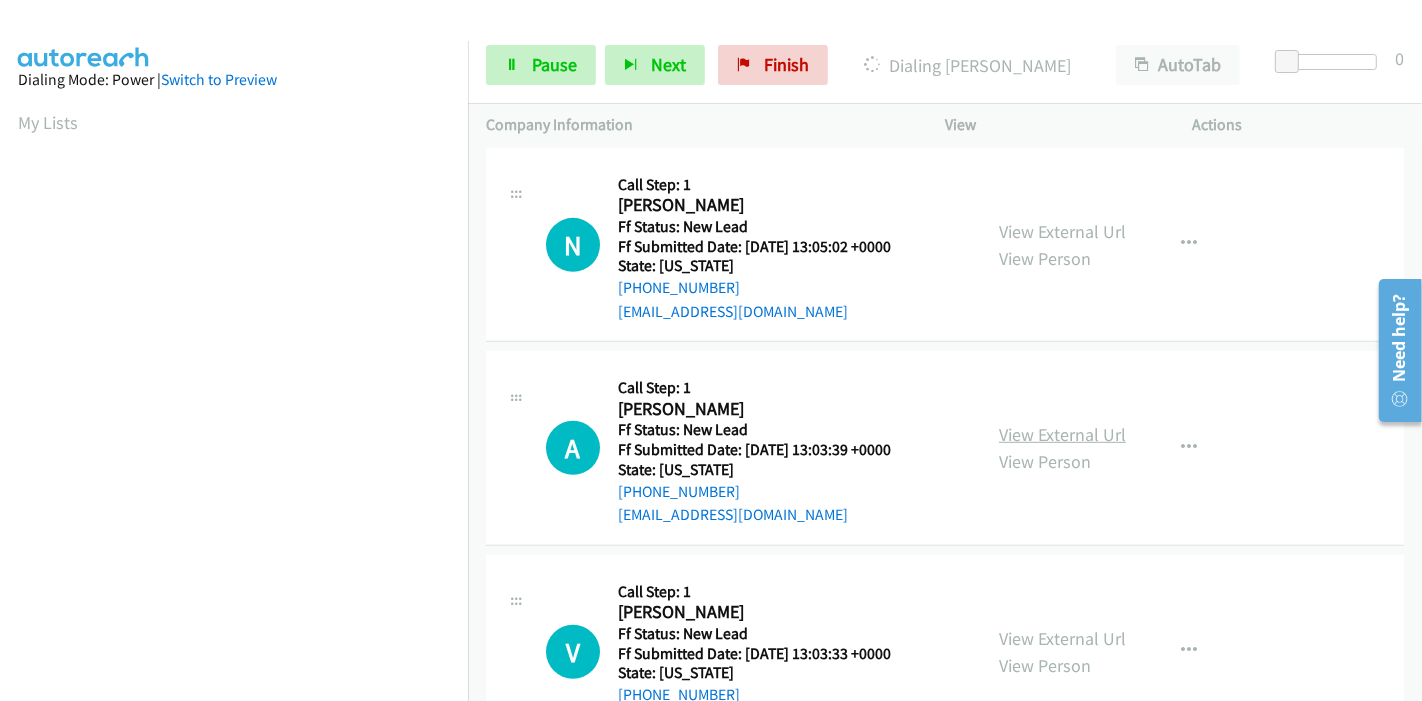 click on "View External Url" at bounding box center [1062, 434] 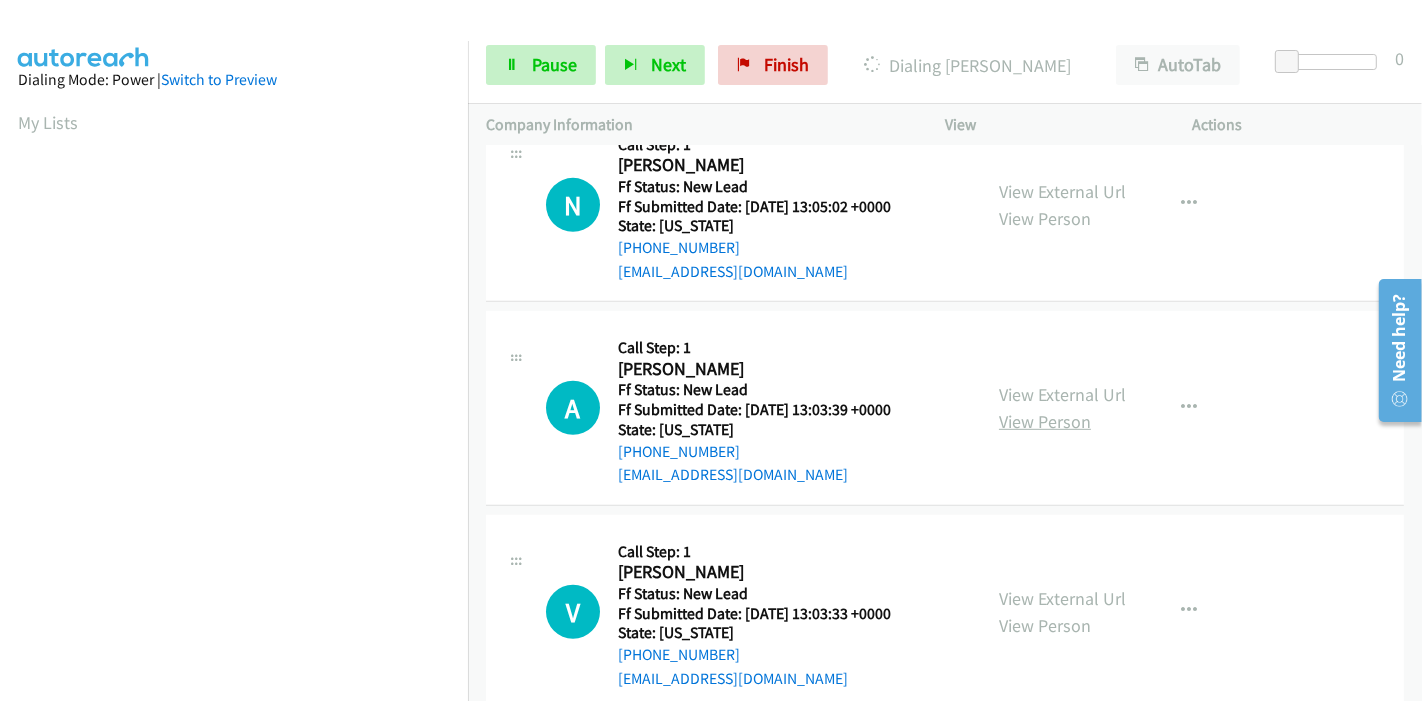 scroll, scrollTop: 978, scrollLeft: 0, axis: vertical 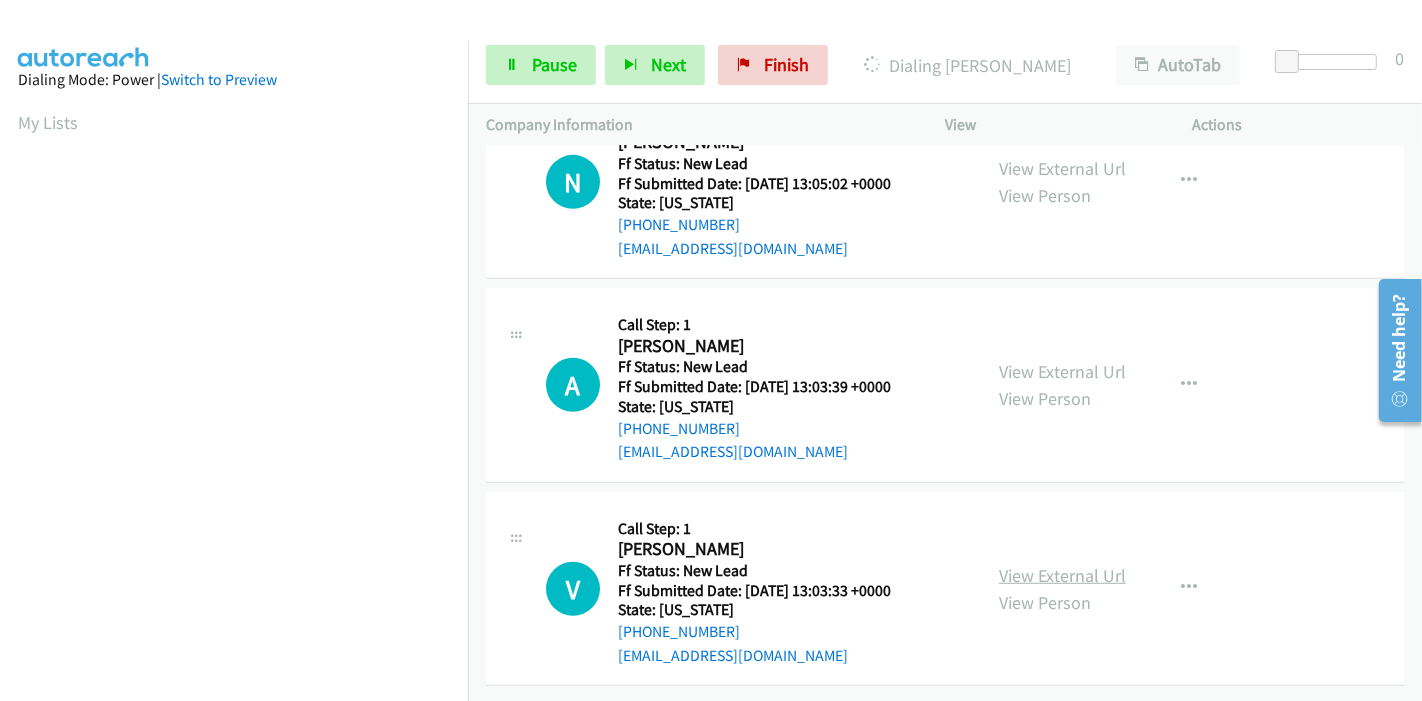 click on "View External Url" at bounding box center (1062, 575) 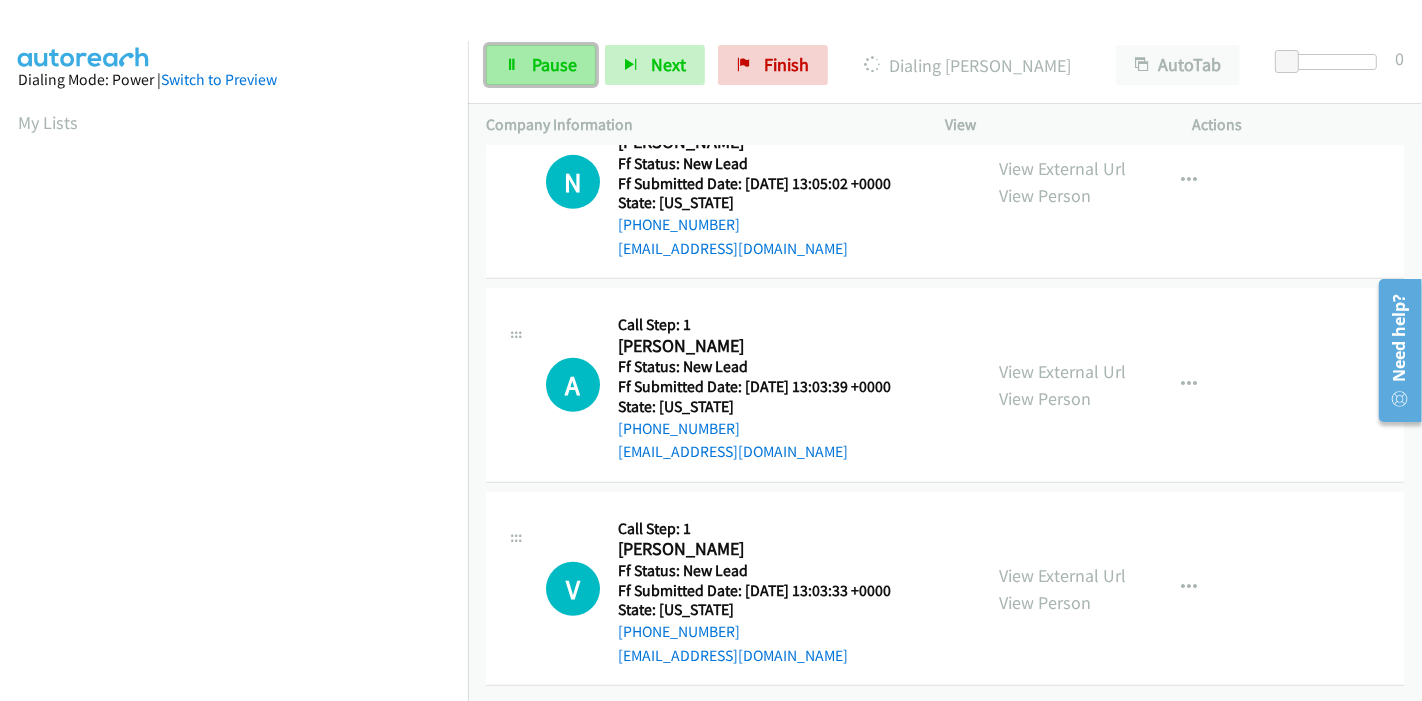 click at bounding box center (512, 66) 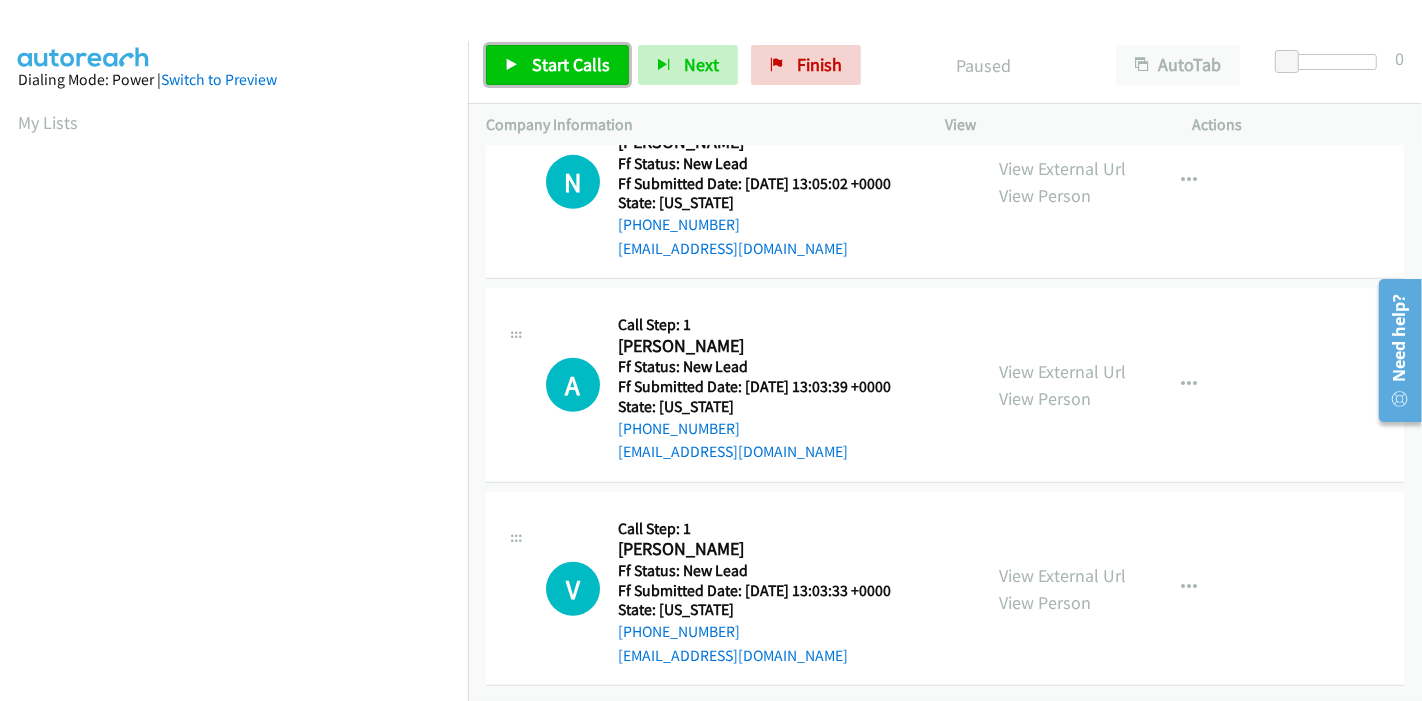 click on "Start Calls" at bounding box center [571, 64] 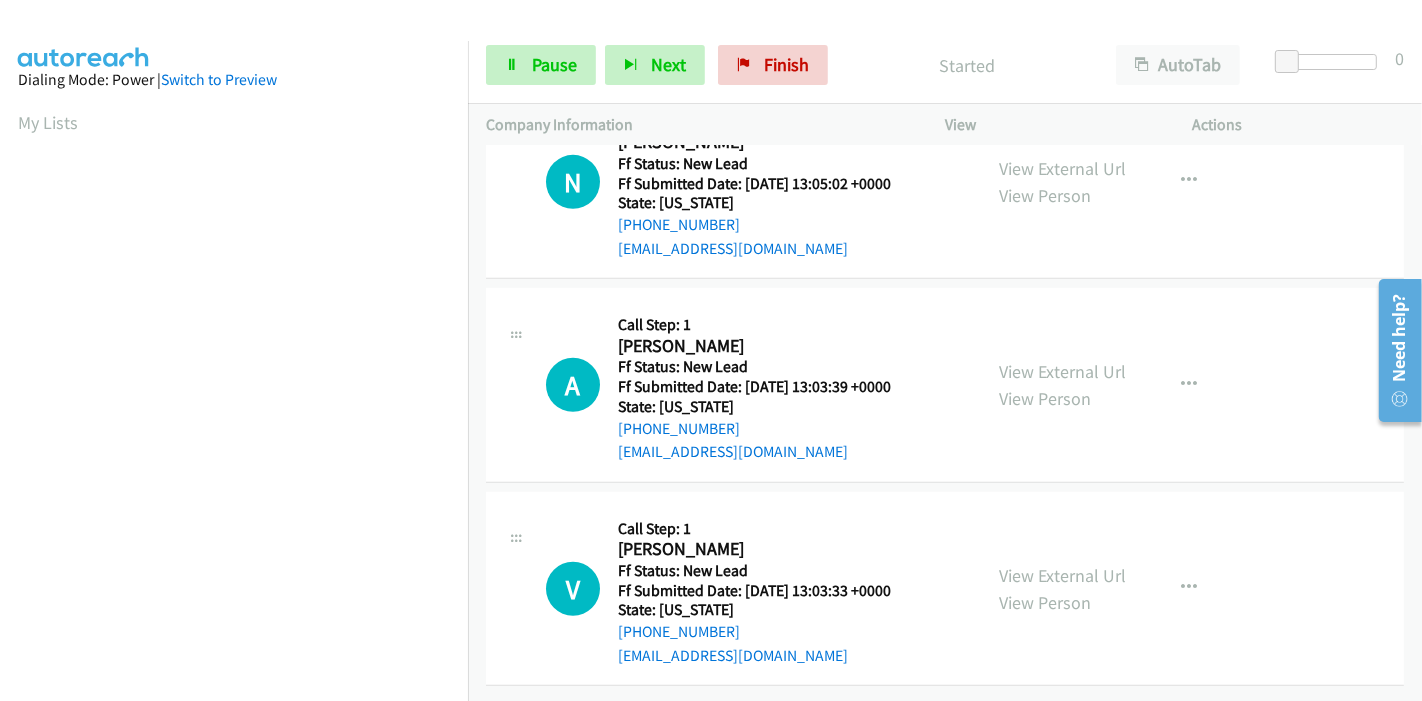scroll, scrollTop: 422, scrollLeft: 0, axis: vertical 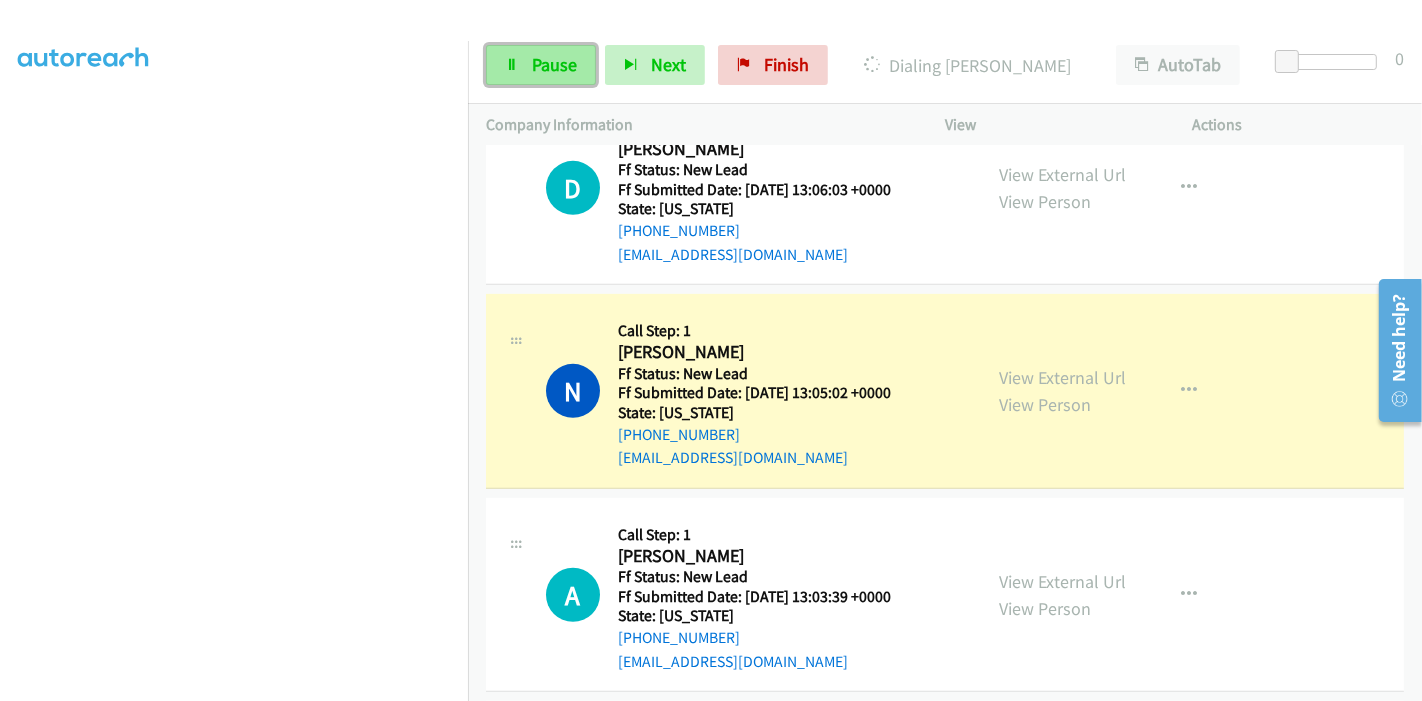 click on "Pause" at bounding box center [541, 65] 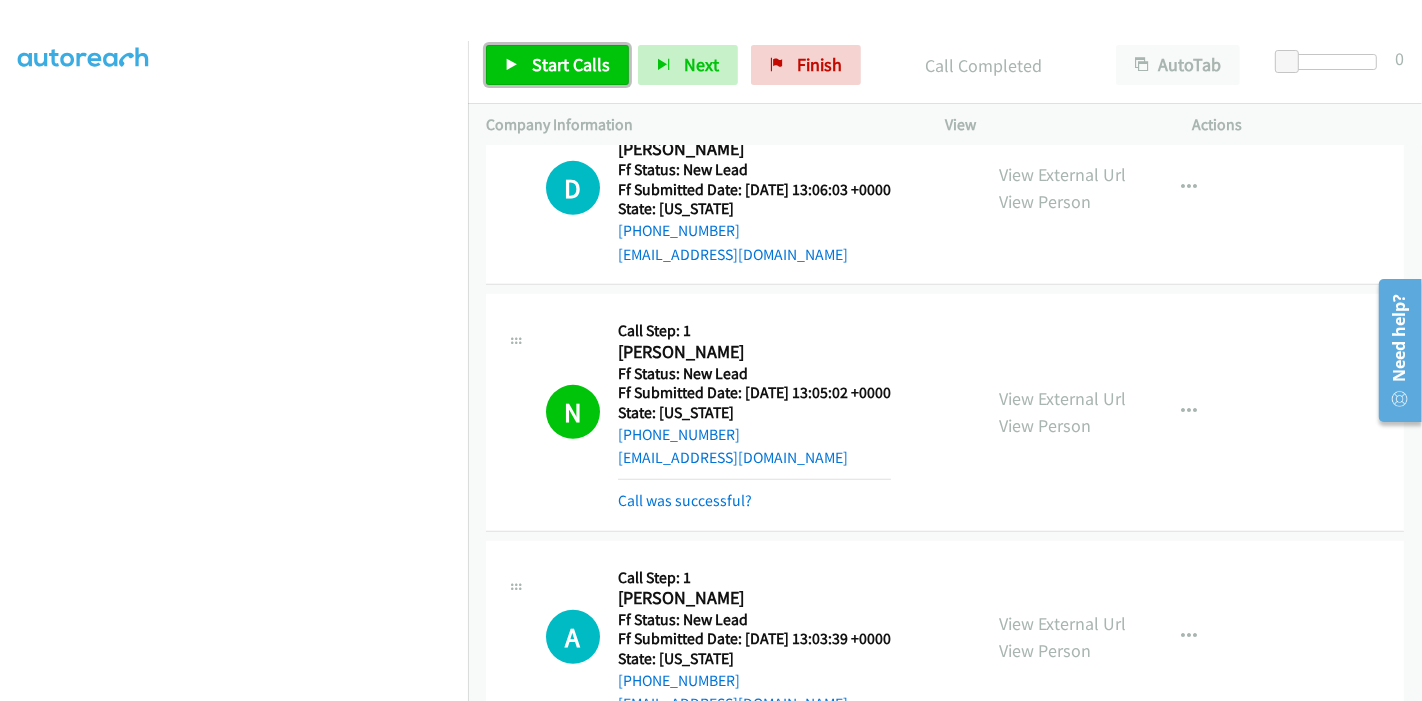 click at bounding box center [512, 66] 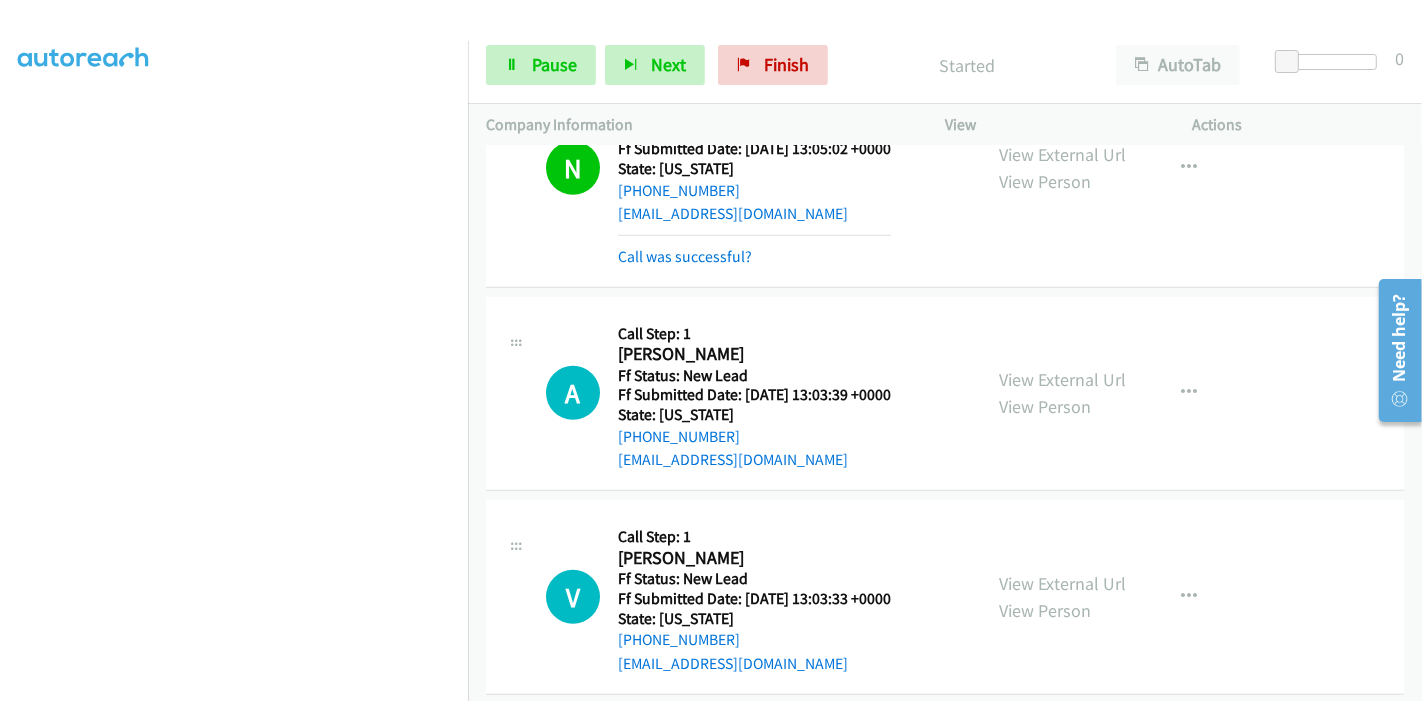scroll, scrollTop: 1062, scrollLeft: 0, axis: vertical 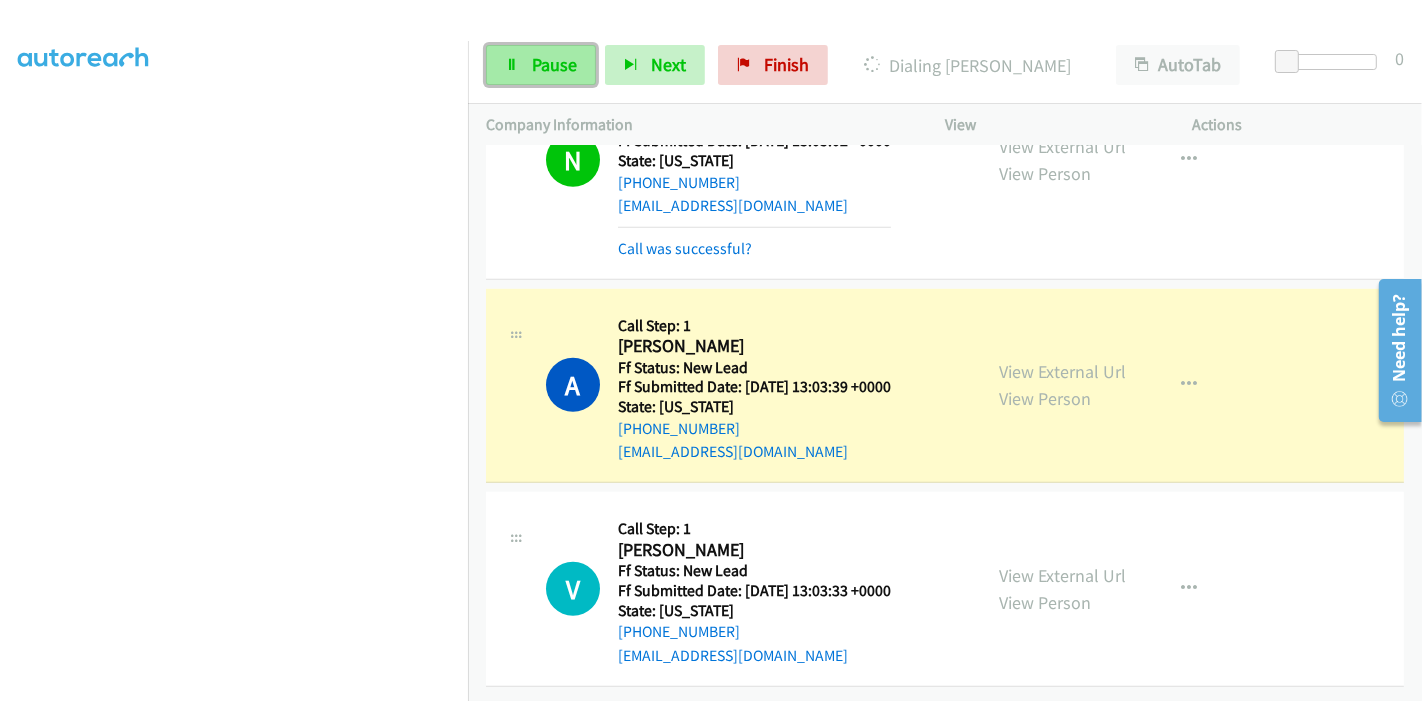 click on "Pause" at bounding box center [554, 64] 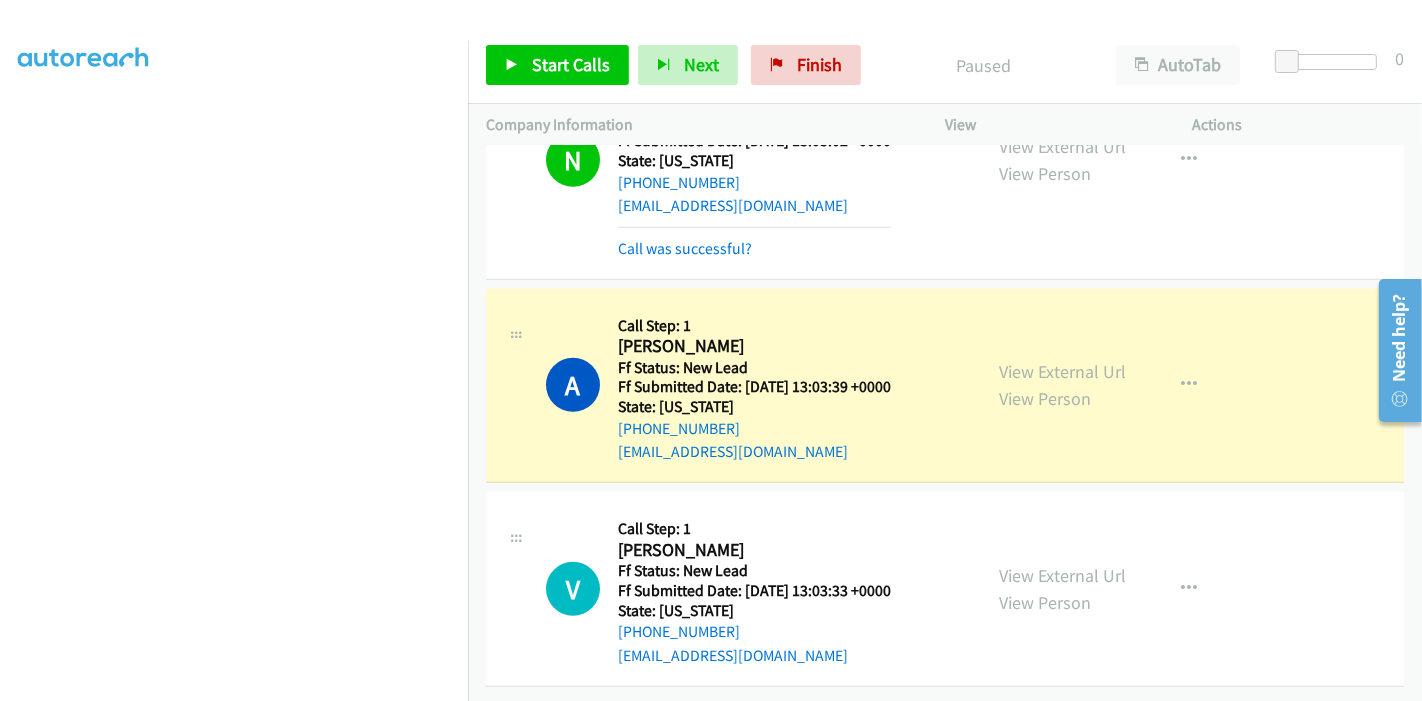 scroll, scrollTop: 242, scrollLeft: 0, axis: vertical 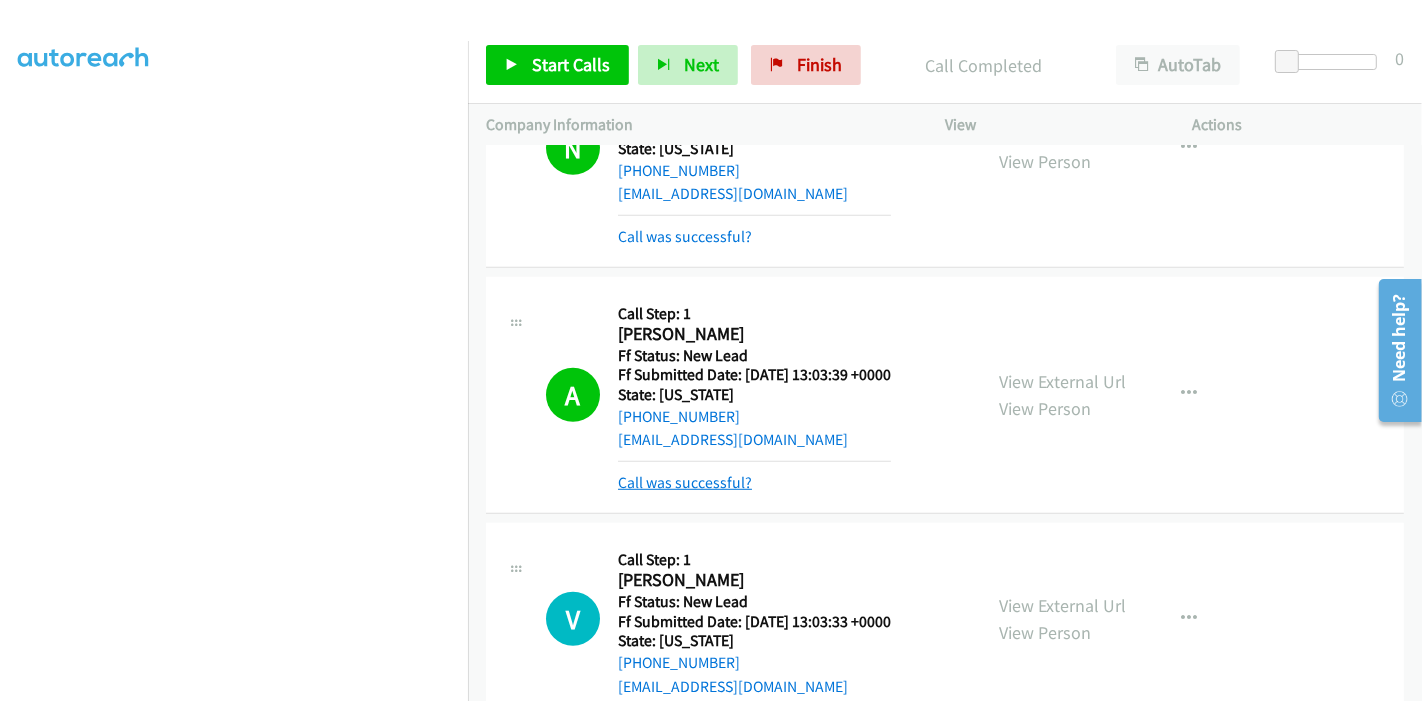 click on "Call was successful?" at bounding box center (685, 482) 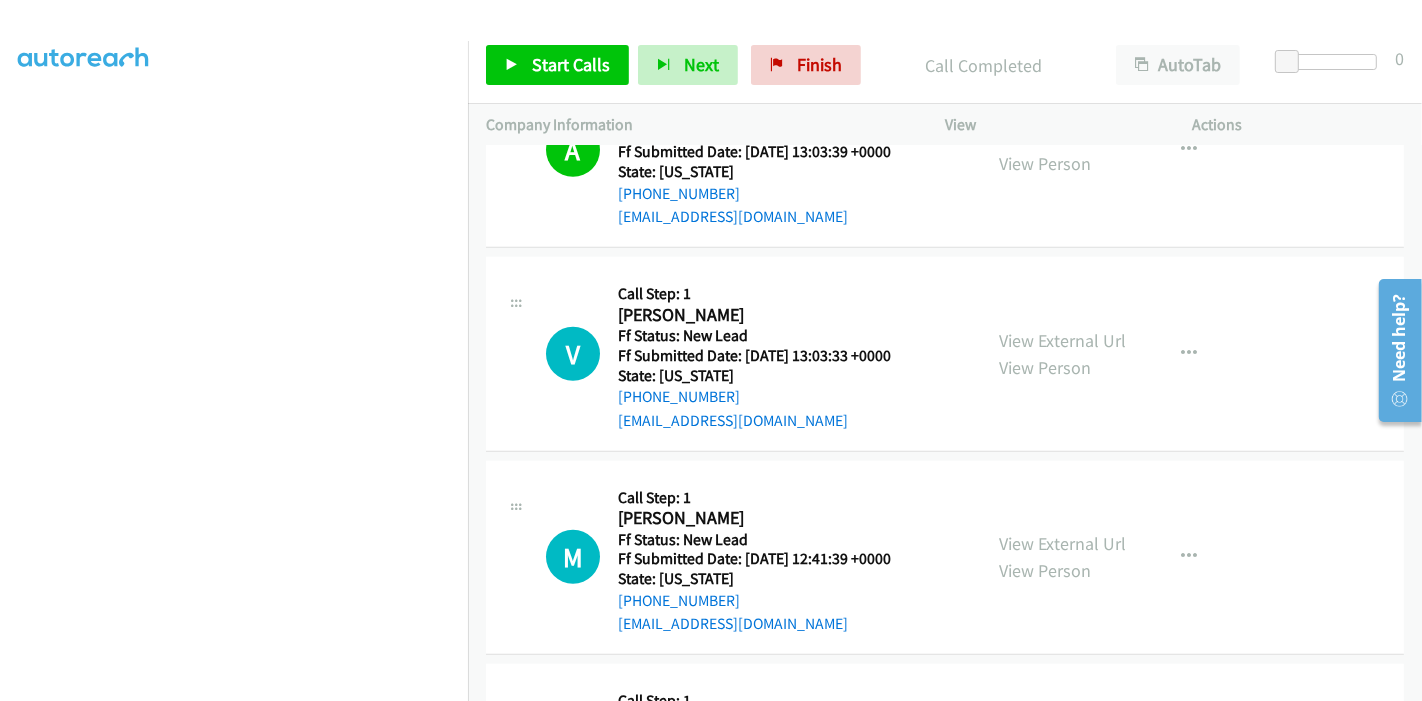 scroll, scrollTop: 1062, scrollLeft: 0, axis: vertical 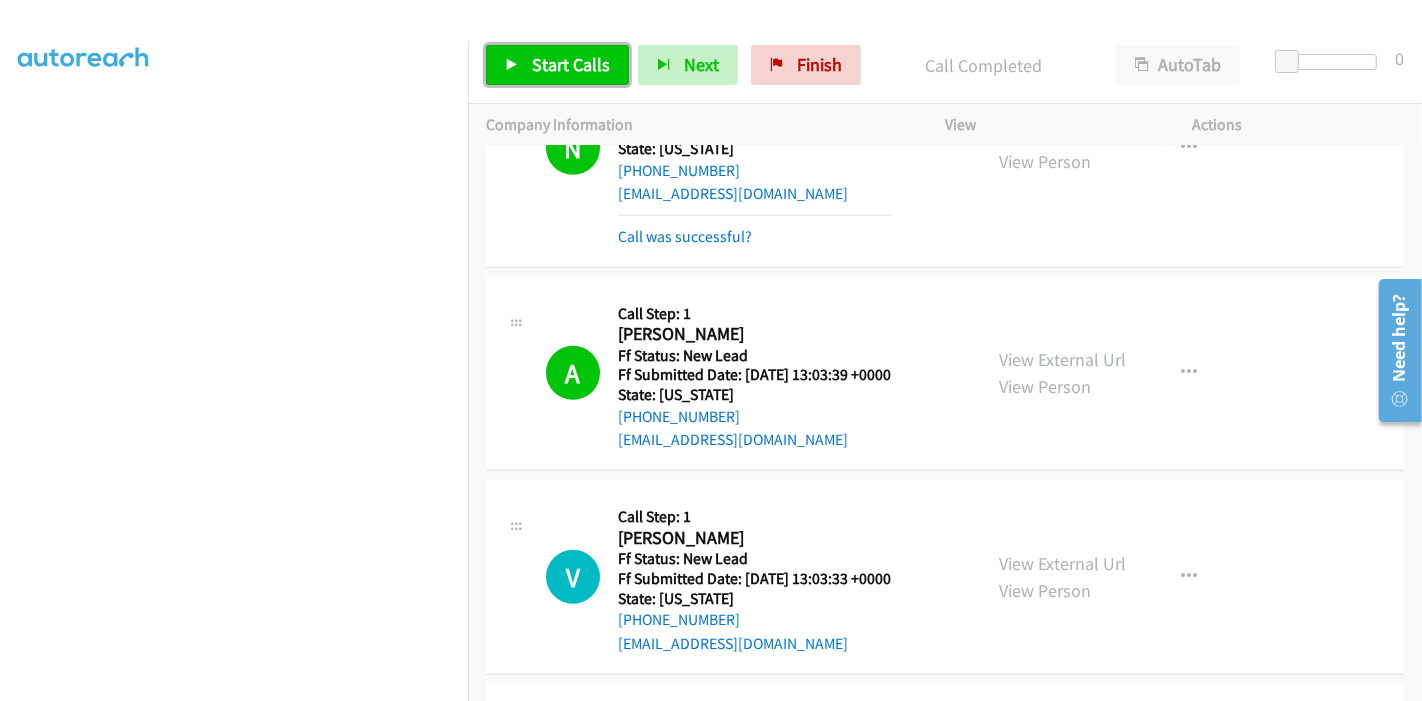 click on "Start Calls" at bounding box center (571, 64) 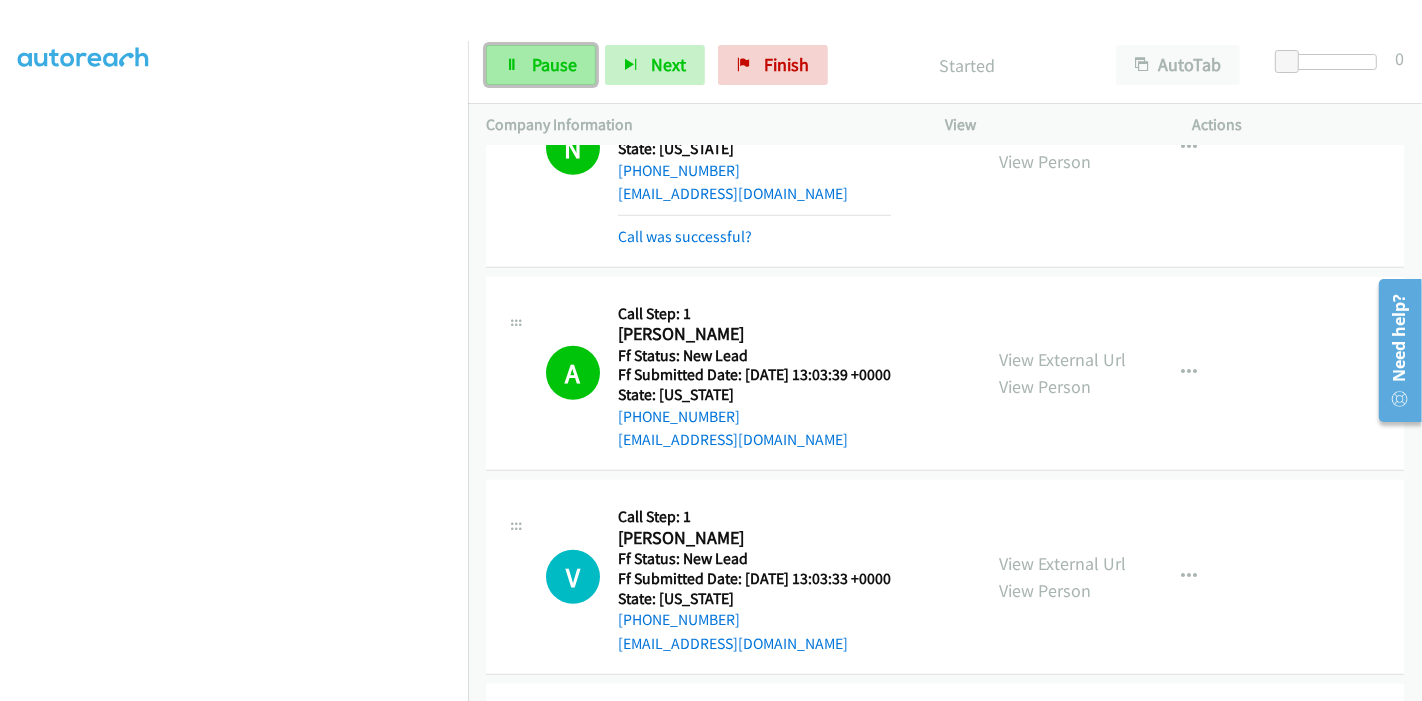 click on "Pause" at bounding box center (554, 64) 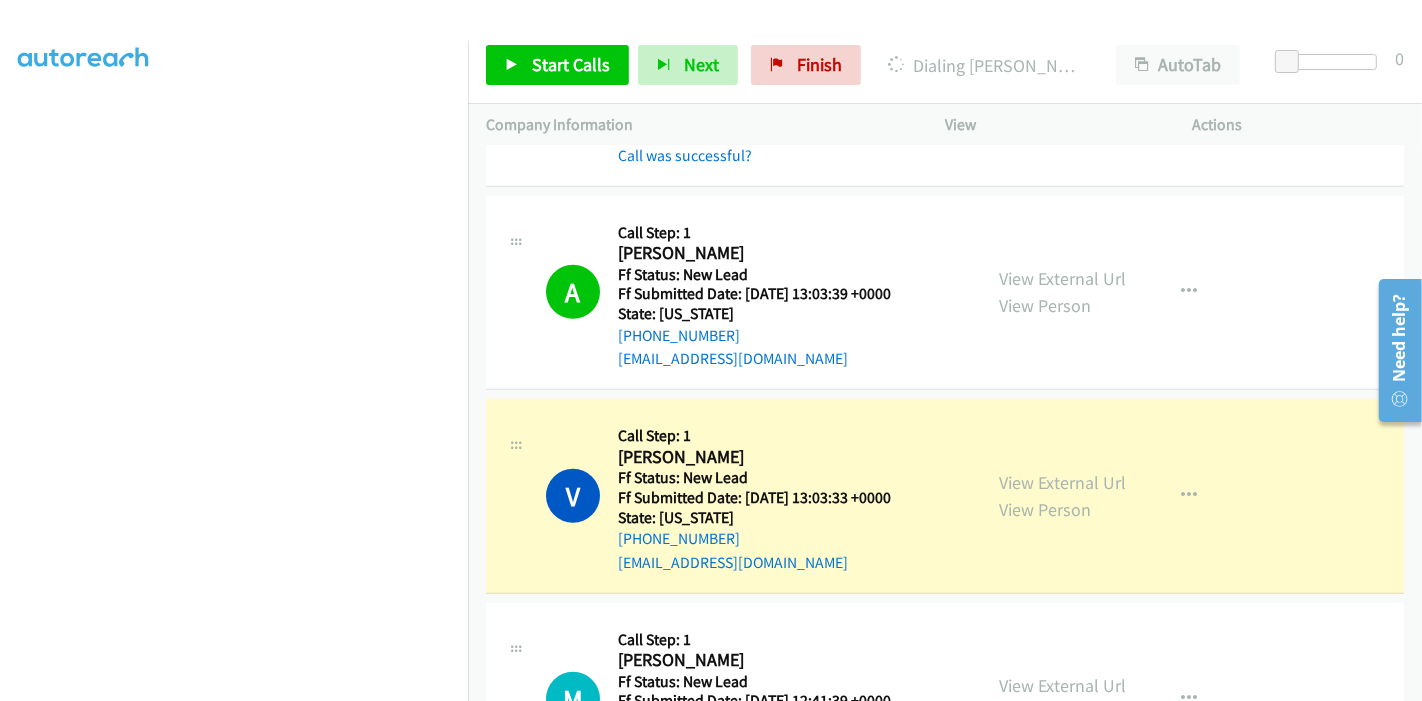 scroll, scrollTop: 1285, scrollLeft: 0, axis: vertical 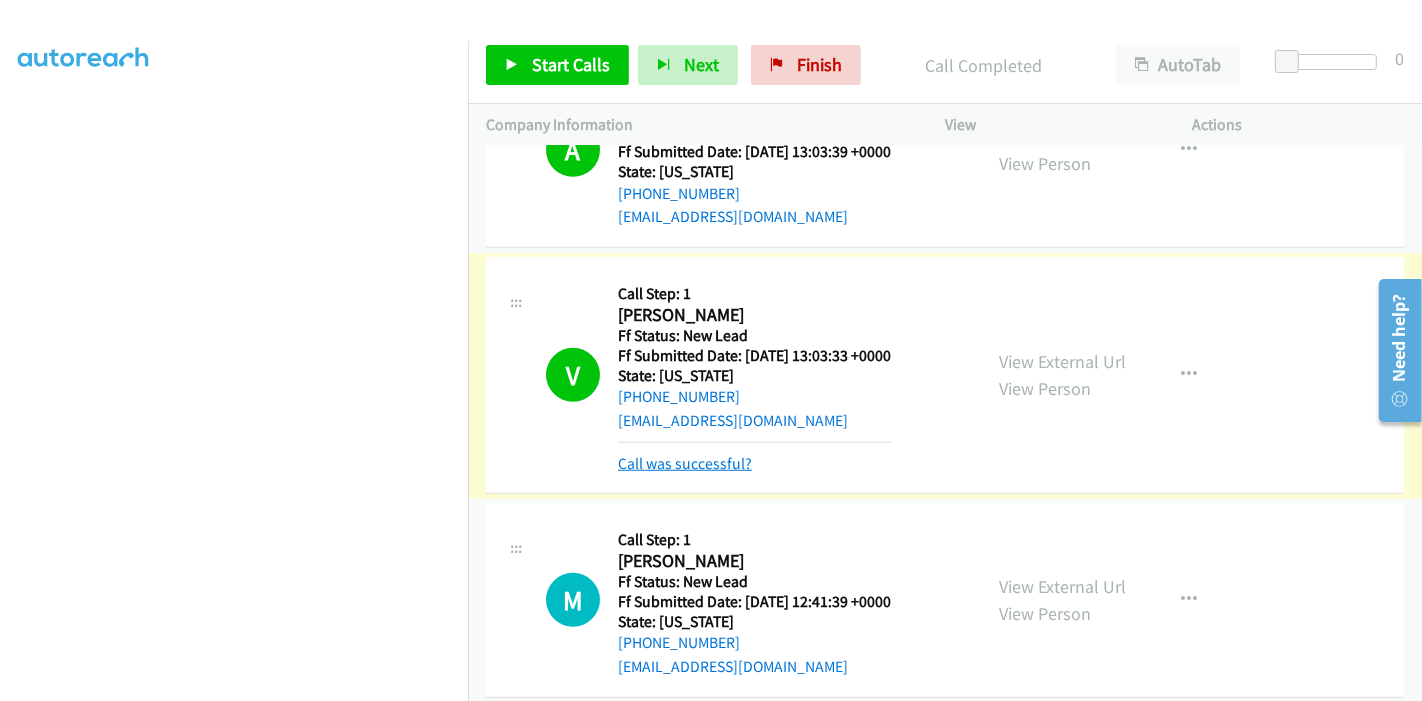 click on "Call was successful?" at bounding box center [685, 463] 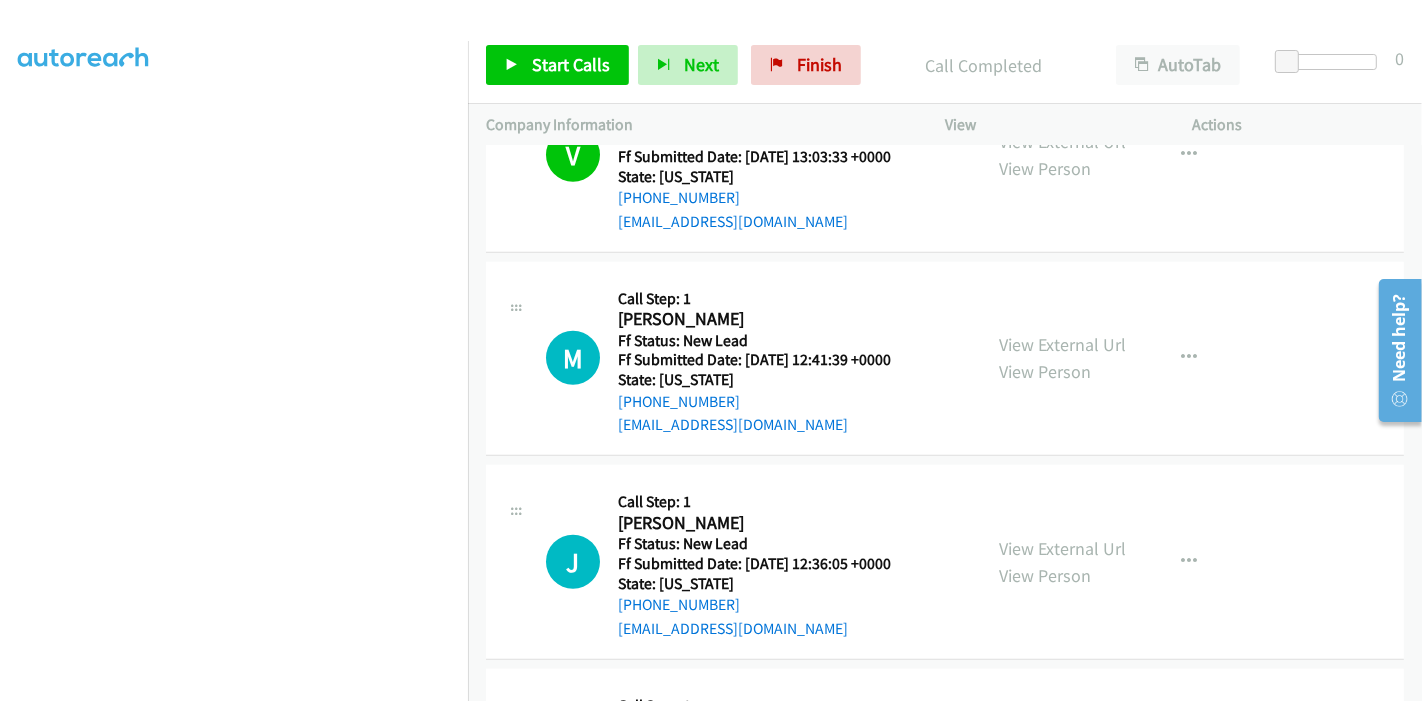 scroll, scrollTop: 1339, scrollLeft: 0, axis: vertical 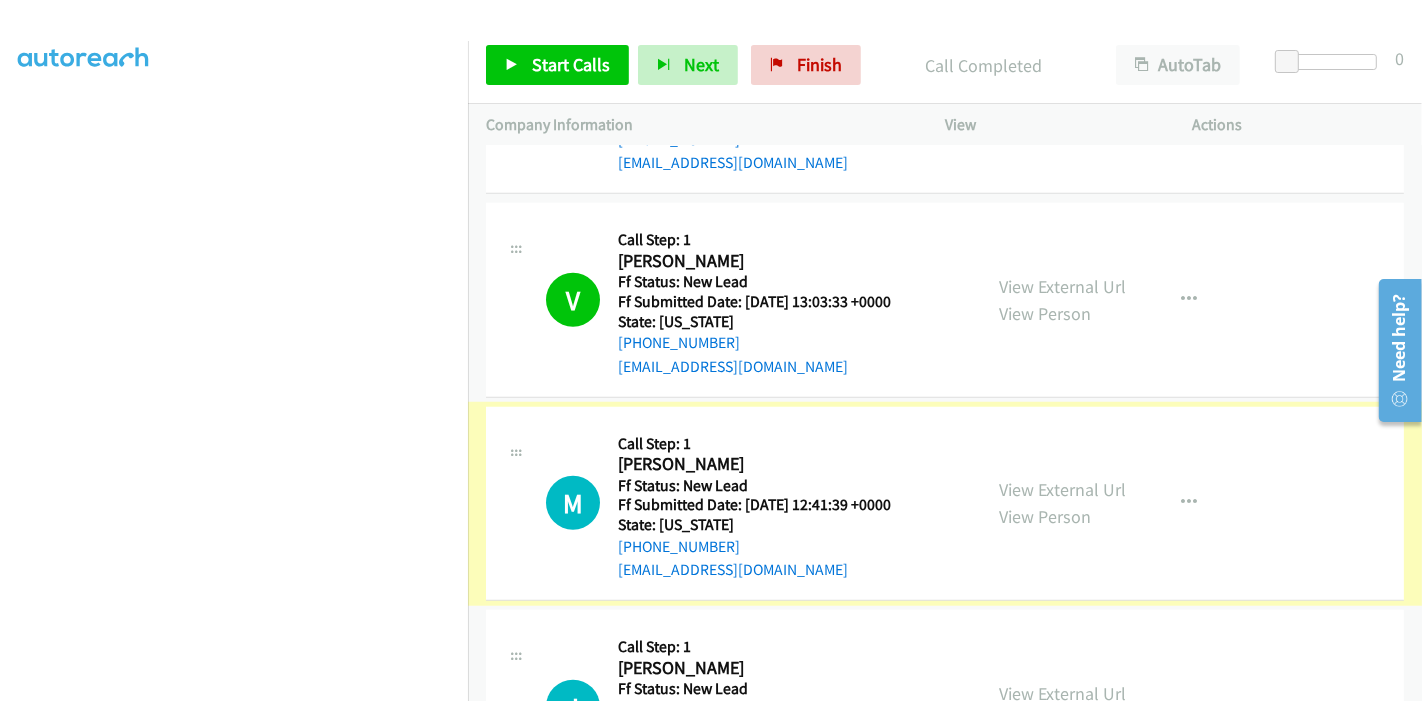 click on "View External Url" at bounding box center [1062, 489] 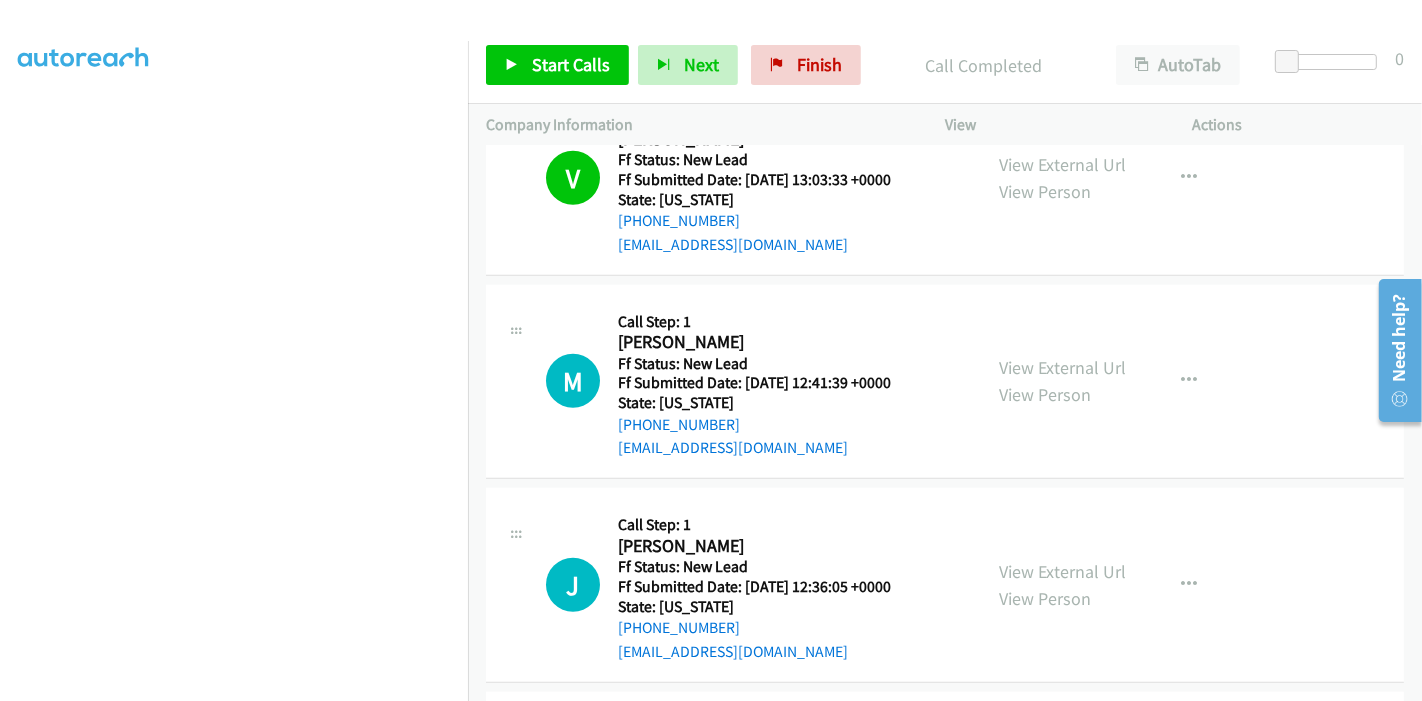 scroll, scrollTop: 1561, scrollLeft: 0, axis: vertical 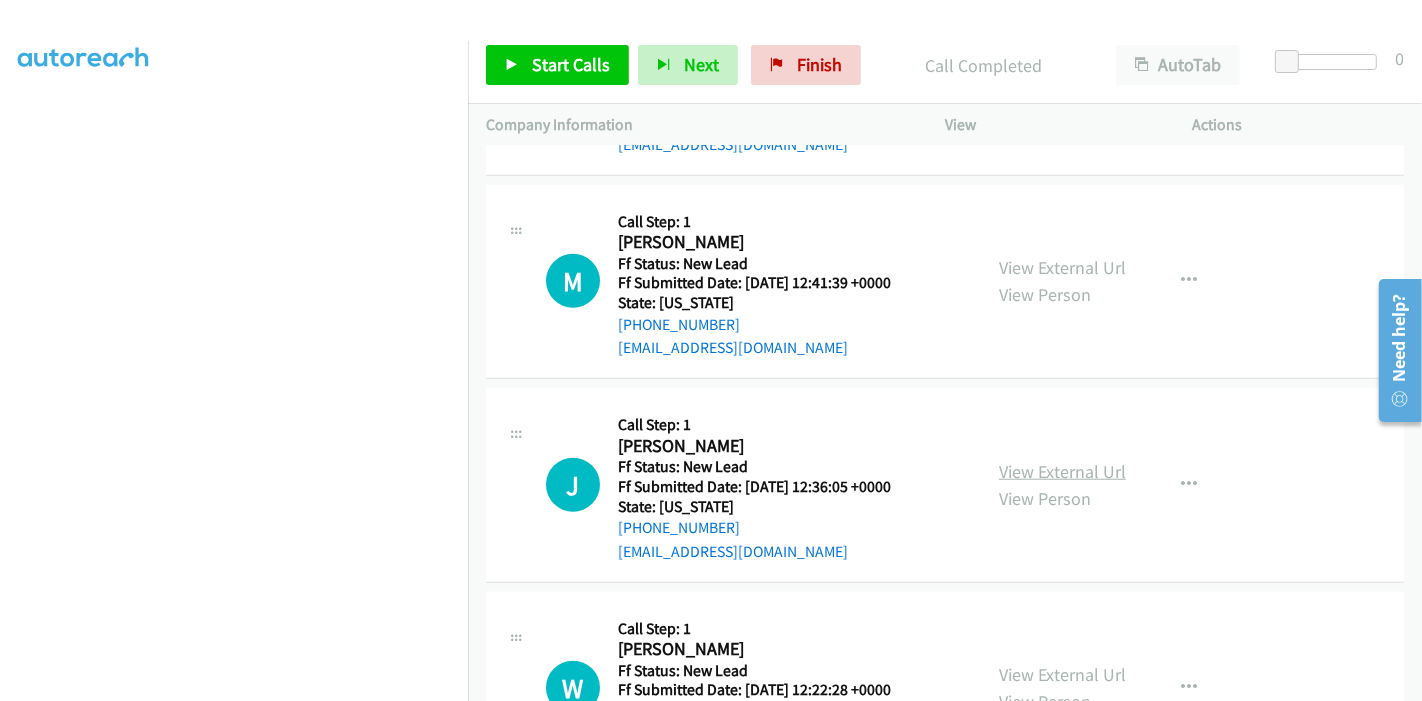 click on "View External Url" at bounding box center (1062, 471) 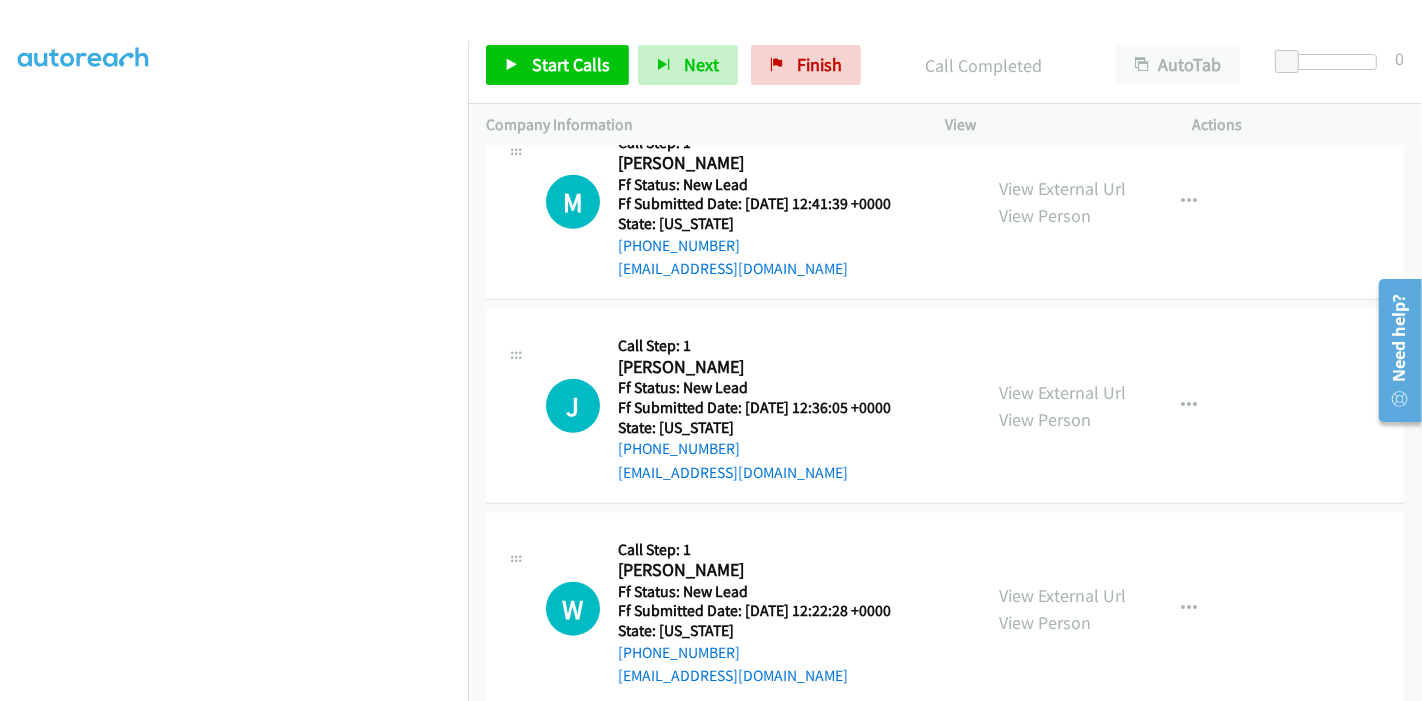 scroll, scrollTop: 1672, scrollLeft: 0, axis: vertical 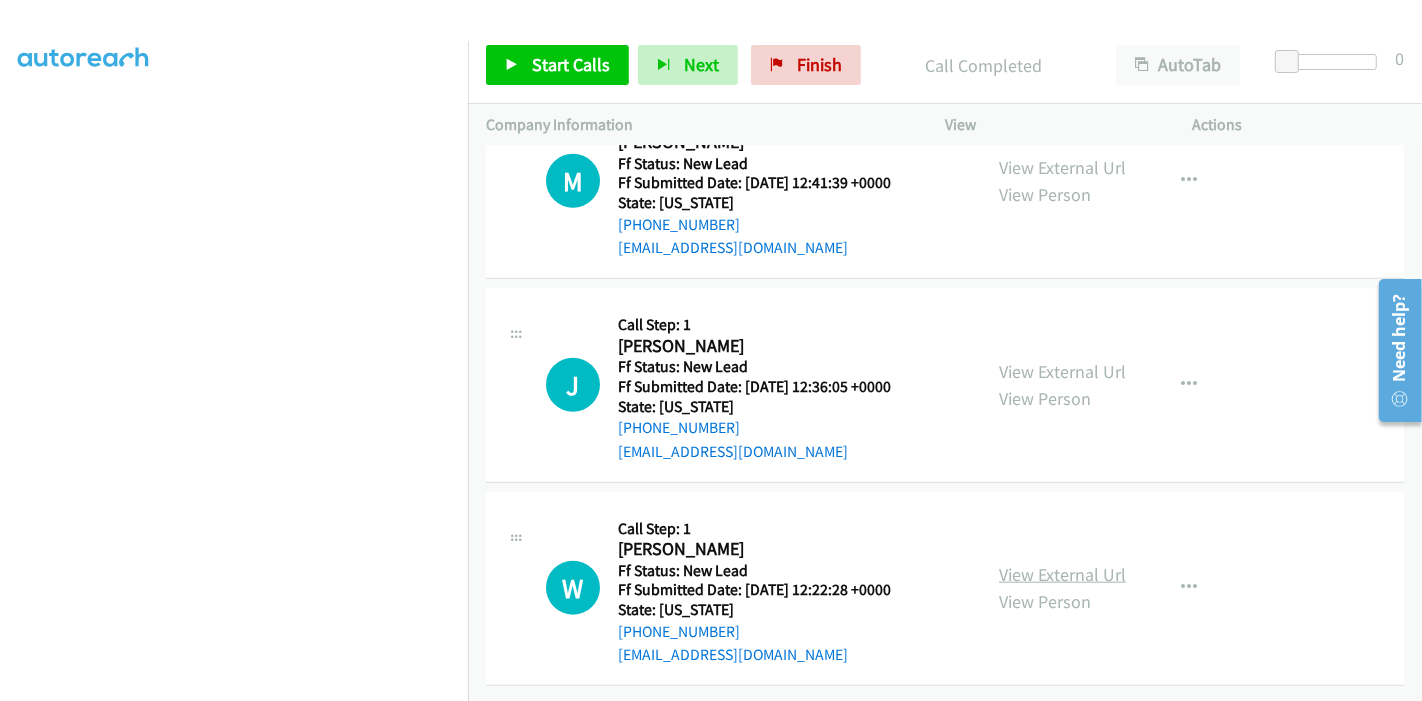 click on "View External Url" at bounding box center [1062, 574] 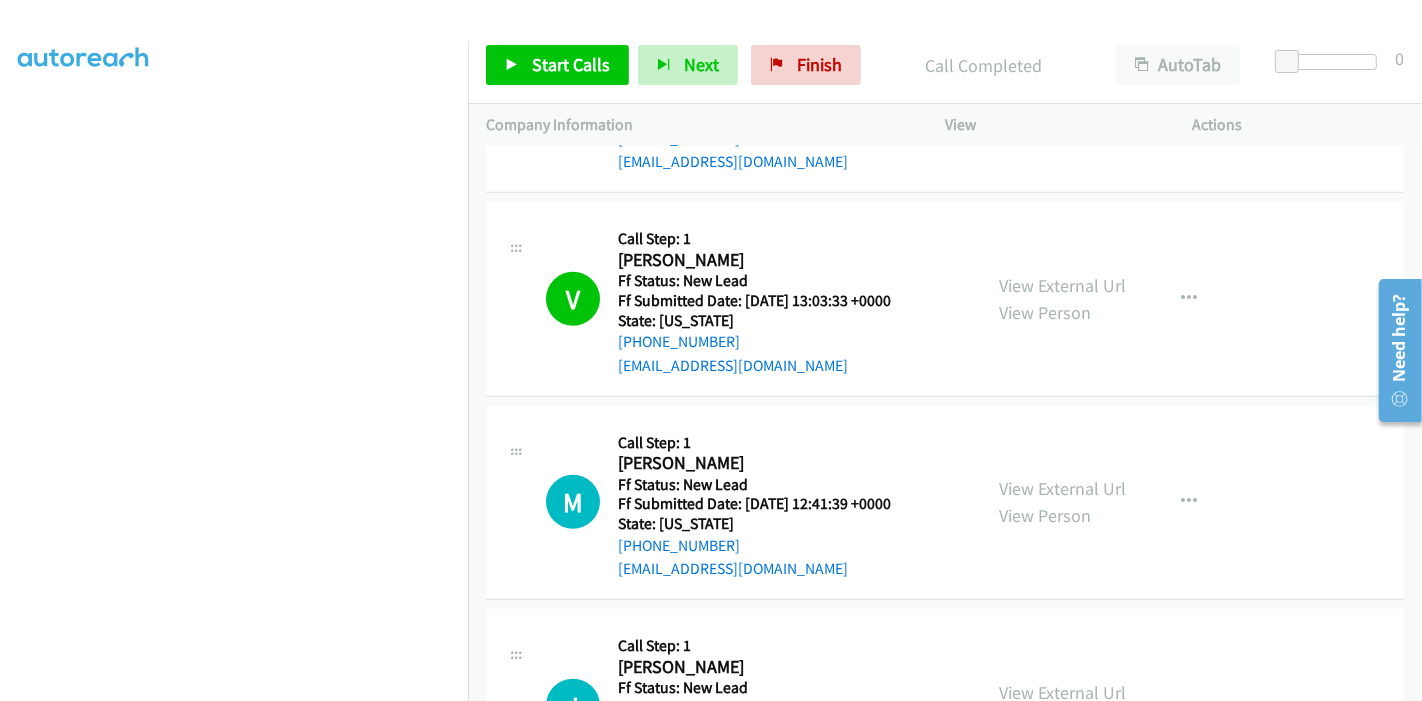 scroll, scrollTop: 1339, scrollLeft: 0, axis: vertical 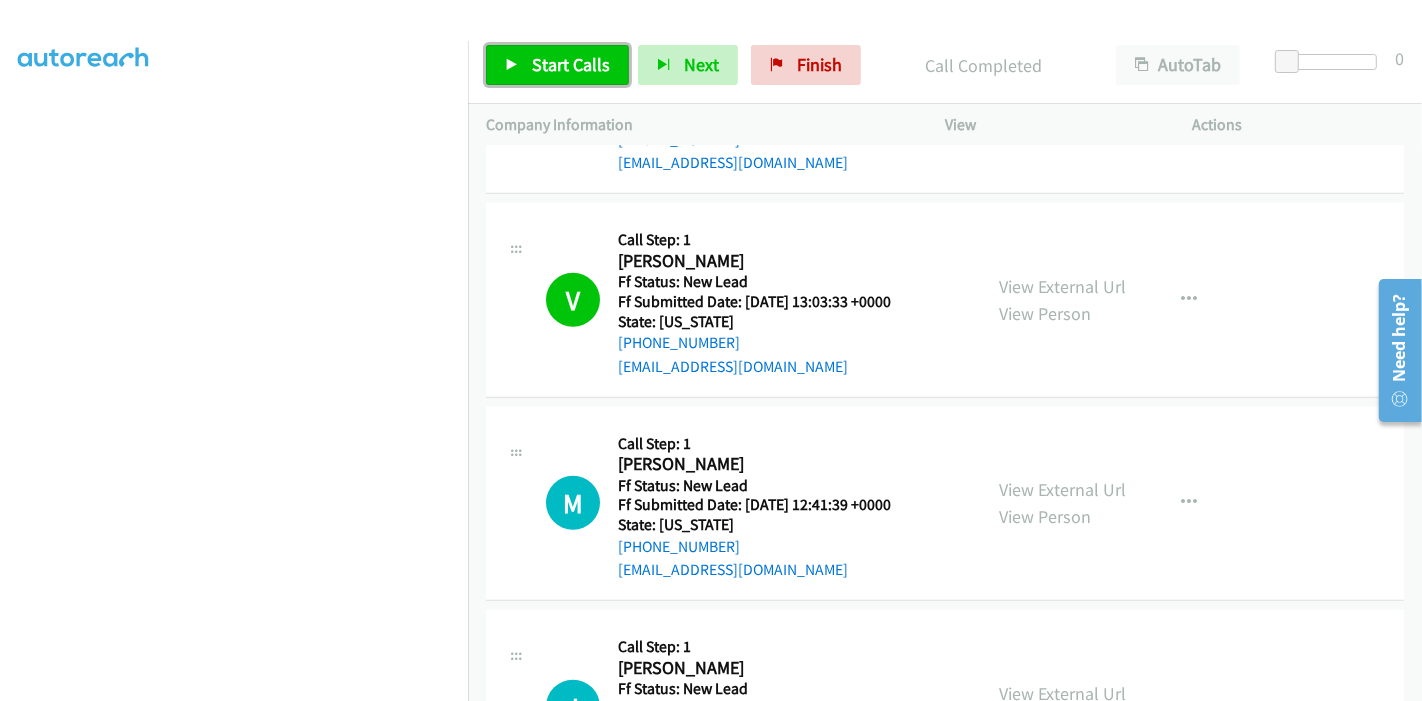 click on "Start Calls" at bounding box center [571, 64] 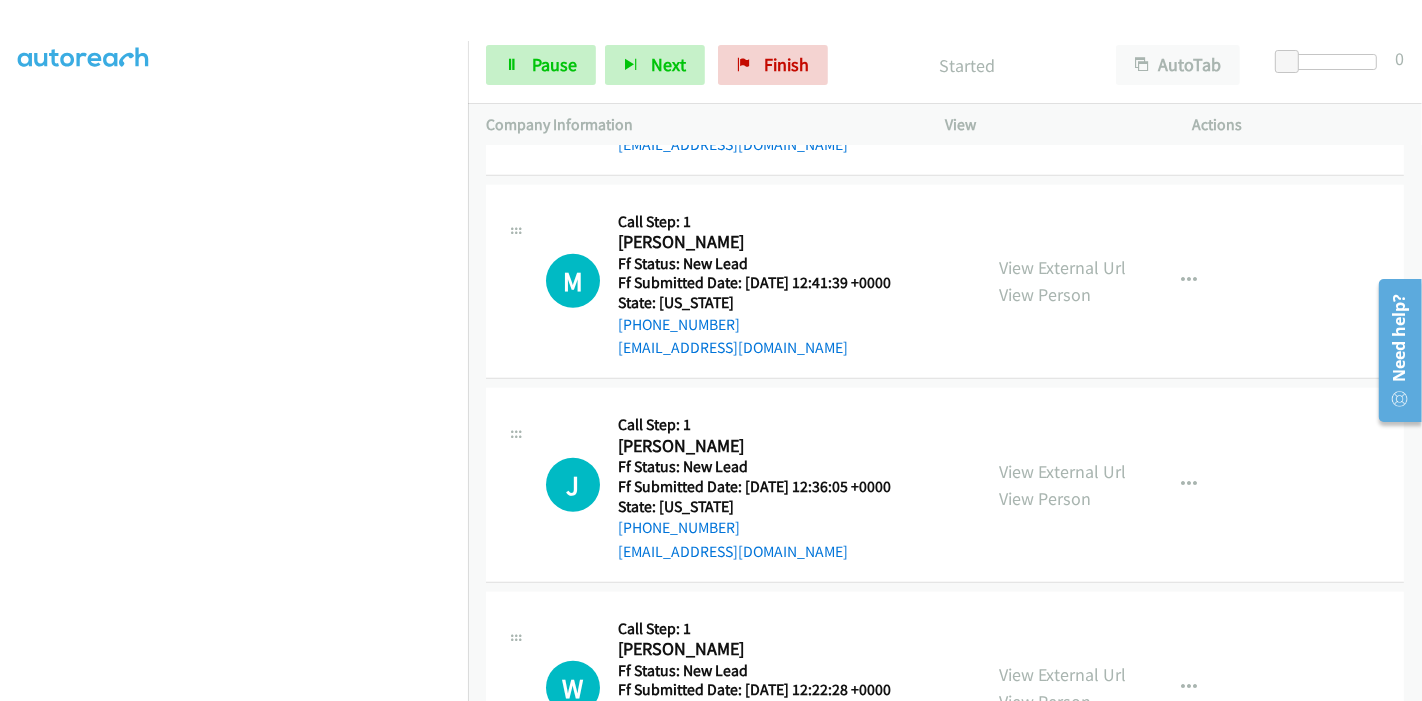 scroll, scrollTop: 1672, scrollLeft: 0, axis: vertical 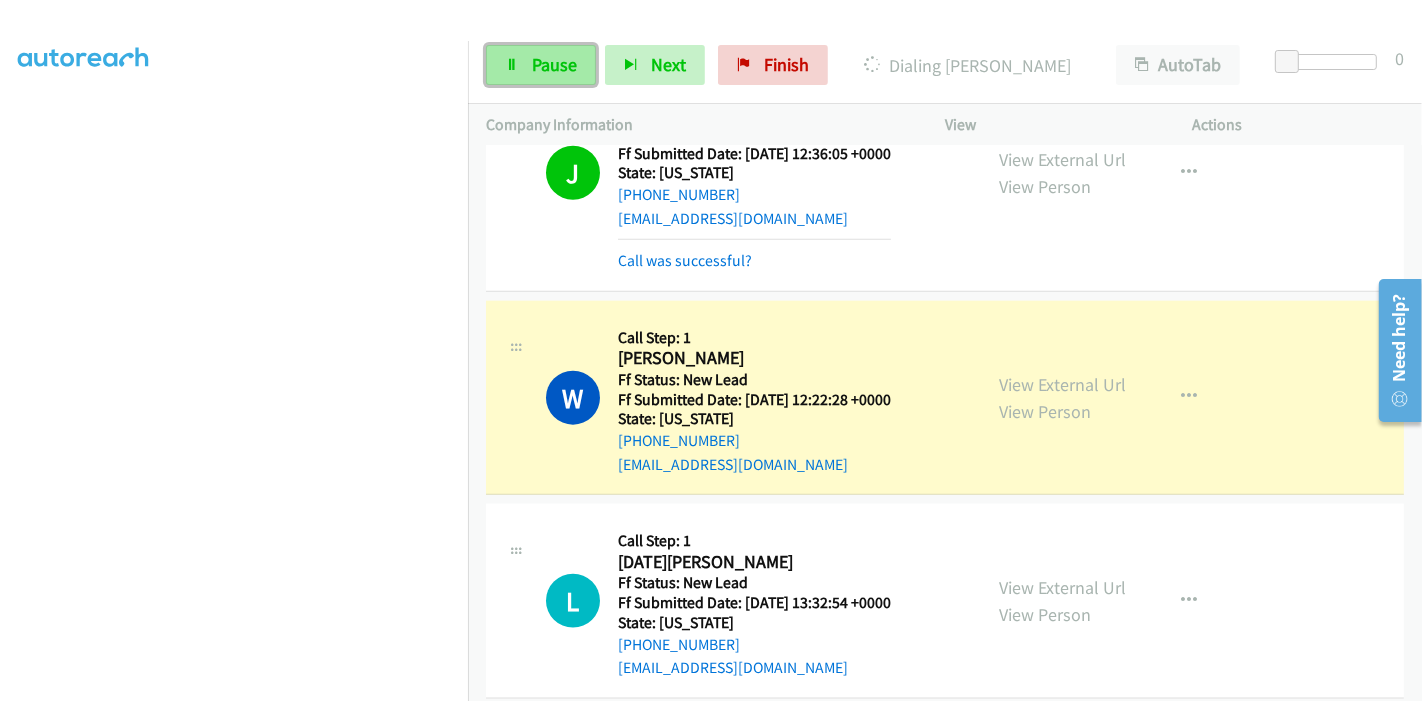 click on "Pause" at bounding box center [554, 64] 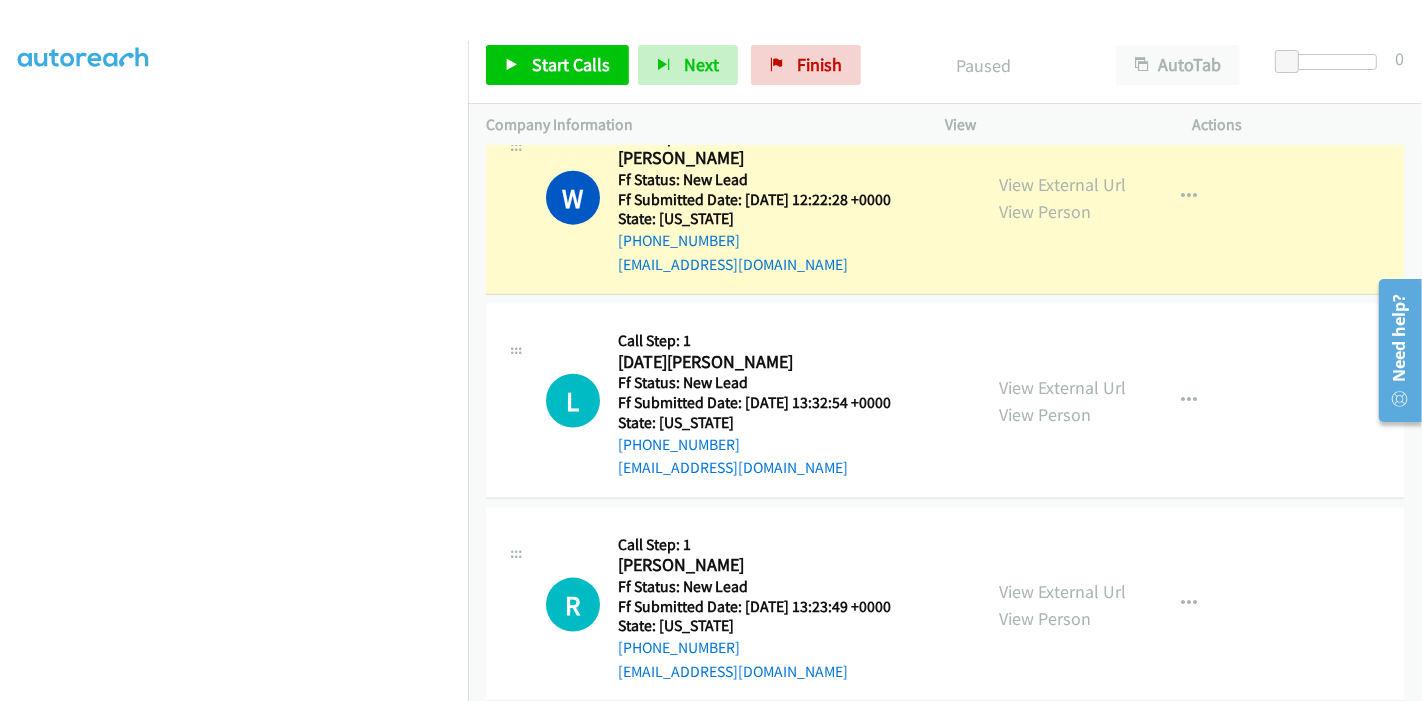 scroll, scrollTop: 1922, scrollLeft: 0, axis: vertical 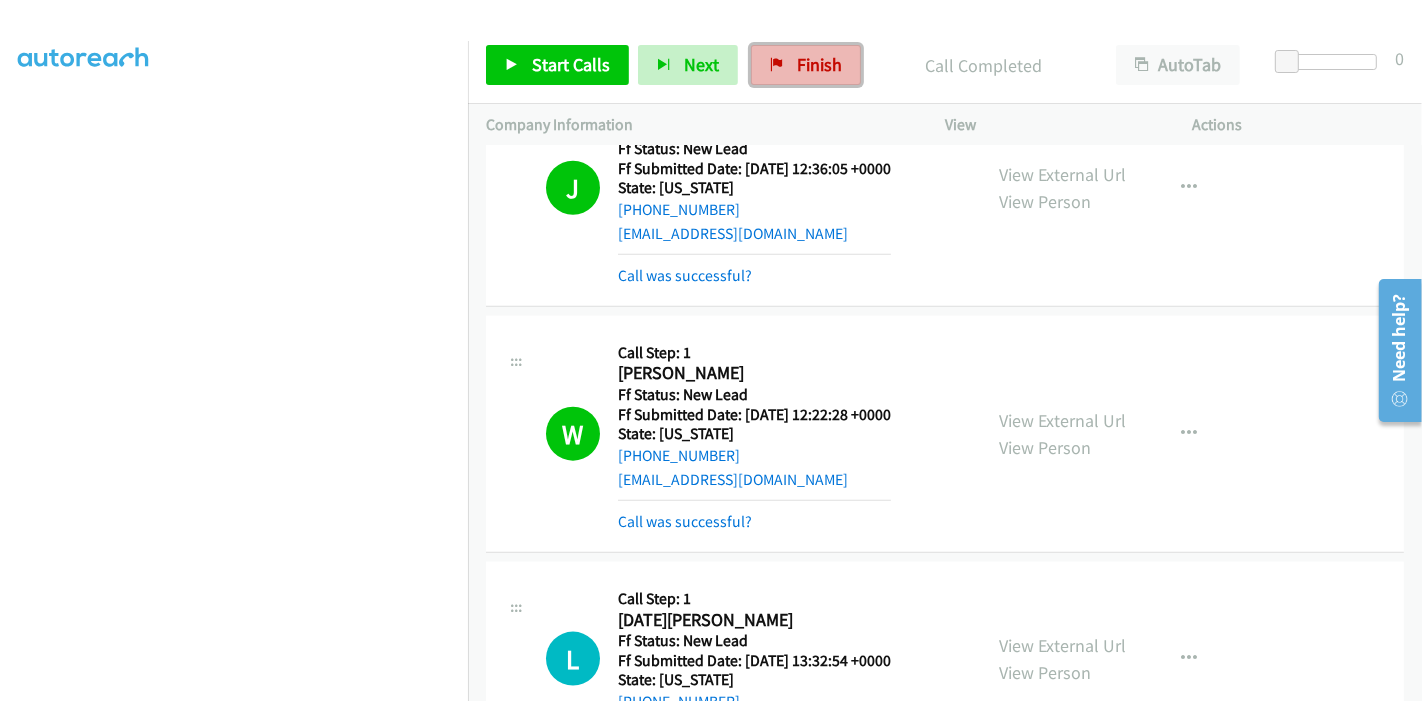 click on "Finish" at bounding box center [806, 65] 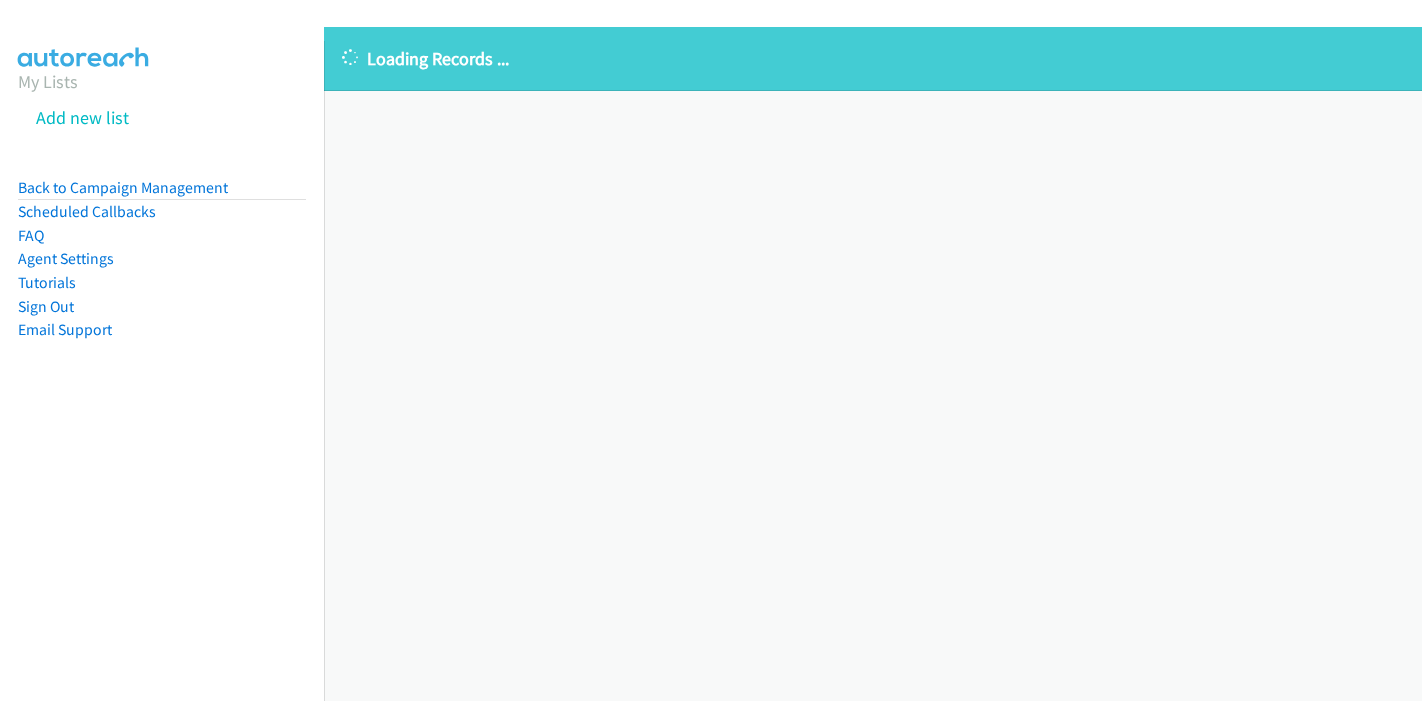 scroll, scrollTop: 0, scrollLeft: 0, axis: both 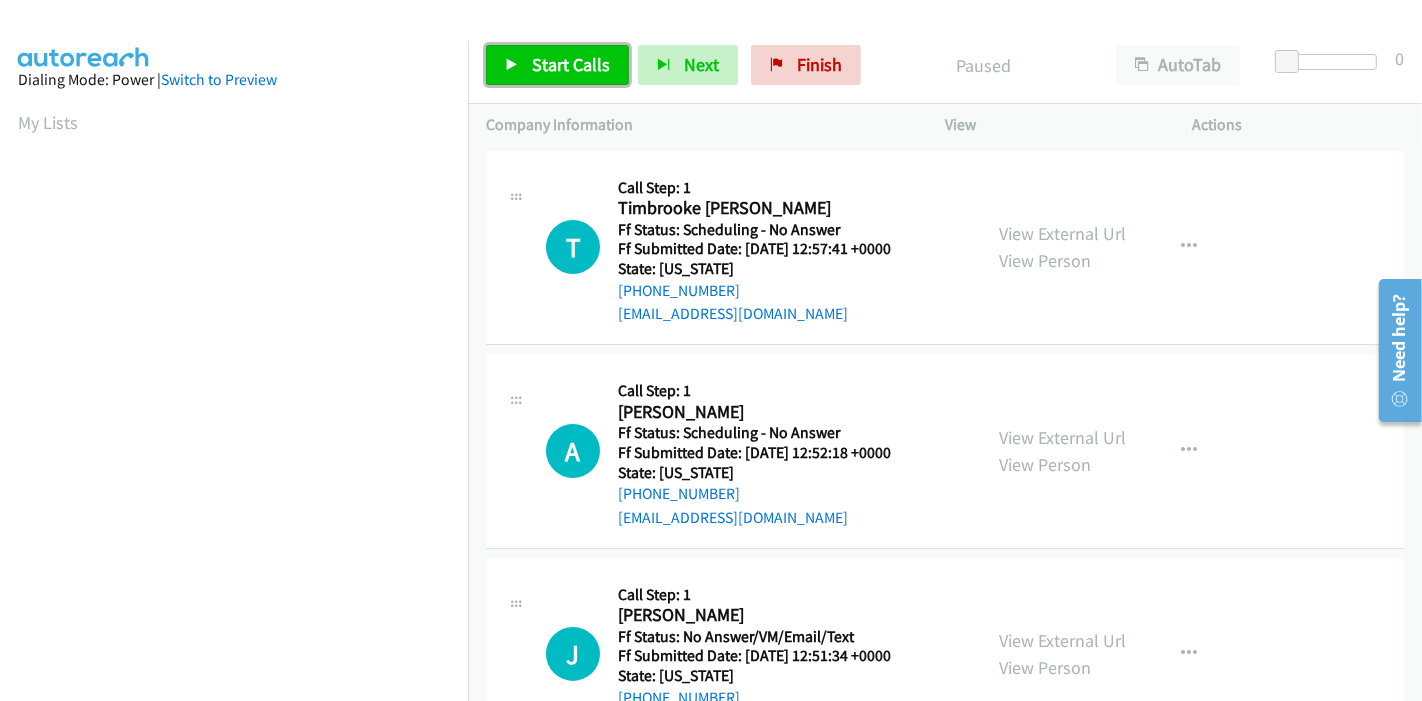 click on "Start Calls" at bounding box center [571, 64] 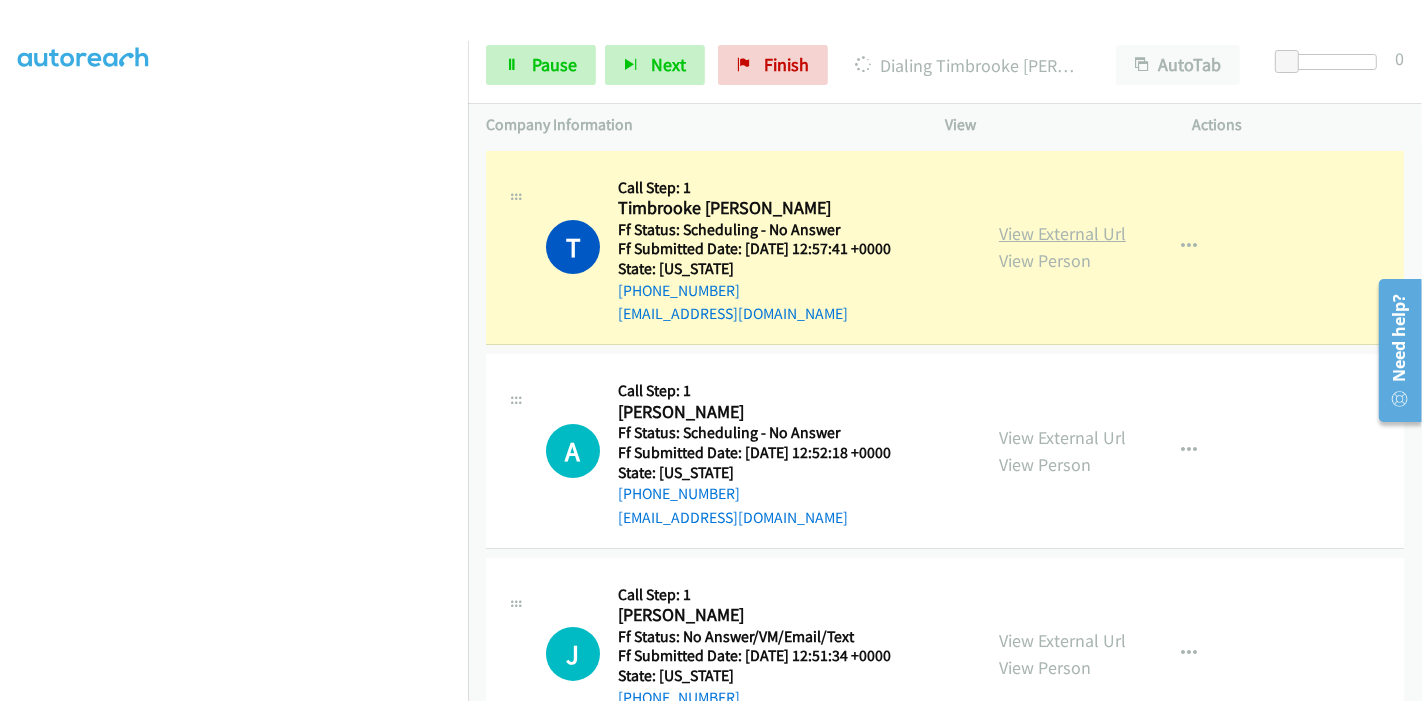 scroll, scrollTop: 222, scrollLeft: 0, axis: vertical 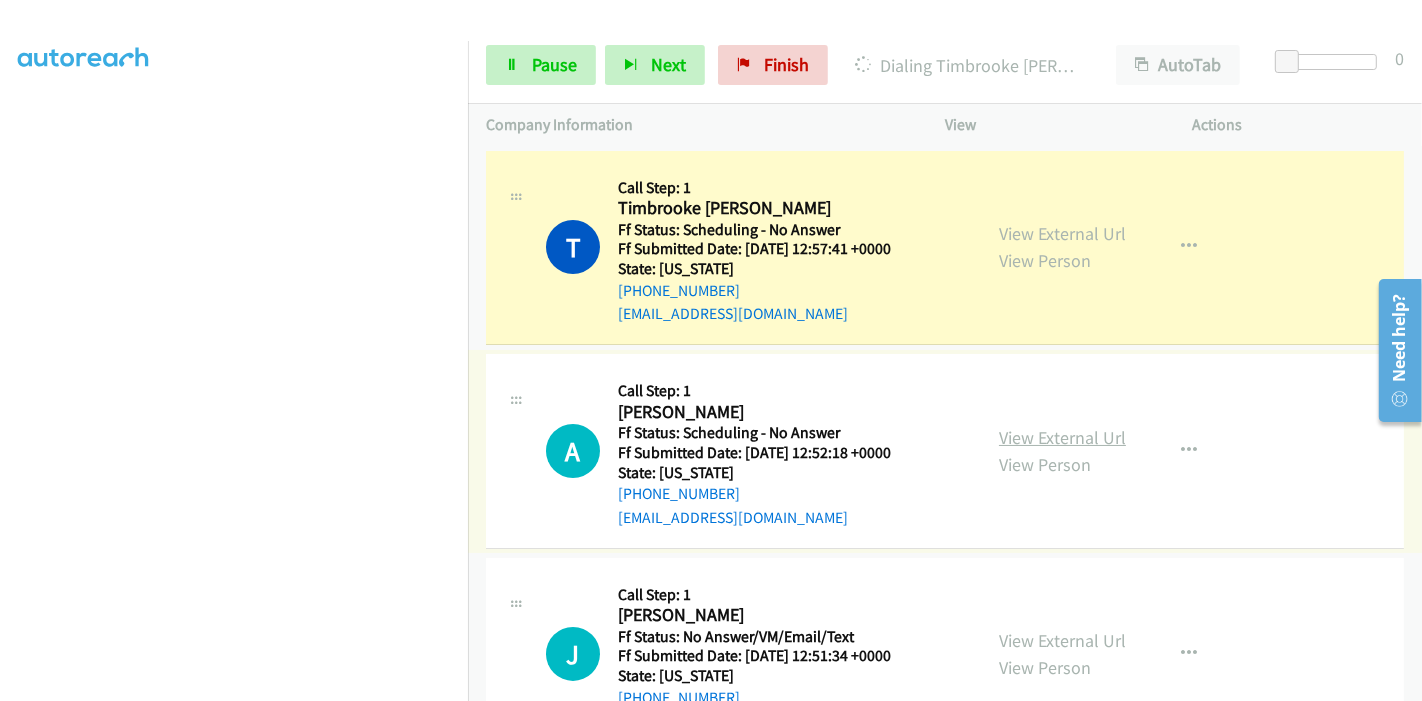 click on "View External Url" at bounding box center [1062, 437] 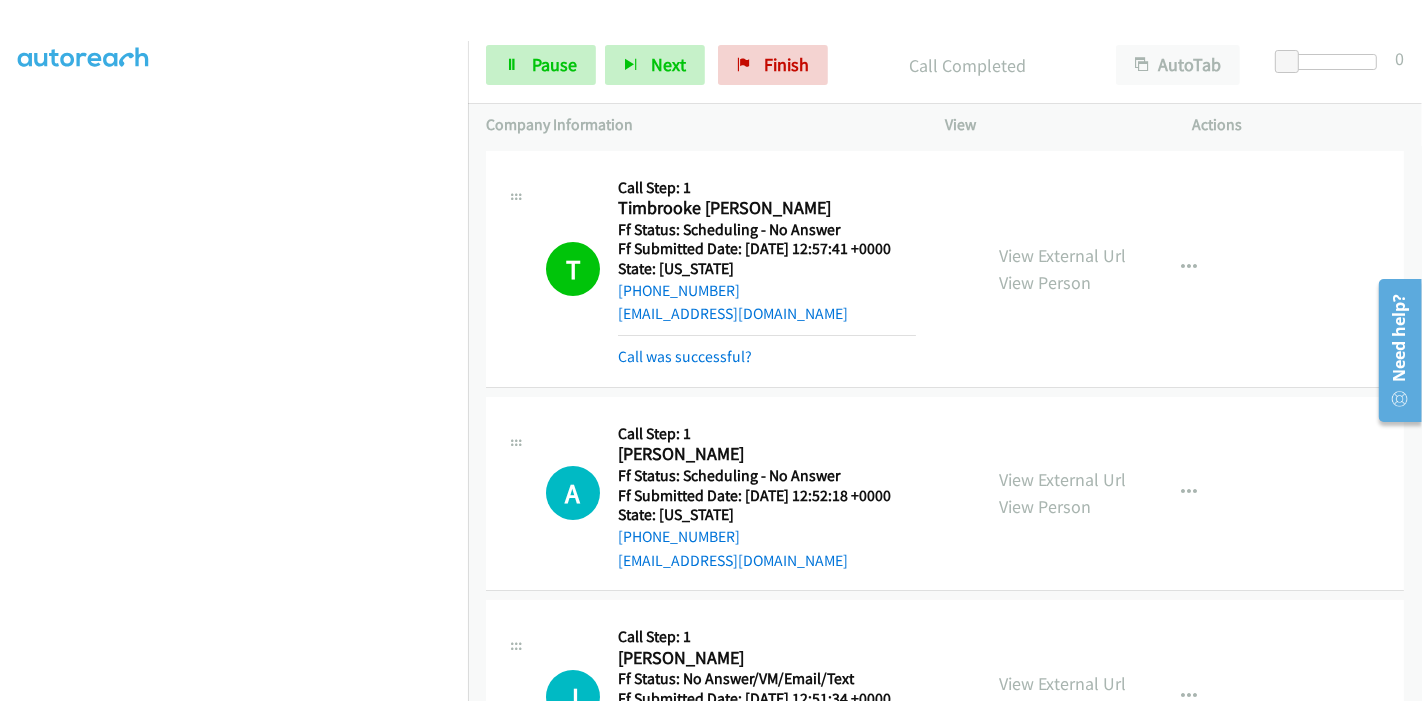 scroll, scrollTop: 0, scrollLeft: 0, axis: both 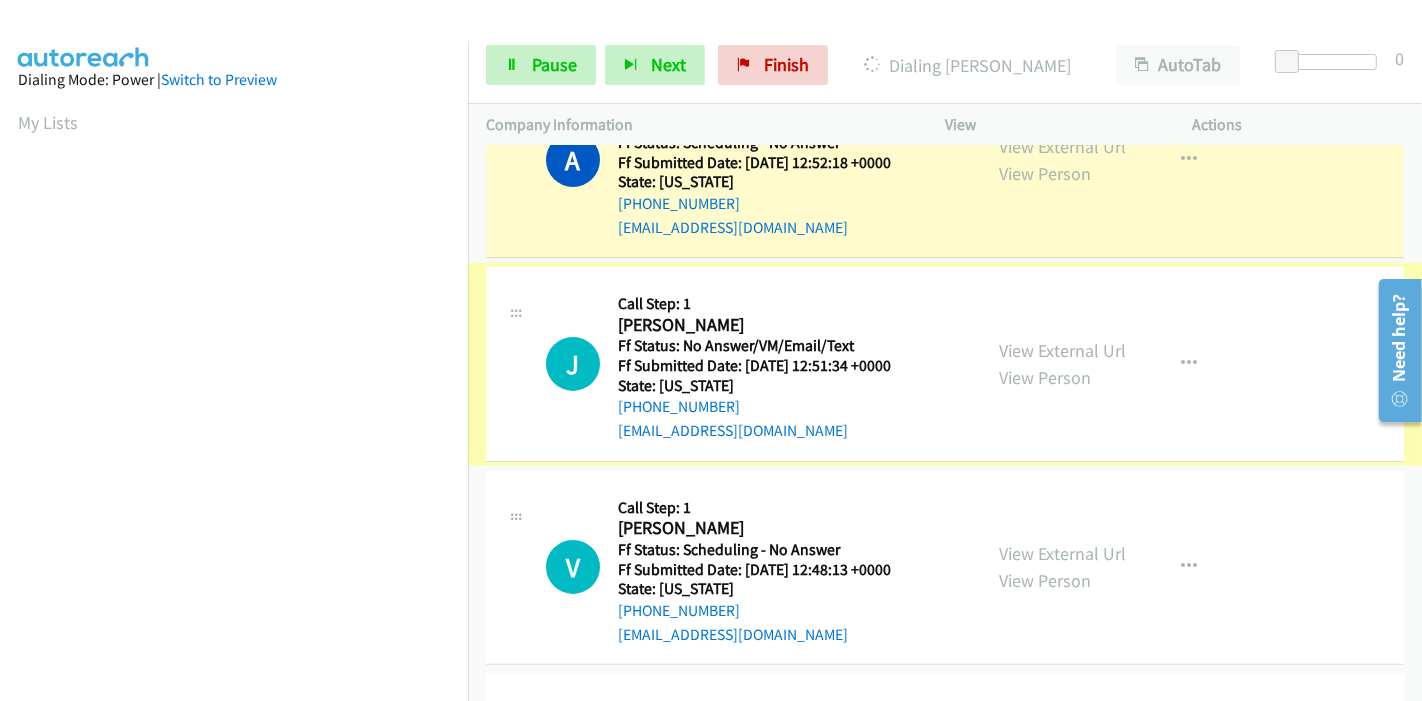 click on "View External Url" at bounding box center [1062, 350] 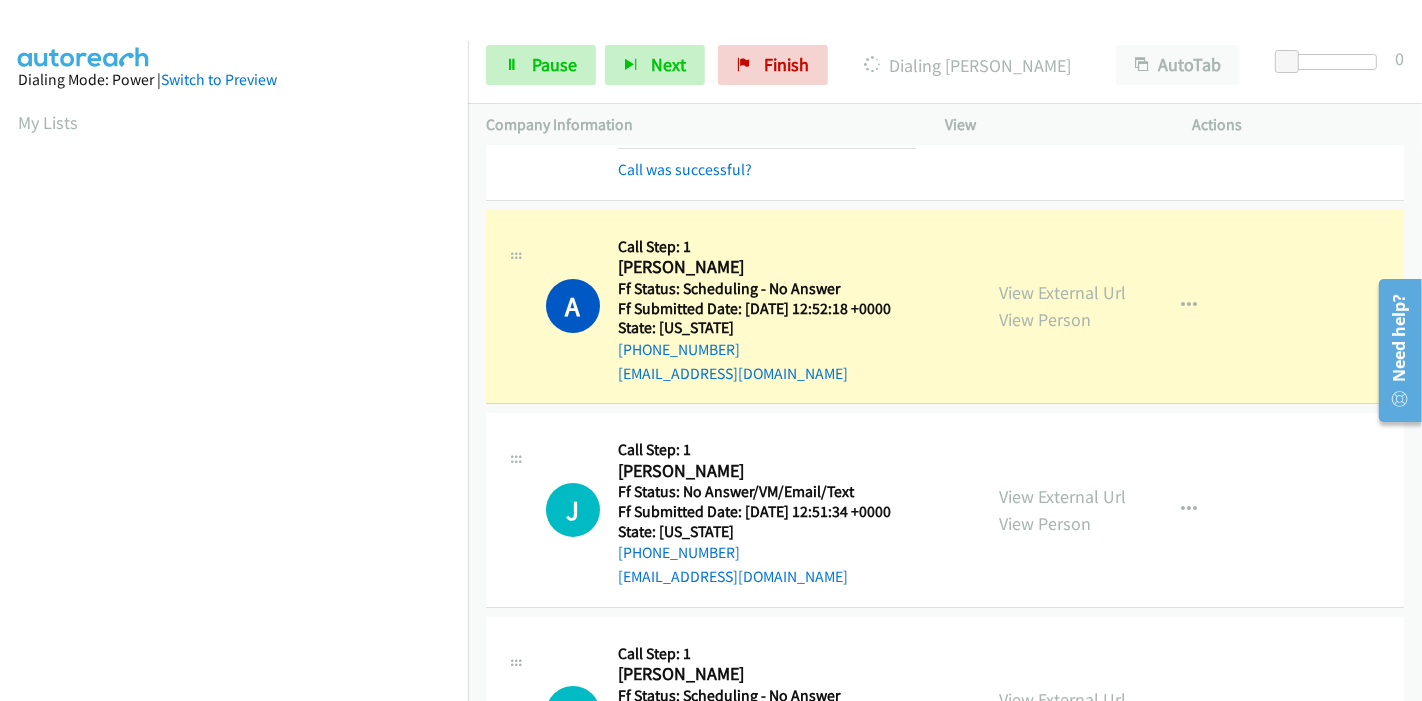 scroll, scrollTop: 222, scrollLeft: 0, axis: vertical 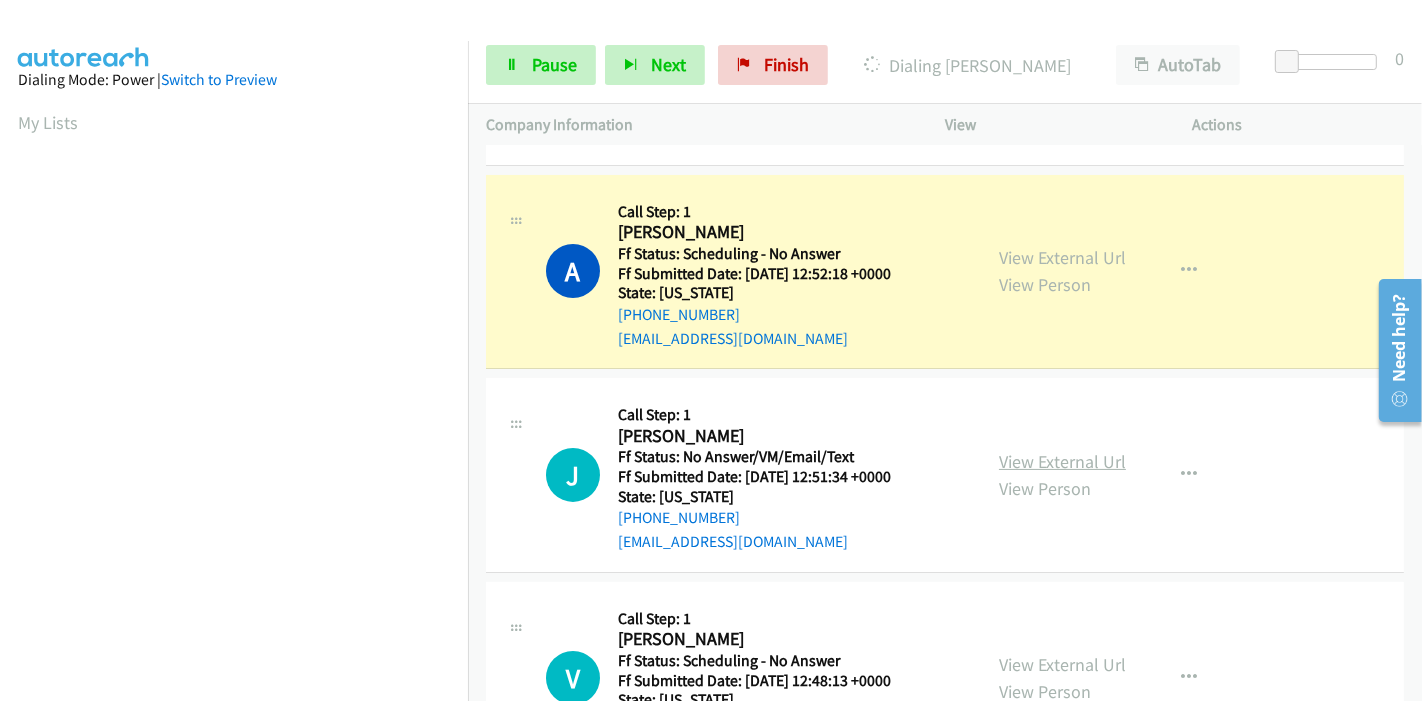 click on "View External Url" at bounding box center (1062, 461) 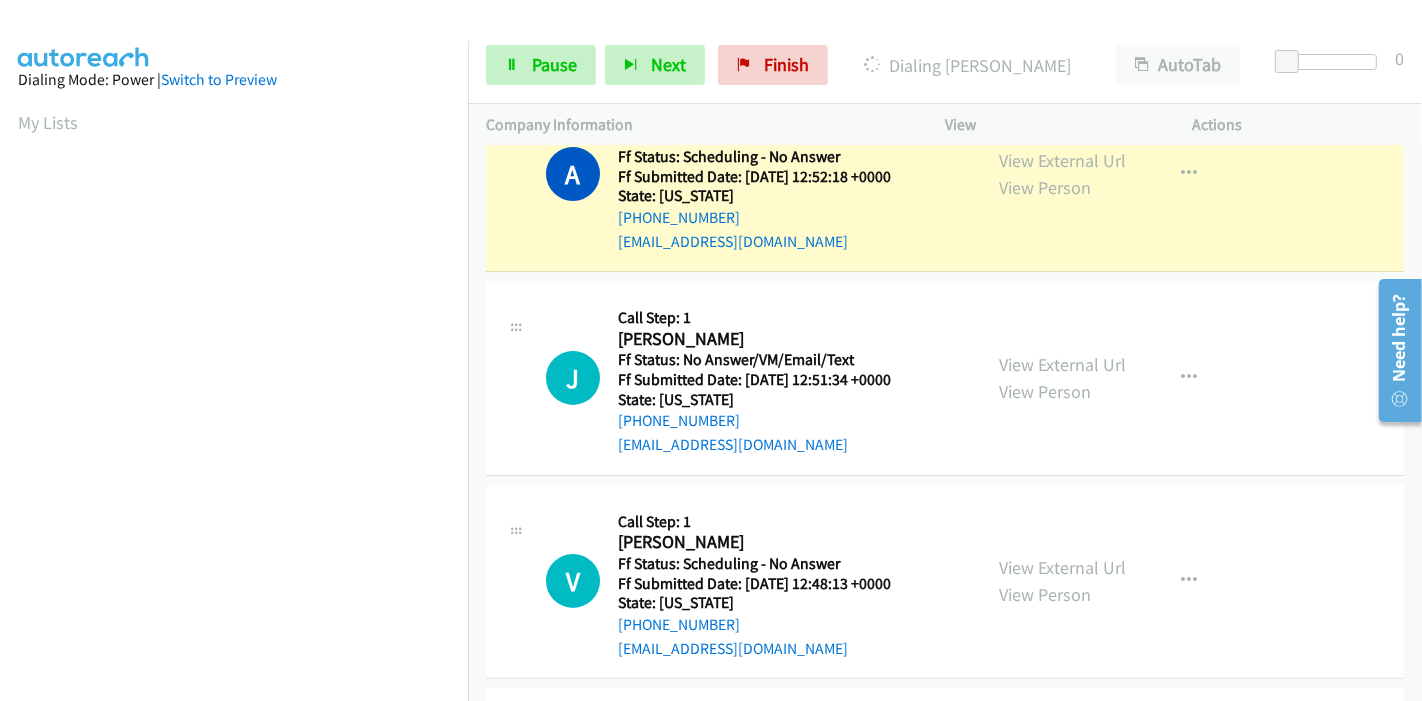 scroll, scrollTop: 444, scrollLeft: 0, axis: vertical 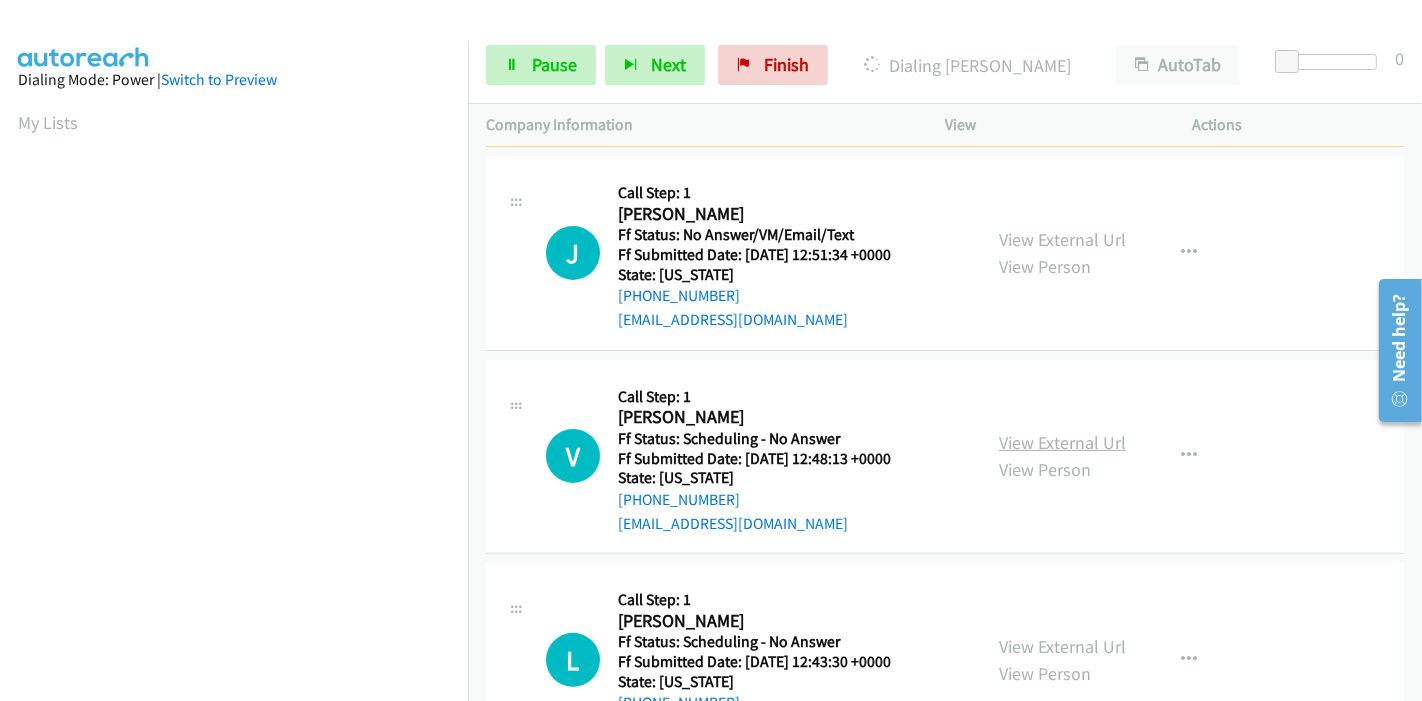 click on "View External Url" at bounding box center [1062, 442] 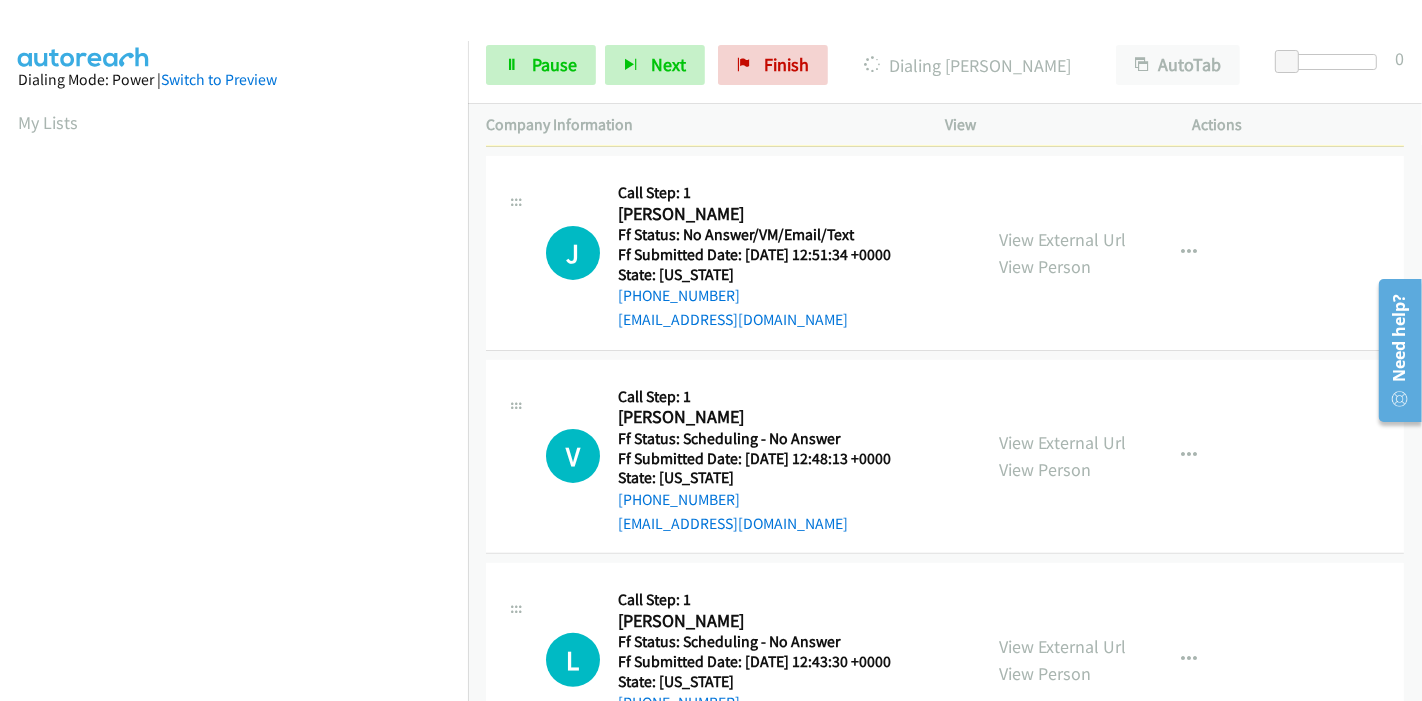 scroll, scrollTop: 666, scrollLeft: 0, axis: vertical 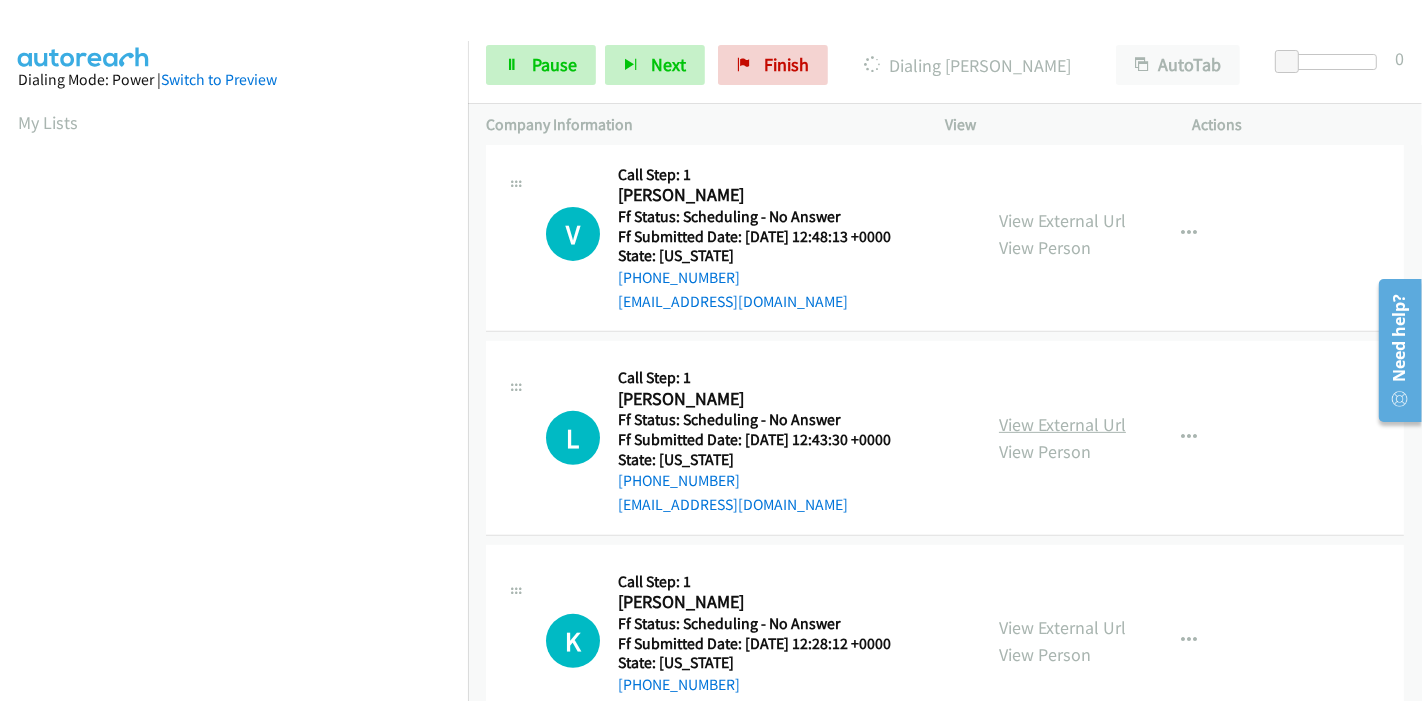 click on "View External Url" at bounding box center [1062, 424] 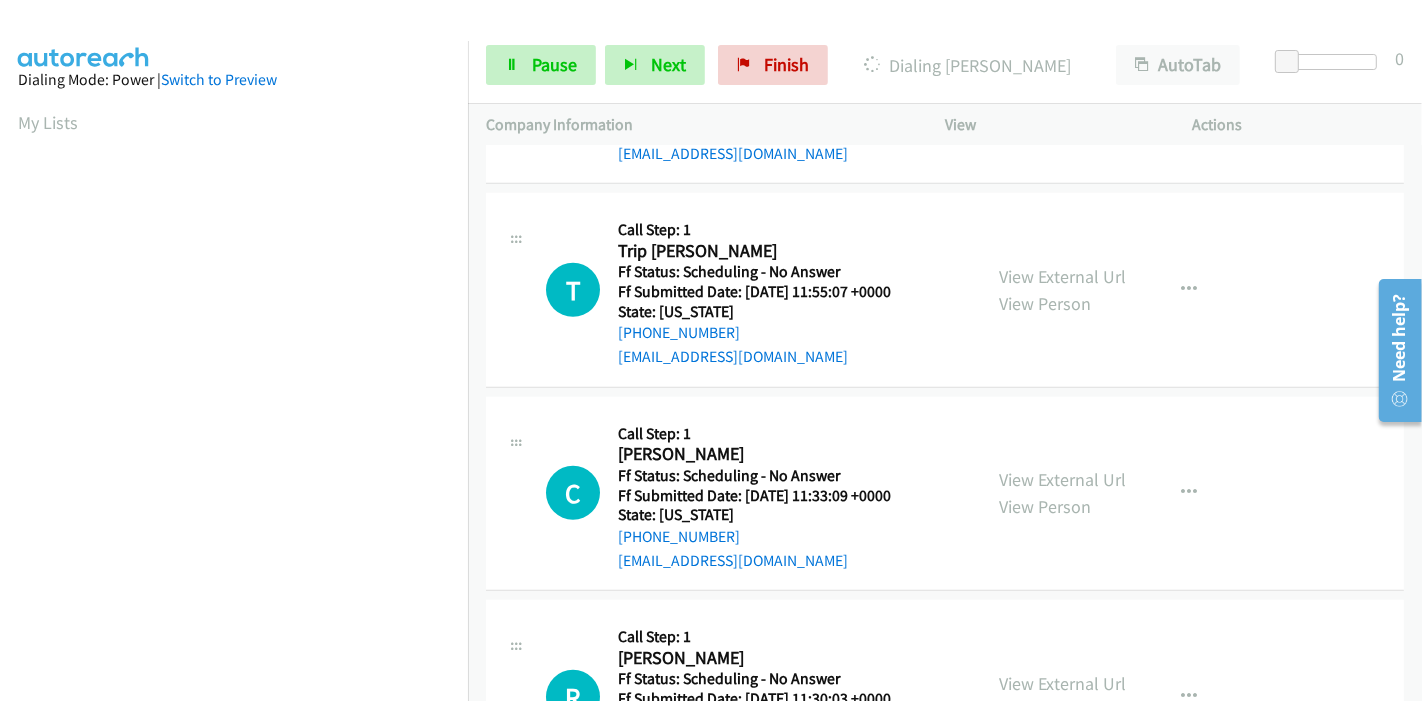scroll, scrollTop: 1222, scrollLeft: 0, axis: vertical 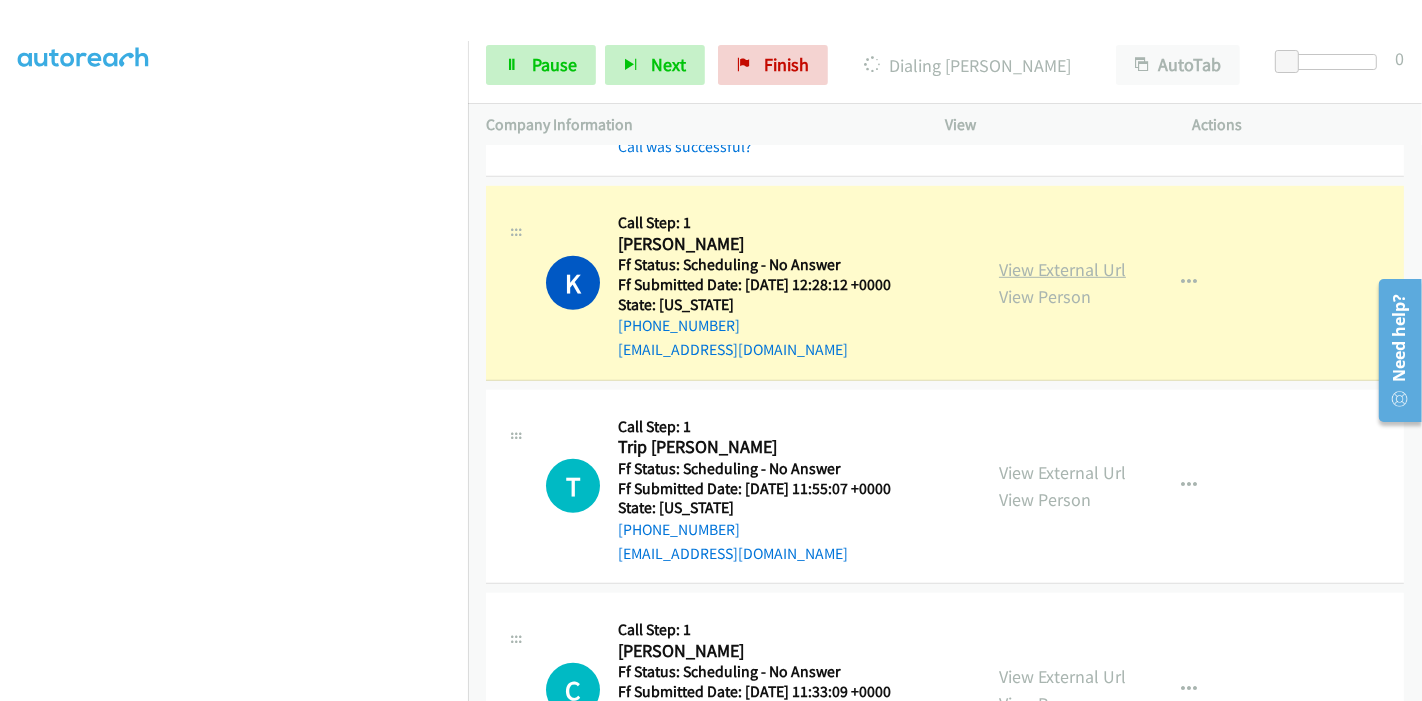 click on "View External Url" at bounding box center (1062, 269) 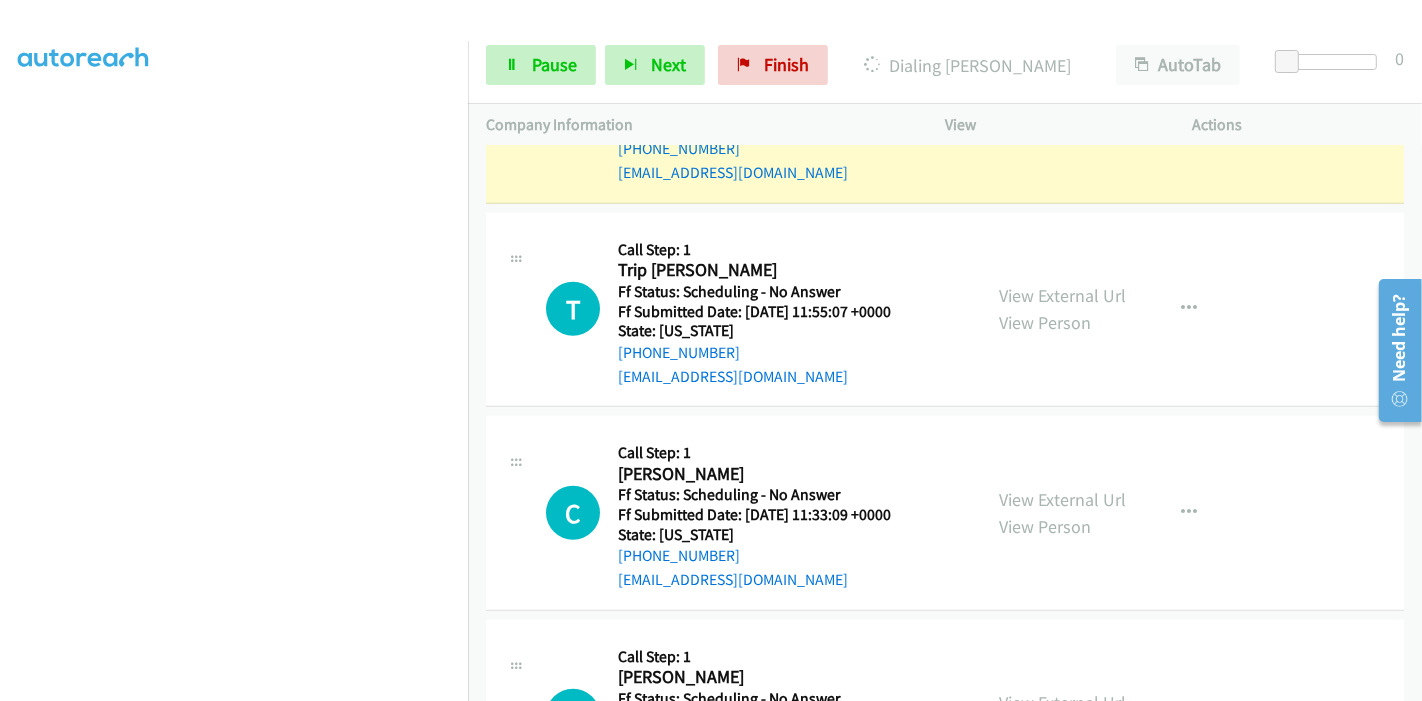 scroll, scrollTop: 1417, scrollLeft: 0, axis: vertical 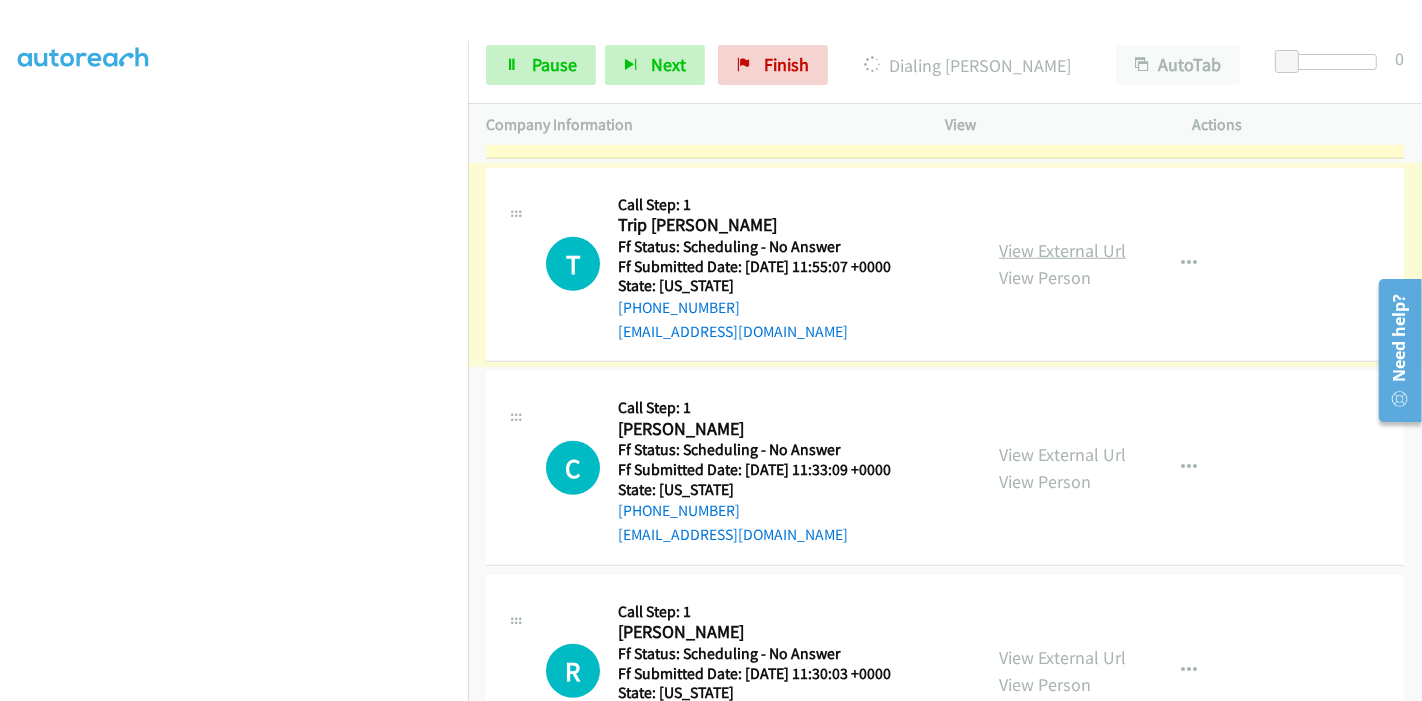 click on "View External Url" at bounding box center (1062, 250) 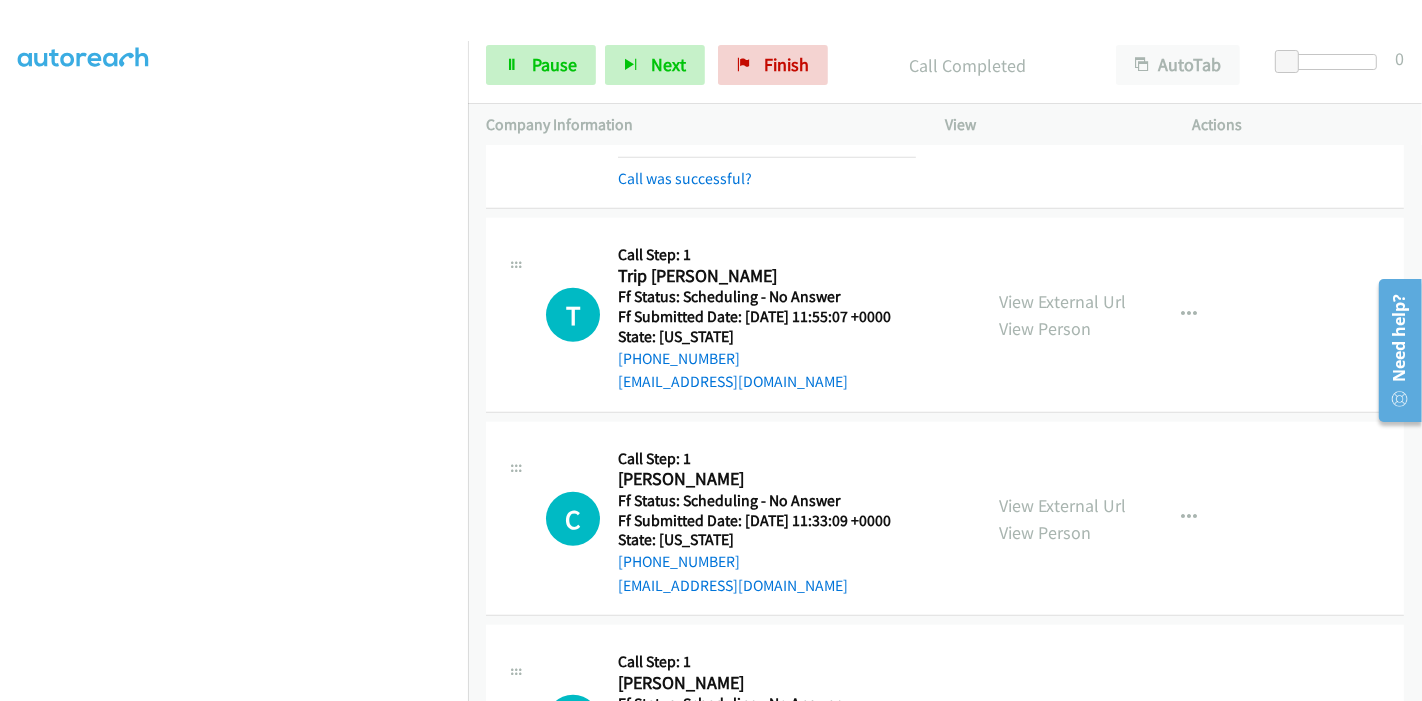 scroll, scrollTop: 1417, scrollLeft: 0, axis: vertical 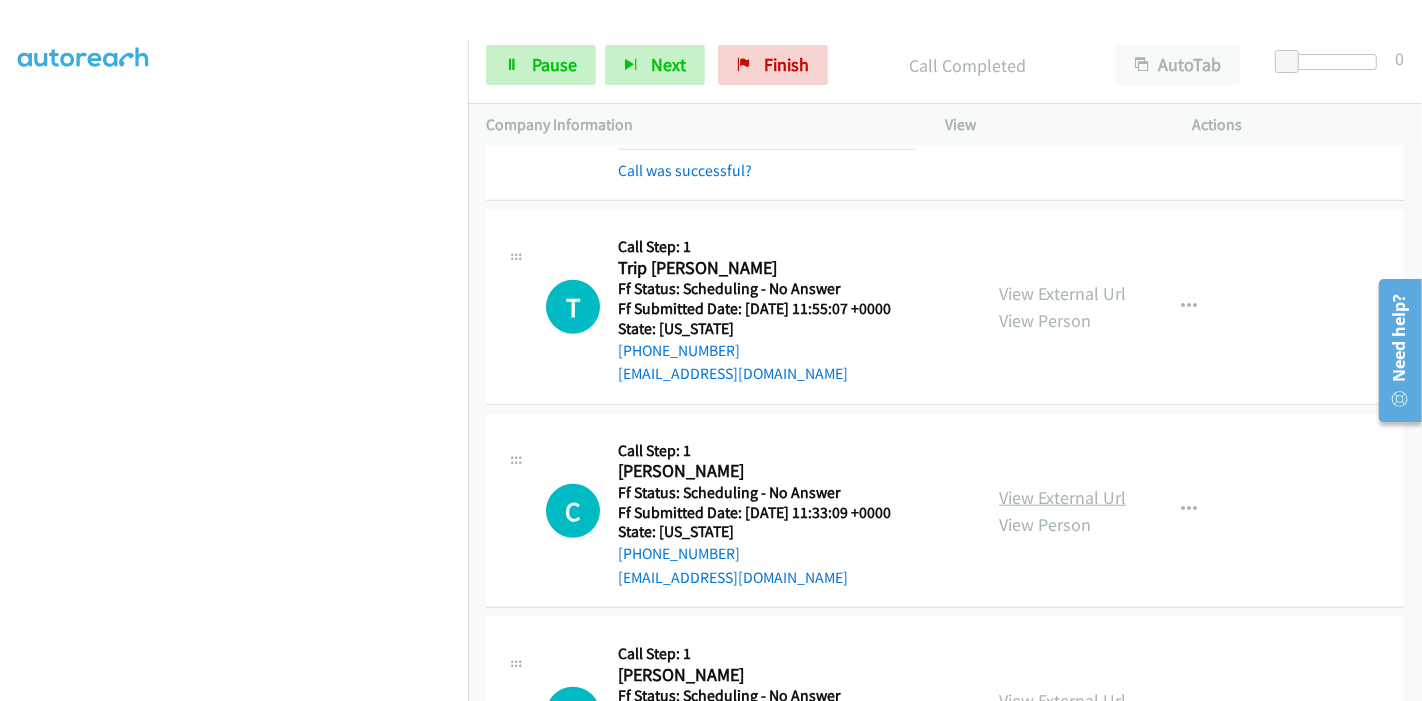 click on "View External Url" at bounding box center (1062, 497) 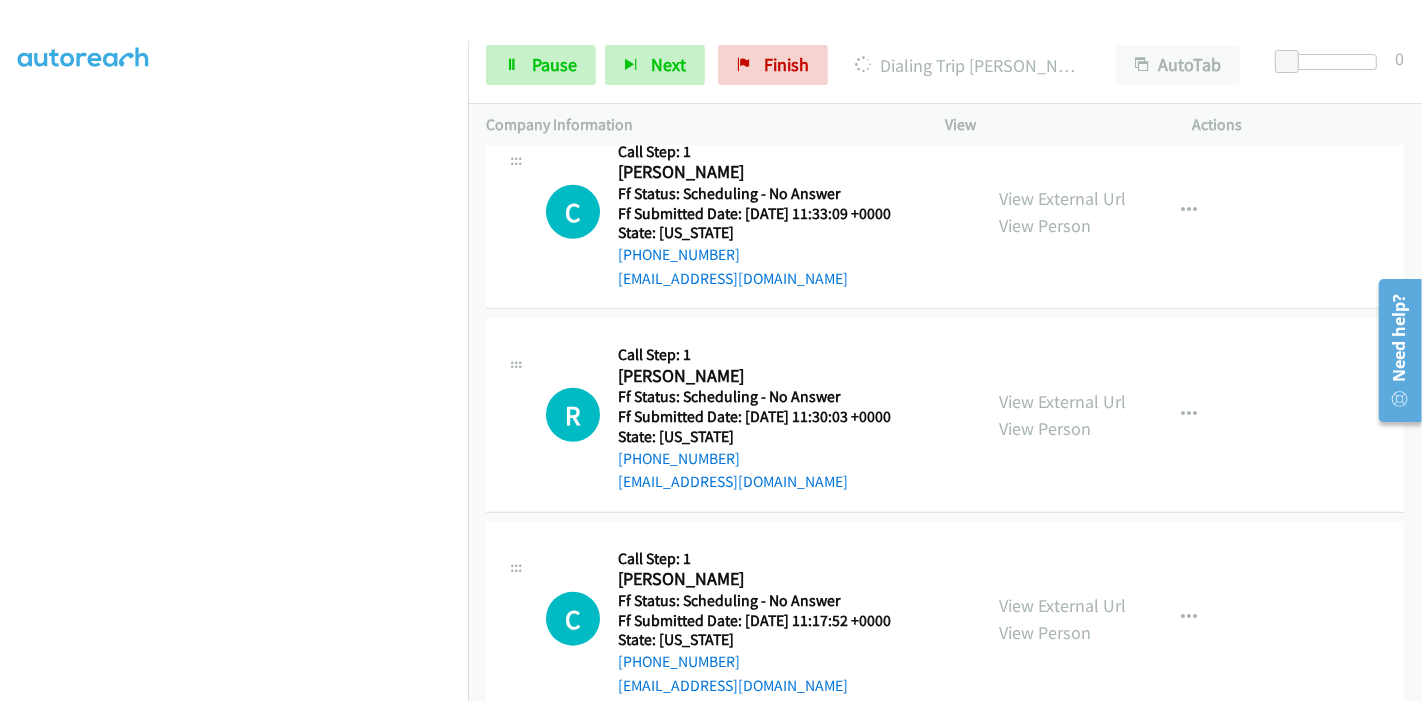scroll, scrollTop: 1751, scrollLeft: 0, axis: vertical 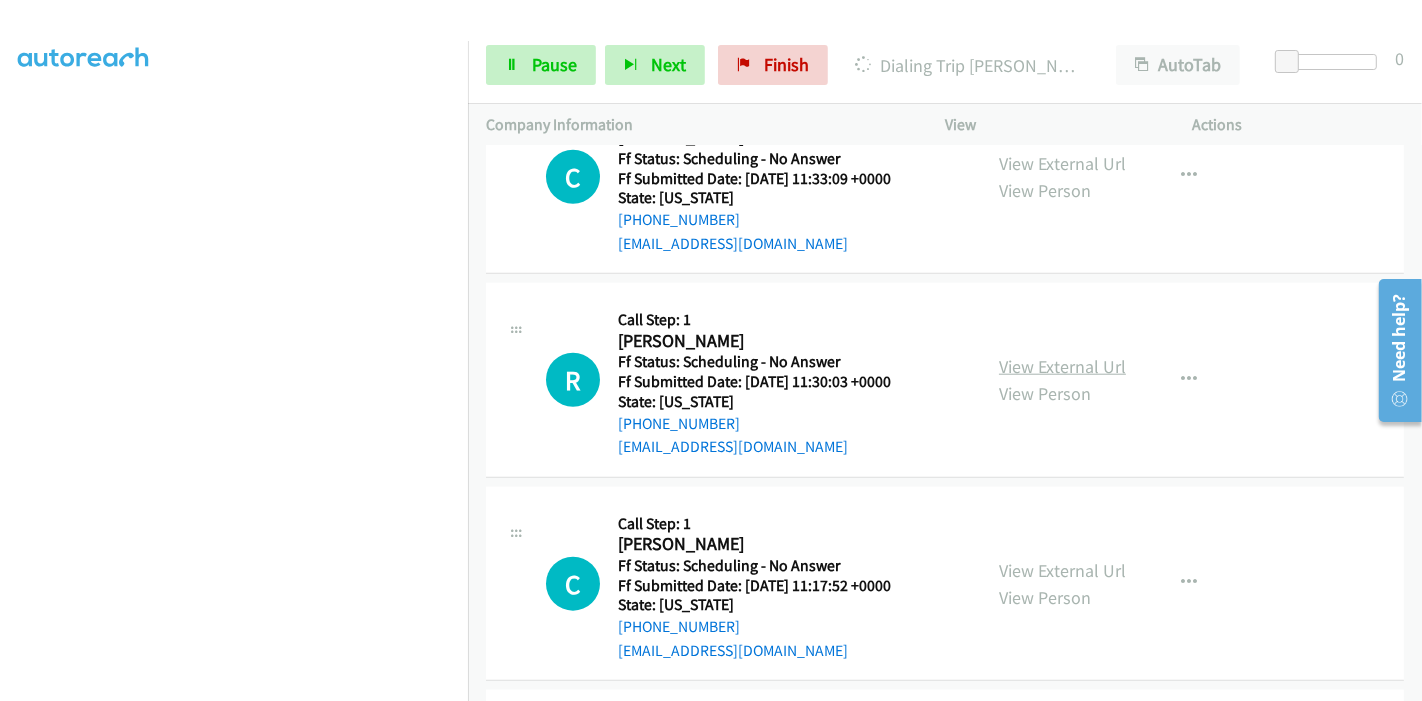 click on "View External Url" at bounding box center (1062, 366) 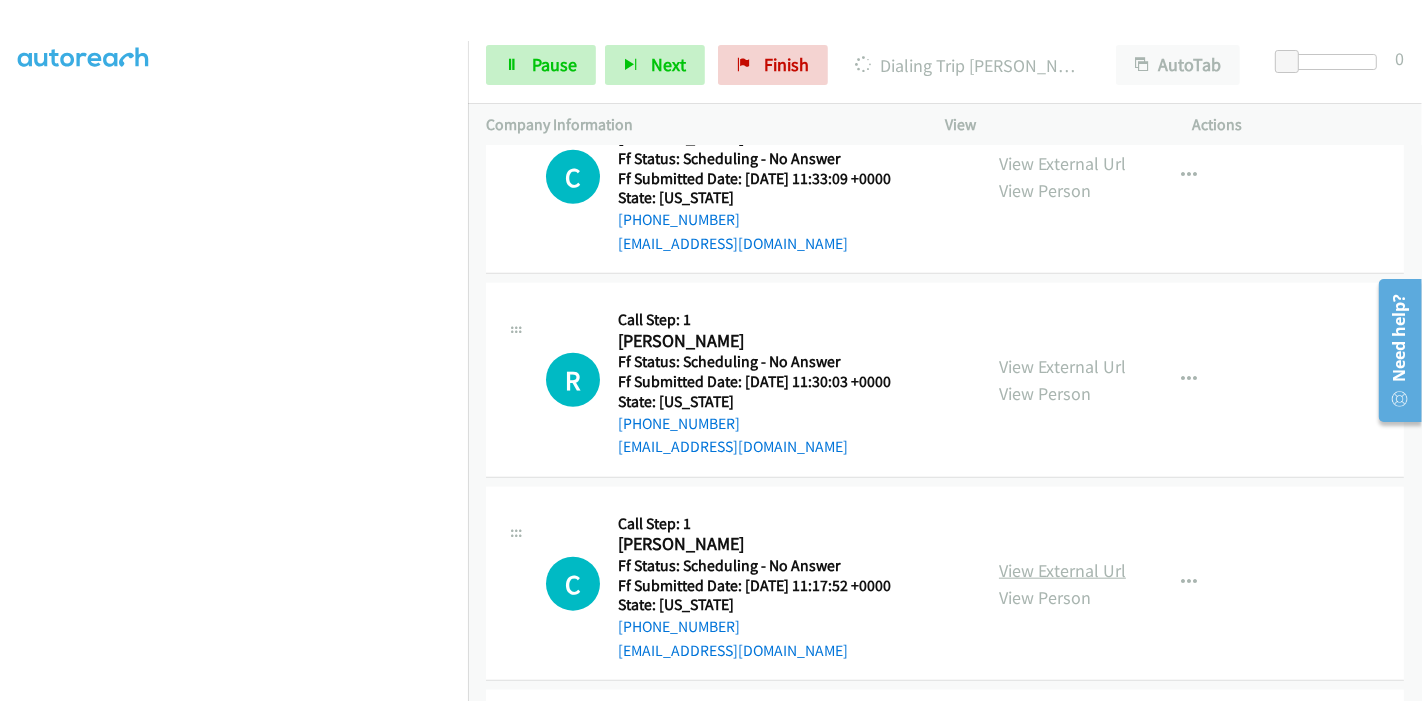click on "View External Url" at bounding box center [1062, 570] 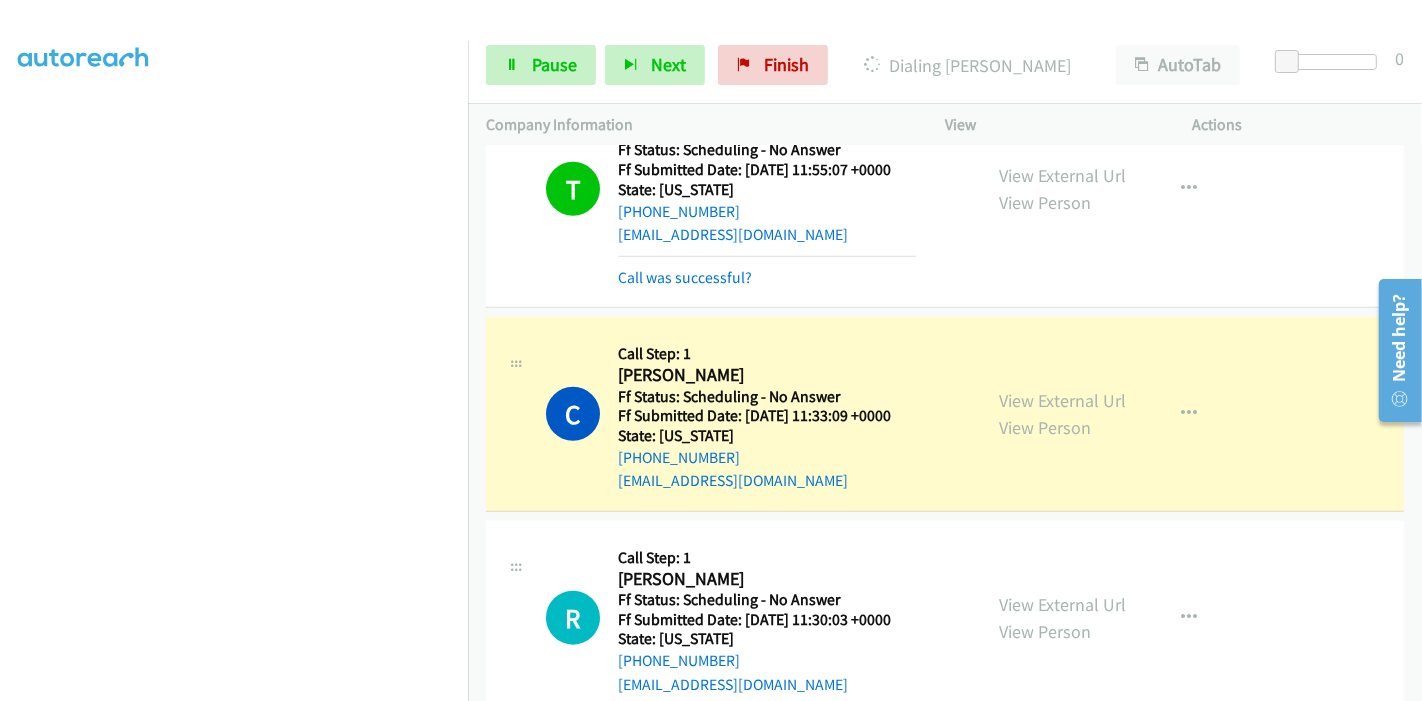 scroll, scrollTop: 1682, scrollLeft: 0, axis: vertical 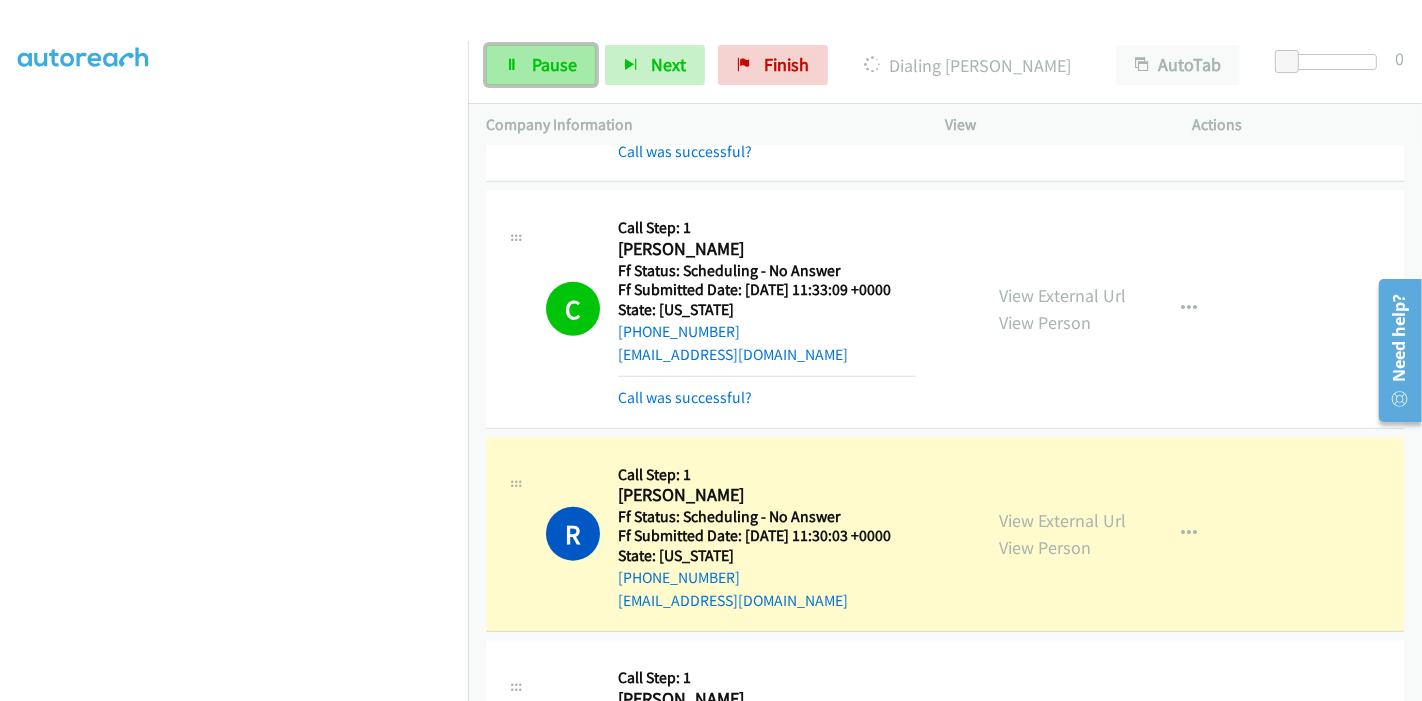 click on "Pause" at bounding box center [554, 64] 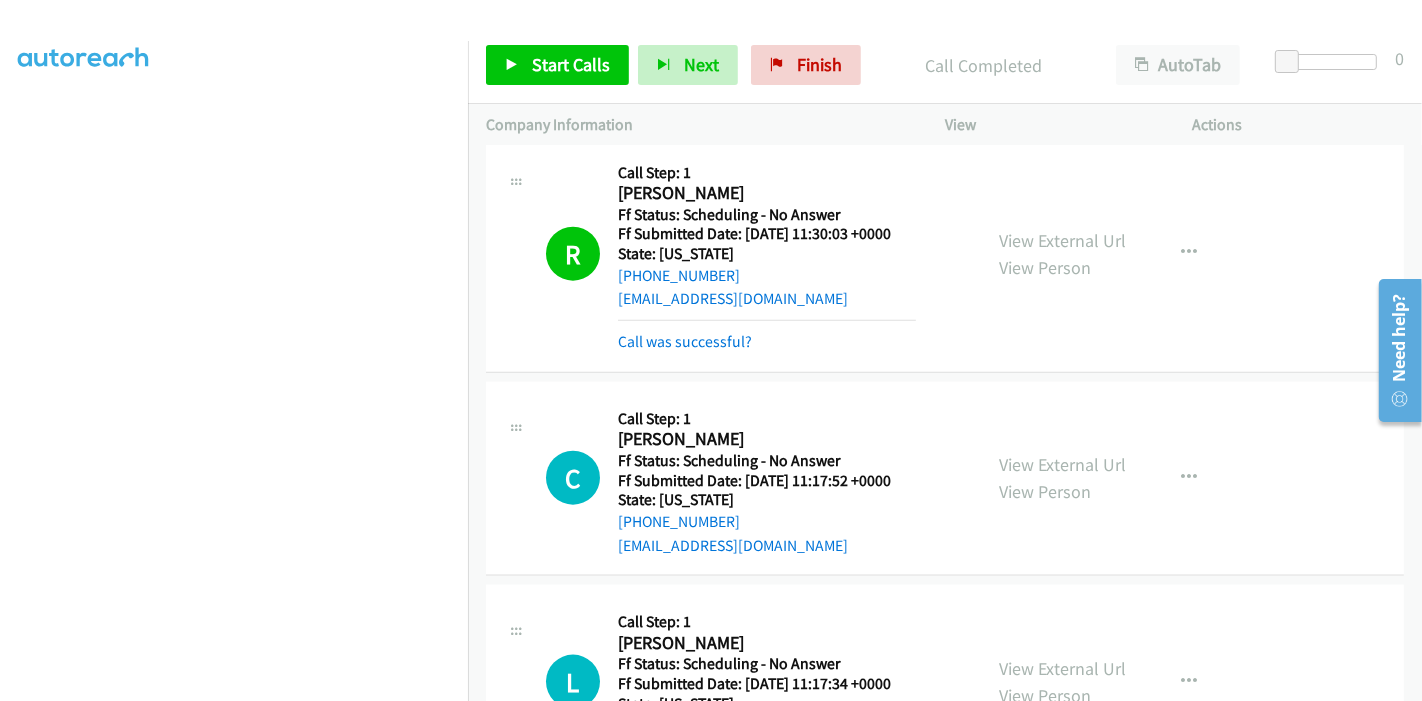 scroll, scrollTop: 1793, scrollLeft: 0, axis: vertical 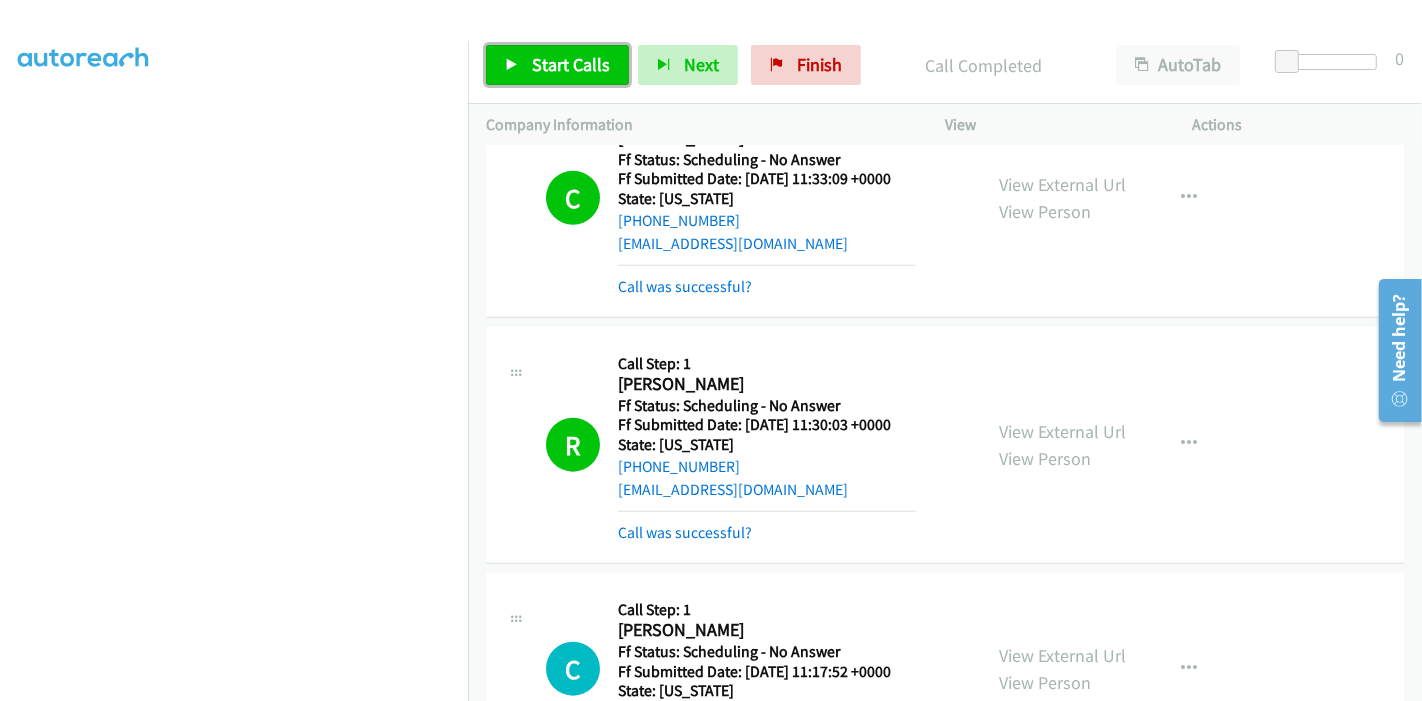 click on "Start Calls" at bounding box center (571, 64) 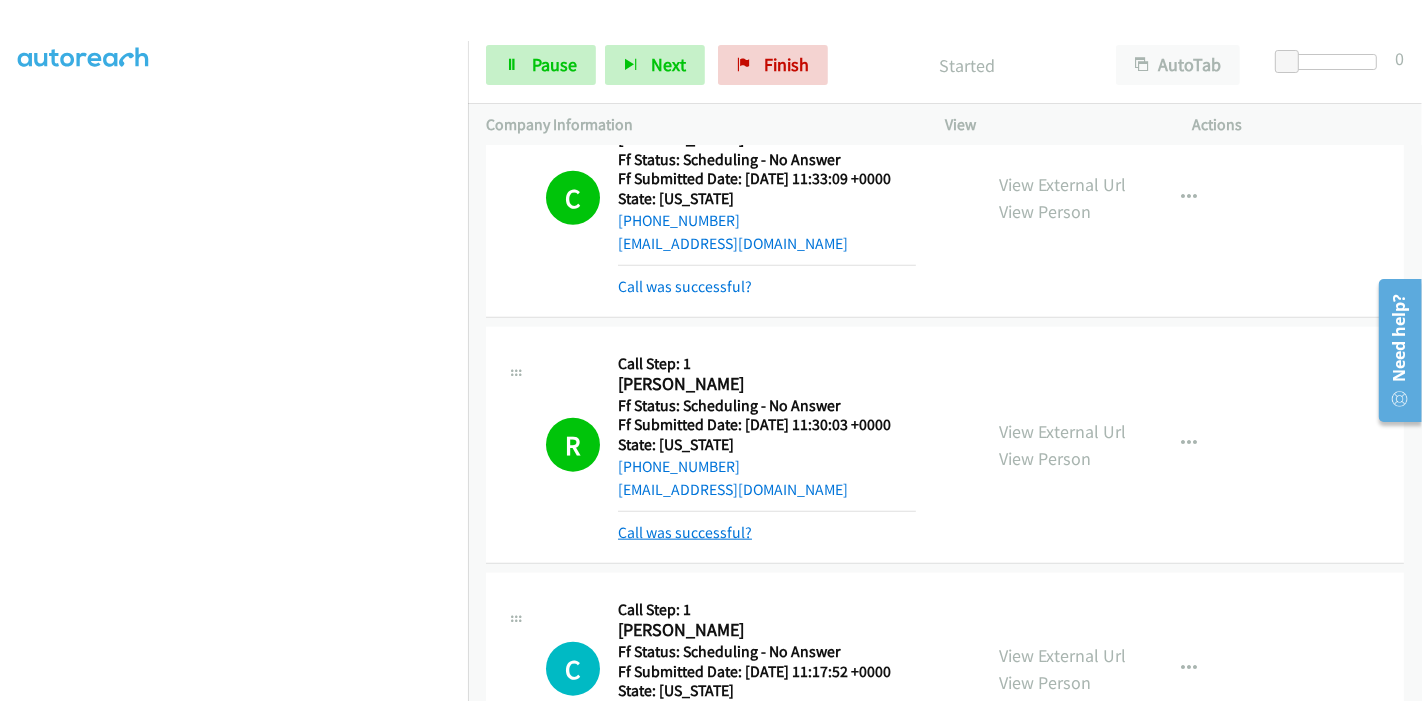 click on "Call was successful?" at bounding box center (685, 532) 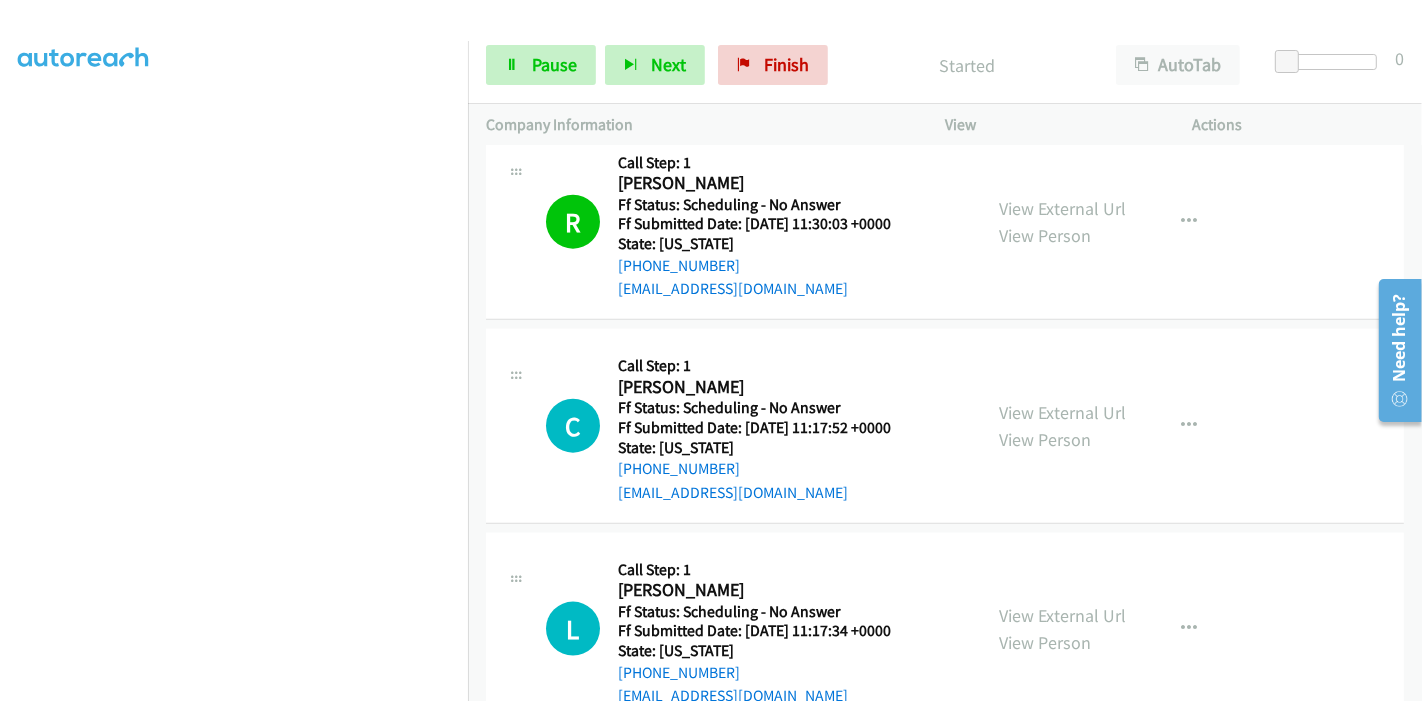 scroll, scrollTop: 2015, scrollLeft: 0, axis: vertical 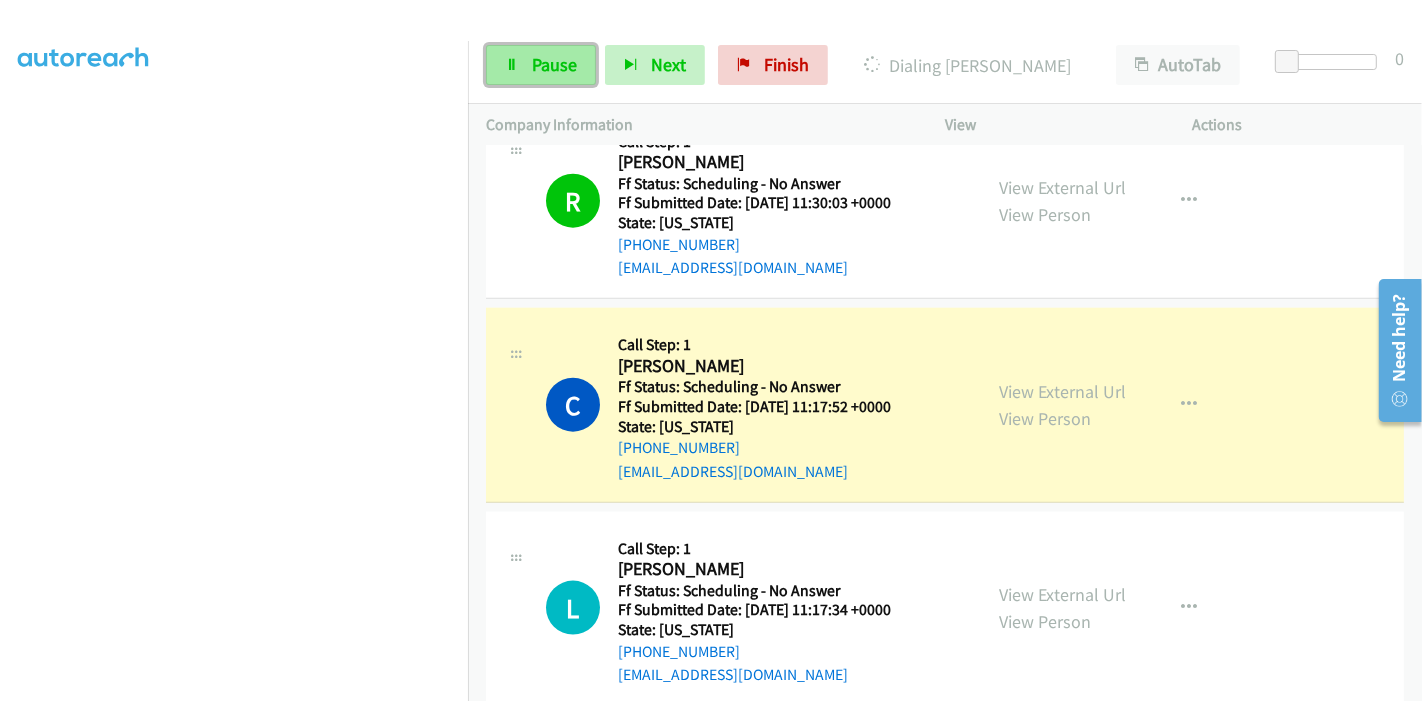 click on "Pause" at bounding box center (554, 64) 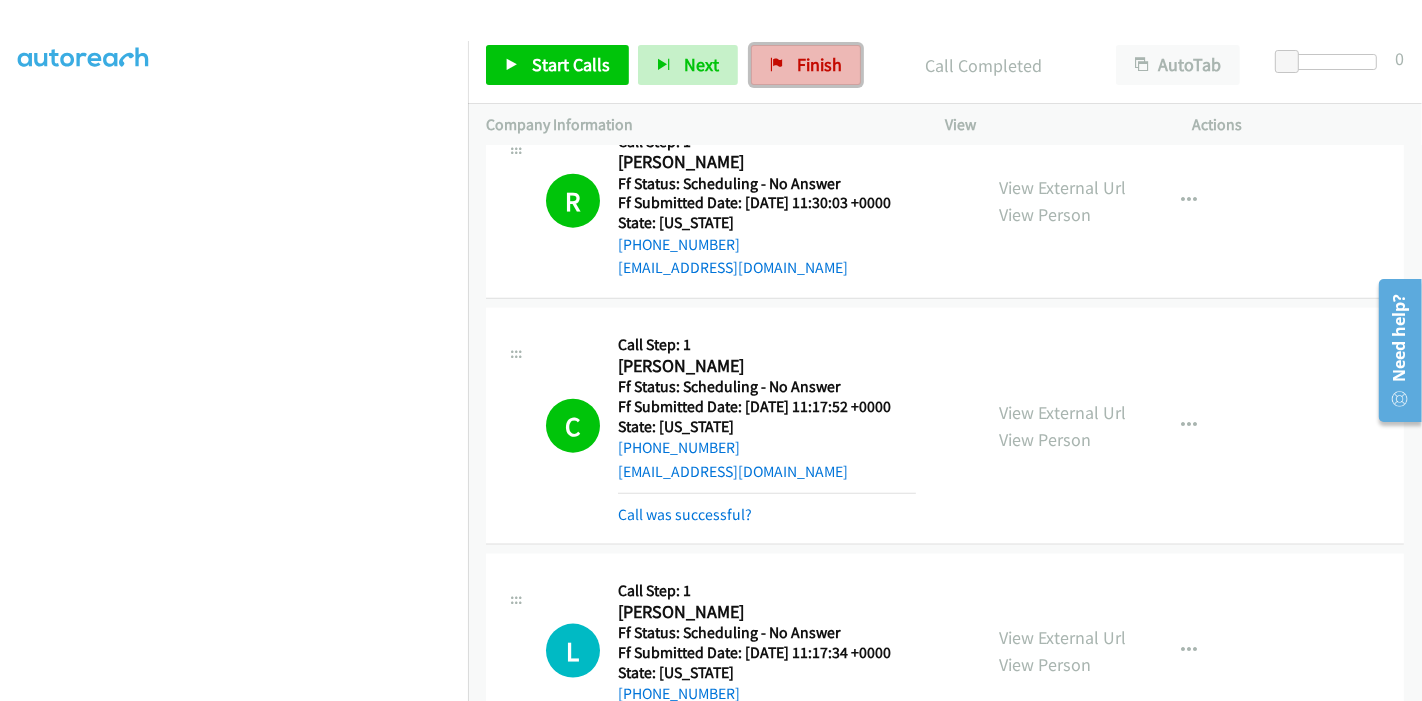 drag, startPoint x: 798, startPoint y: 64, endPoint x: 765, endPoint y: 76, distance: 35.1141 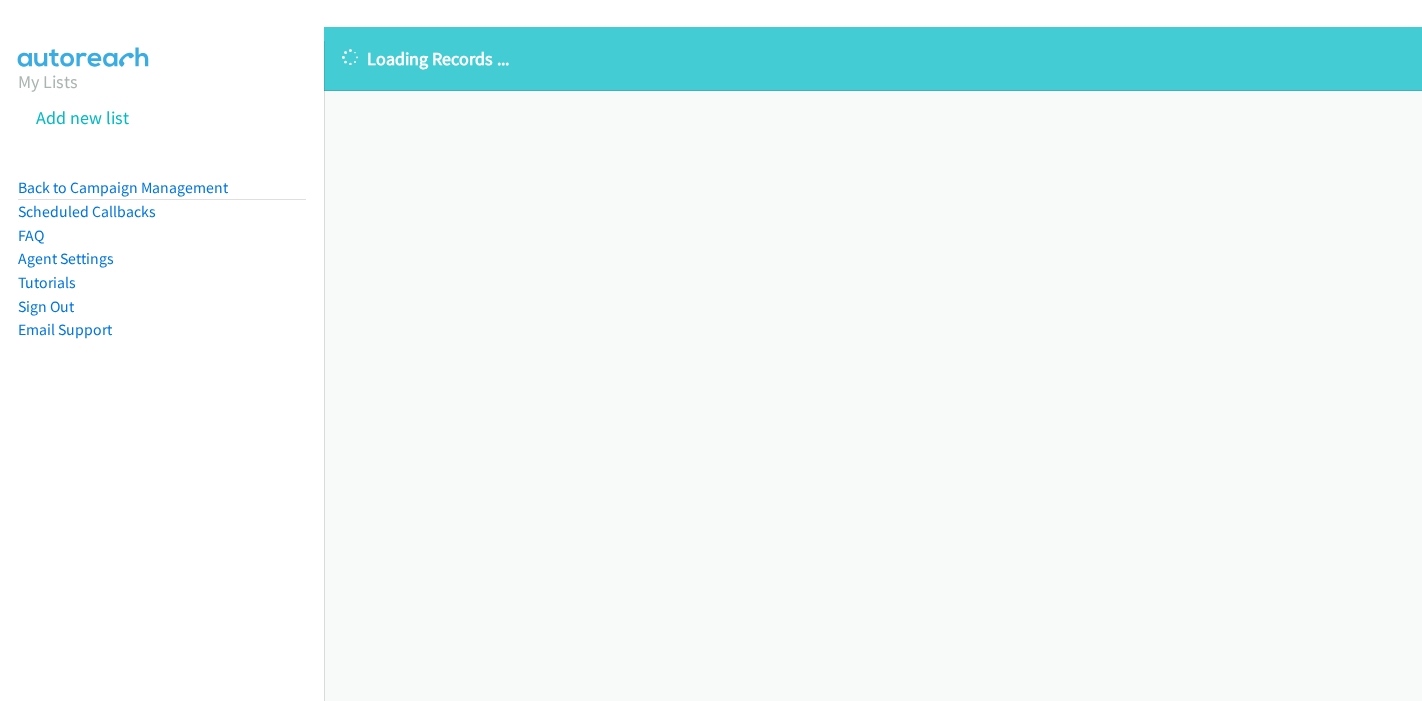 scroll, scrollTop: 0, scrollLeft: 0, axis: both 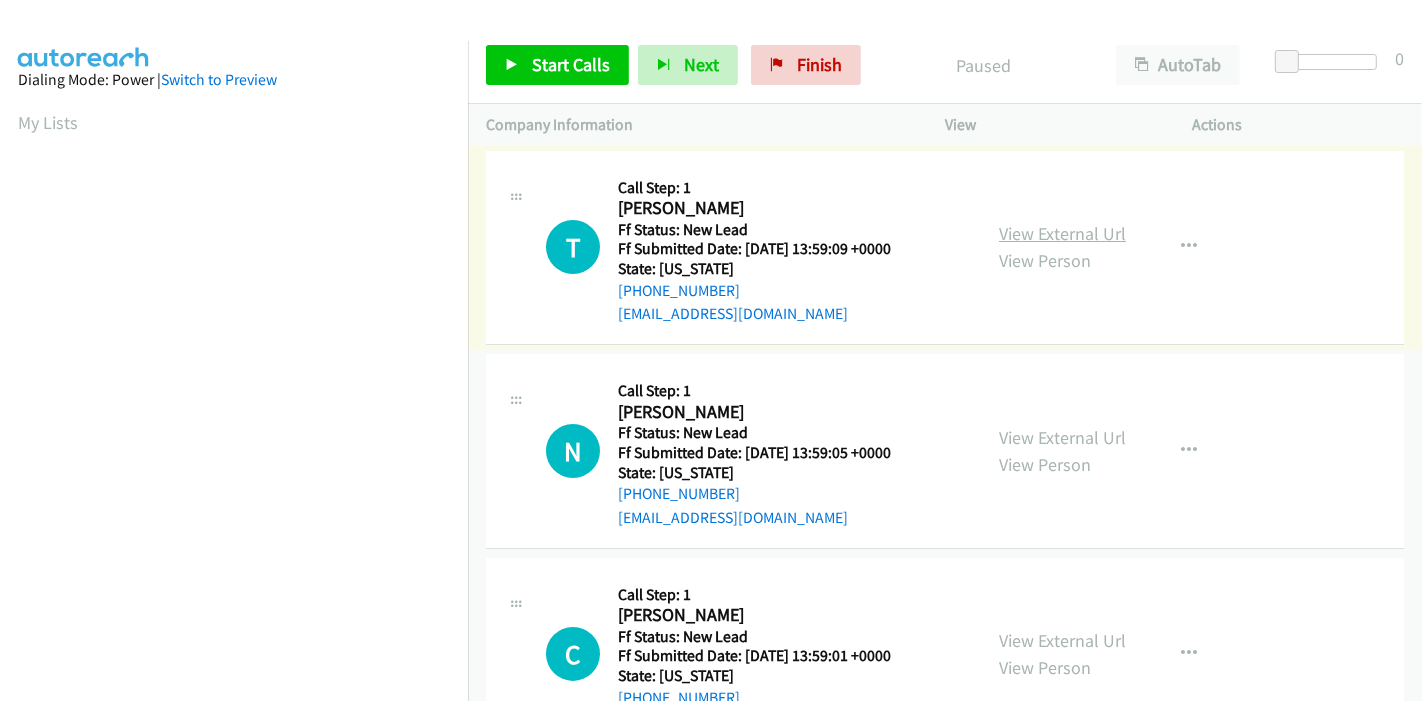 click on "View External Url" at bounding box center [1062, 233] 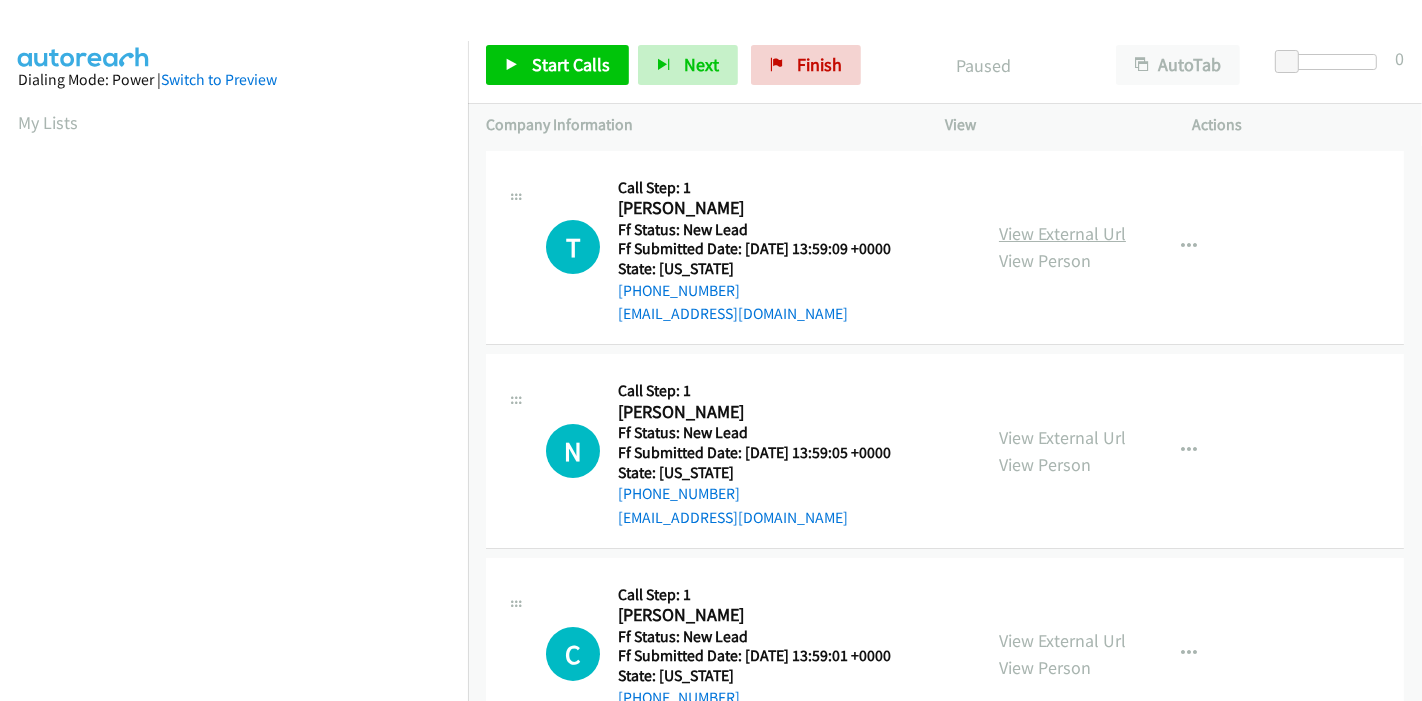 scroll, scrollTop: 0, scrollLeft: 0, axis: both 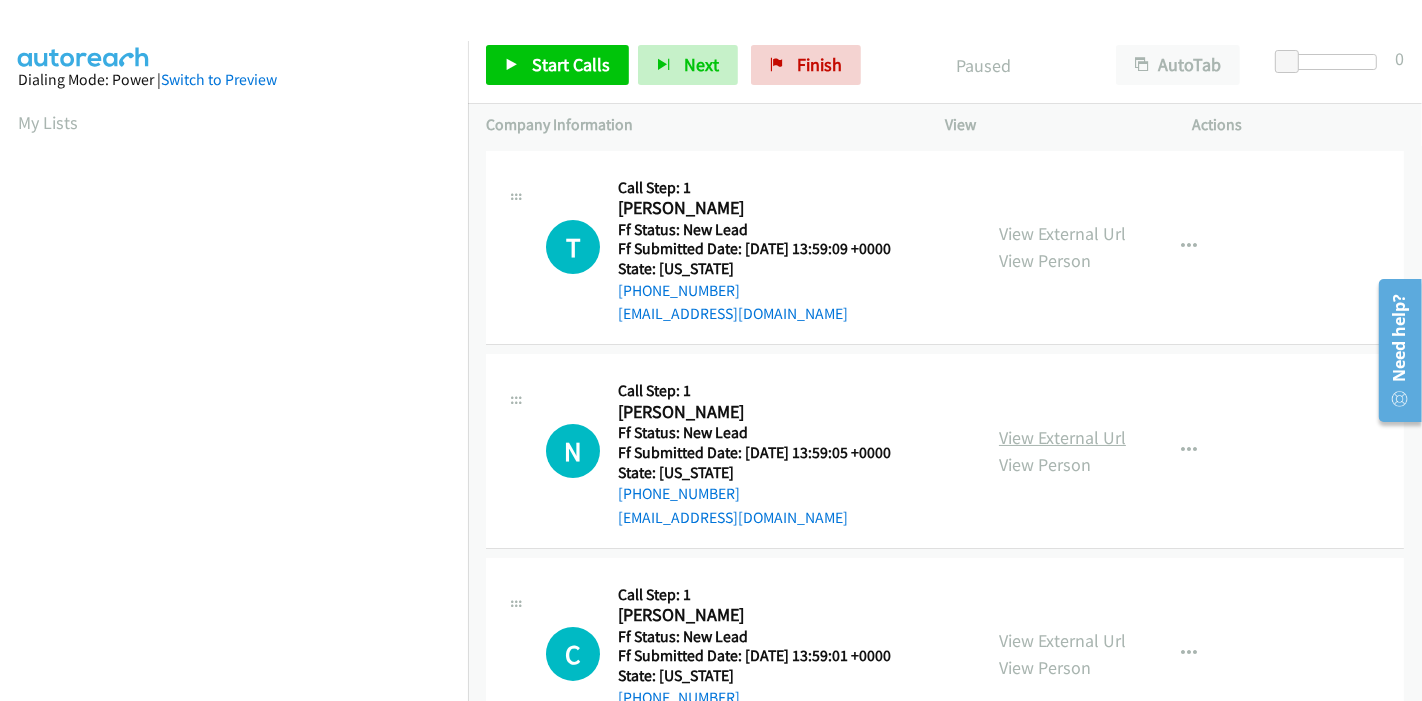 click on "View External Url" at bounding box center [1062, 437] 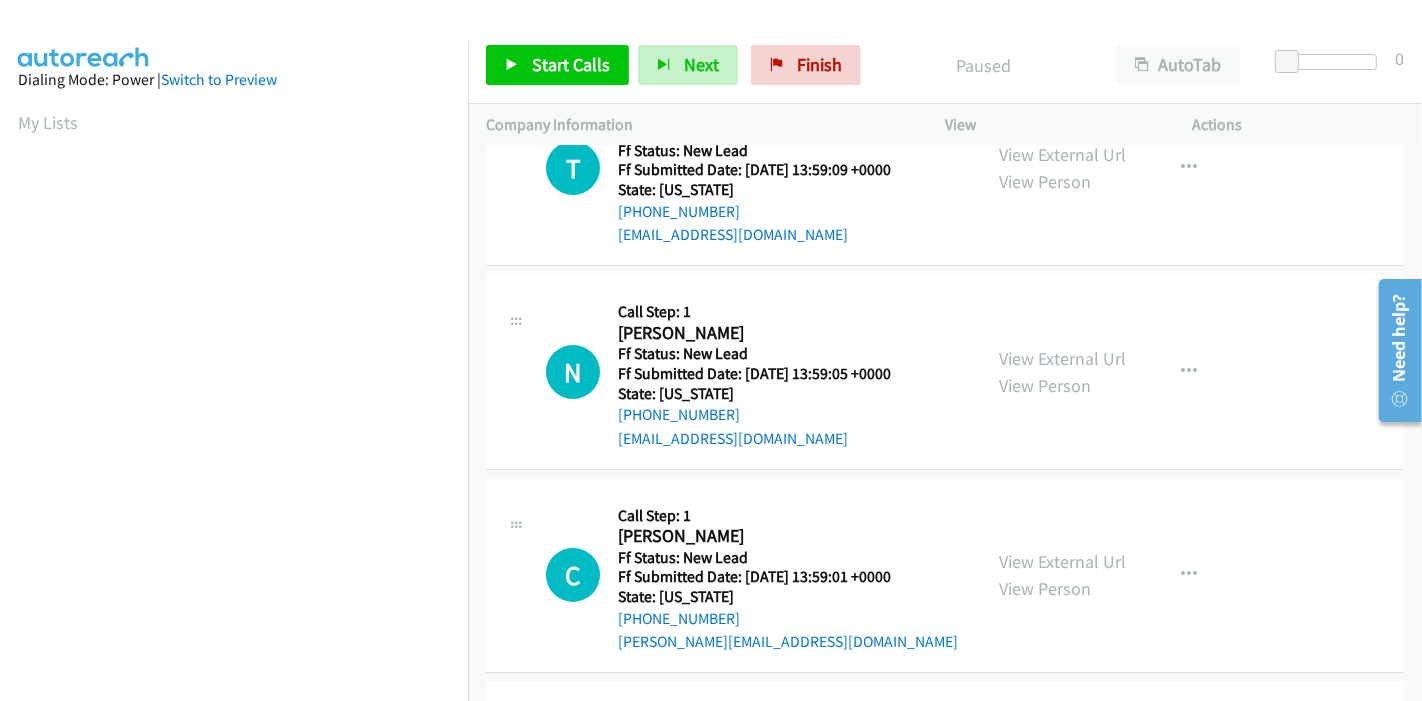 scroll, scrollTop: 222, scrollLeft: 0, axis: vertical 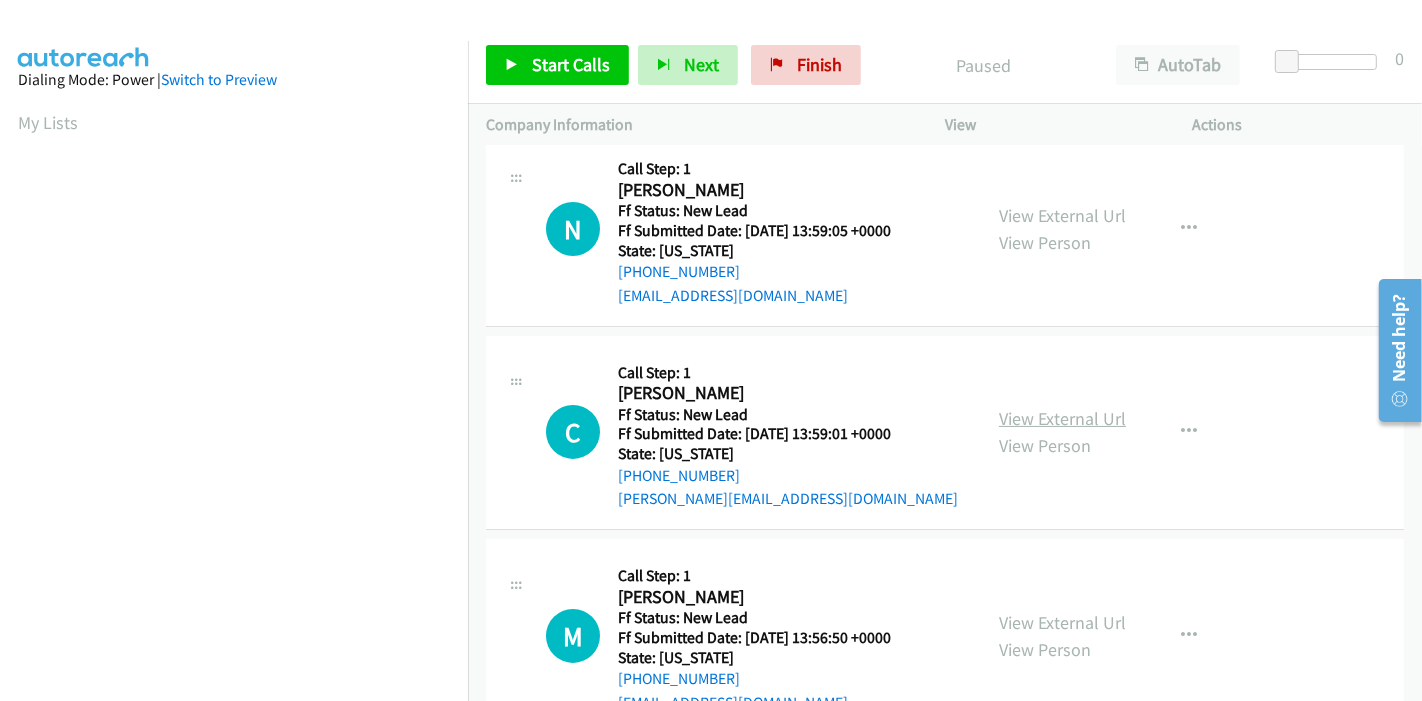 click on "View External Url" at bounding box center [1062, 418] 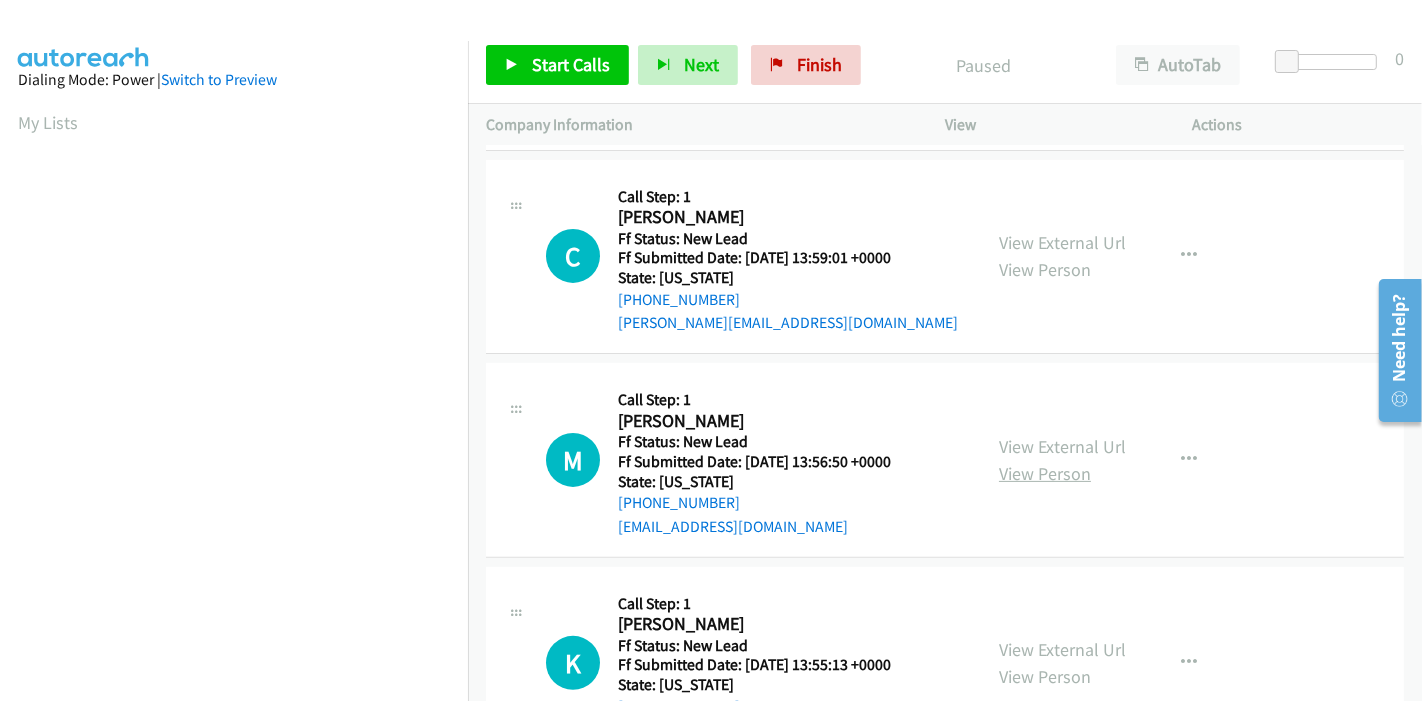 scroll, scrollTop: 444, scrollLeft: 0, axis: vertical 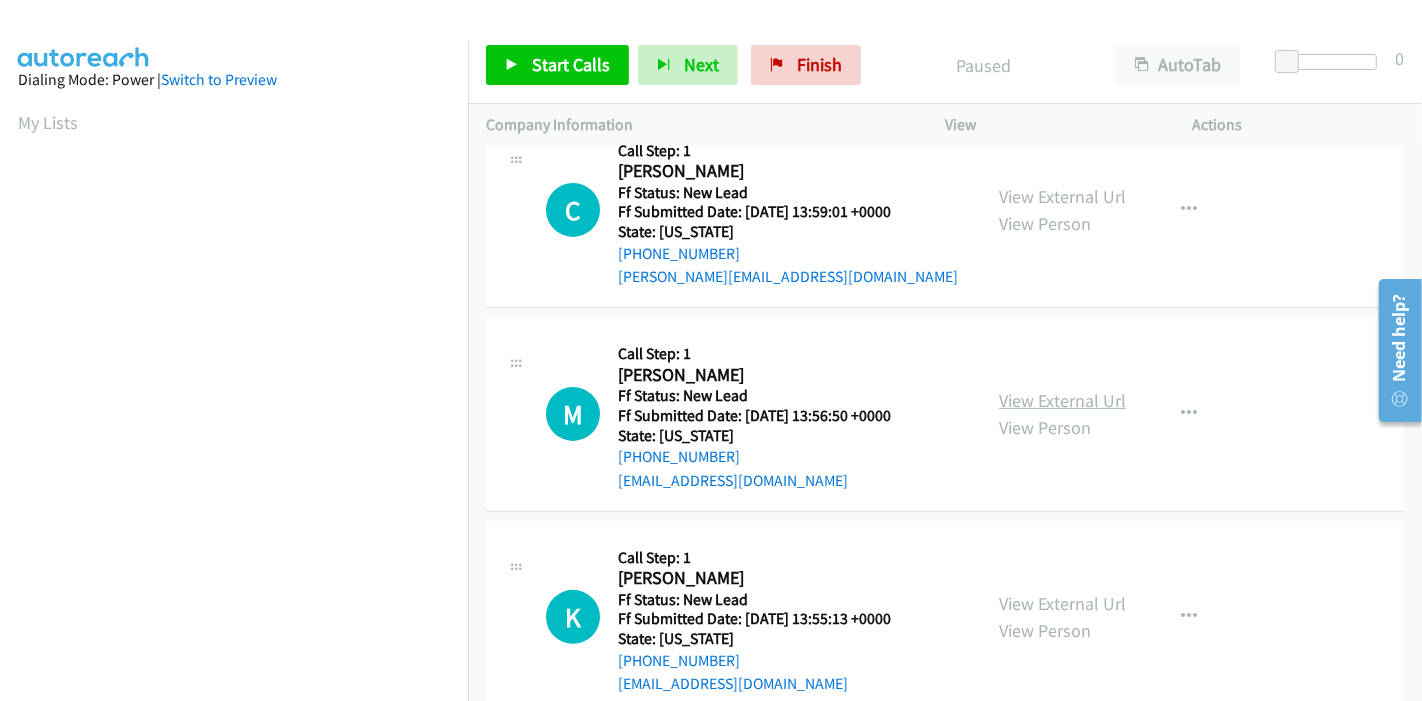 click on "View External Url" at bounding box center (1062, 400) 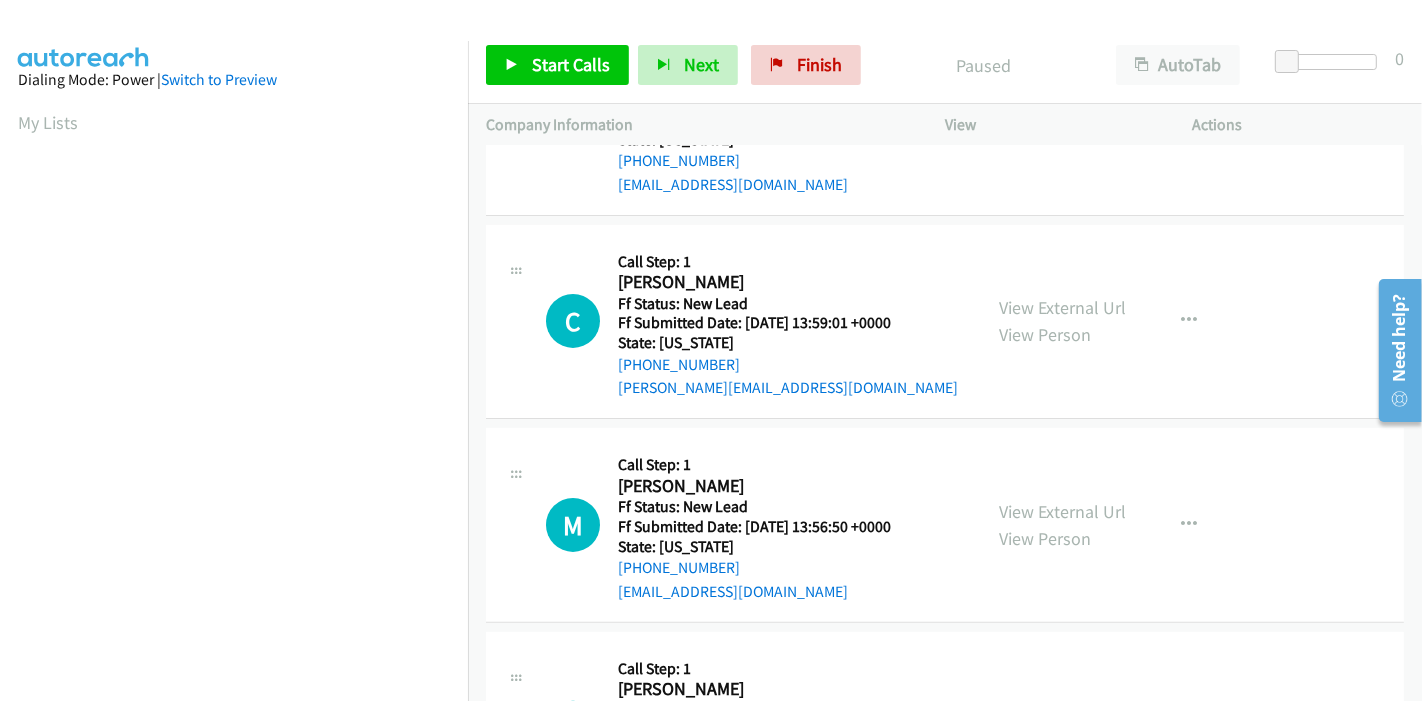 scroll, scrollTop: 487, scrollLeft: 0, axis: vertical 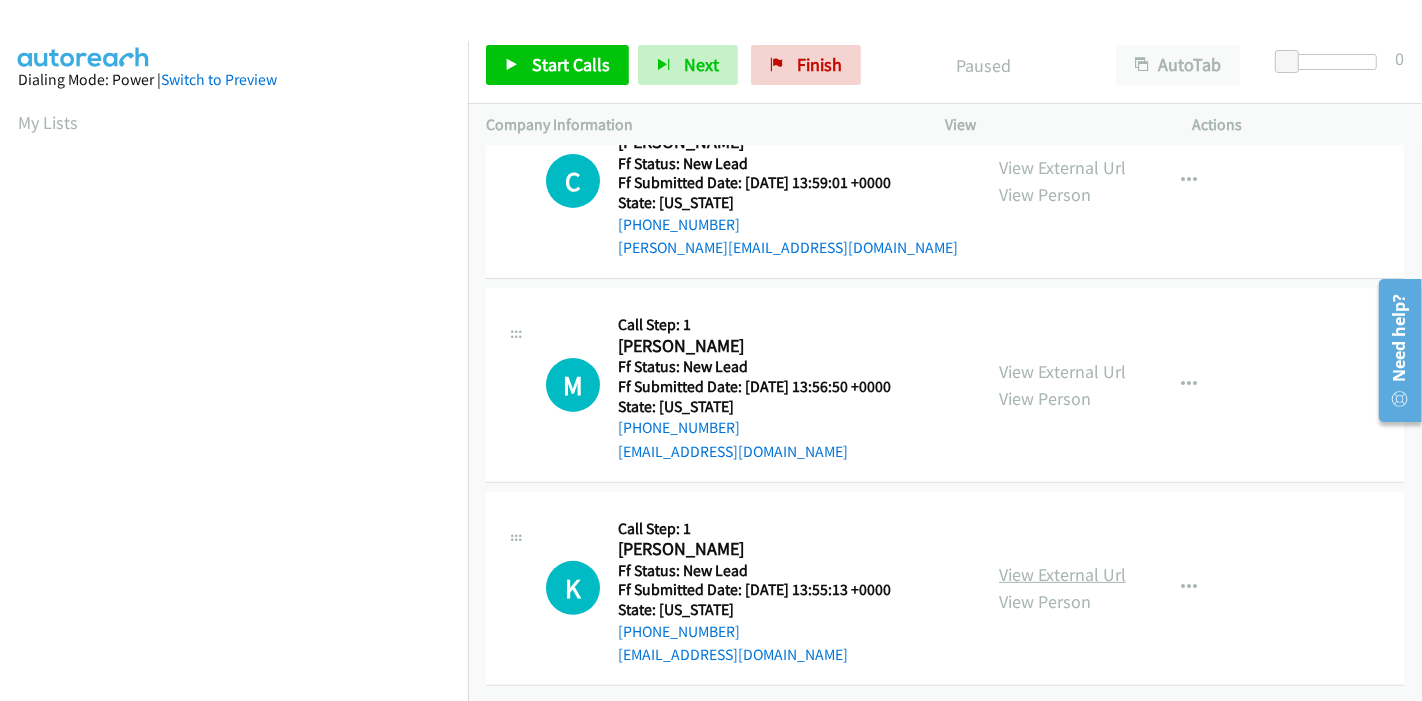 click on "View External Url" at bounding box center [1062, 574] 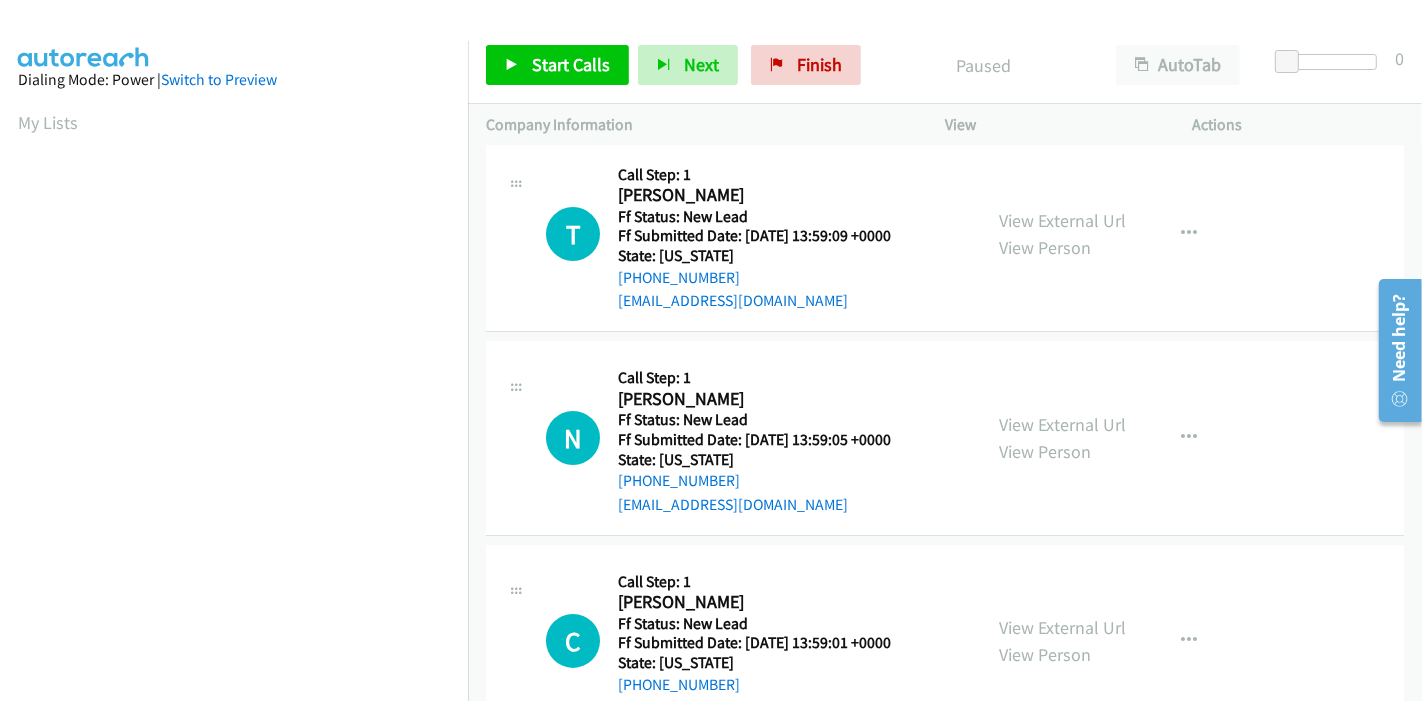 scroll, scrollTop: 0, scrollLeft: 0, axis: both 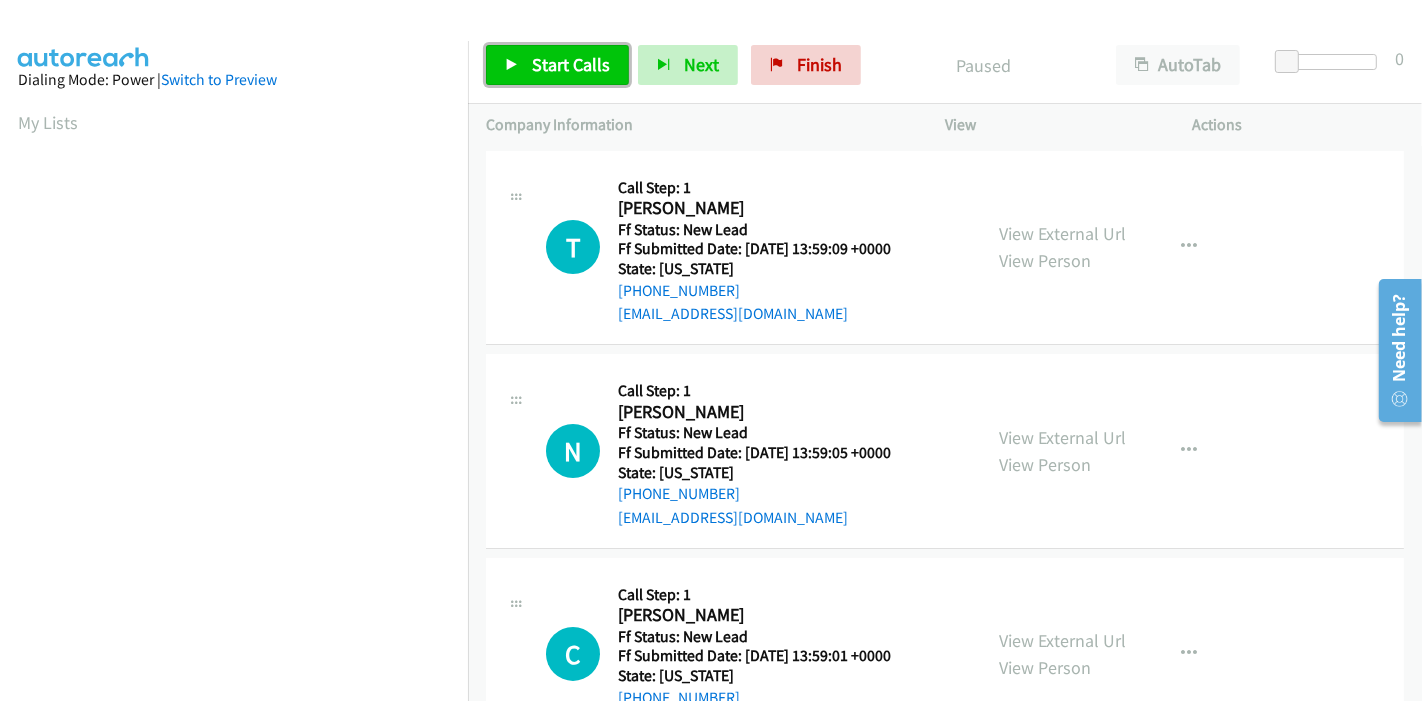 click on "Start Calls" at bounding box center [571, 64] 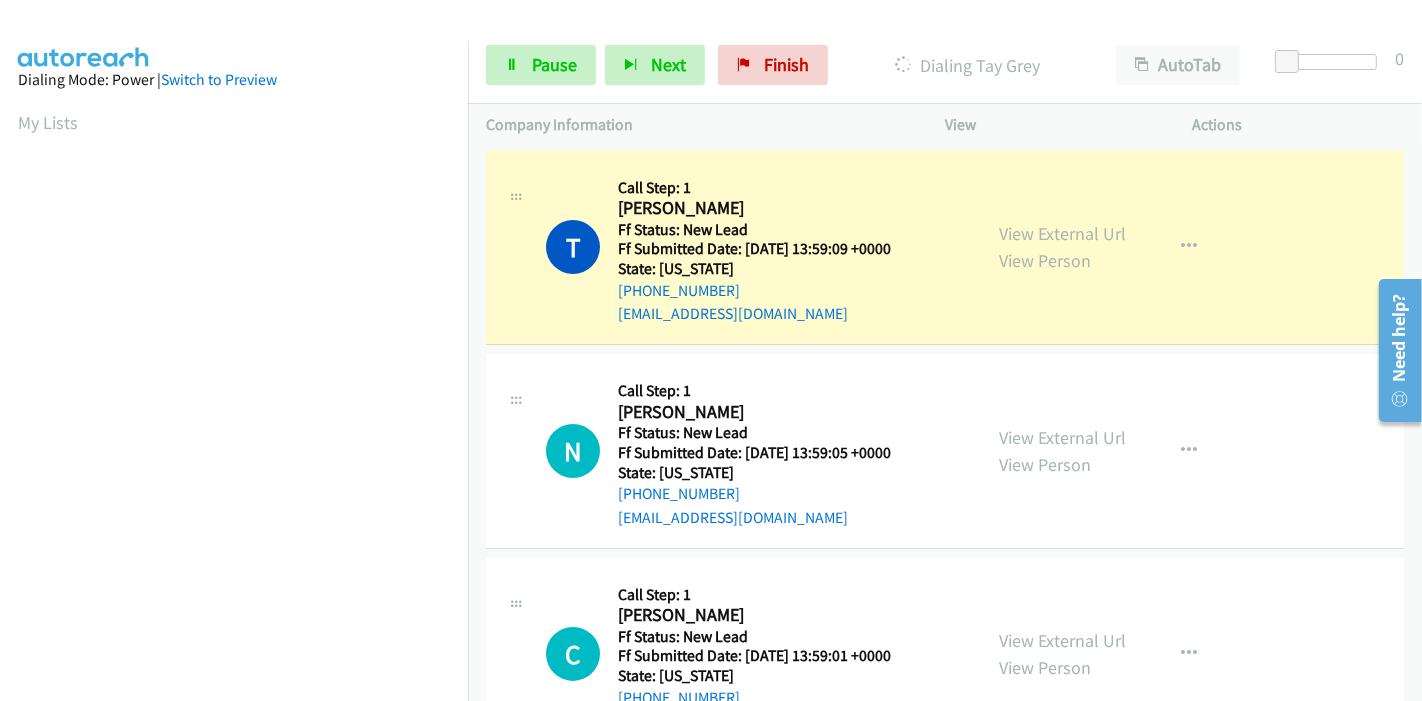 scroll, scrollTop: 422, scrollLeft: 0, axis: vertical 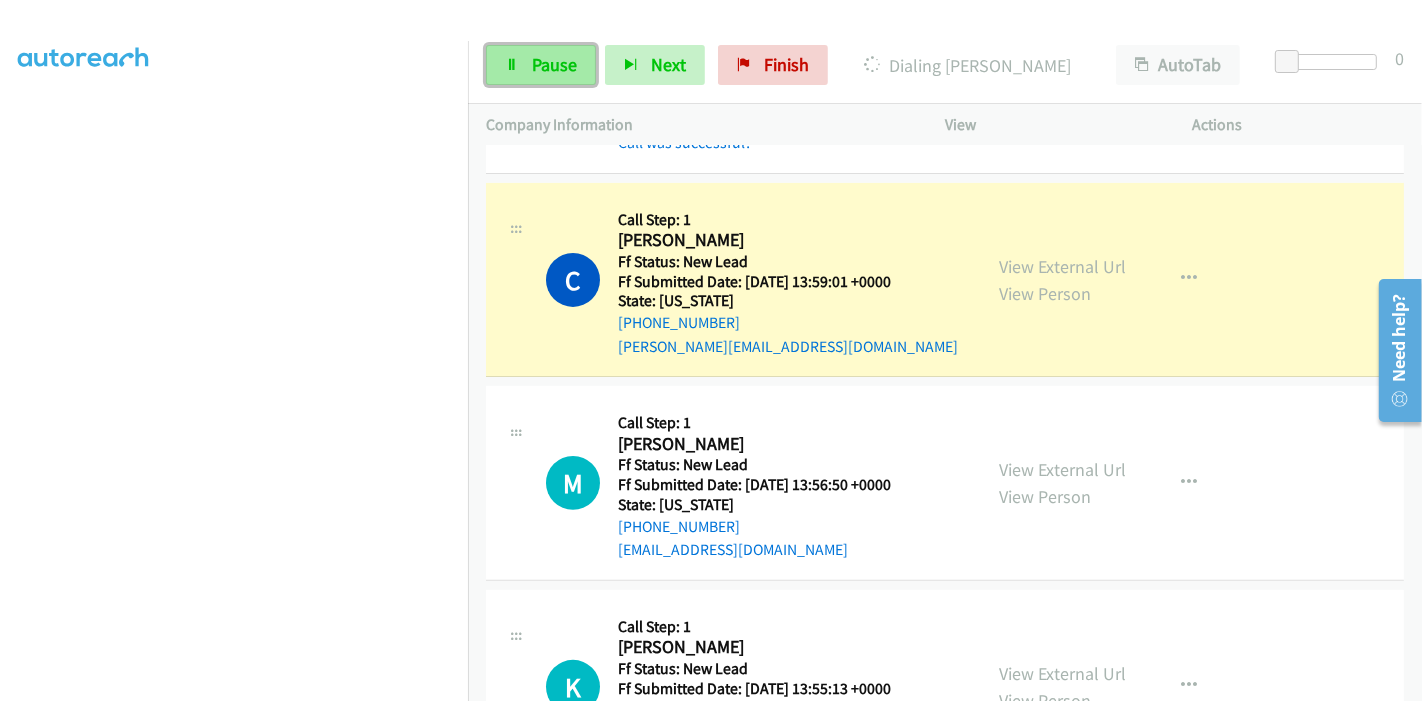 click on "Pause" at bounding box center (554, 64) 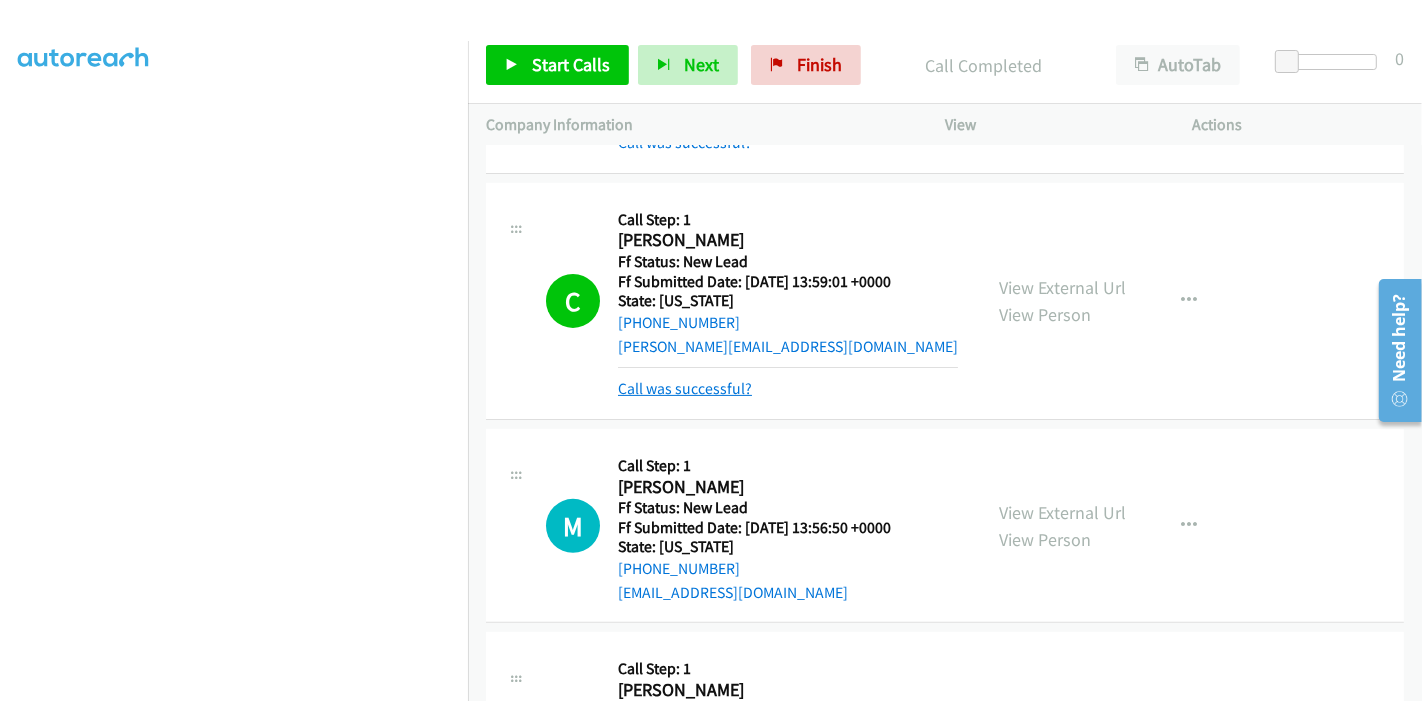 click on "Call was successful?" at bounding box center [685, 388] 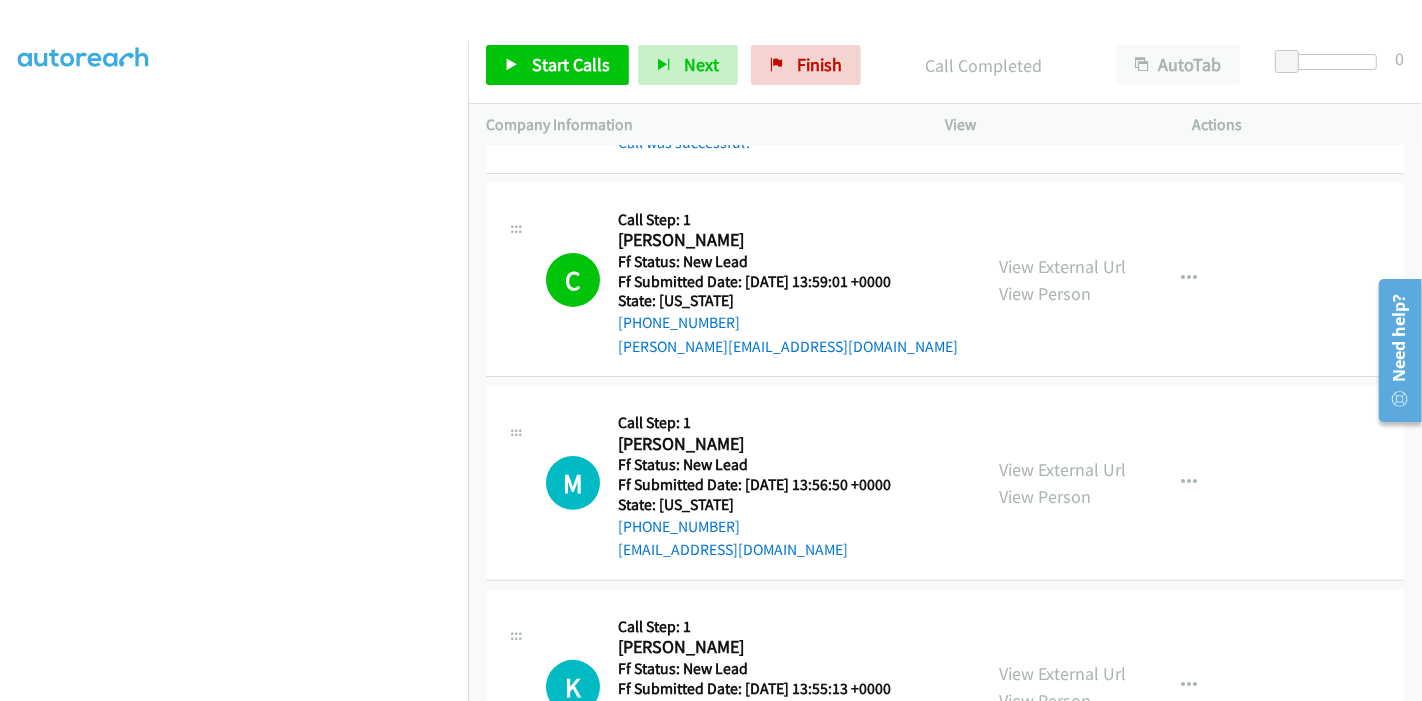 scroll, scrollTop: 571, scrollLeft: 0, axis: vertical 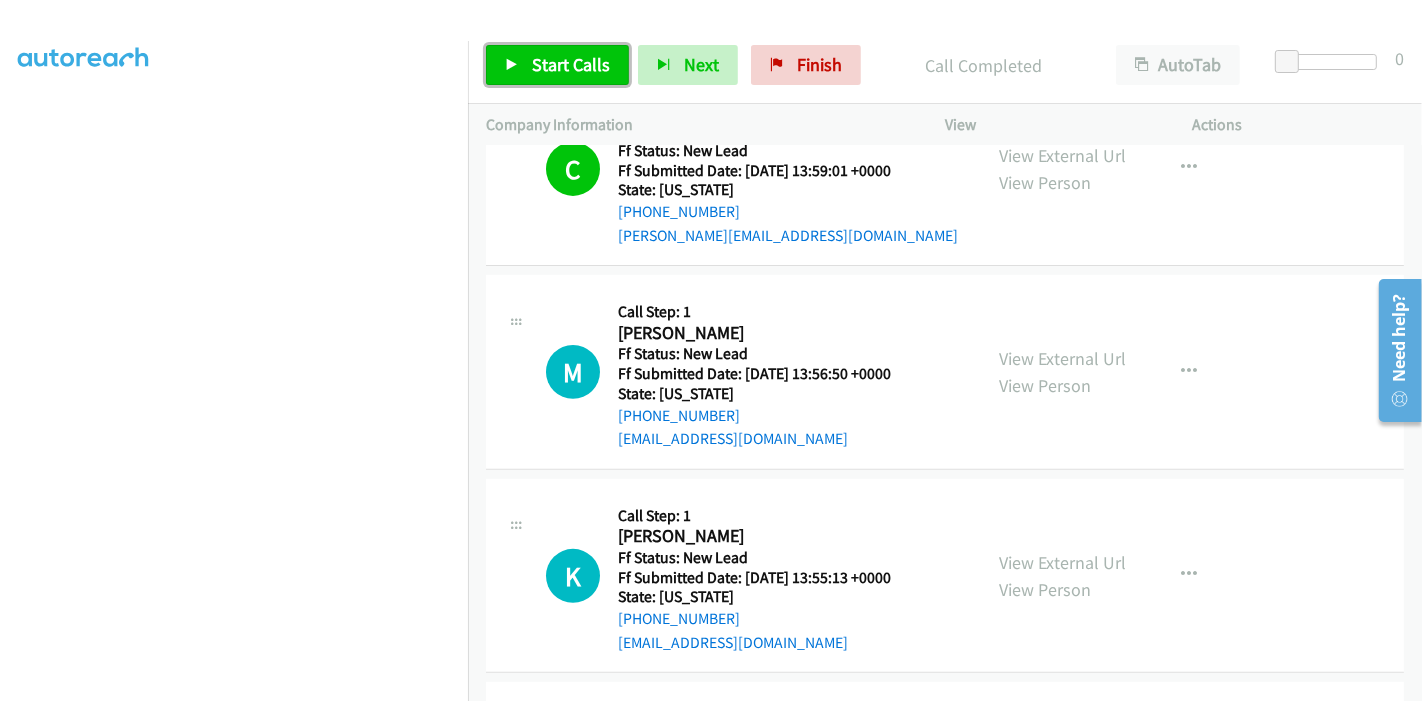 click on "Start Calls" at bounding box center [557, 65] 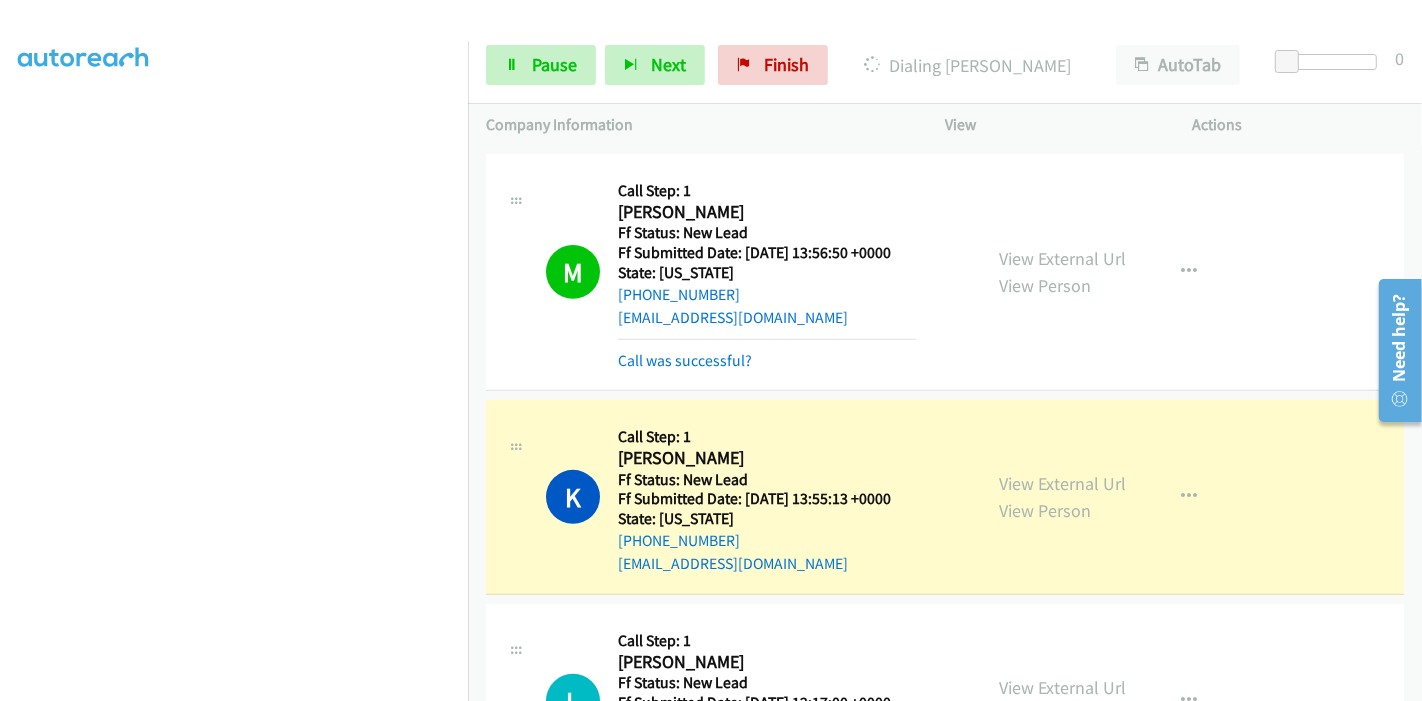 scroll, scrollTop: 794, scrollLeft: 0, axis: vertical 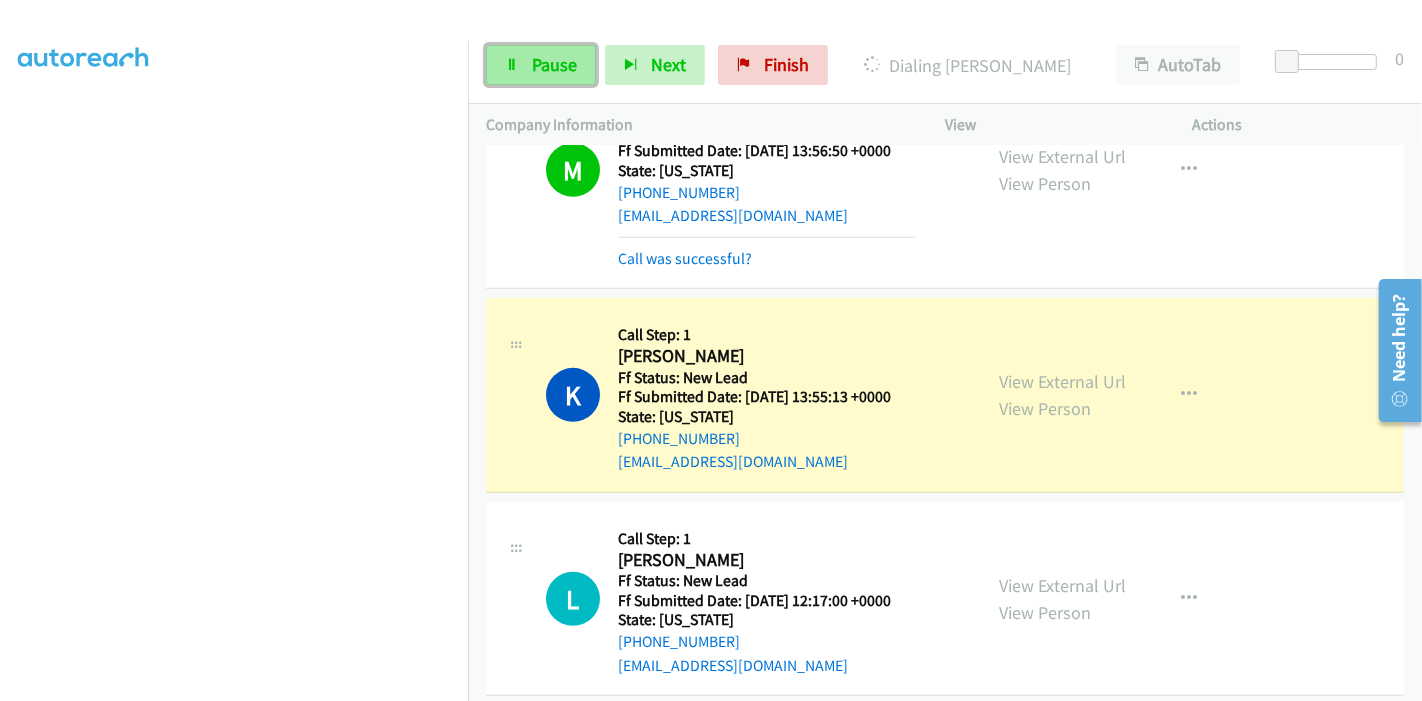 click on "Pause" at bounding box center [541, 65] 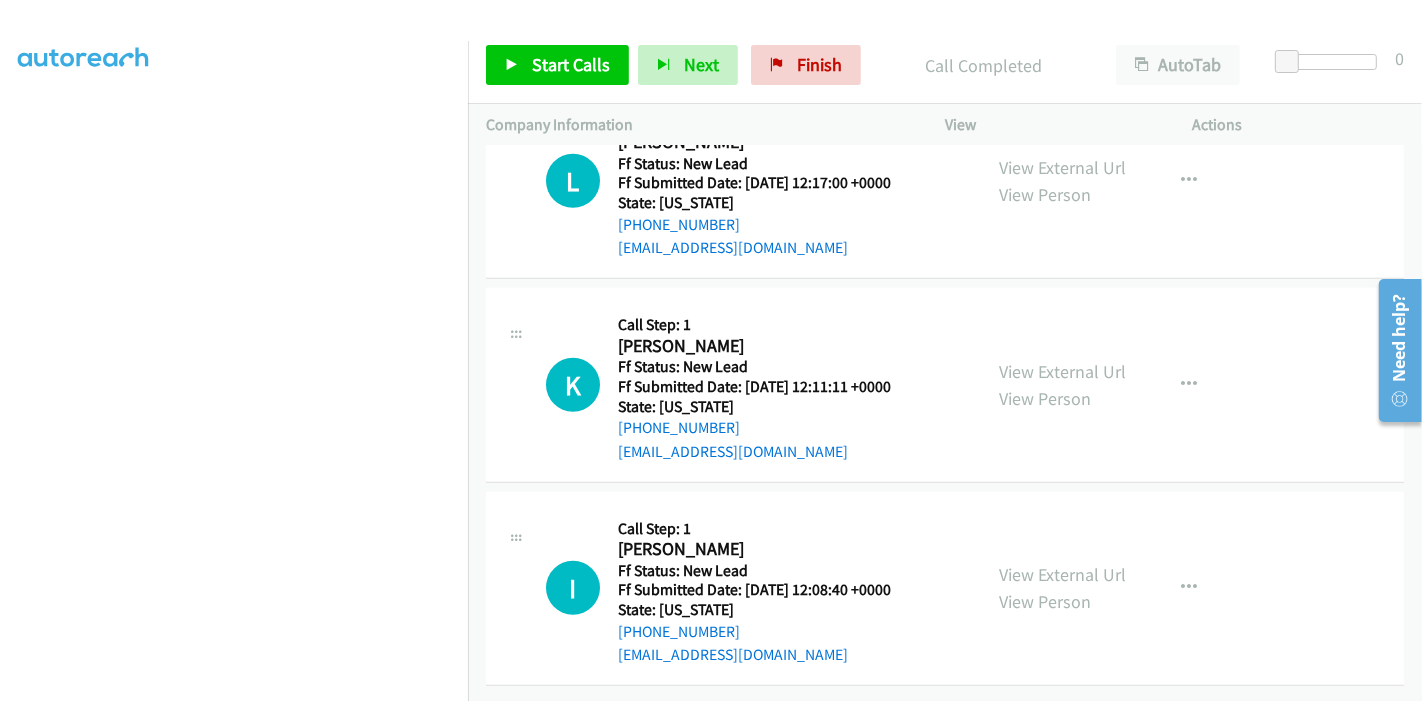 scroll, scrollTop: 933, scrollLeft: 0, axis: vertical 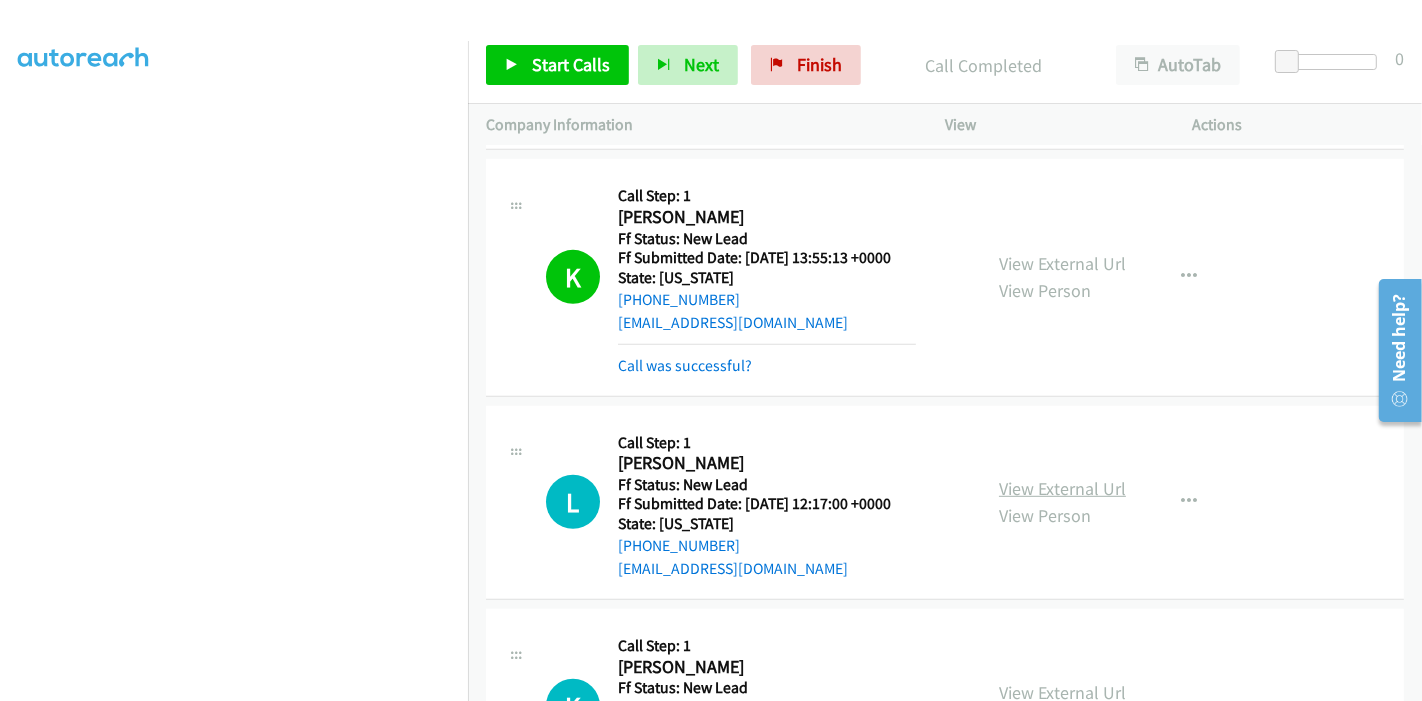 click on "View External Url" at bounding box center [1062, 488] 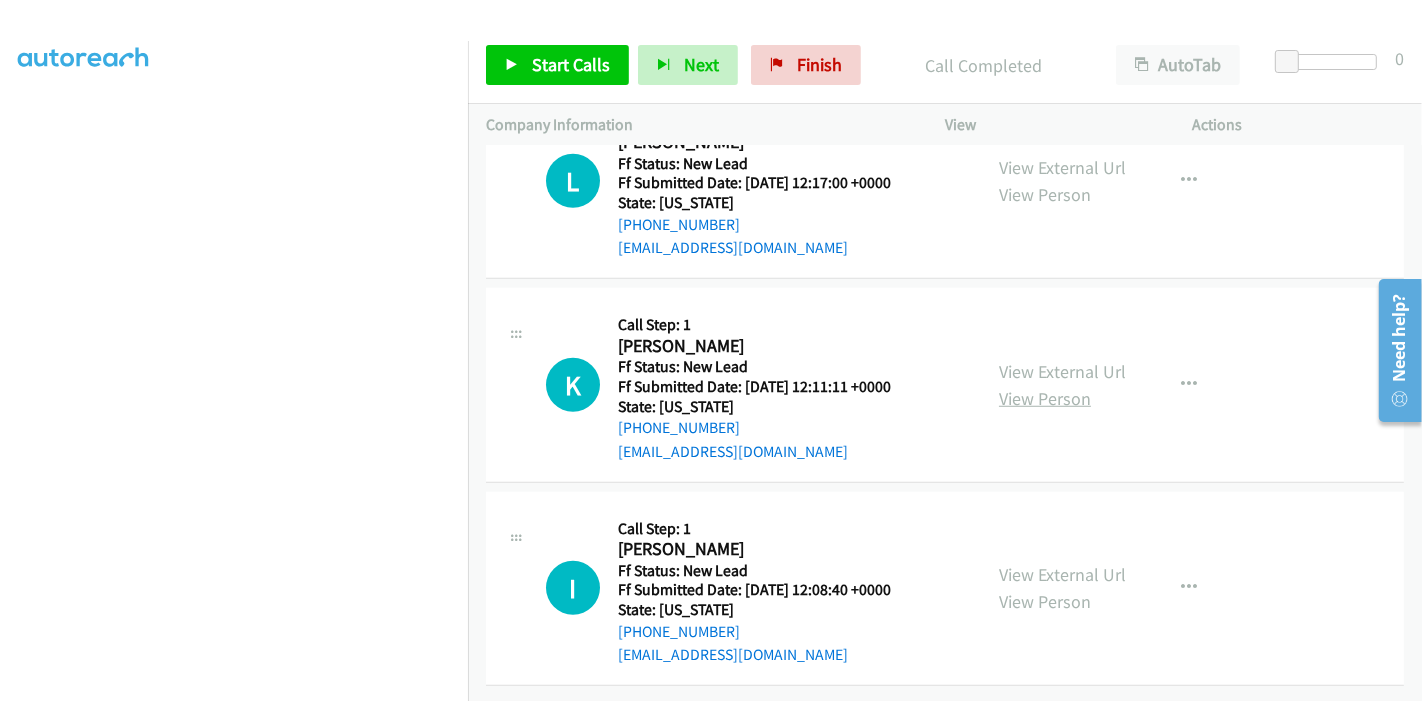 scroll, scrollTop: 1266, scrollLeft: 0, axis: vertical 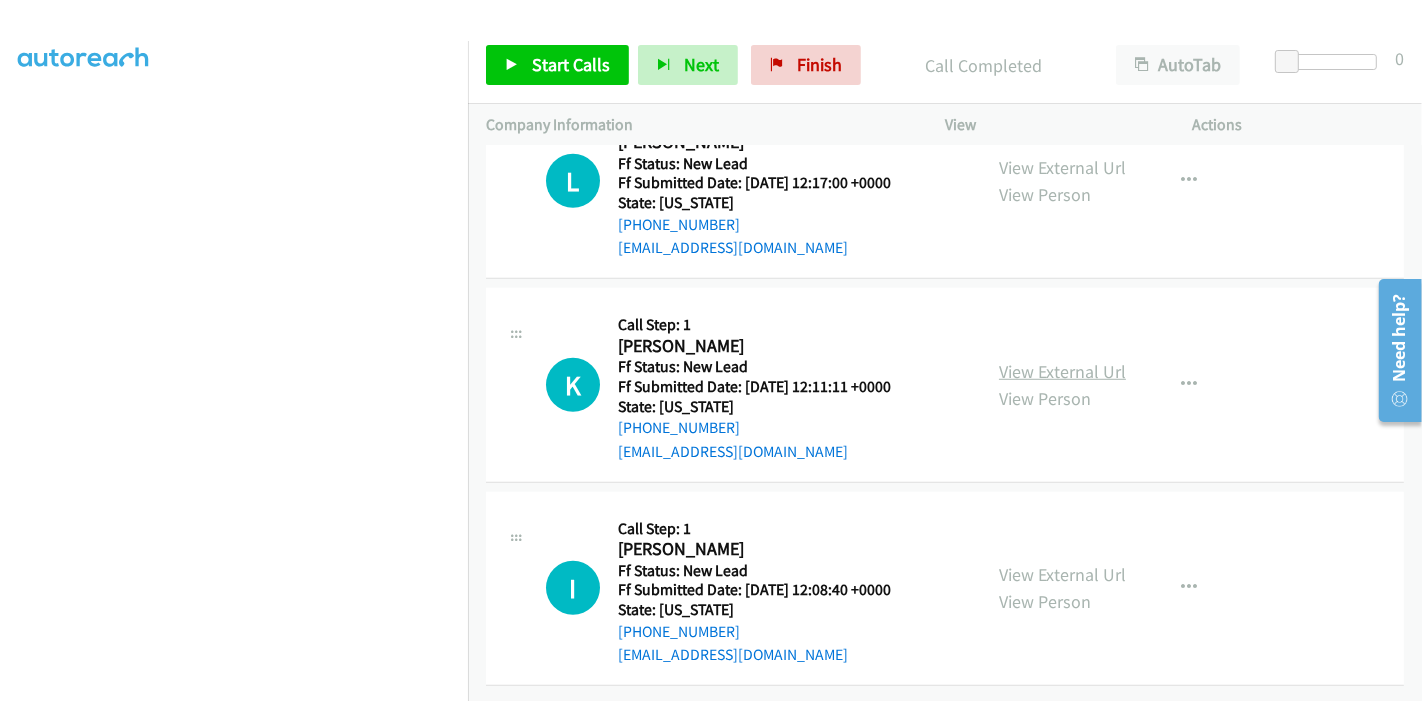 click on "View External Url" at bounding box center (1062, 371) 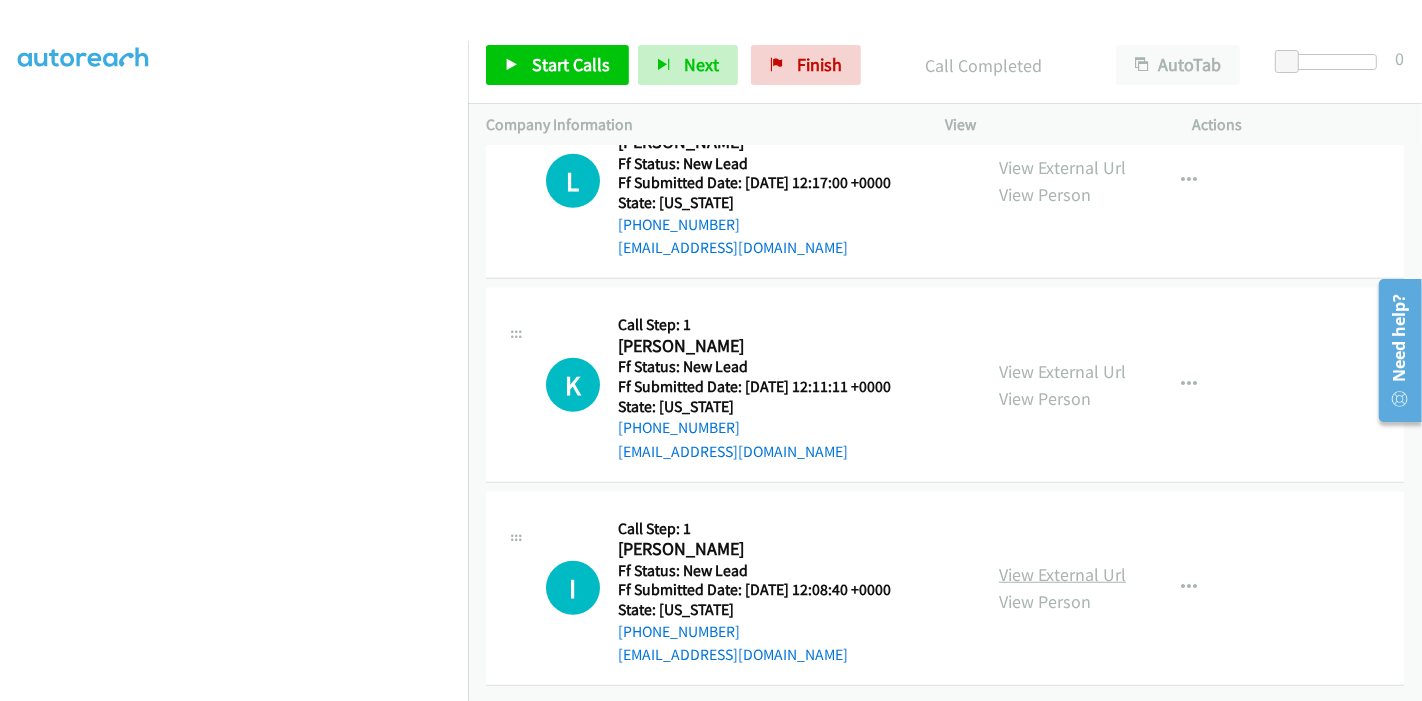 click on "View External Url" at bounding box center [1062, 574] 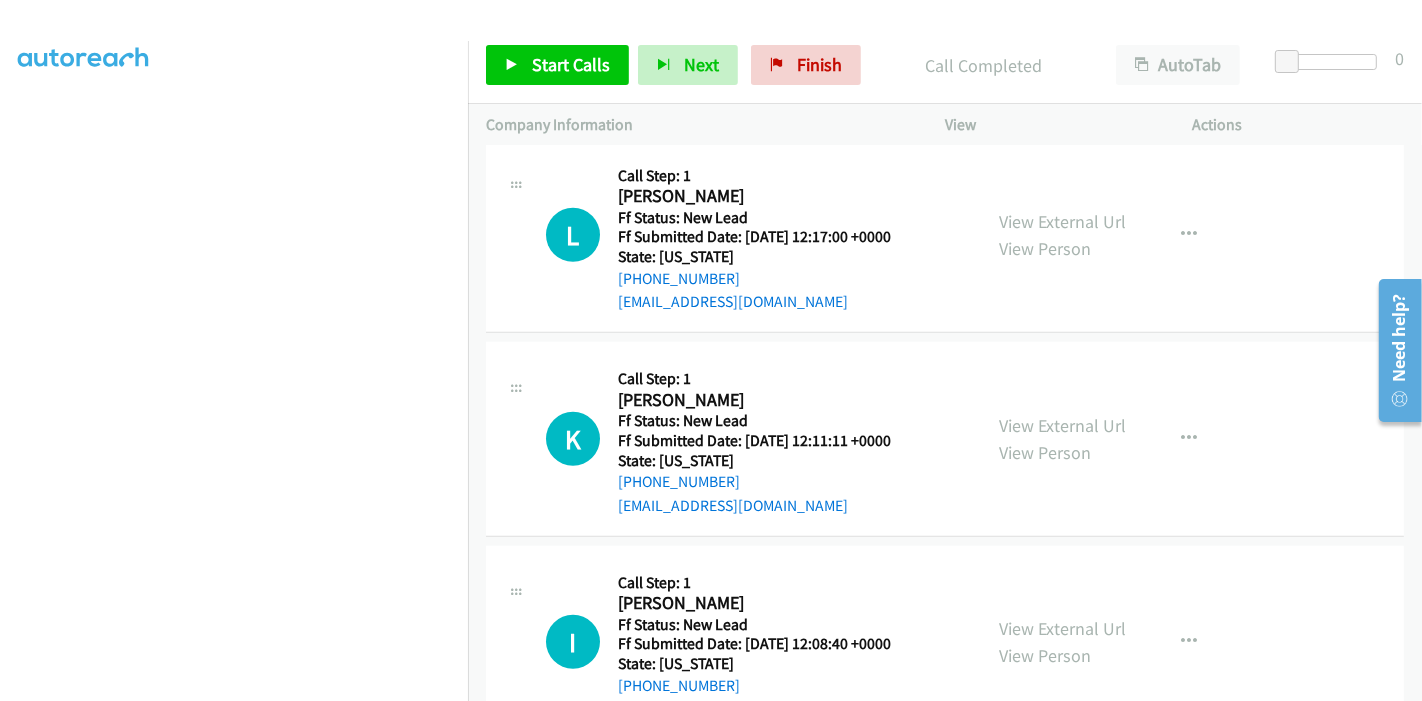 scroll, scrollTop: 1155, scrollLeft: 0, axis: vertical 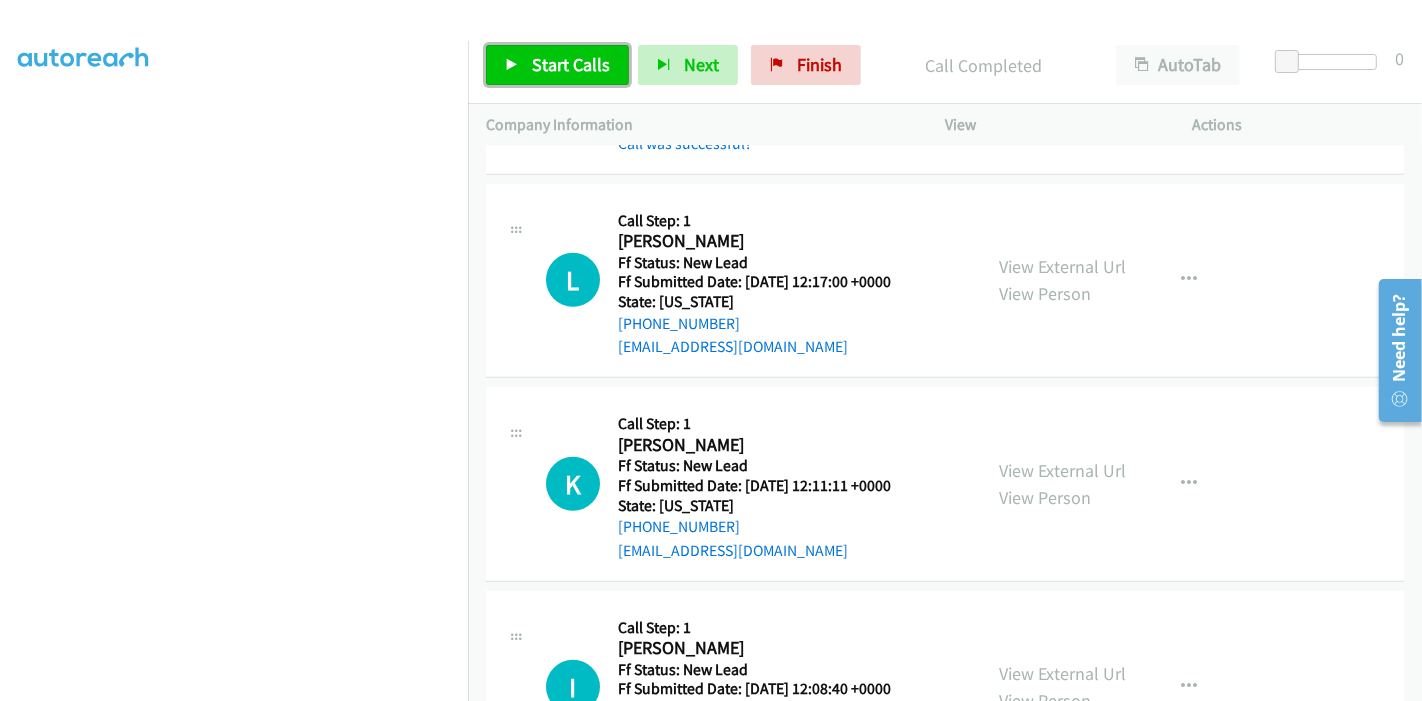 click on "Start Calls" at bounding box center [557, 65] 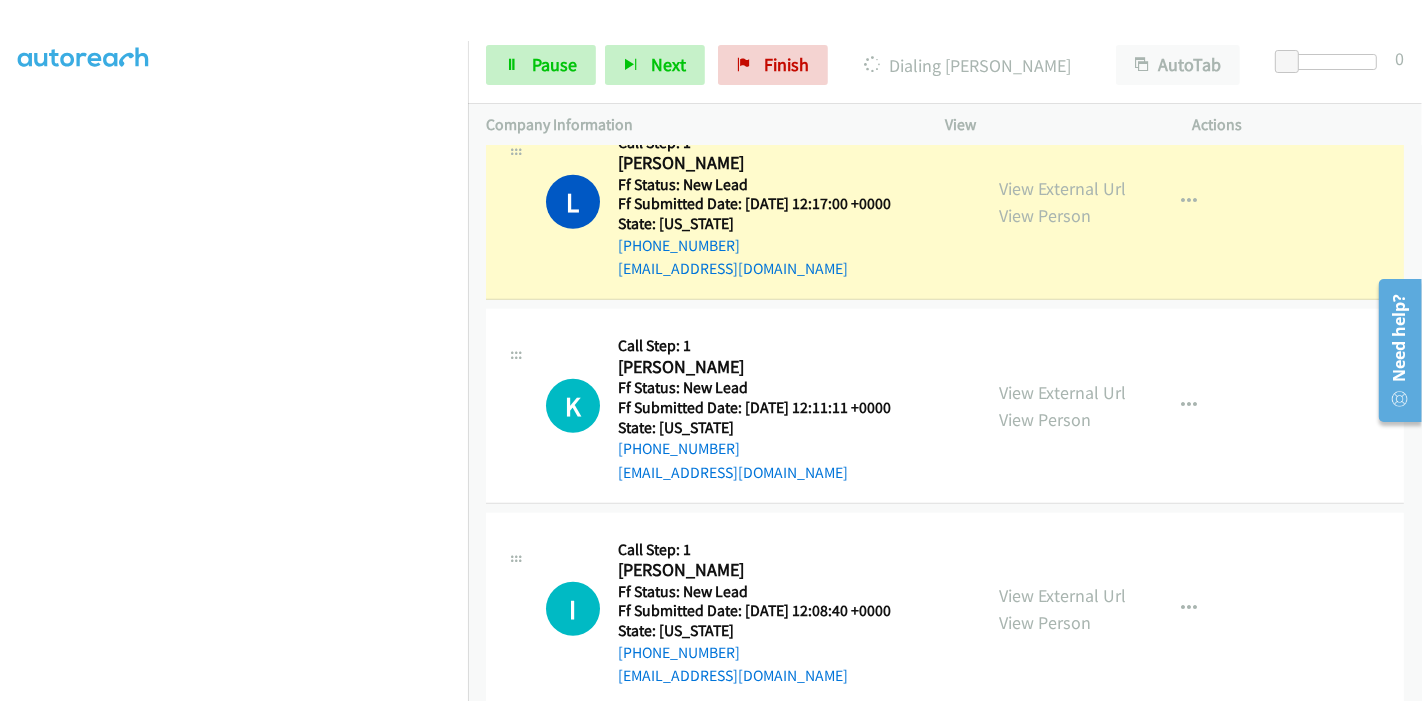 scroll, scrollTop: 1266, scrollLeft: 0, axis: vertical 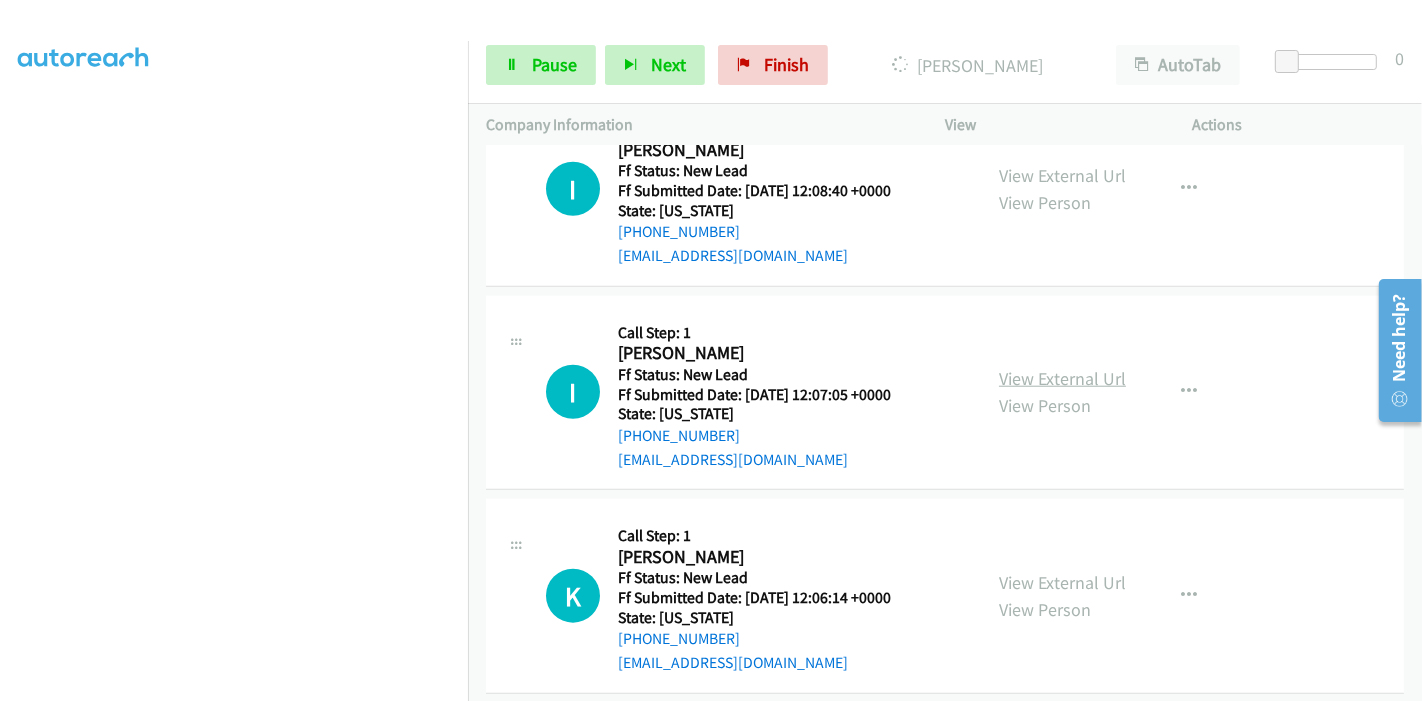 click on "View External Url" at bounding box center (1062, 378) 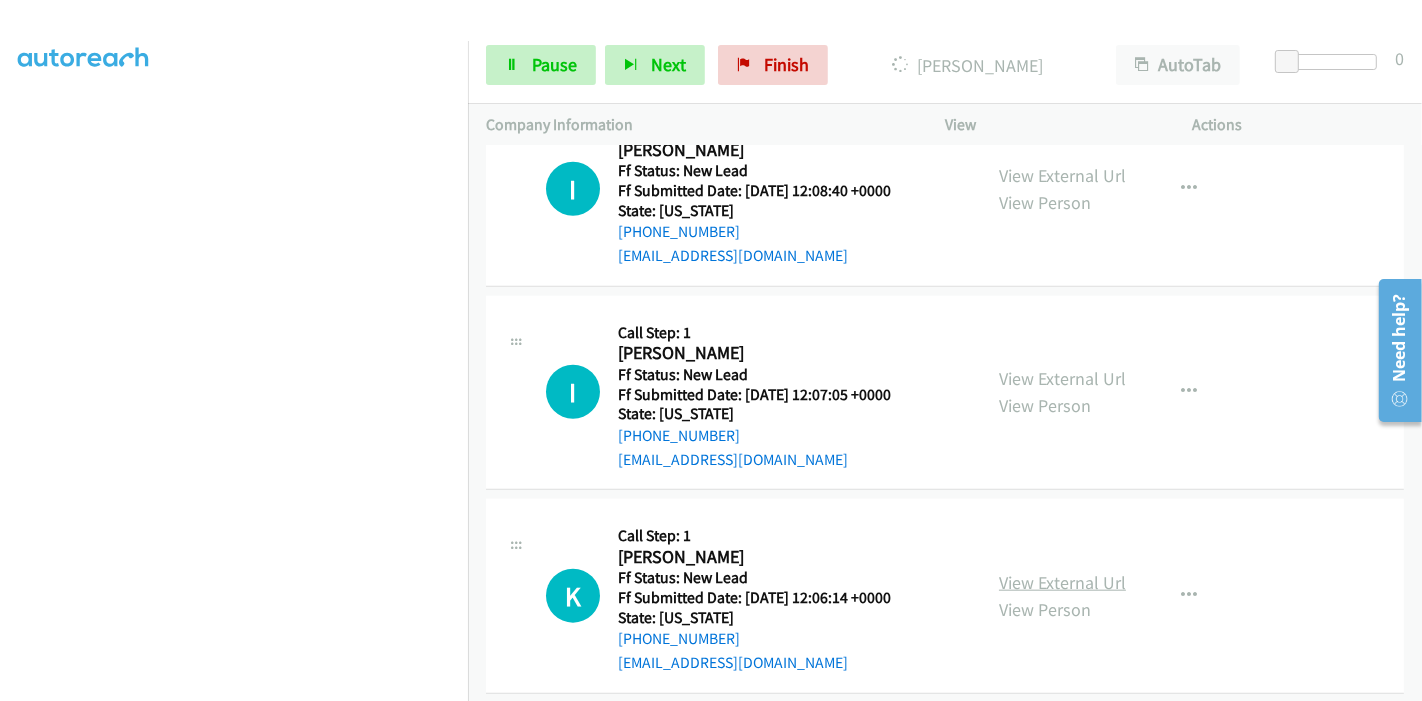 click on "View External Url" at bounding box center (1062, 582) 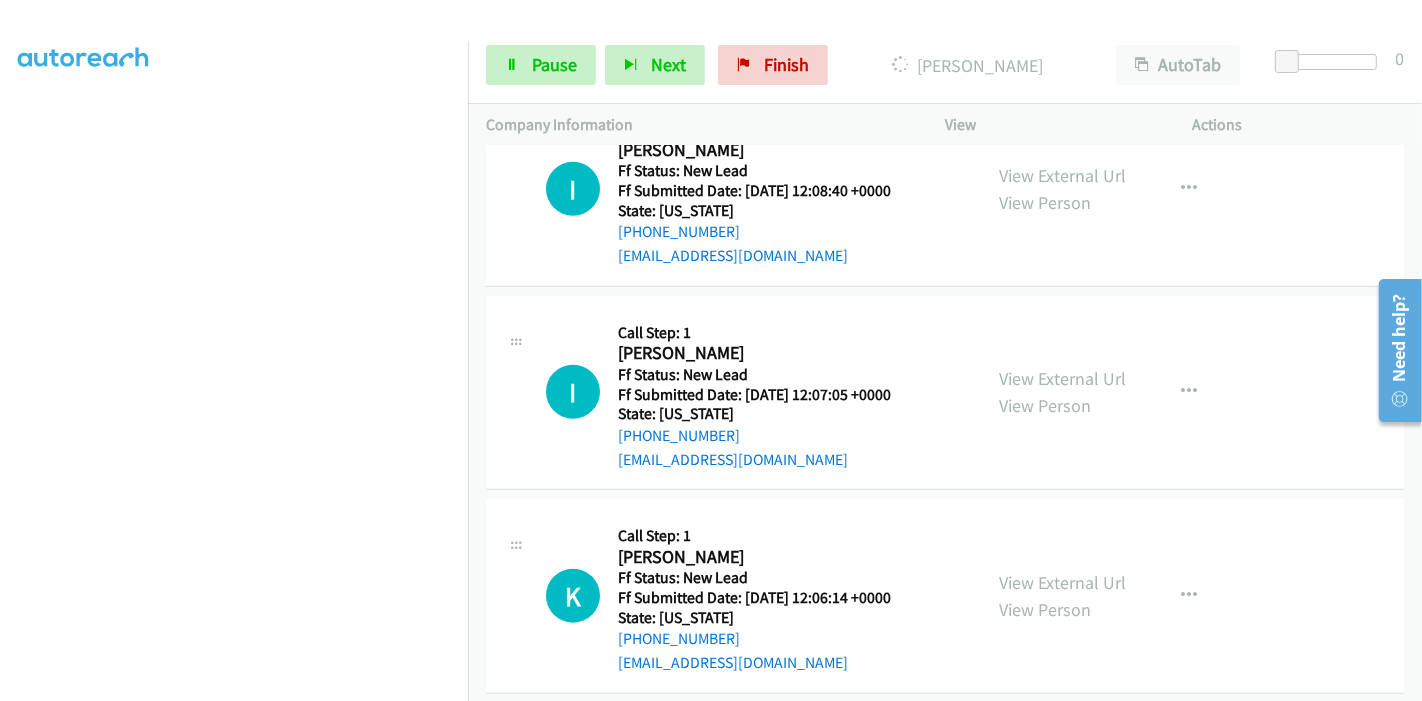 scroll, scrollTop: 0, scrollLeft: 0, axis: both 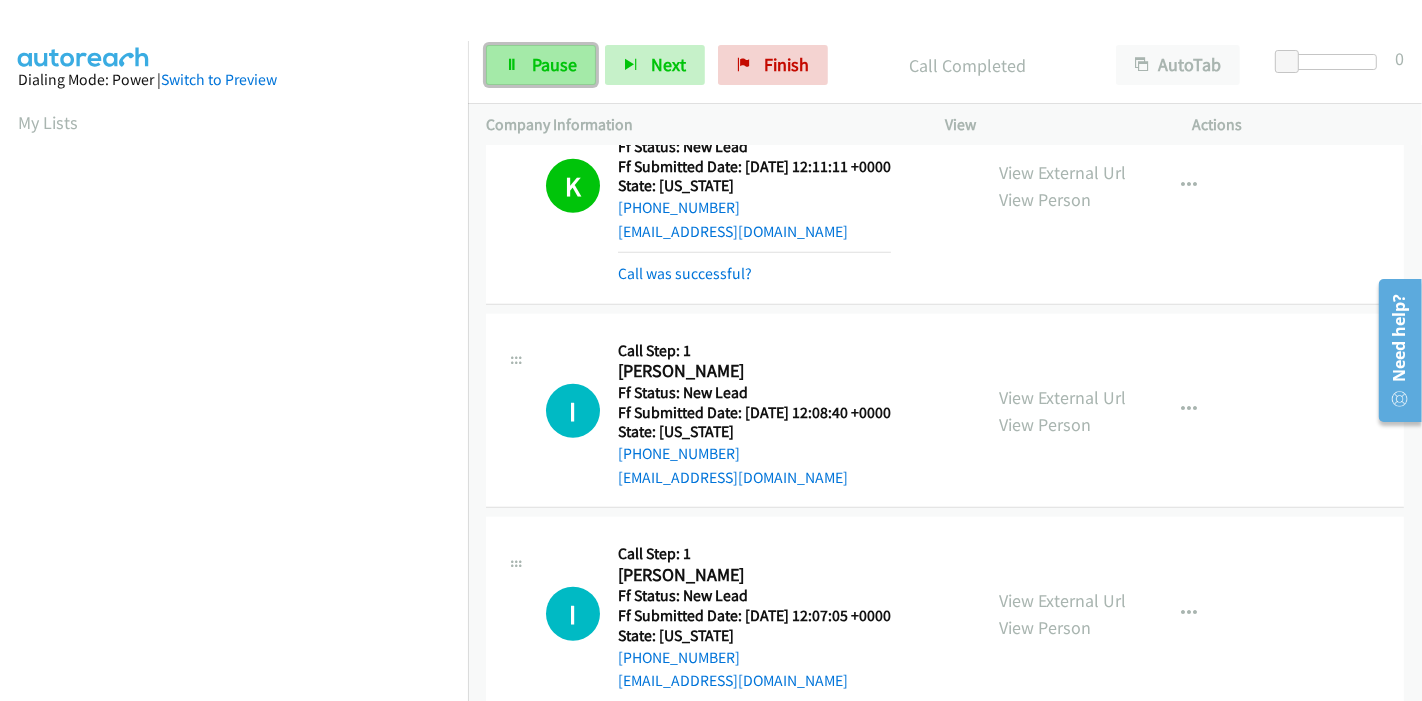 click on "Pause" at bounding box center [554, 64] 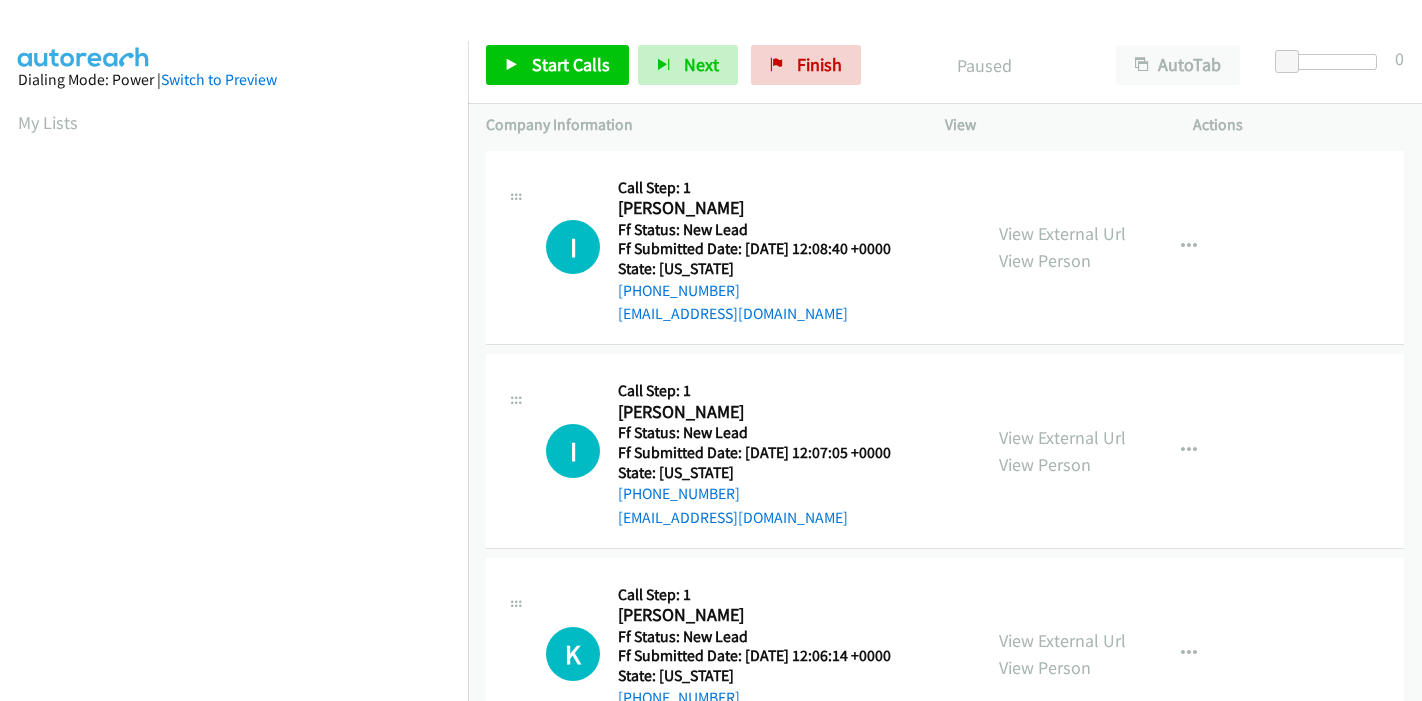 scroll, scrollTop: 0, scrollLeft: 0, axis: both 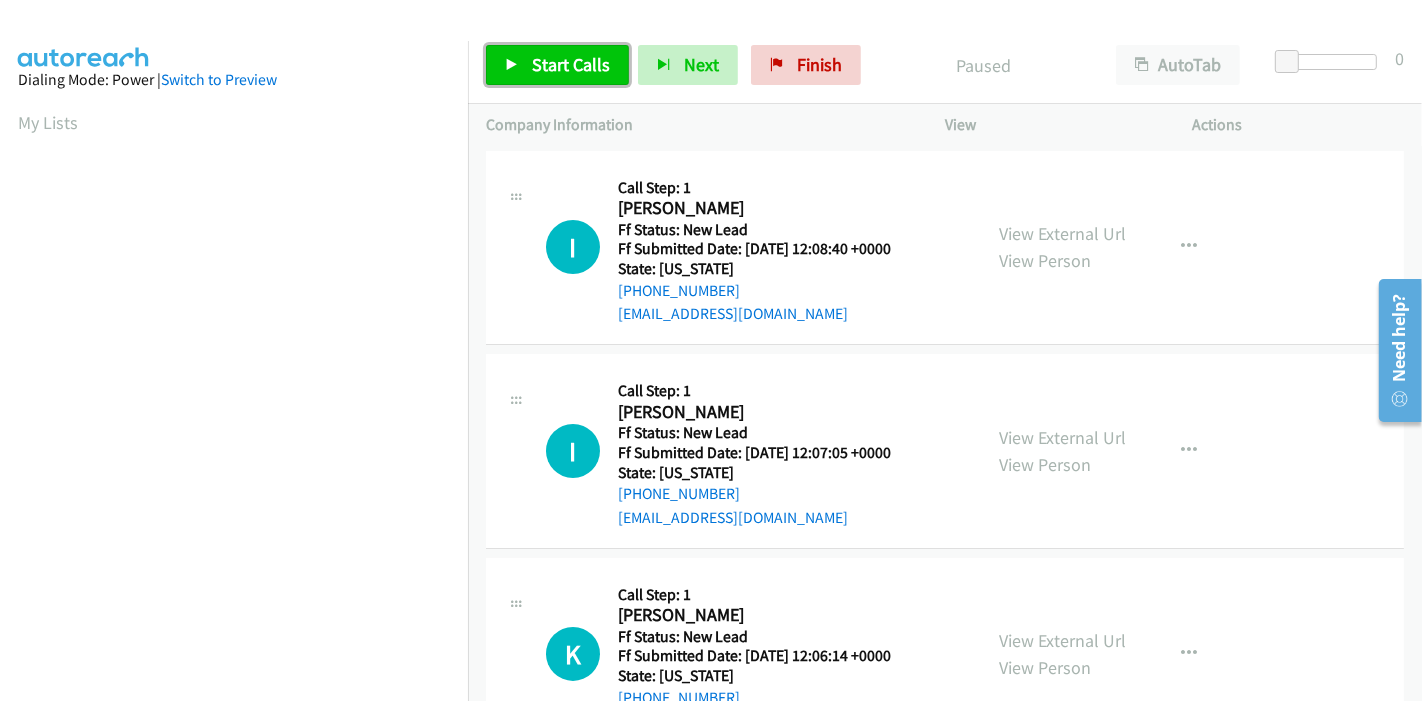 click on "Start Calls" at bounding box center (571, 64) 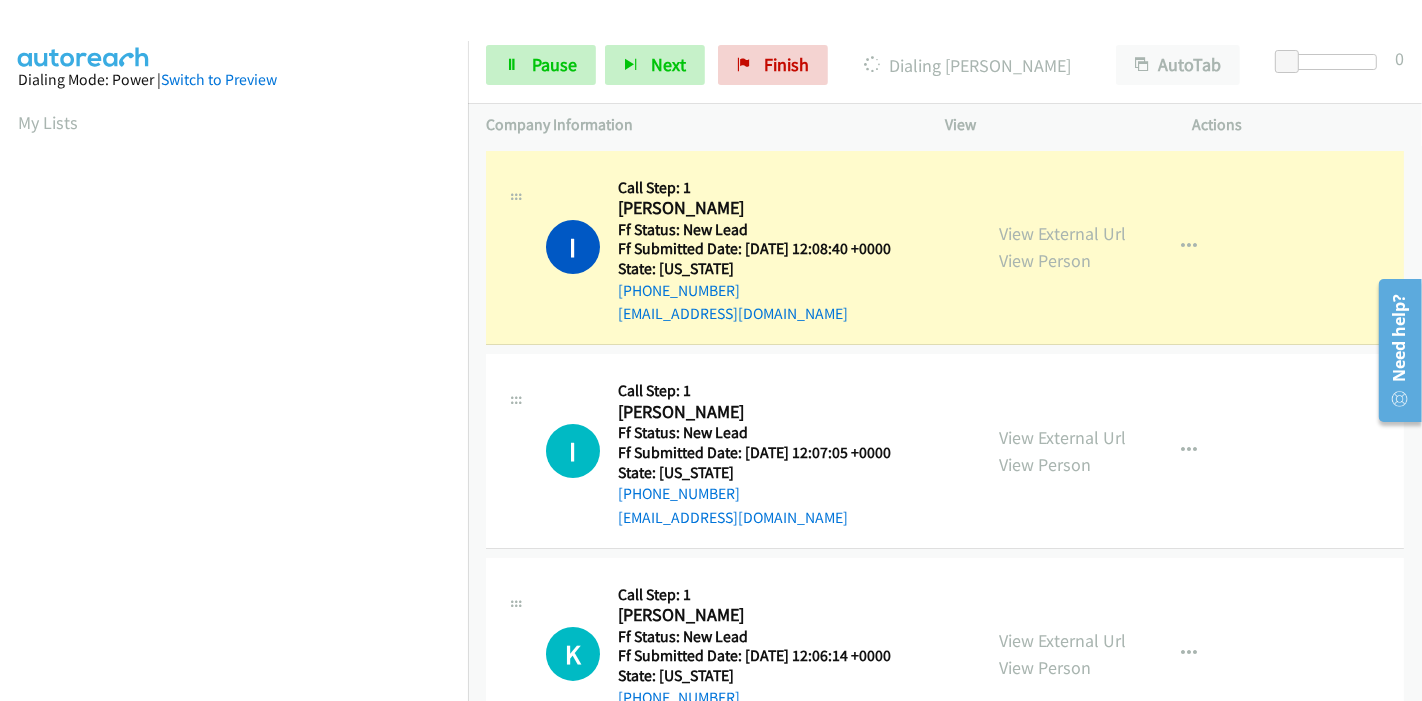 scroll, scrollTop: 422, scrollLeft: 0, axis: vertical 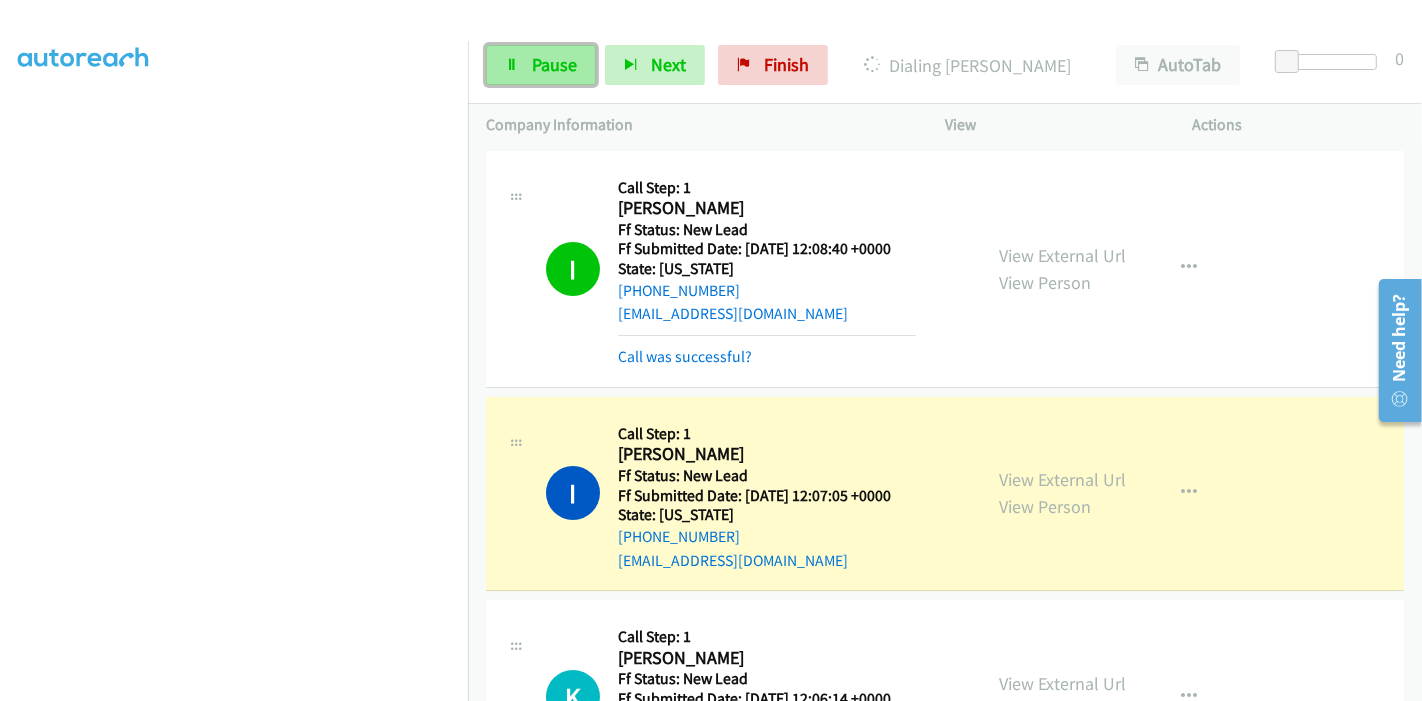 click on "Pause" at bounding box center [554, 64] 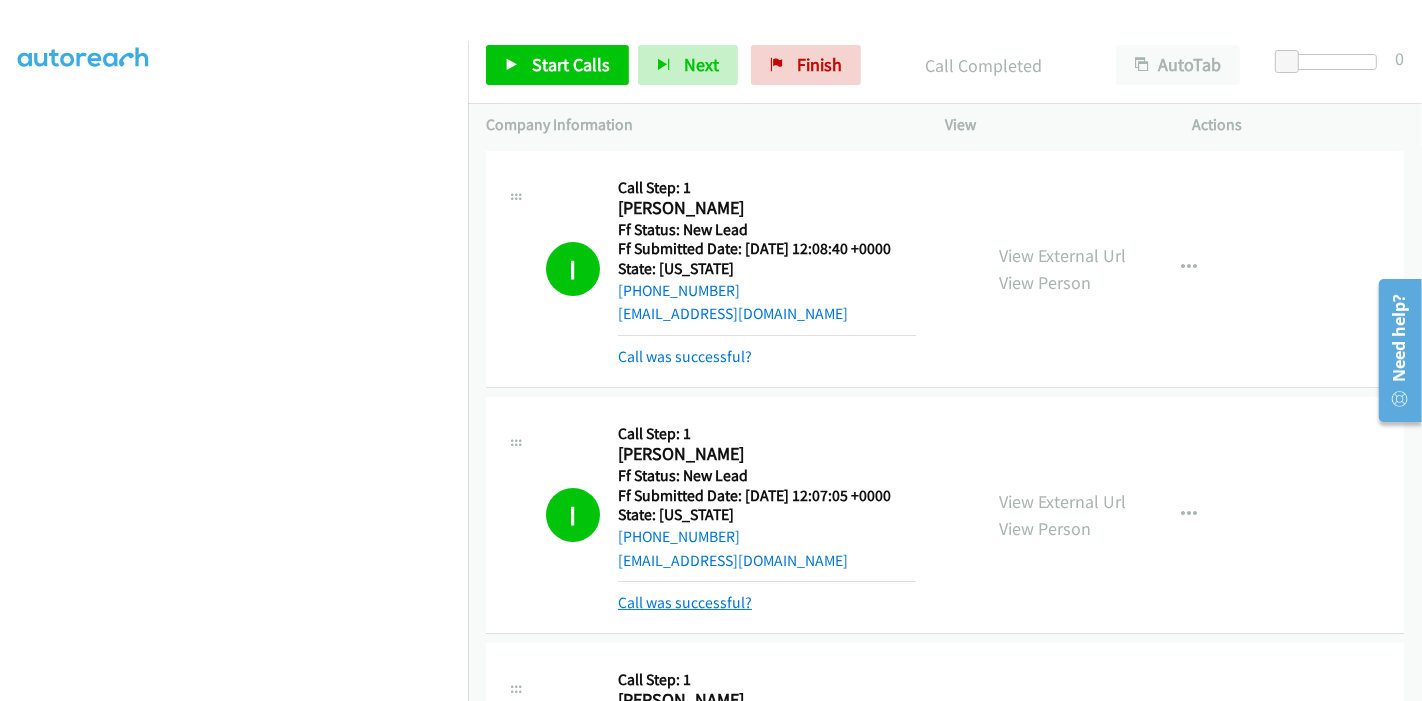 click on "Call was successful?" at bounding box center [685, 602] 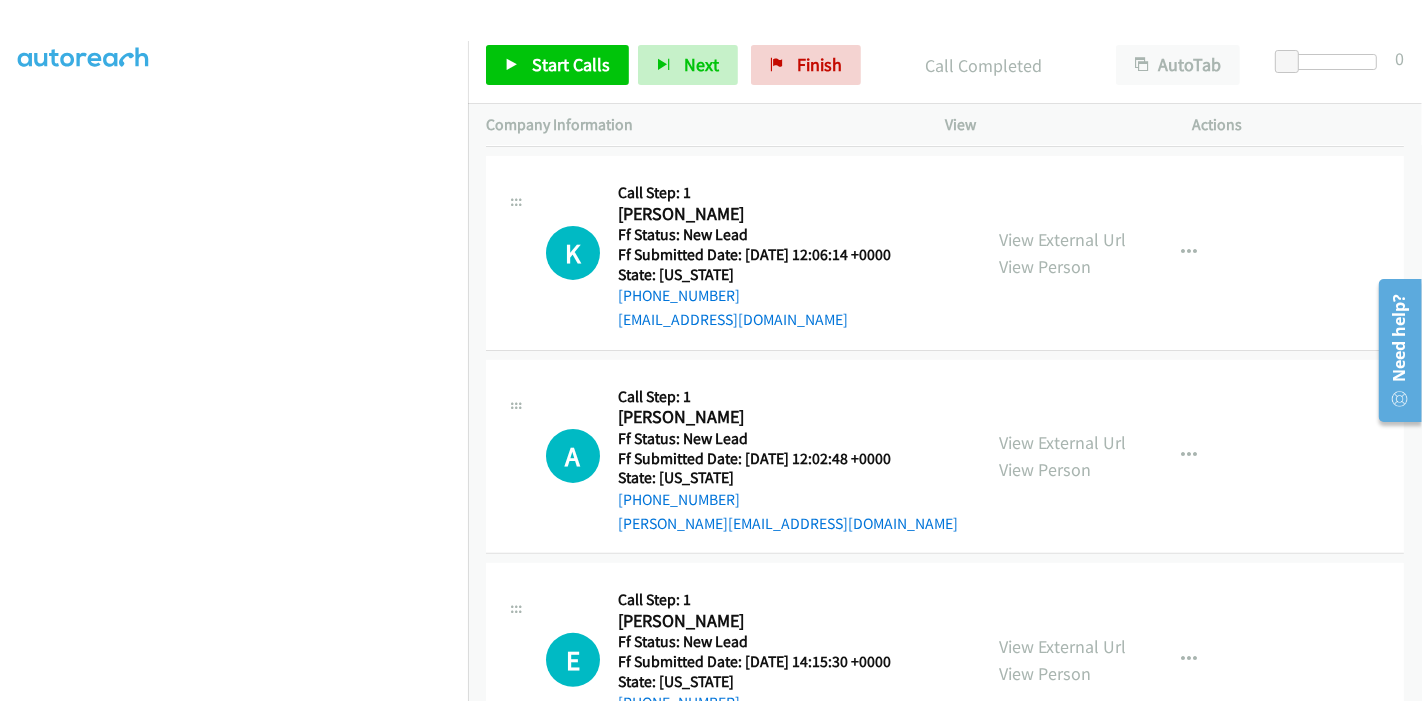 scroll, scrollTop: 111, scrollLeft: 0, axis: vertical 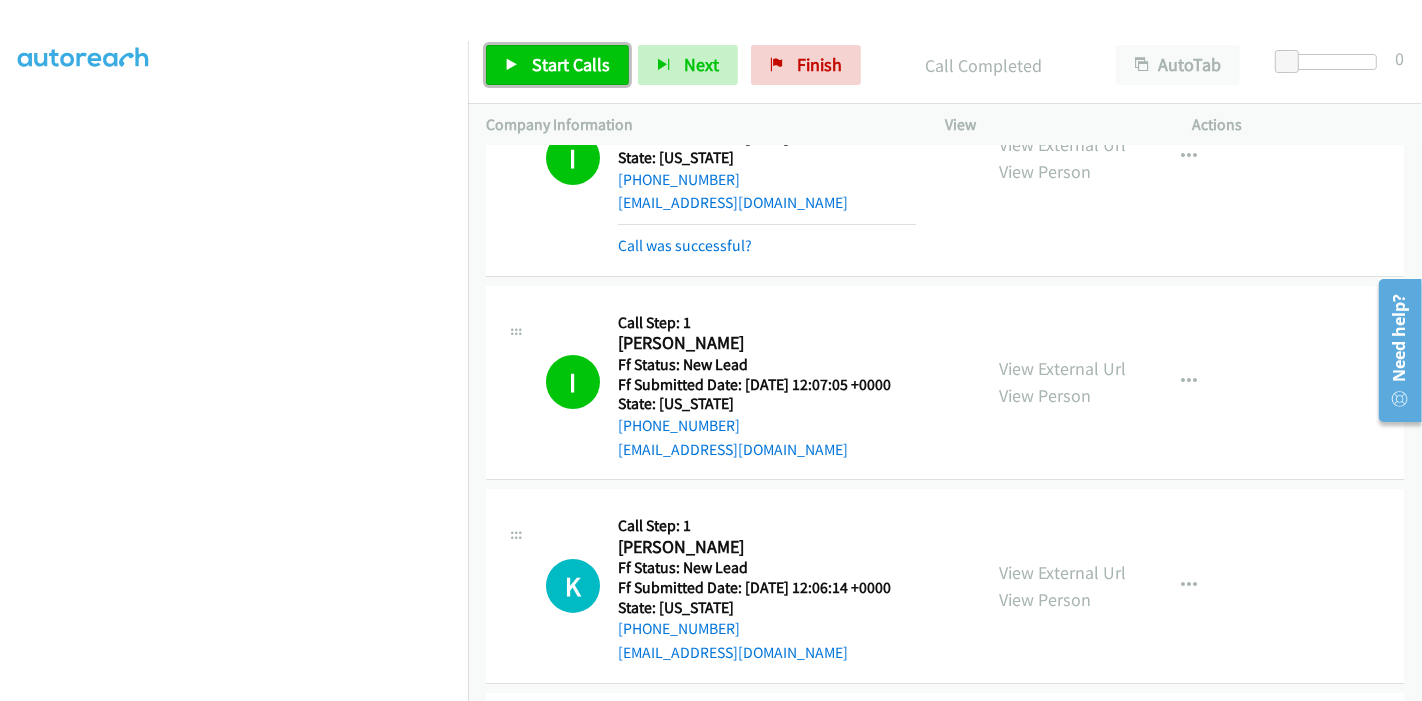 click on "Start Calls" at bounding box center [571, 64] 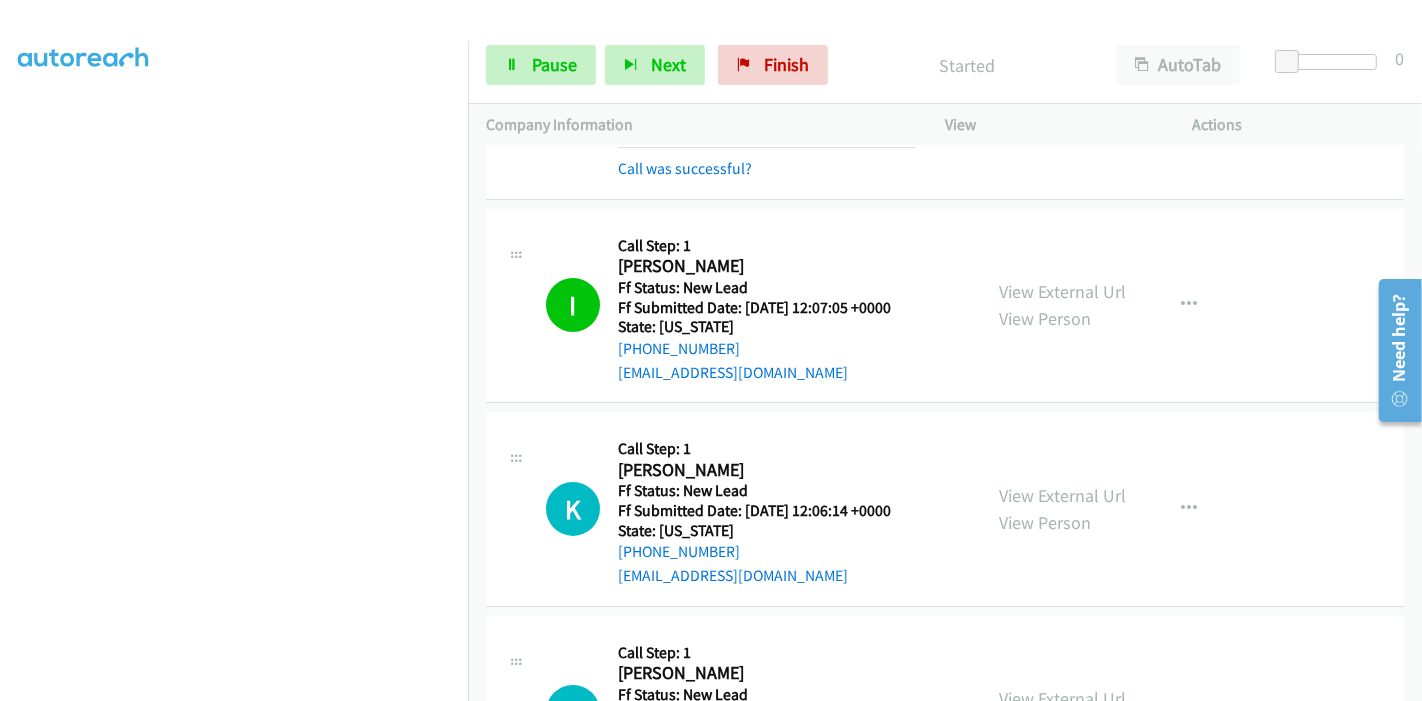 scroll, scrollTop: 222, scrollLeft: 0, axis: vertical 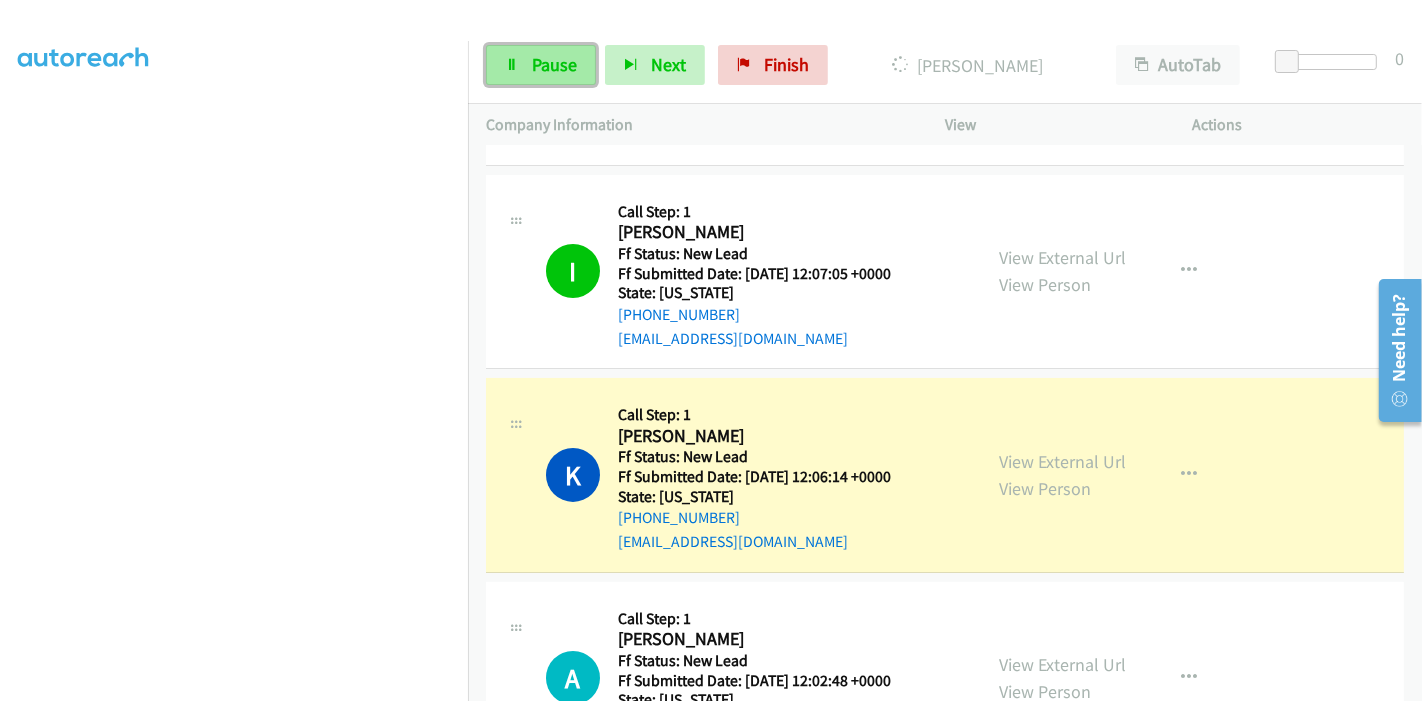 click on "Pause" at bounding box center [541, 65] 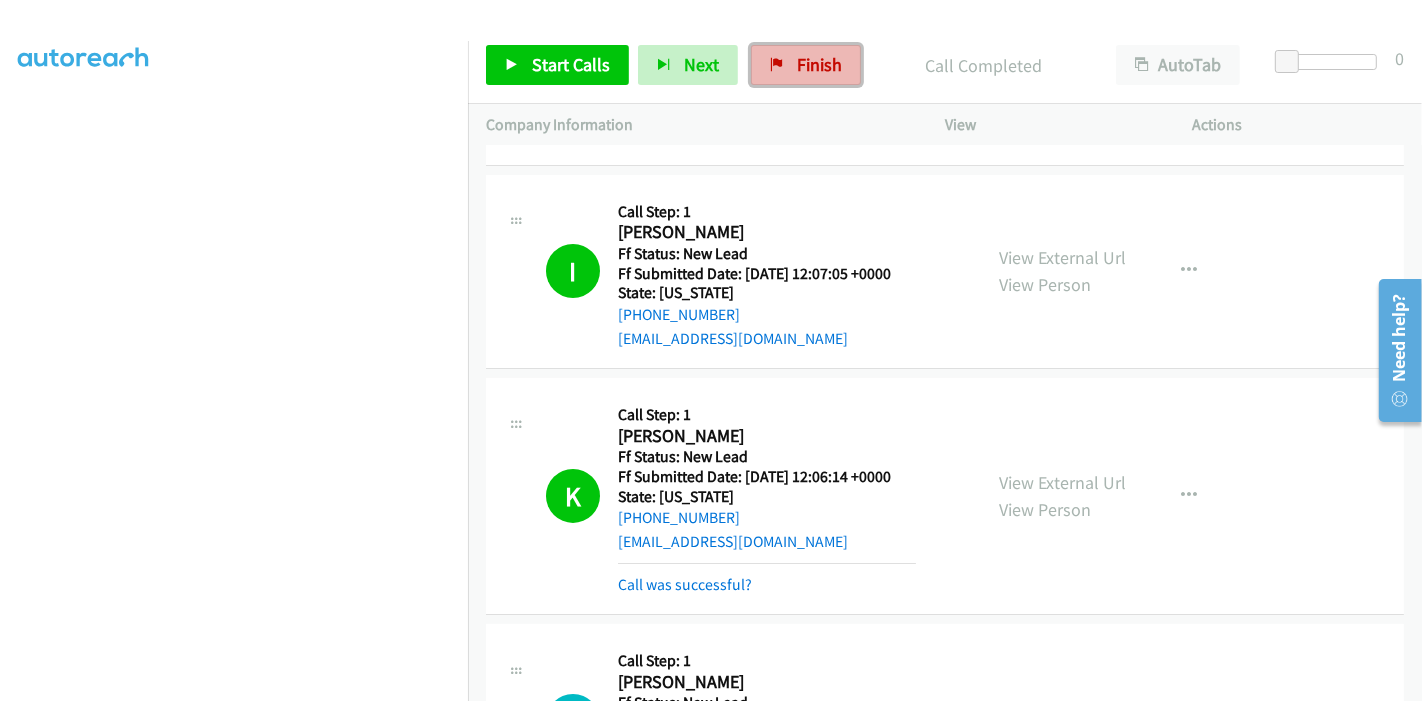 click on "Finish" at bounding box center [806, 65] 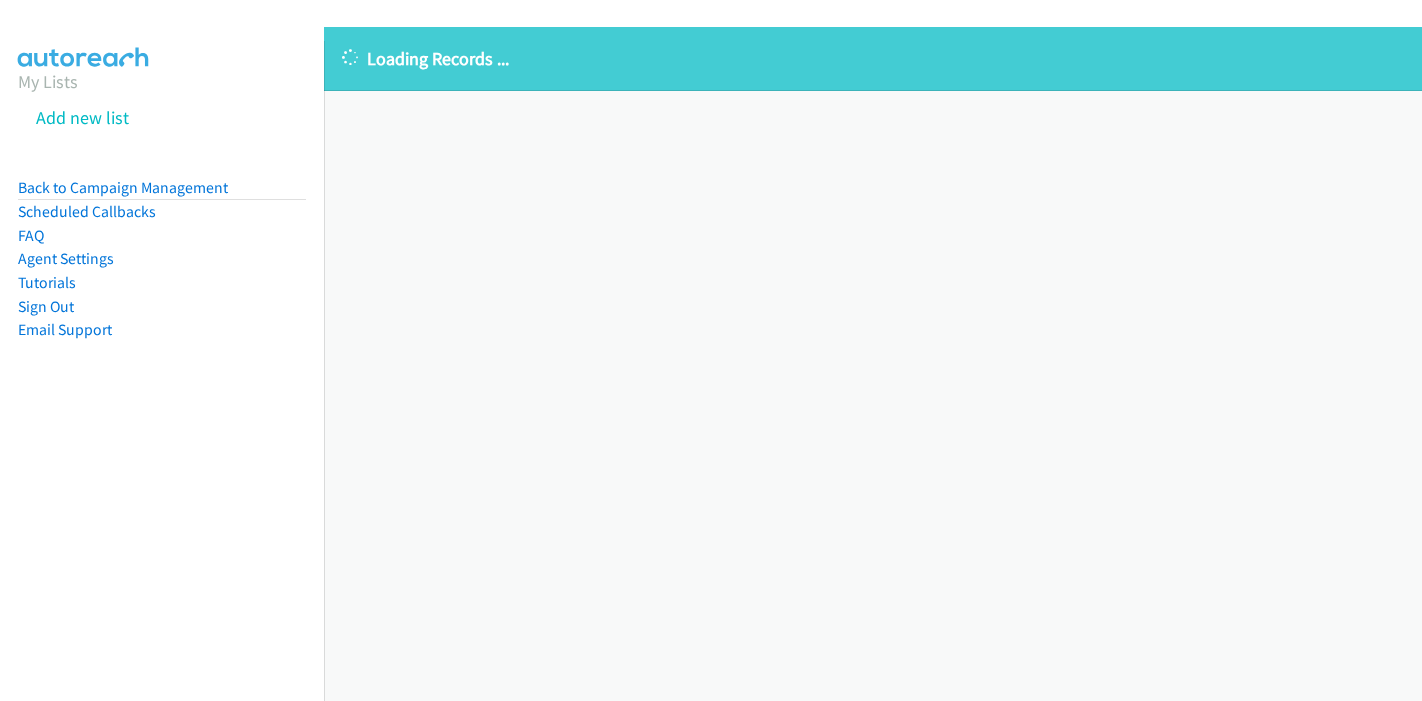 scroll, scrollTop: 0, scrollLeft: 0, axis: both 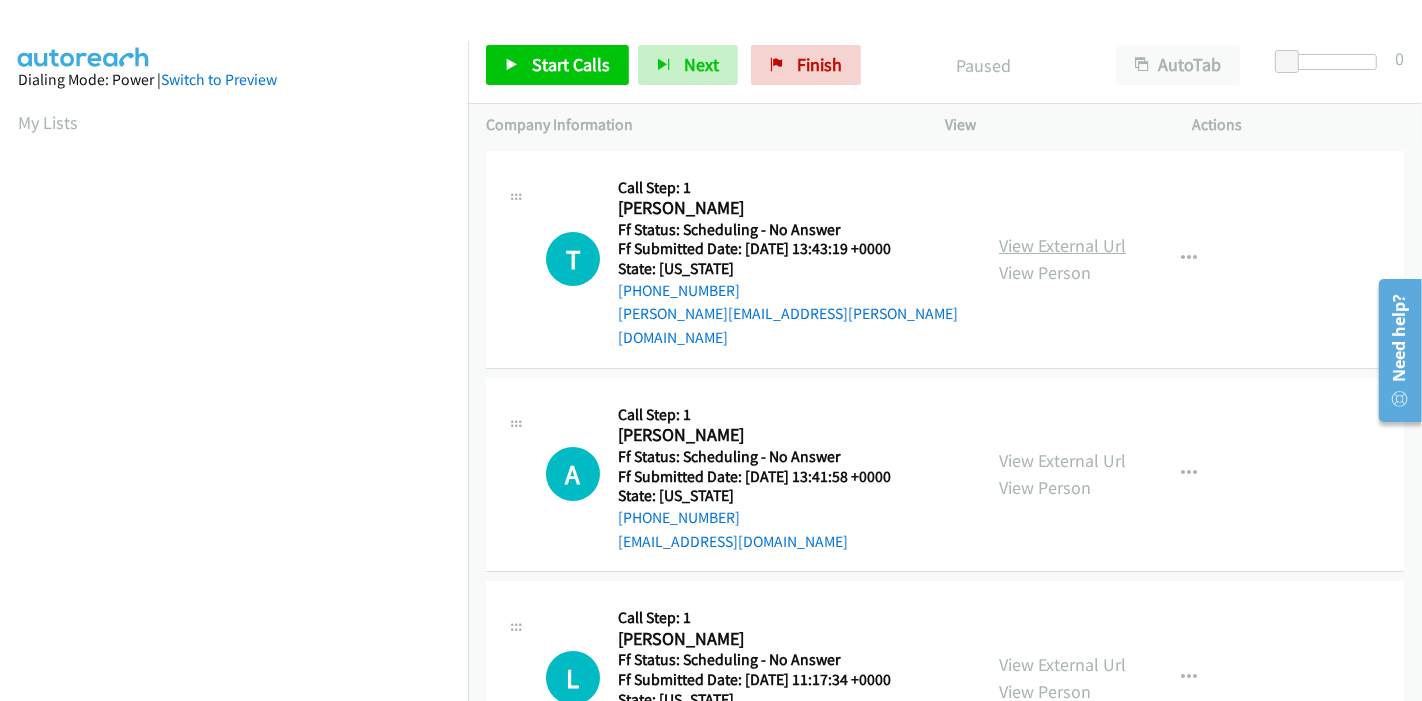 click on "View External Url" at bounding box center (1062, 245) 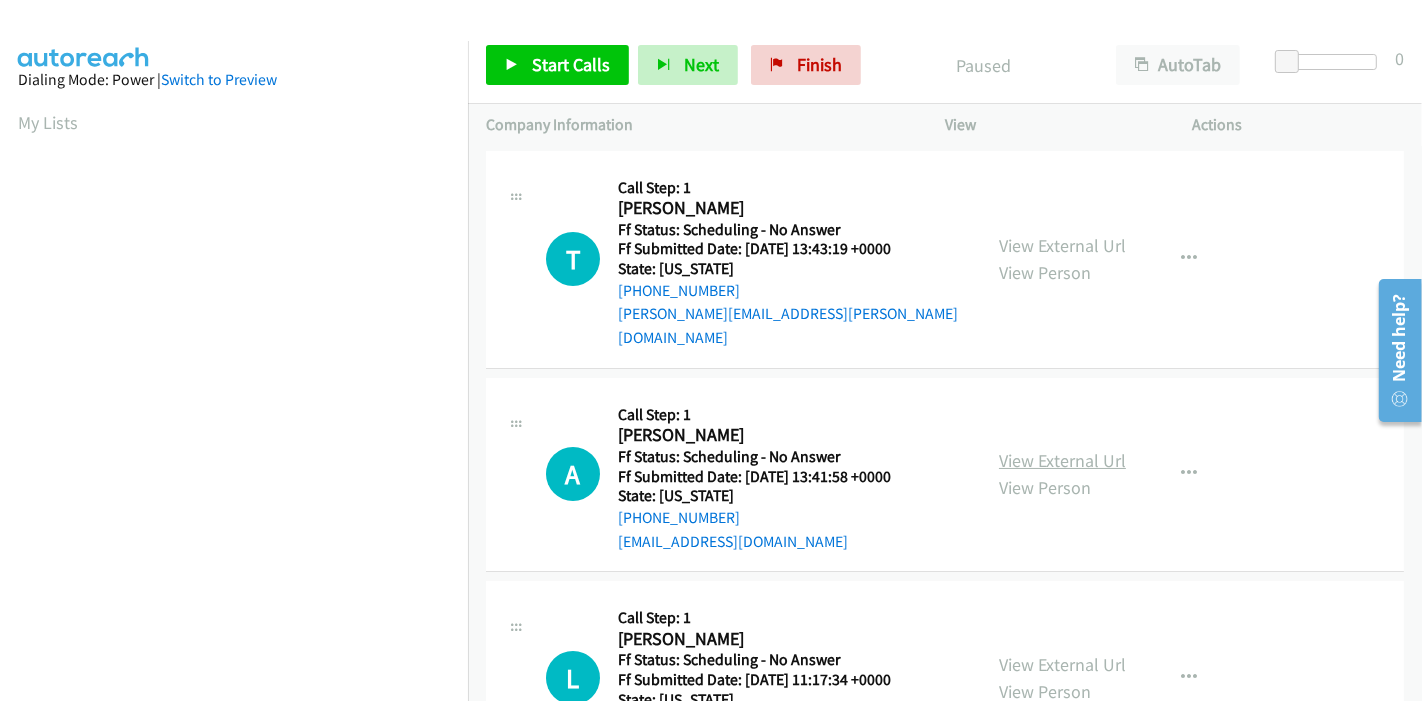 click on "View External Url" at bounding box center (1062, 460) 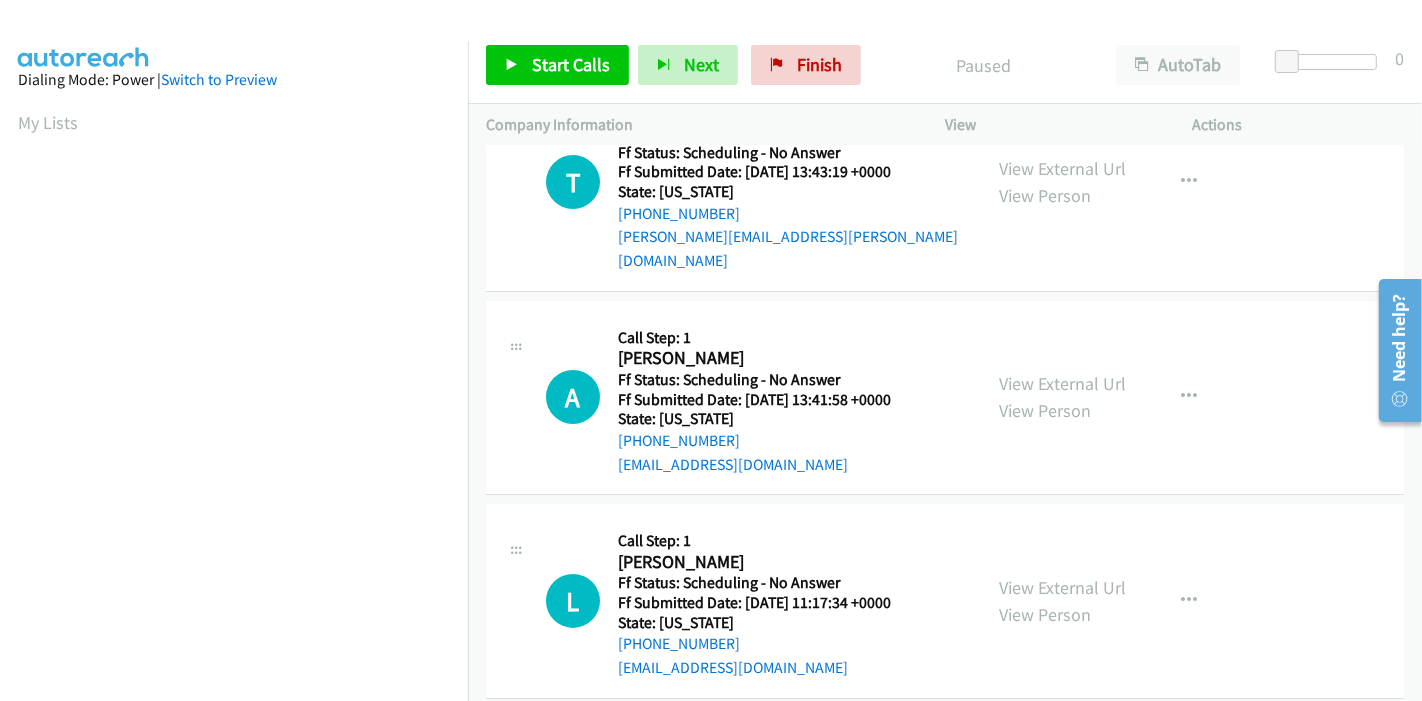 scroll, scrollTop: 111, scrollLeft: 0, axis: vertical 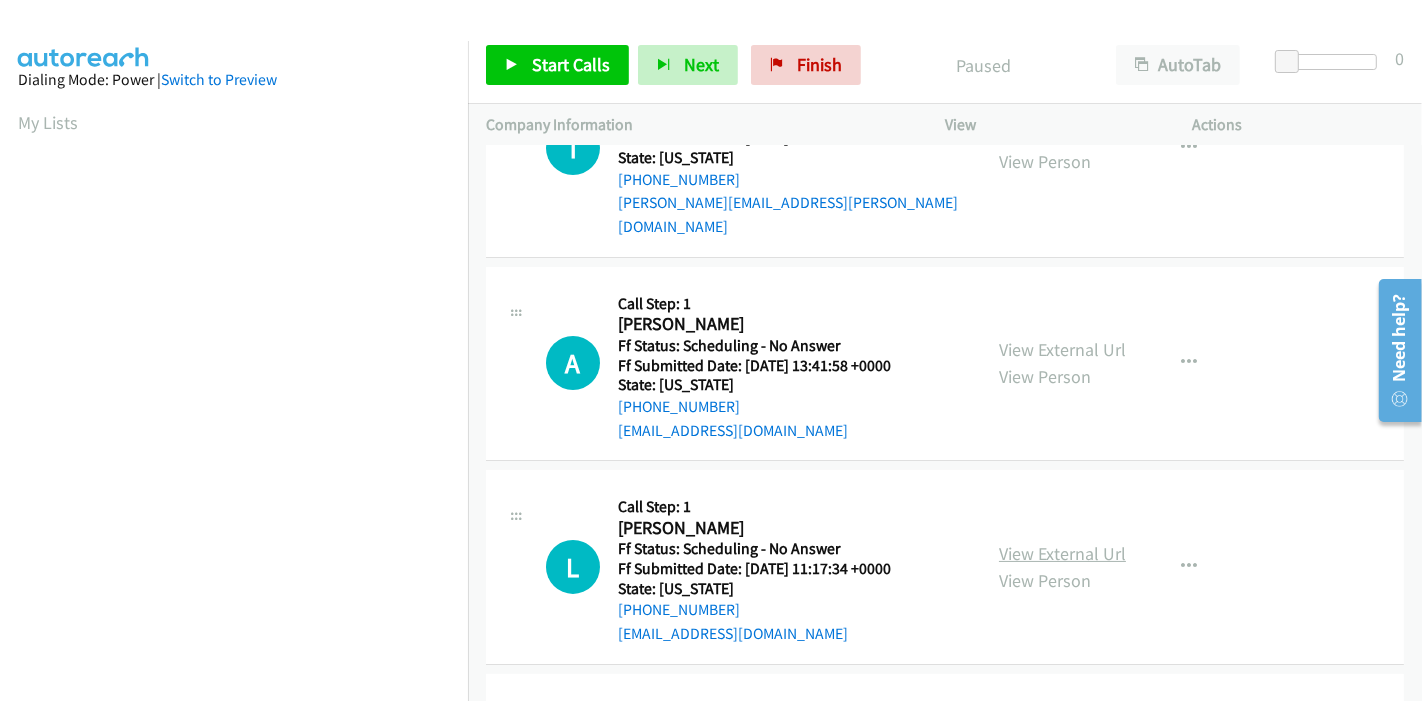 click on "View External Url" at bounding box center [1062, 553] 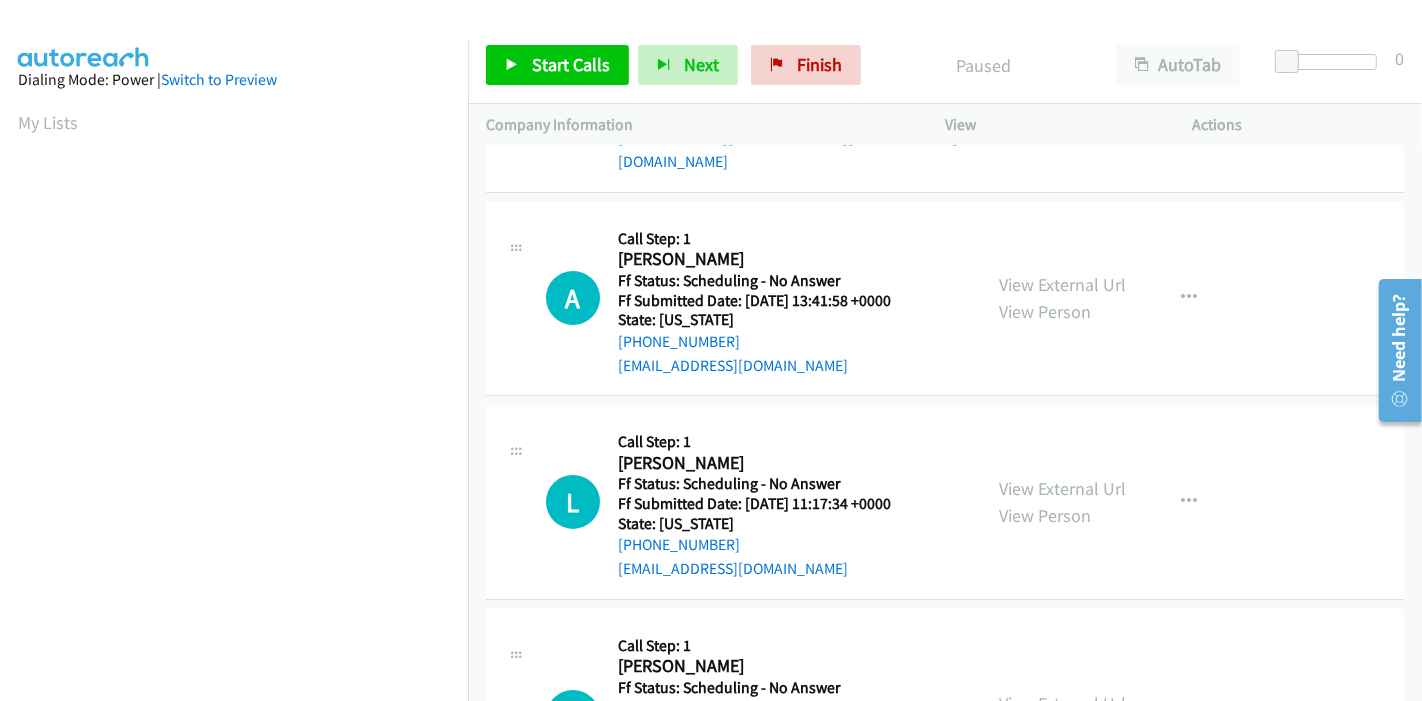 scroll, scrollTop: 333, scrollLeft: 0, axis: vertical 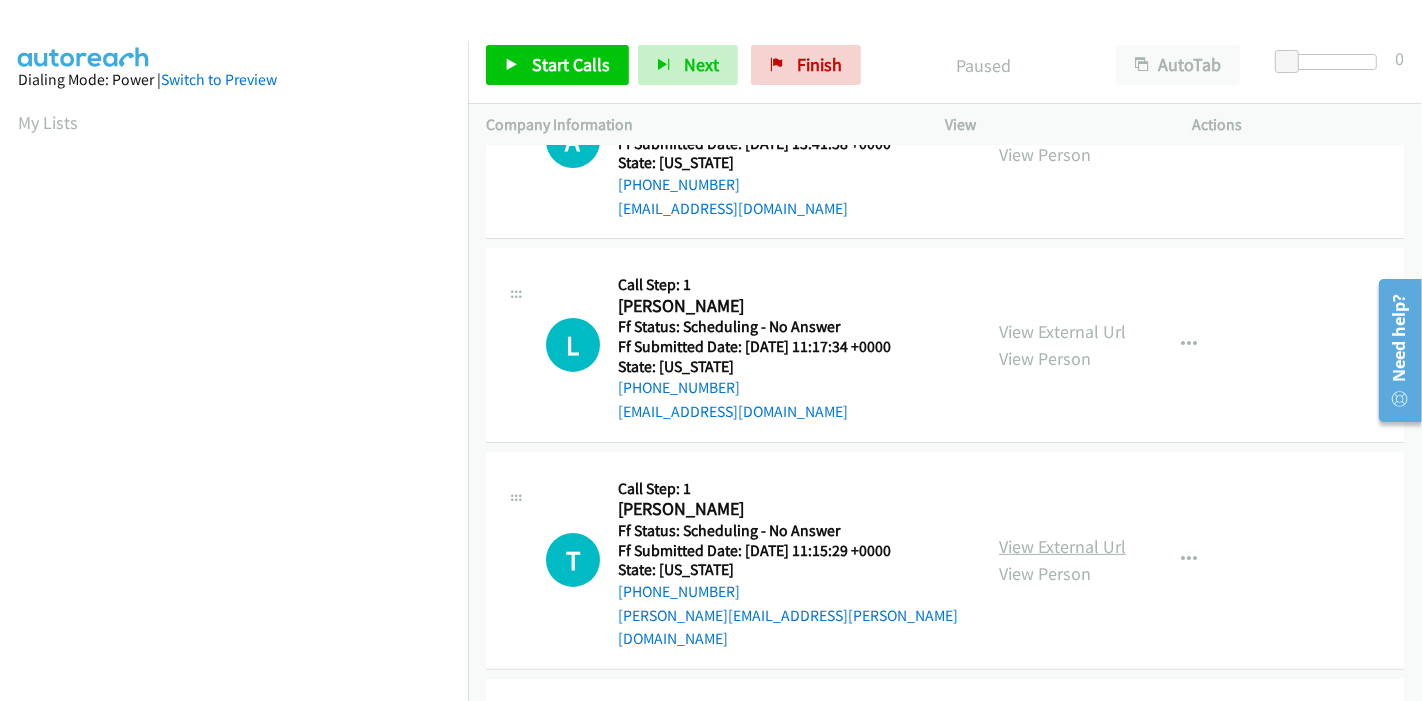 click on "View External Url" at bounding box center [1062, 546] 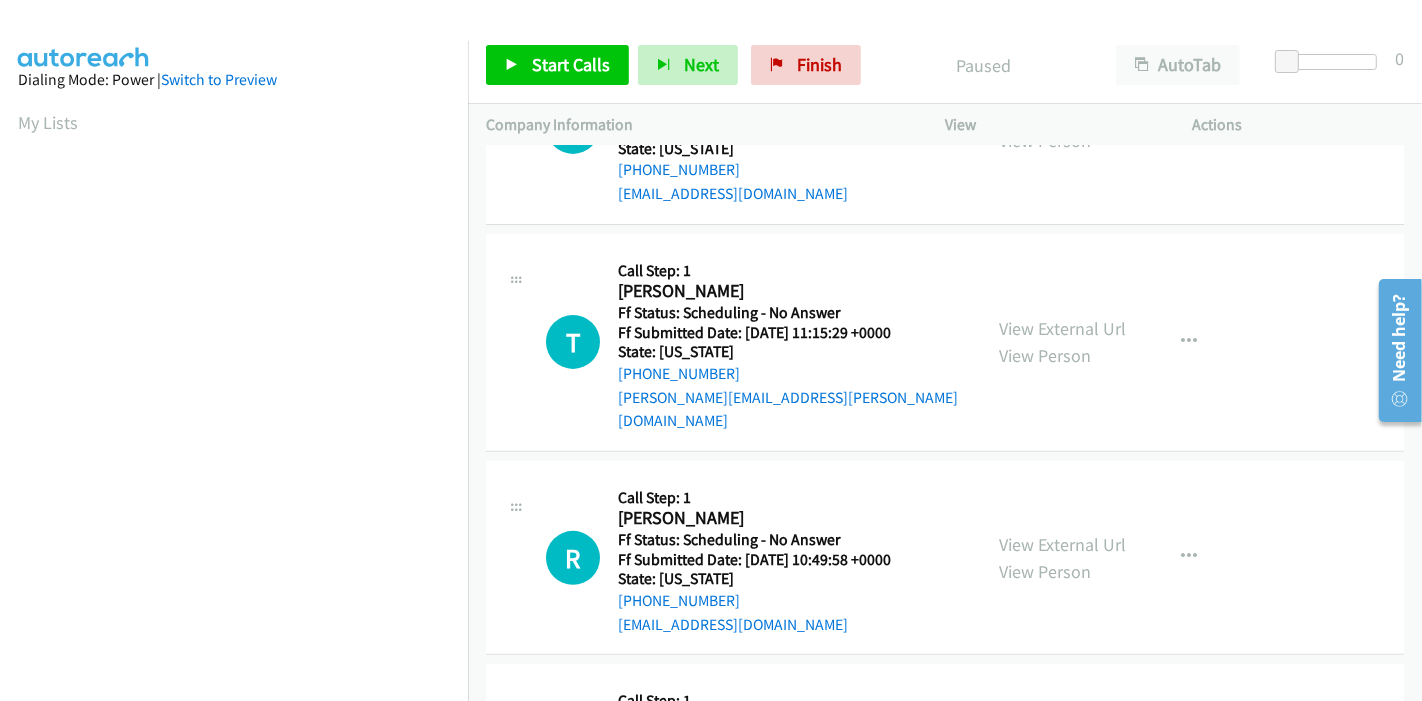 scroll, scrollTop: 555, scrollLeft: 0, axis: vertical 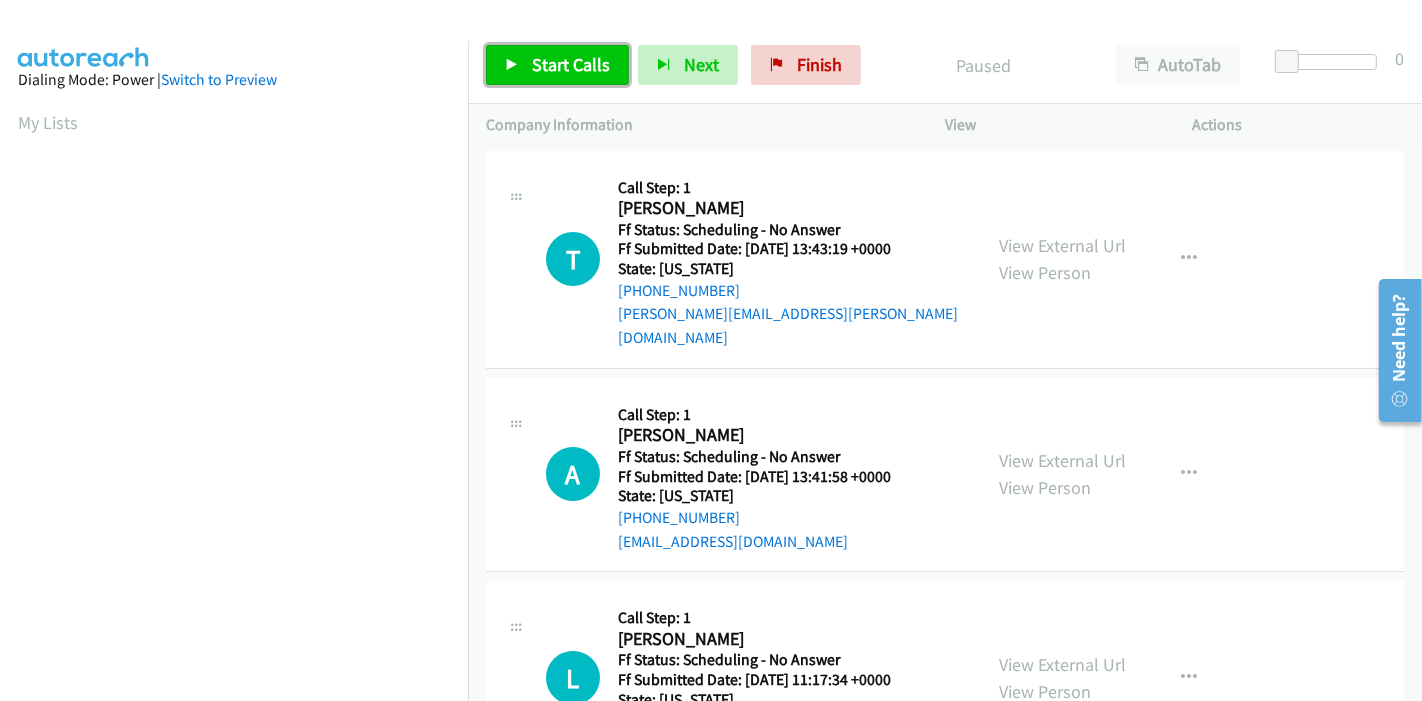 click on "Start Calls" at bounding box center [571, 64] 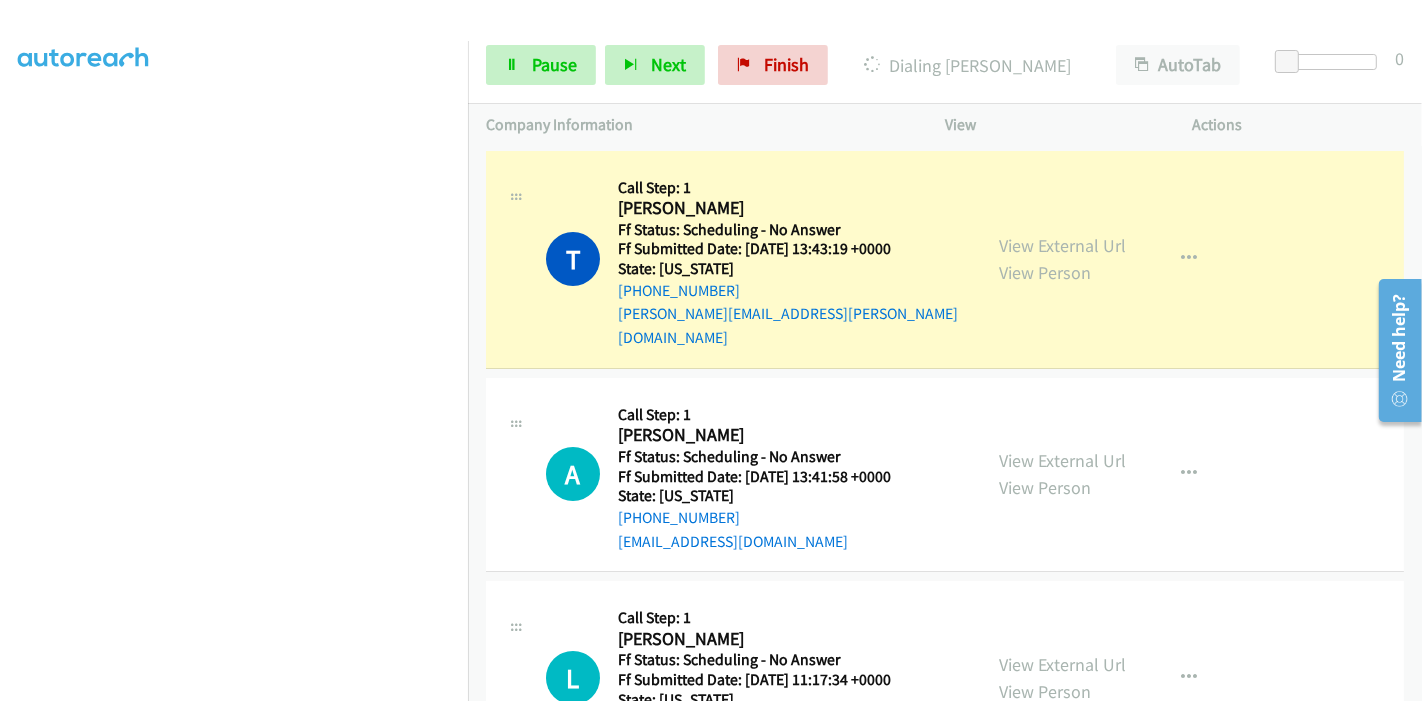 scroll, scrollTop: 422, scrollLeft: 0, axis: vertical 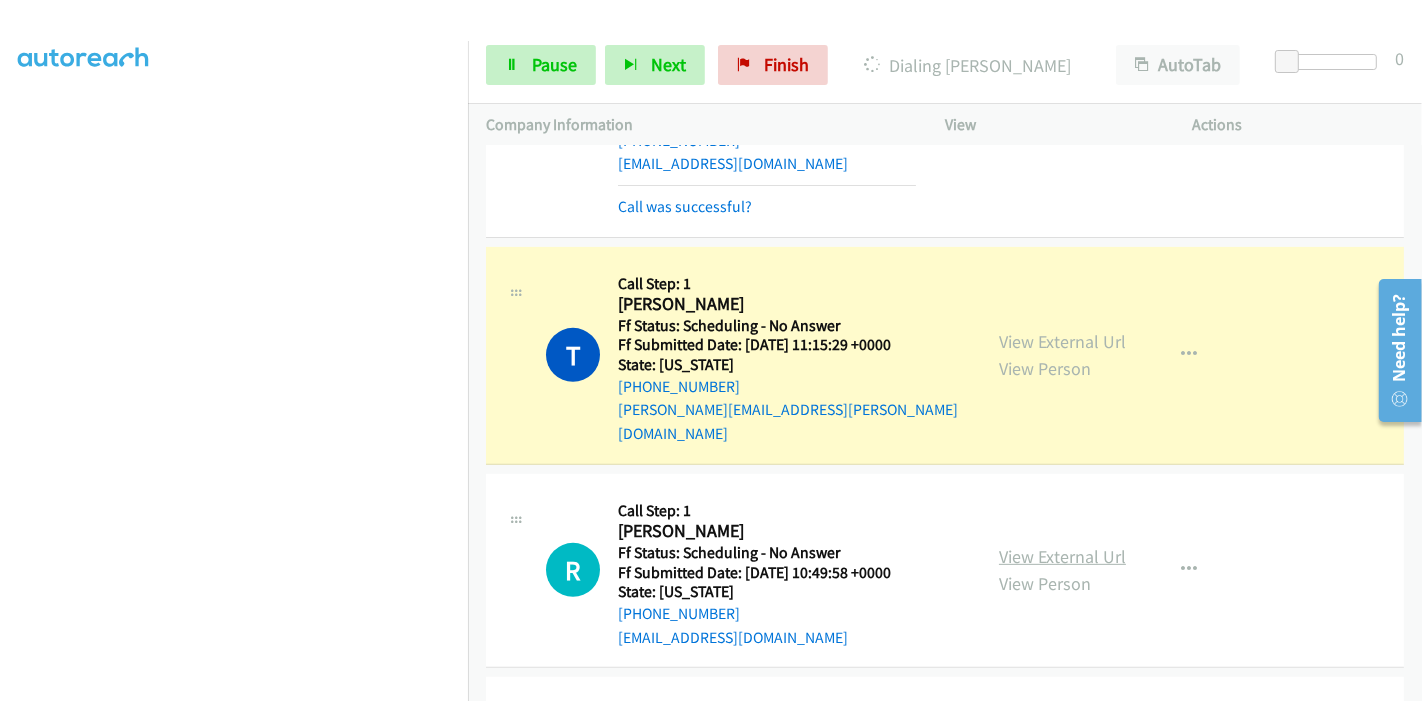 click on "View External Url" at bounding box center (1062, 556) 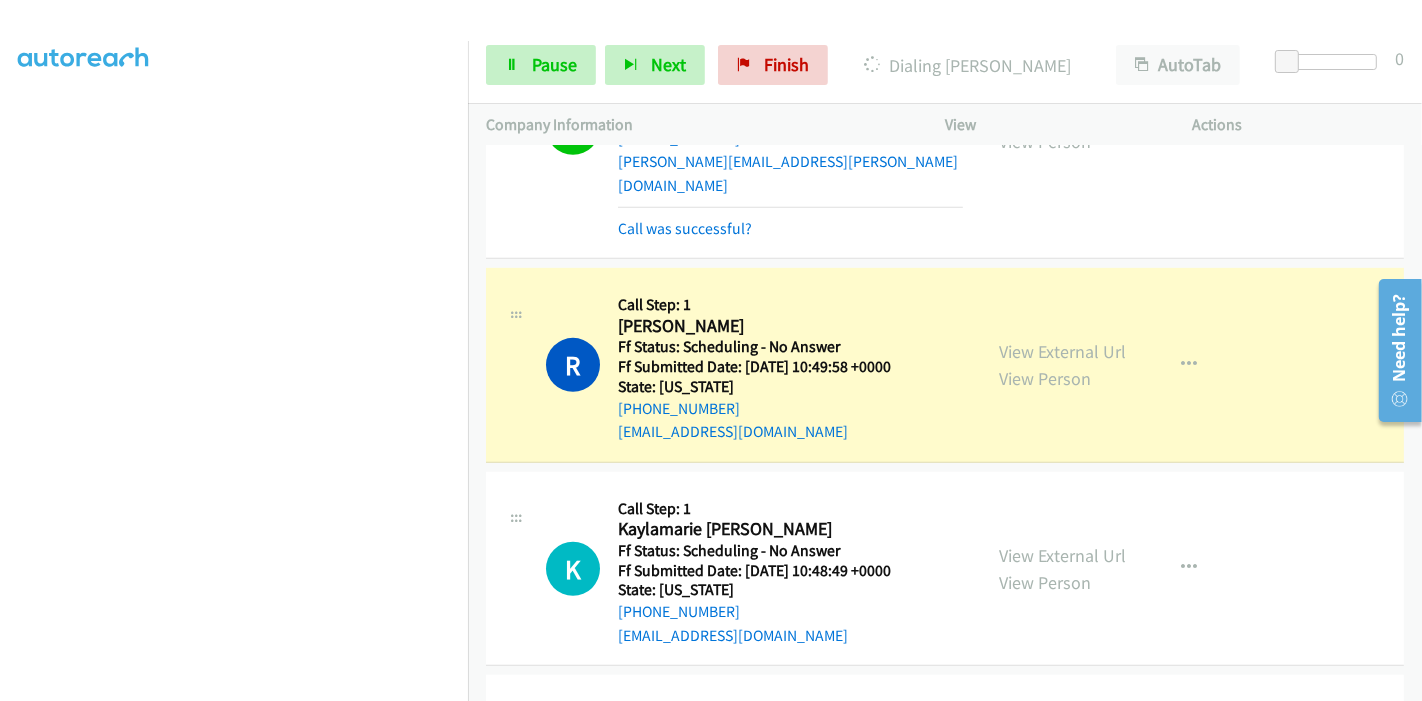 scroll, scrollTop: 1000, scrollLeft: 0, axis: vertical 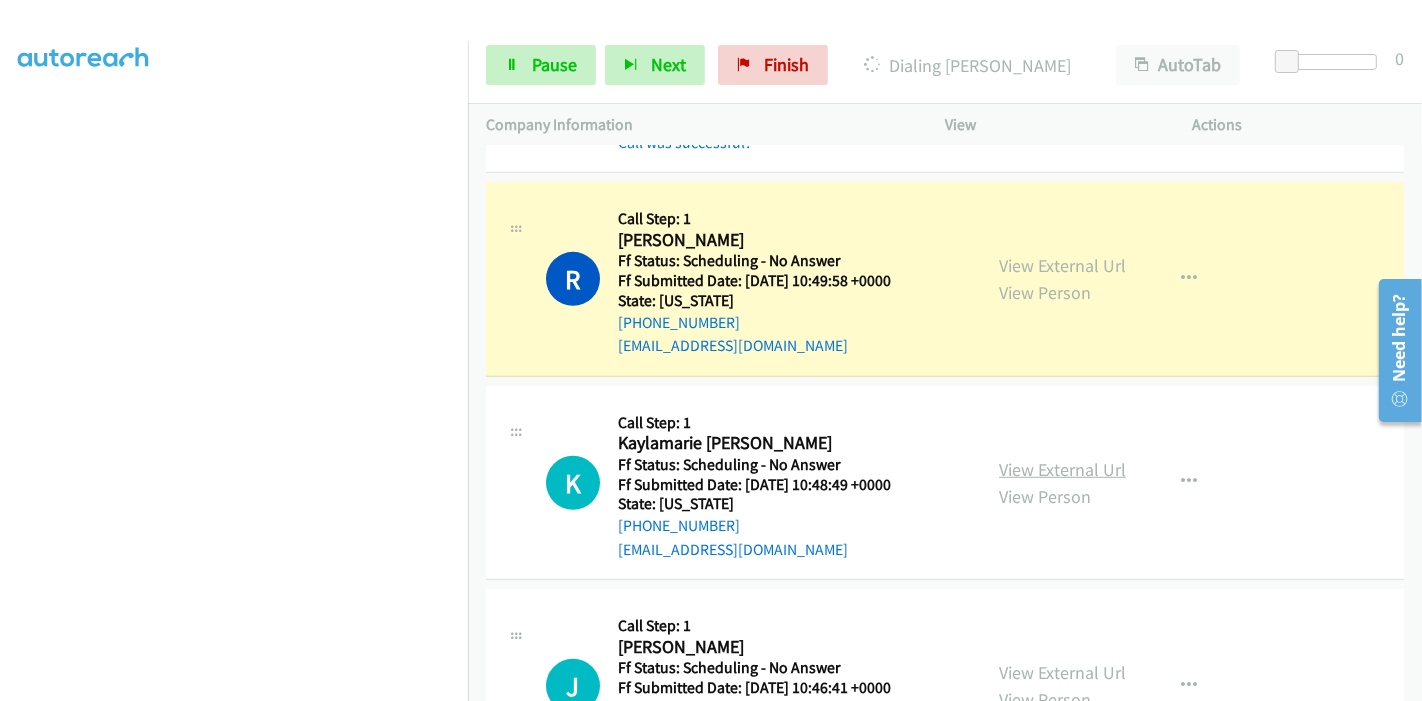 click on "View External Url" at bounding box center (1062, 469) 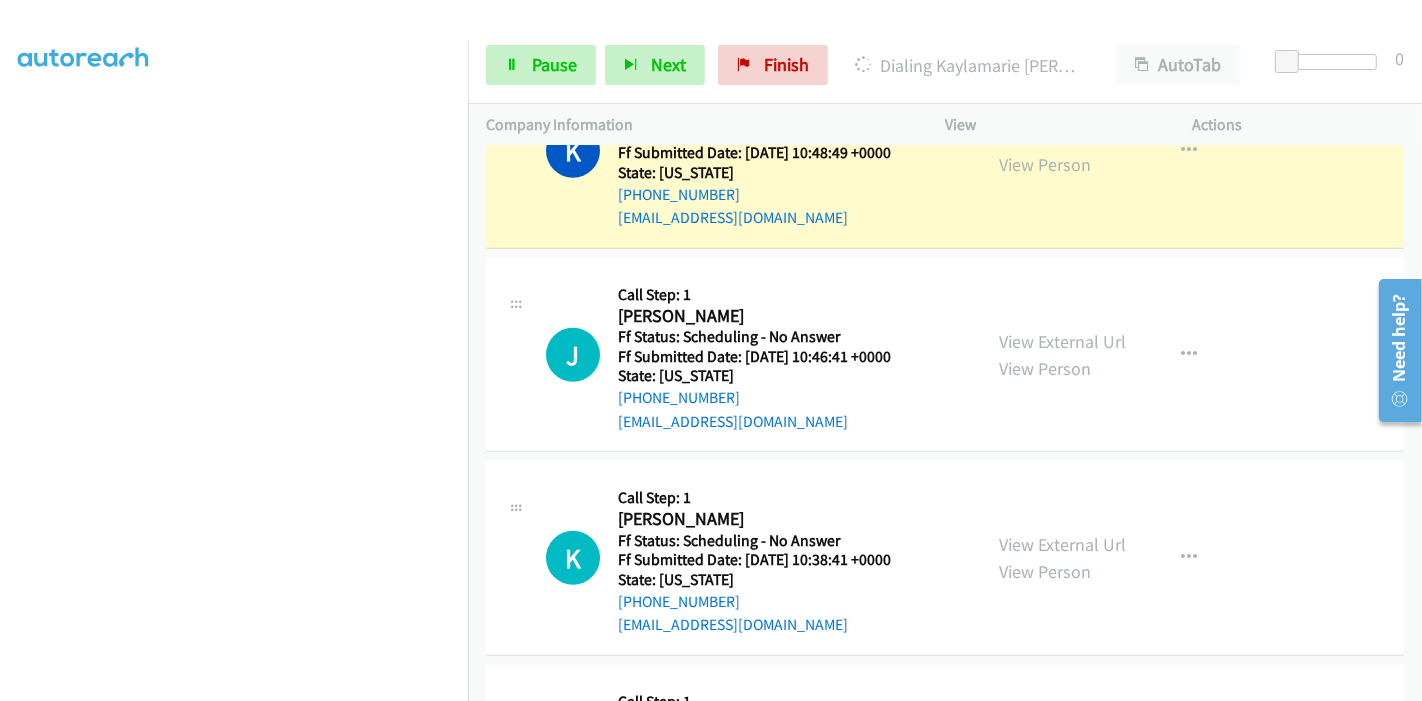 scroll, scrollTop: 1444, scrollLeft: 0, axis: vertical 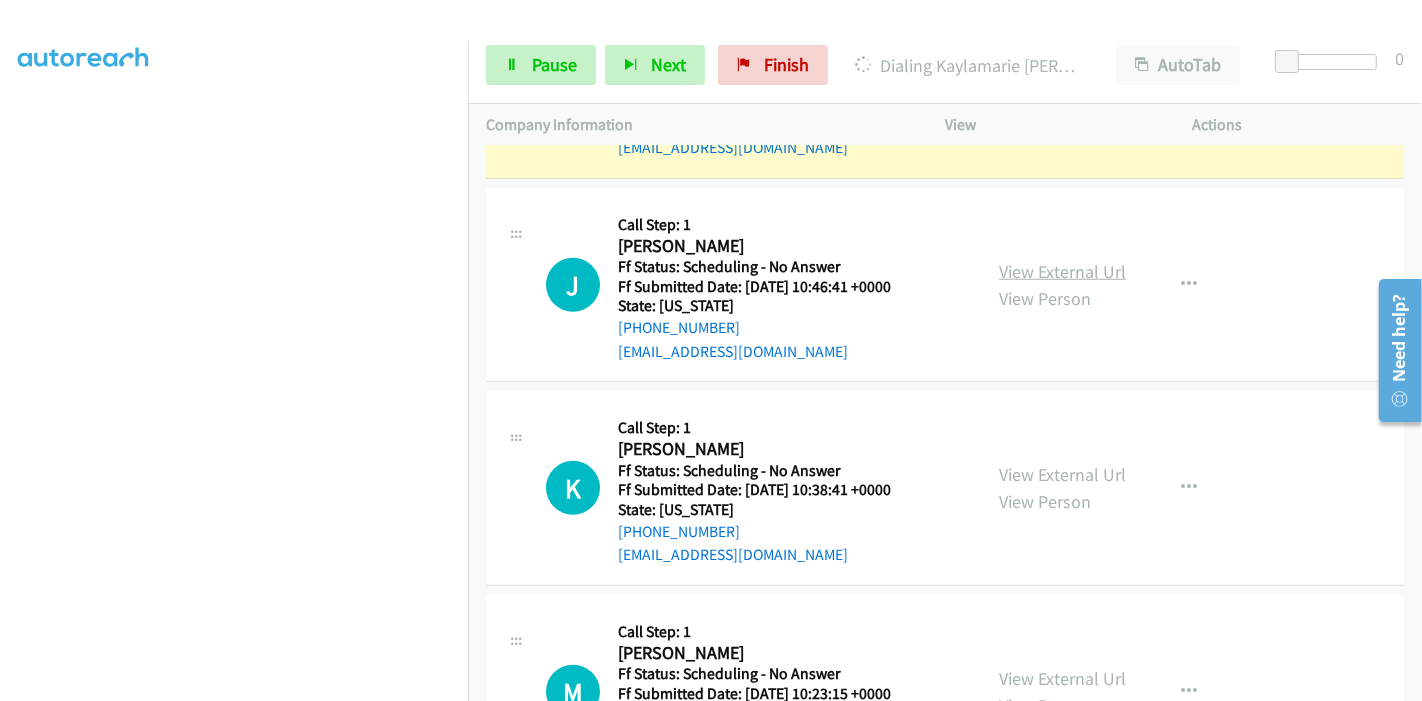 click on "View External Url" at bounding box center (1062, 271) 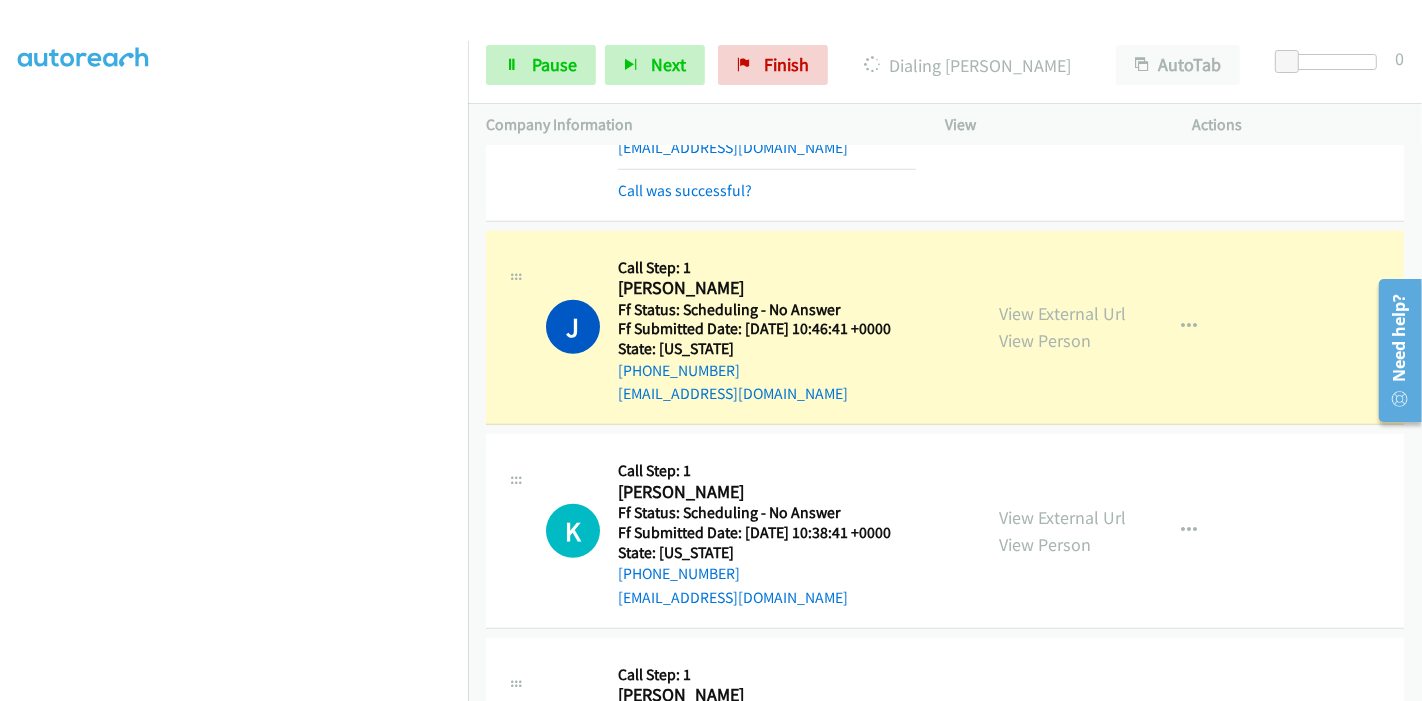 scroll, scrollTop: 1486, scrollLeft: 0, axis: vertical 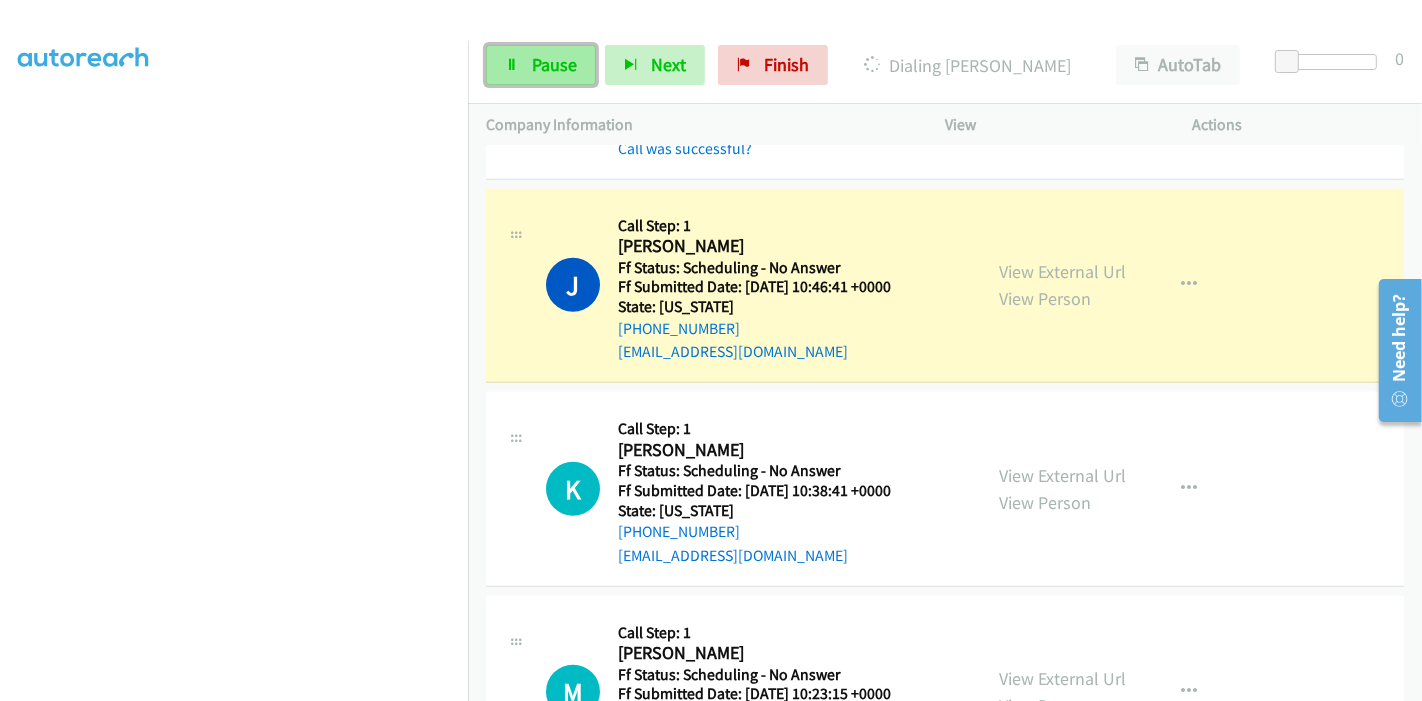 click at bounding box center (512, 66) 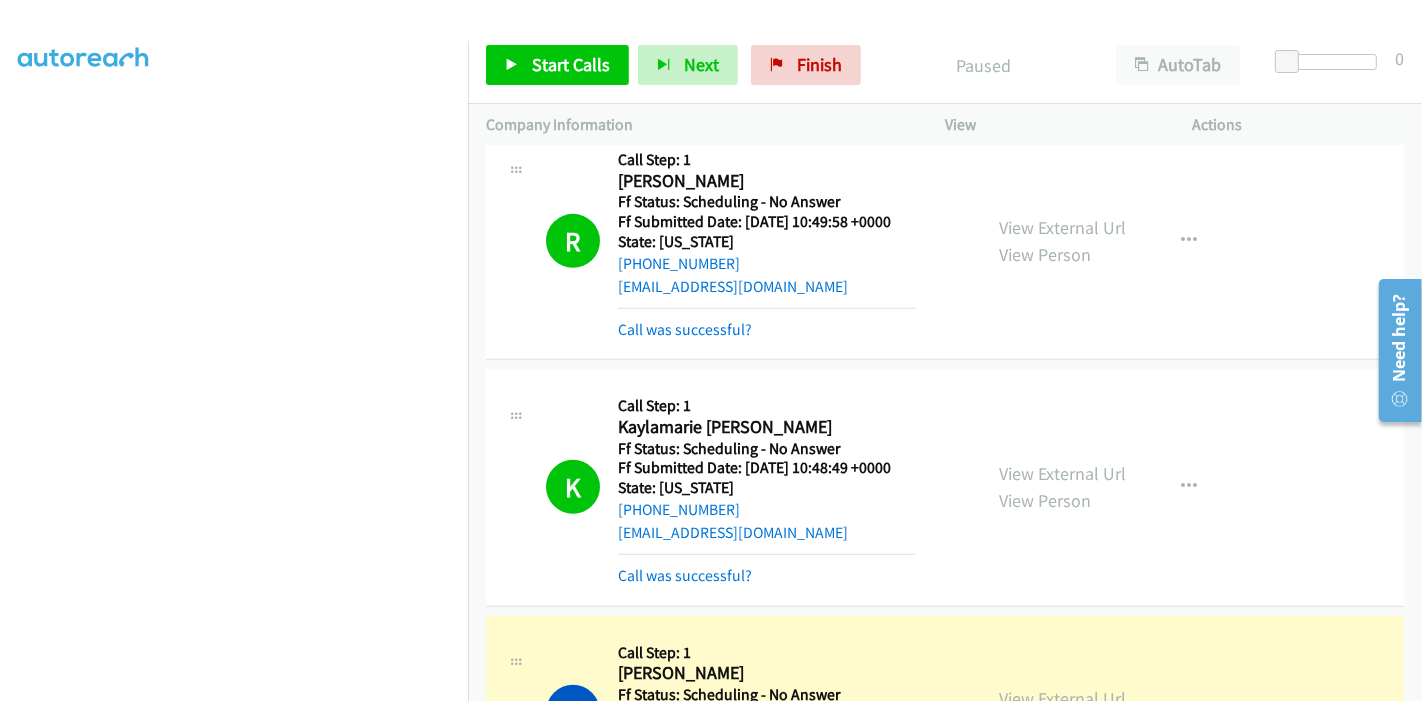 scroll, scrollTop: 1042, scrollLeft: 0, axis: vertical 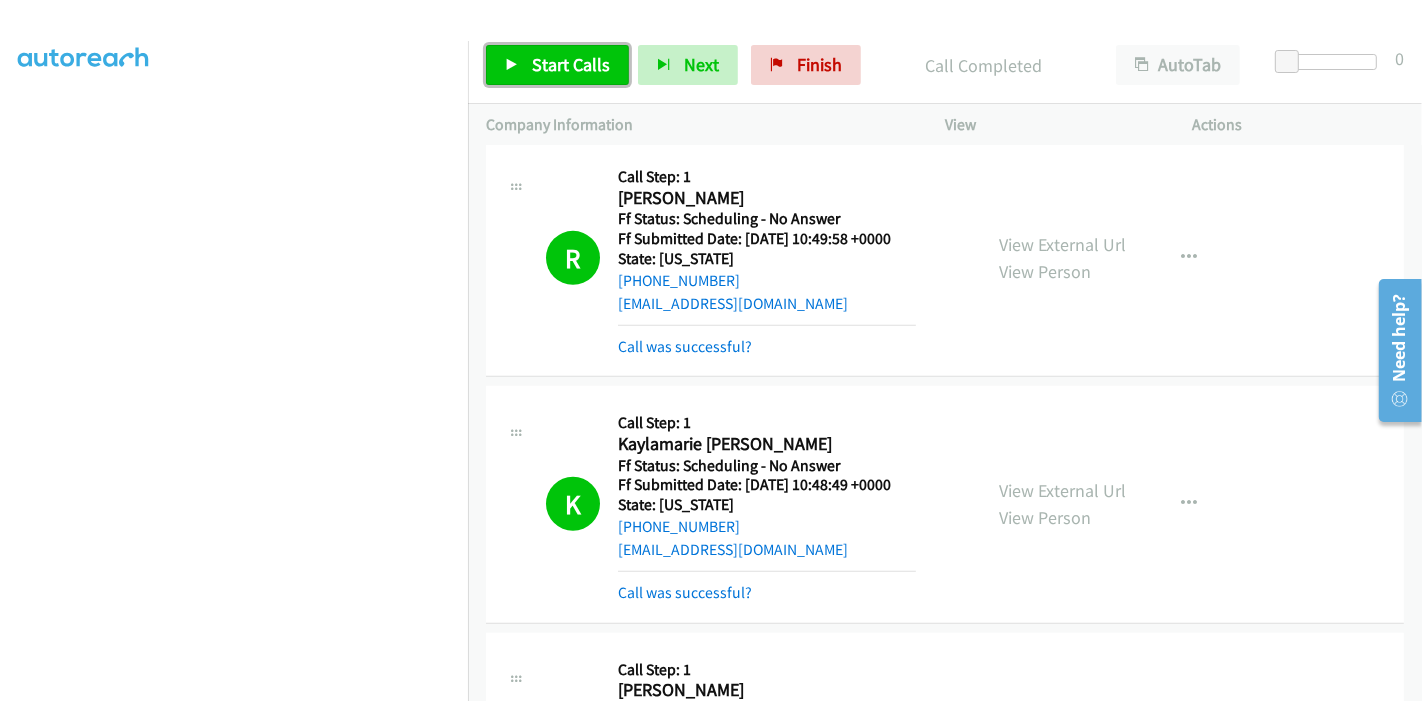 click on "Start Calls" at bounding box center [557, 65] 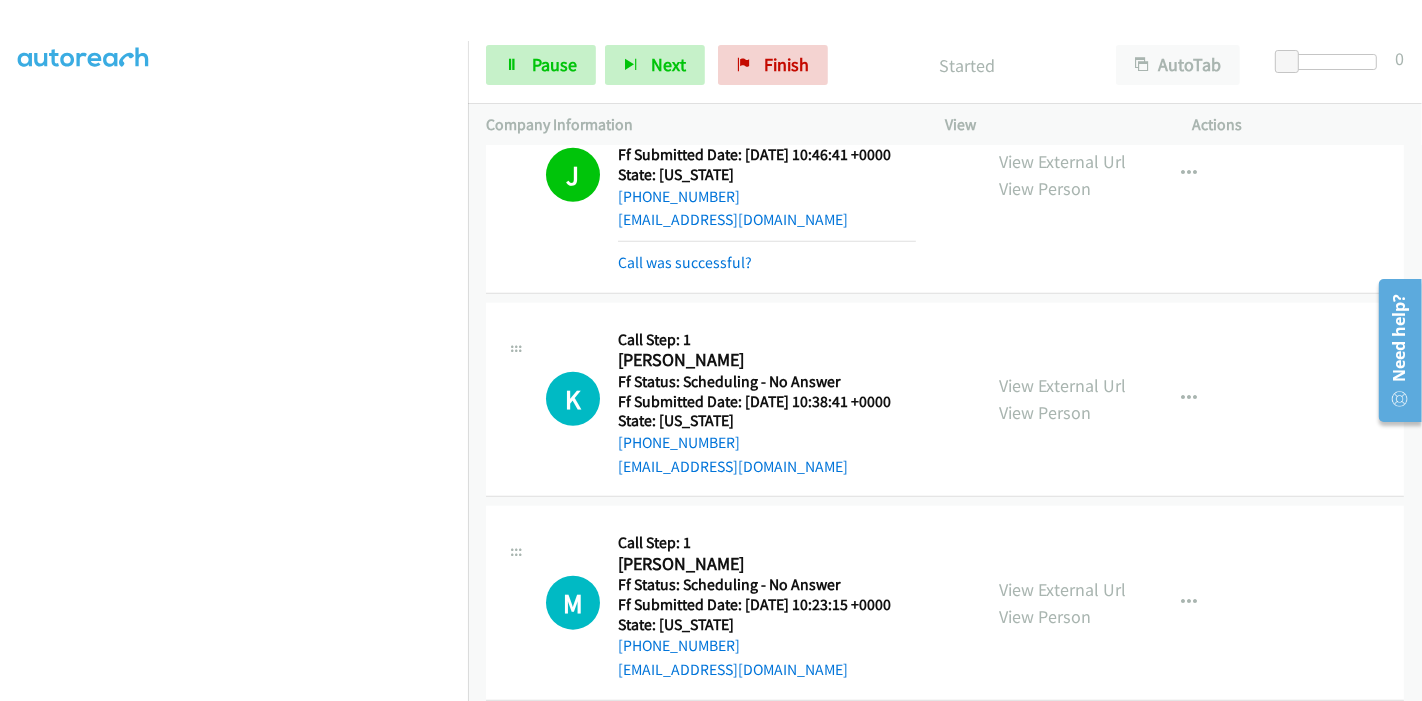 scroll, scrollTop: 1597, scrollLeft: 0, axis: vertical 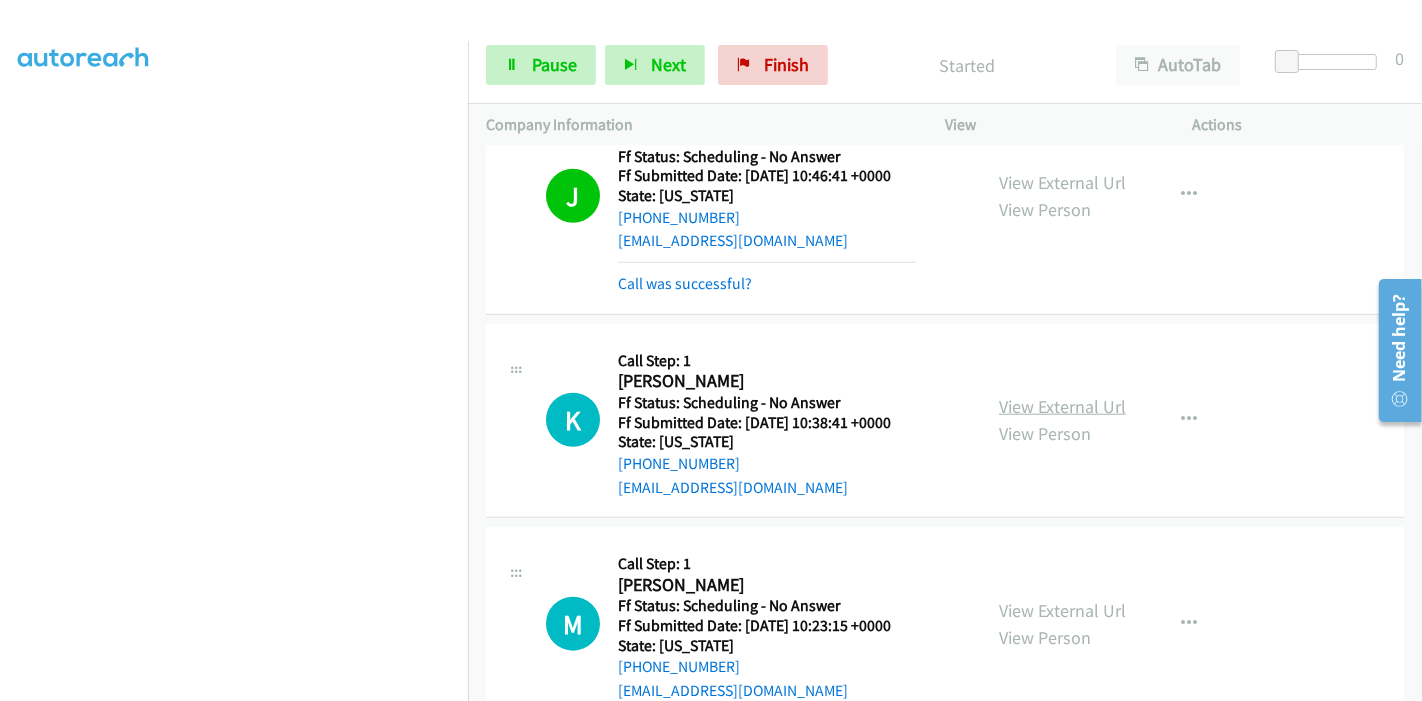 click on "View External Url" at bounding box center [1062, 406] 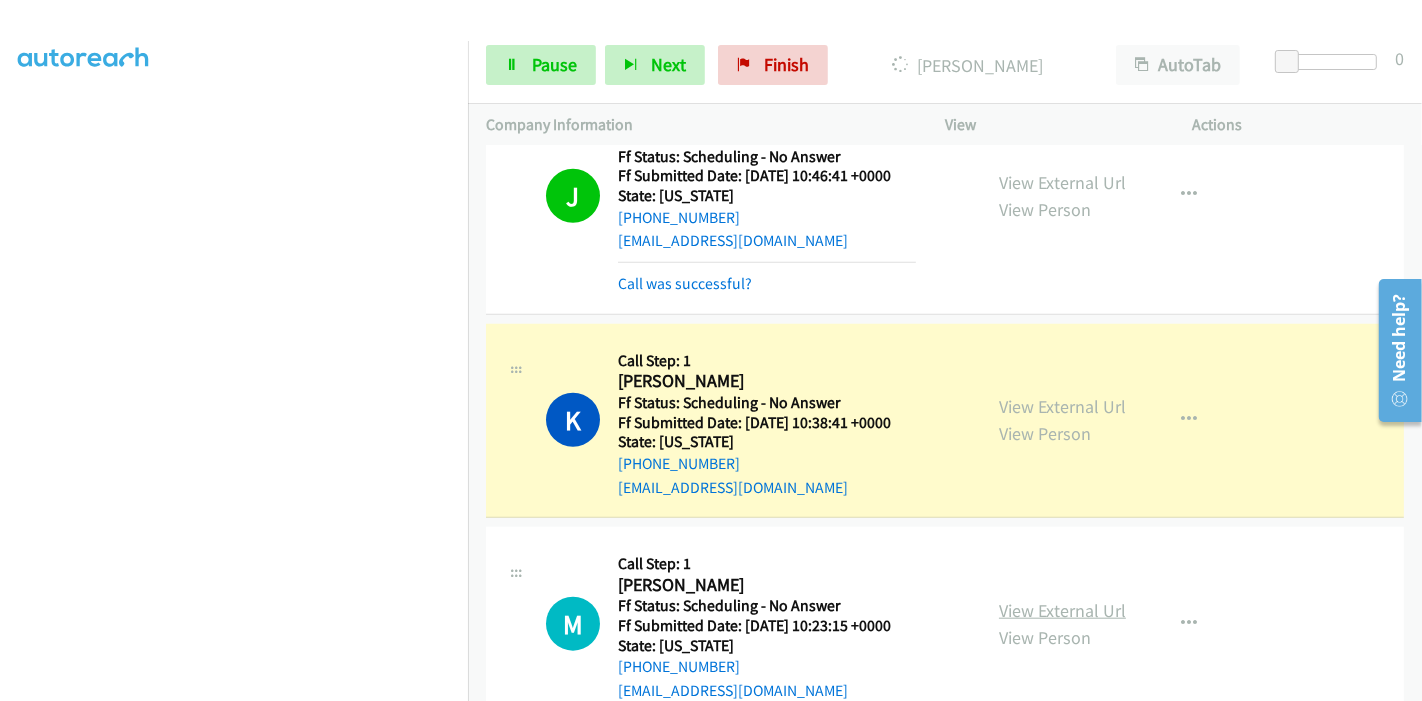 click on "View External Url" at bounding box center [1062, 610] 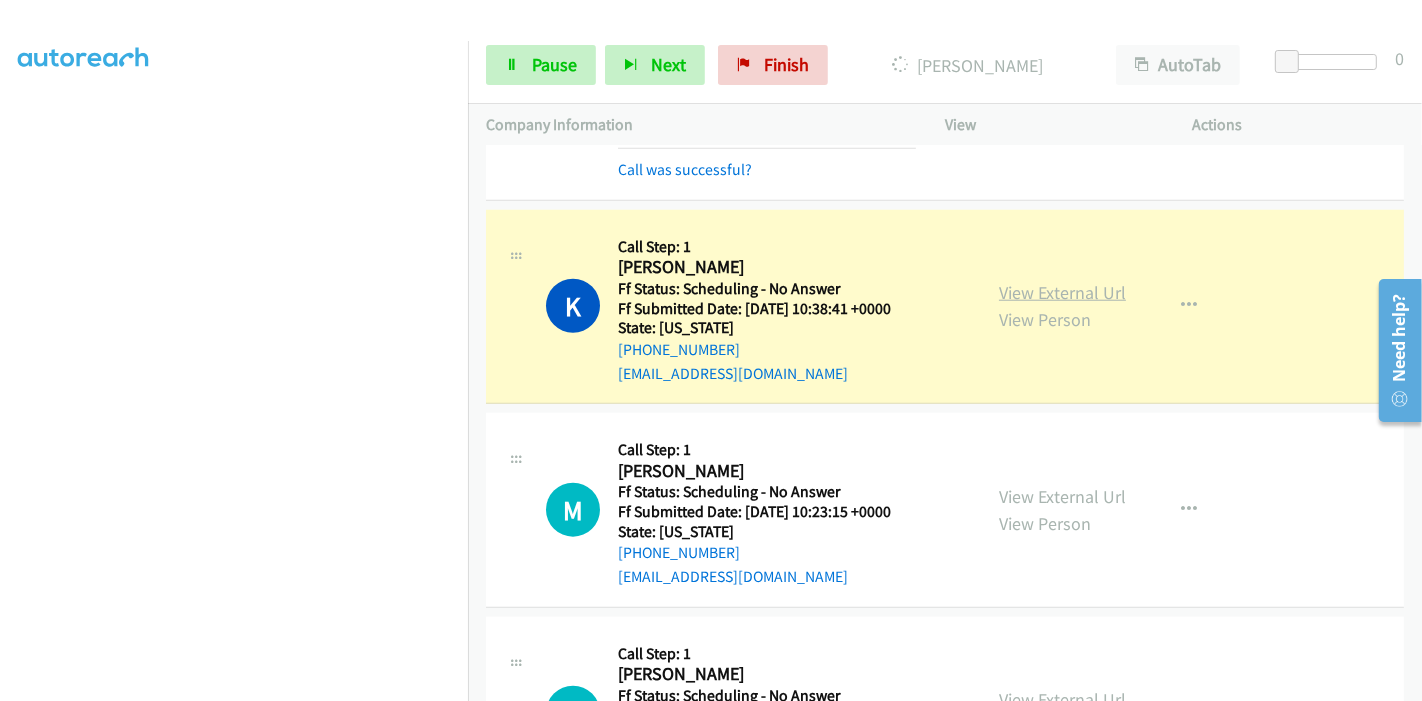 scroll, scrollTop: 1820, scrollLeft: 0, axis: vertical 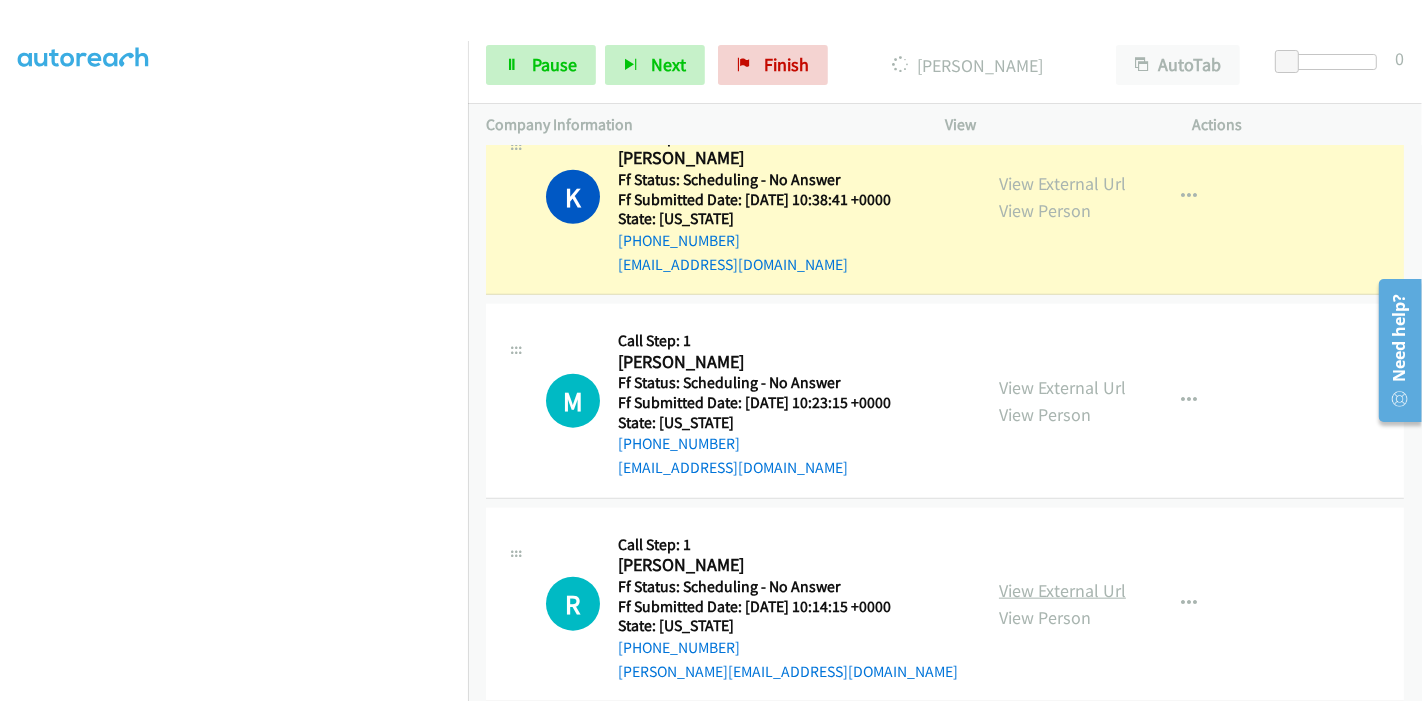 click on "View External Url" at bounding box center (1062, 590) 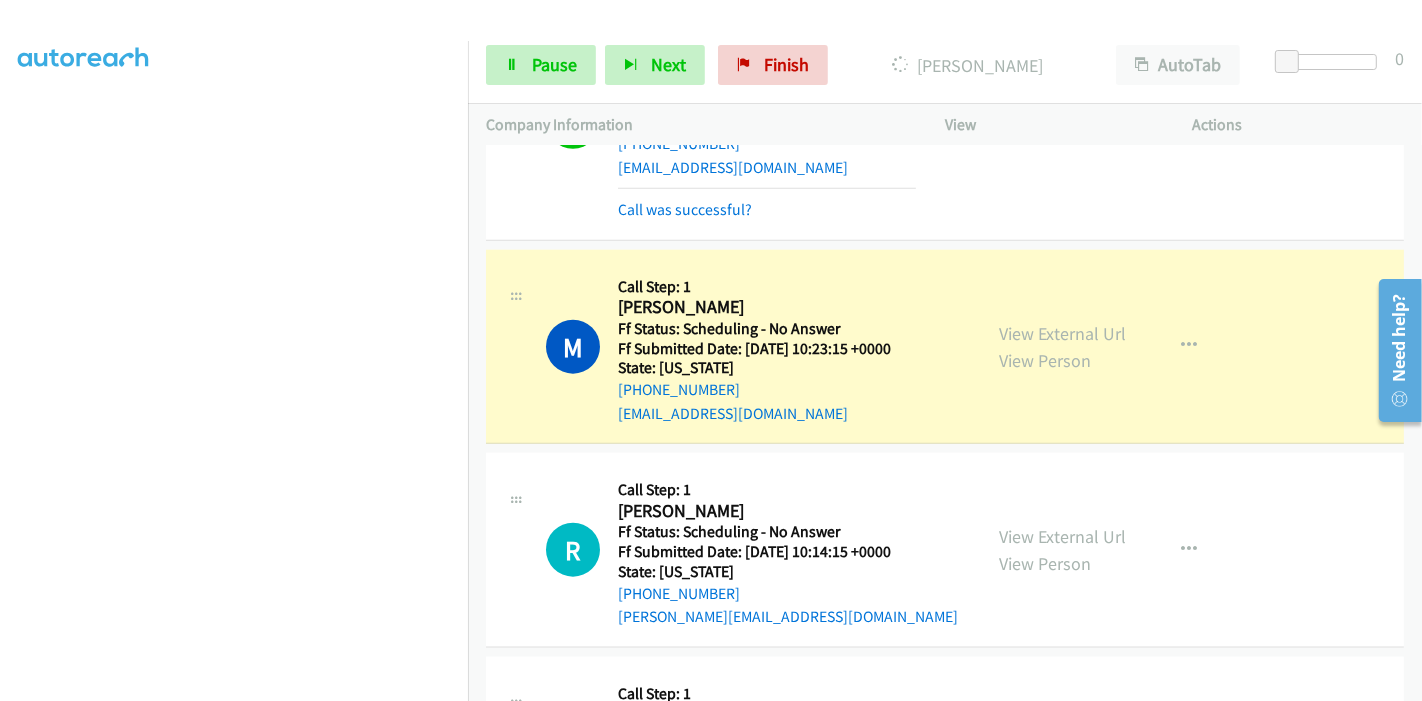 scroll, scrollTop: 1951, scrollLeft: 0, axis: vertical 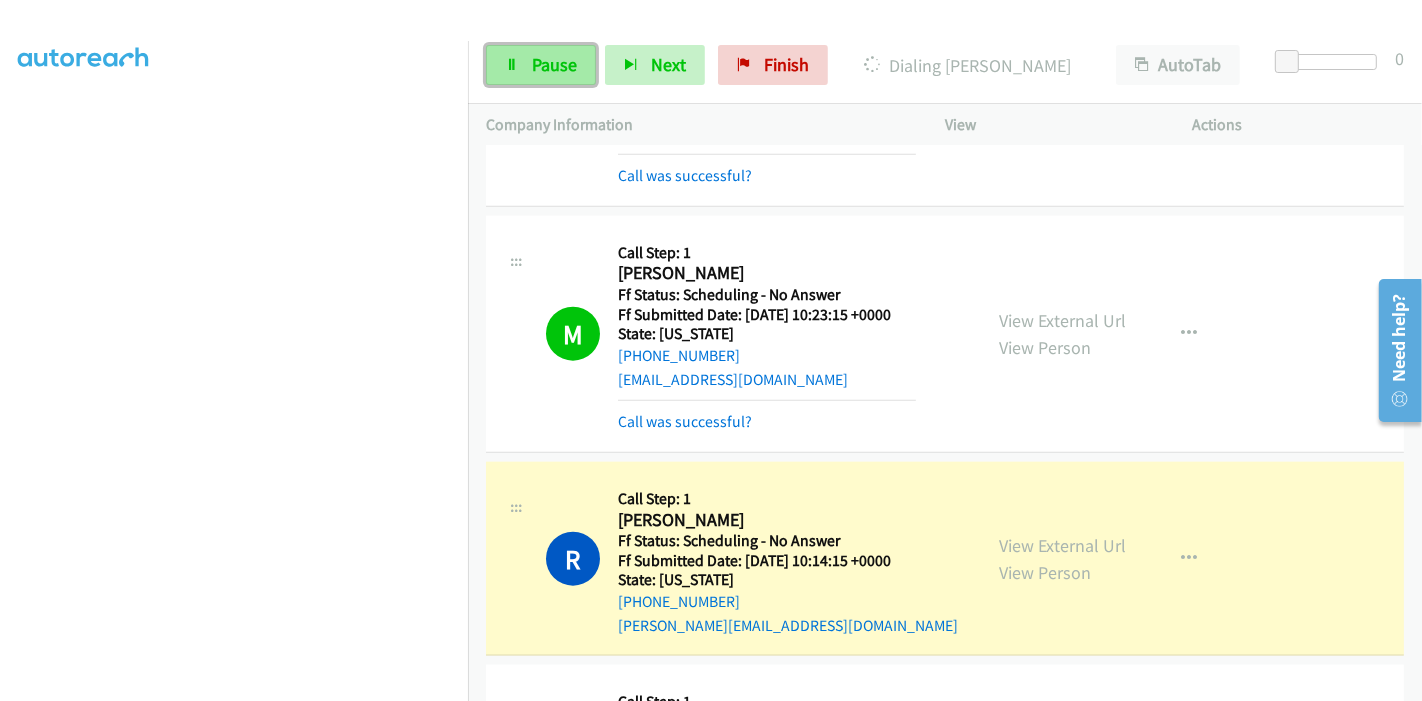 click on "Pause" at bounding box center [554, 64] 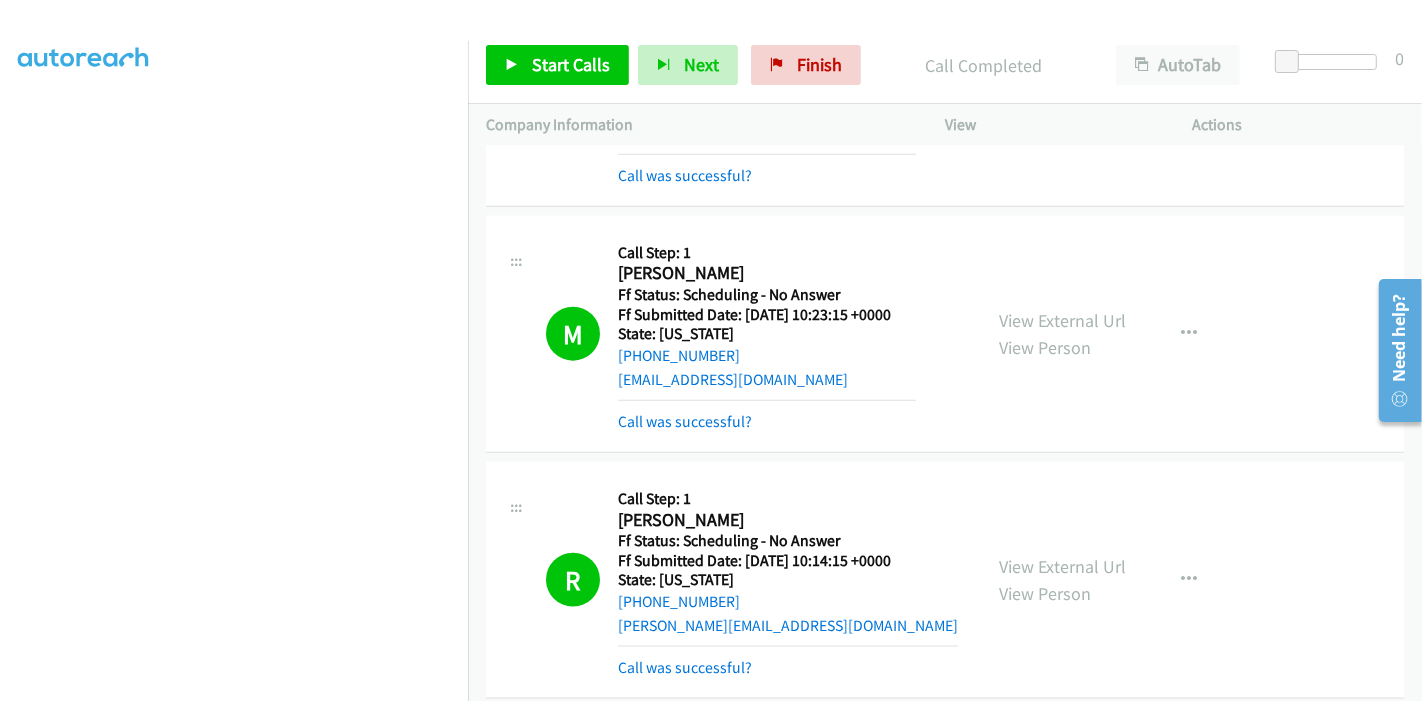 scroll, scrollTop: 2174, scrollLeft: 0, axis: vertical 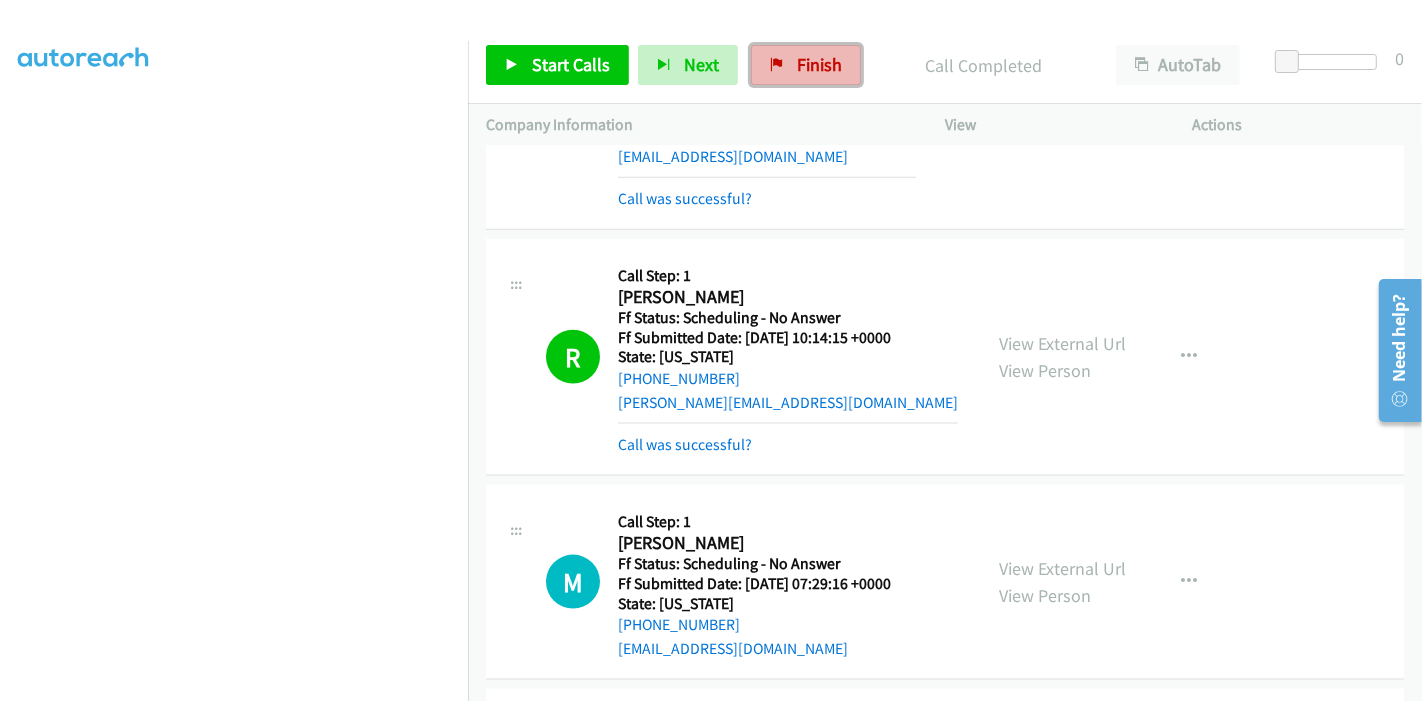 click on "Finish" at bounding box center [819, 64] 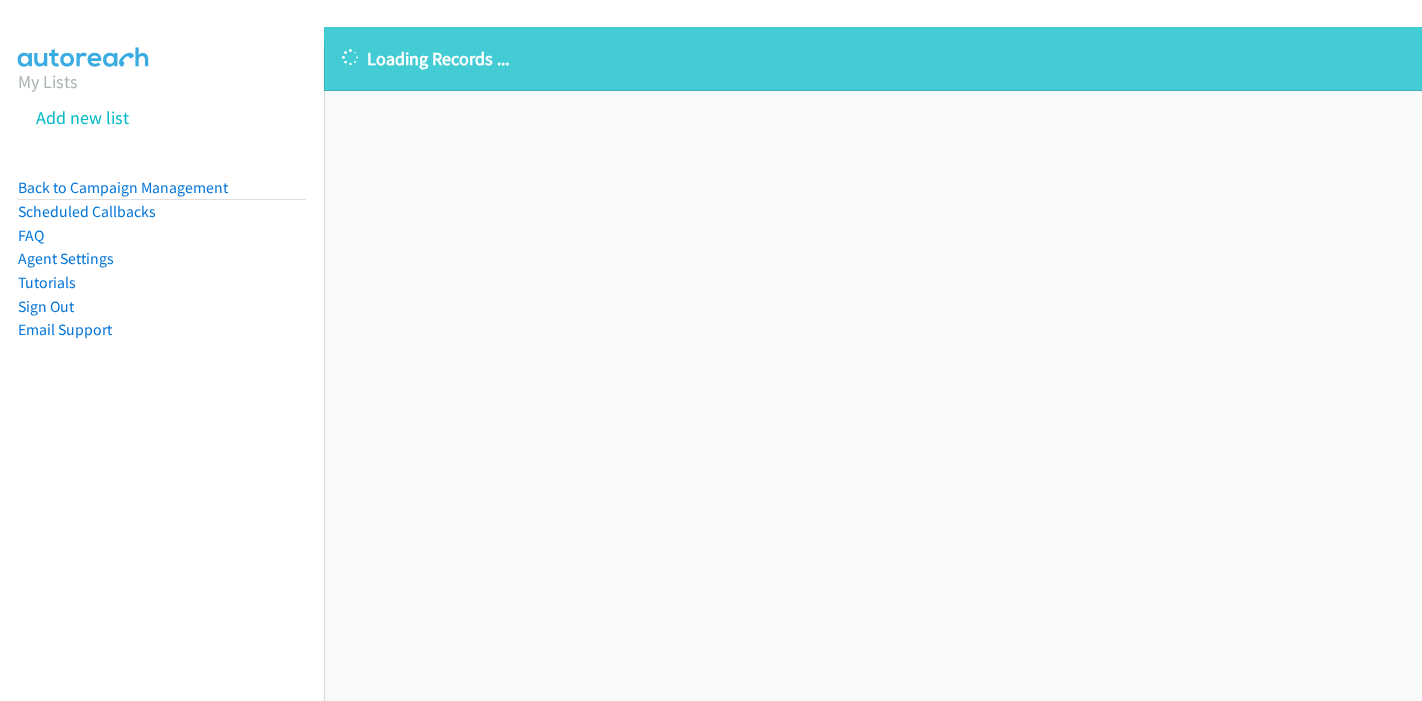 scroll, scrollTop: 0, scrollLeft: 0, axis: both 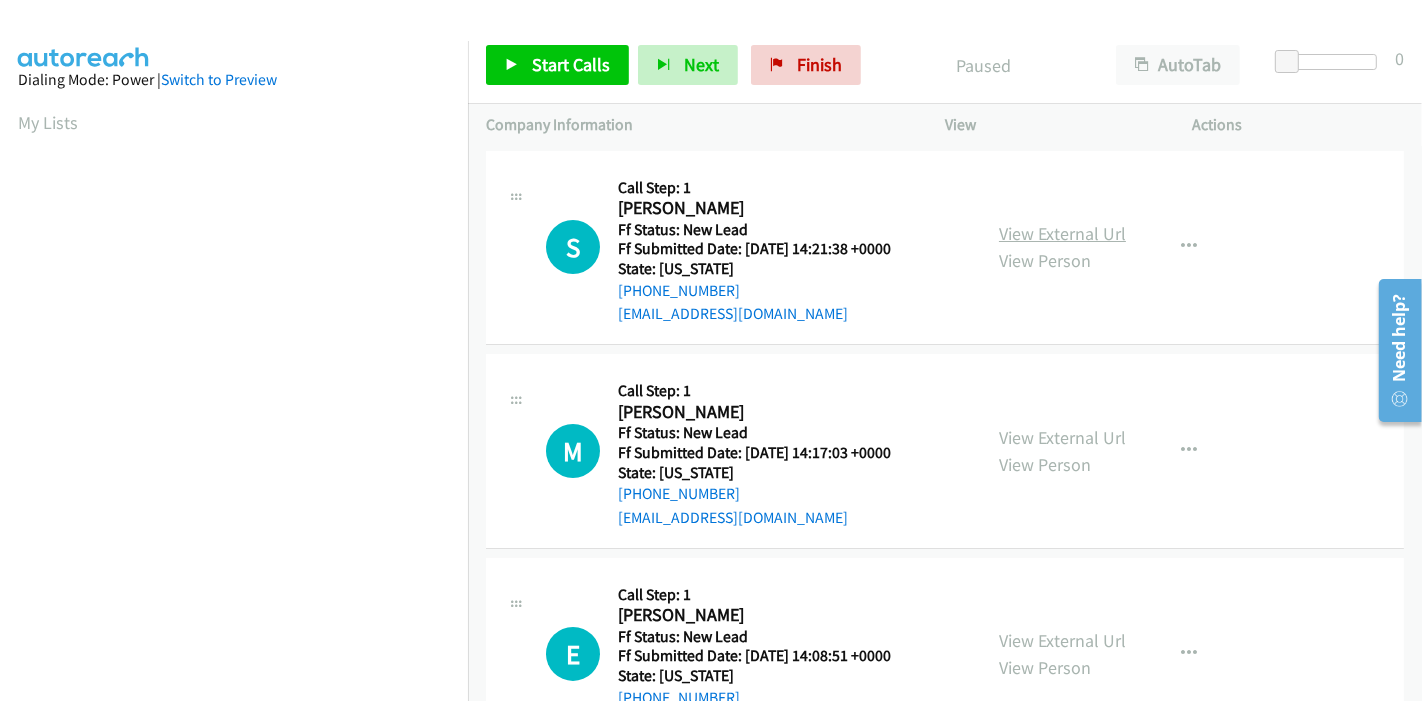 click on "View External Url" at bounding box center [1062, 233] 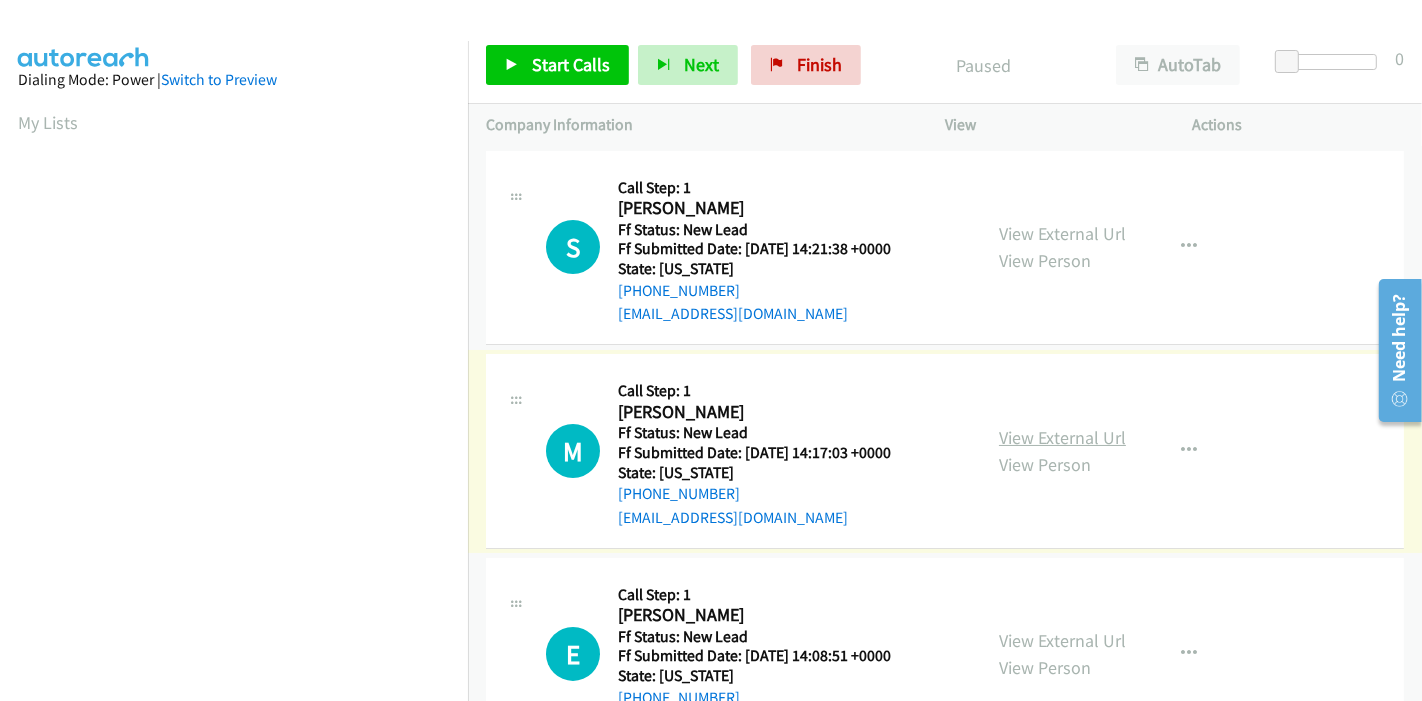 drag, startPoint x: 1065, startPoint y: 432, endPoint x: 1054, endPoint y: 435, distance: 11.401754 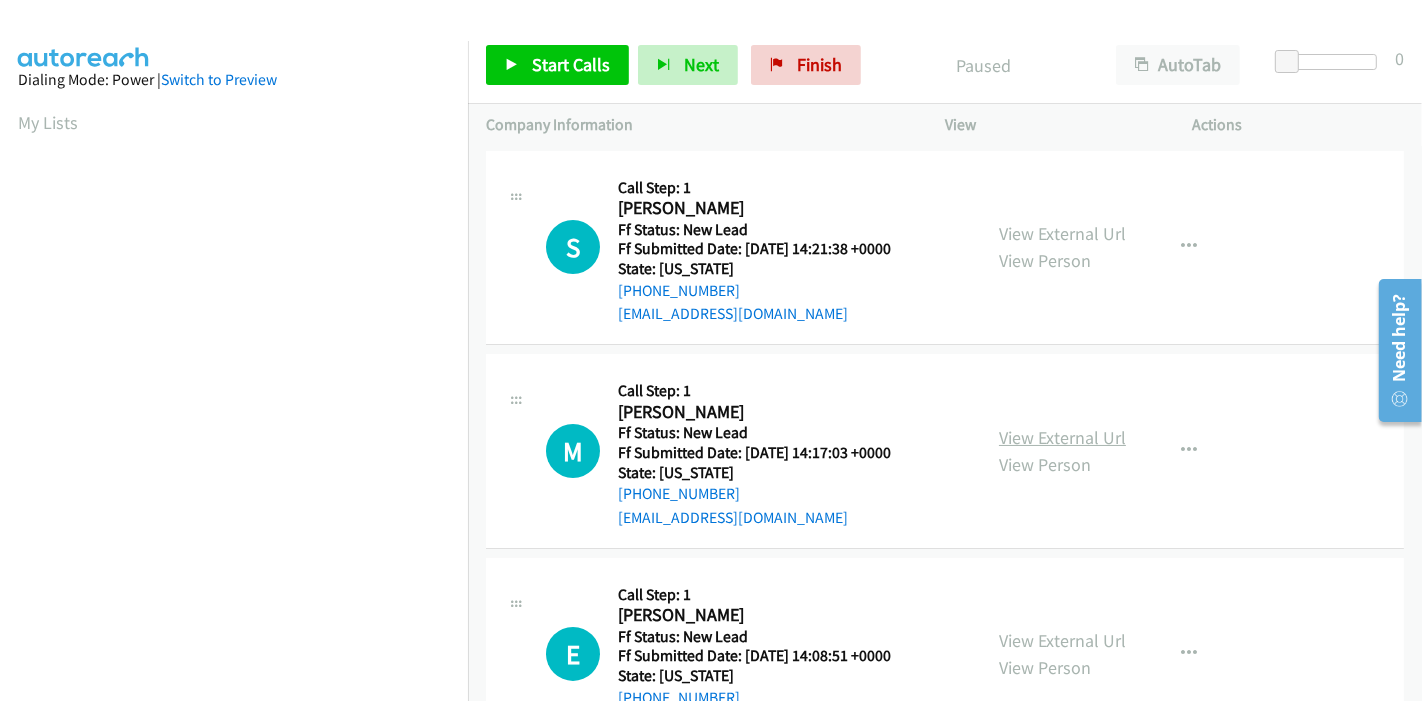click on "View External Url" at bounding box center [1062, 437] 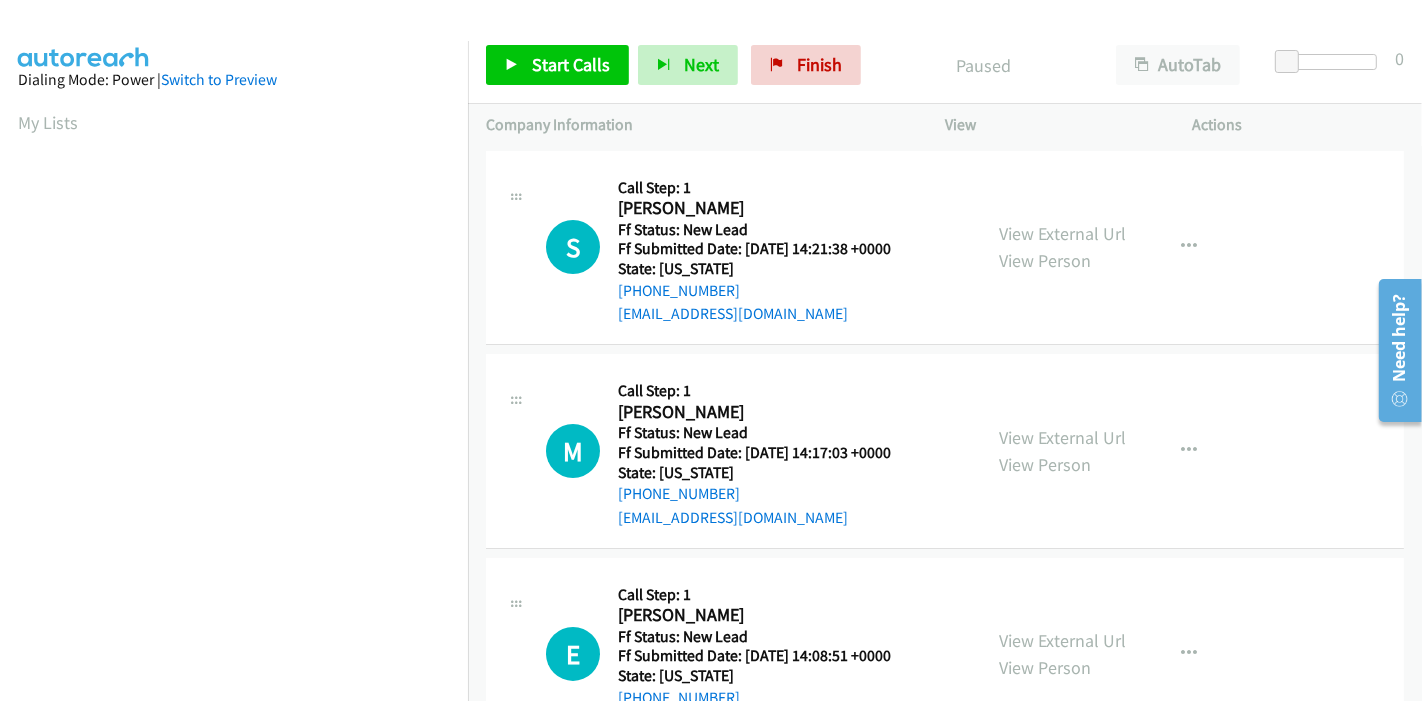 scroll, scrollTop: 222, scrollLeft: 0, axis: vertical 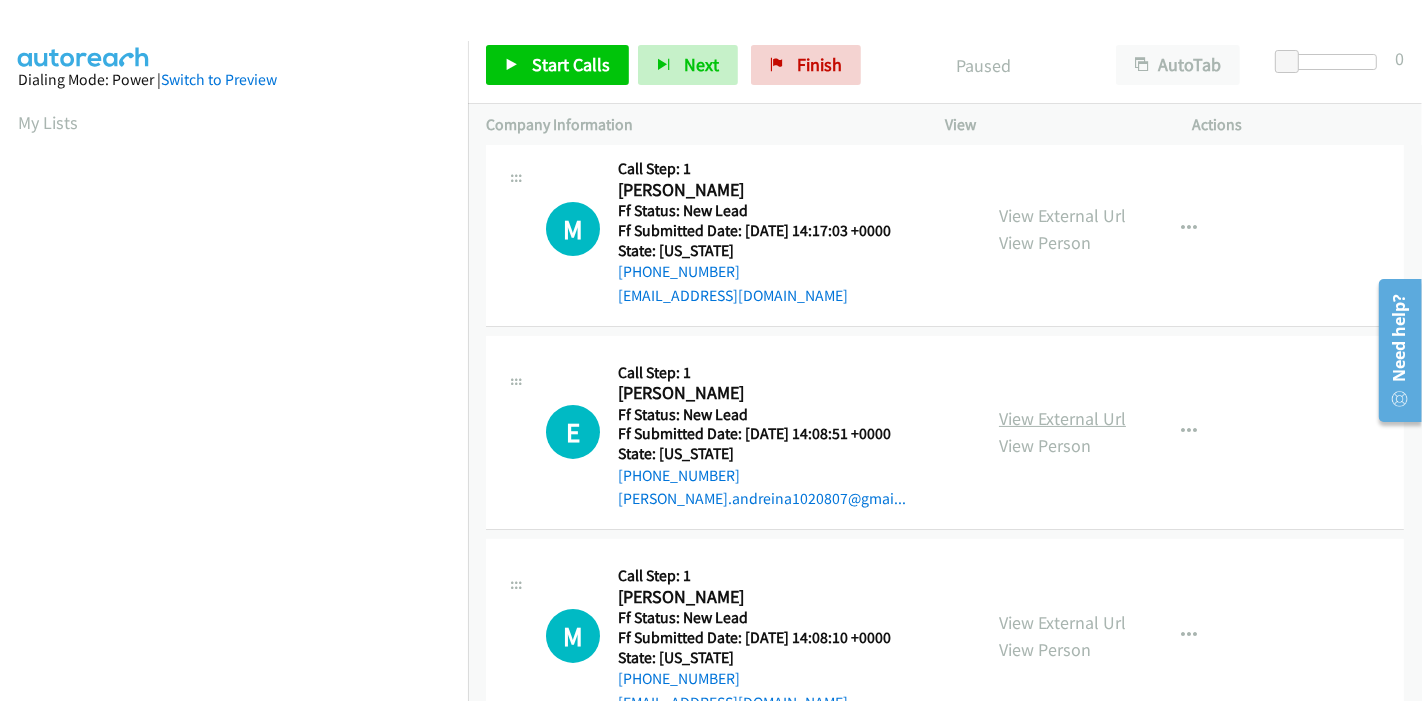 click on "View External Url" at bounding box center (1062, 418) 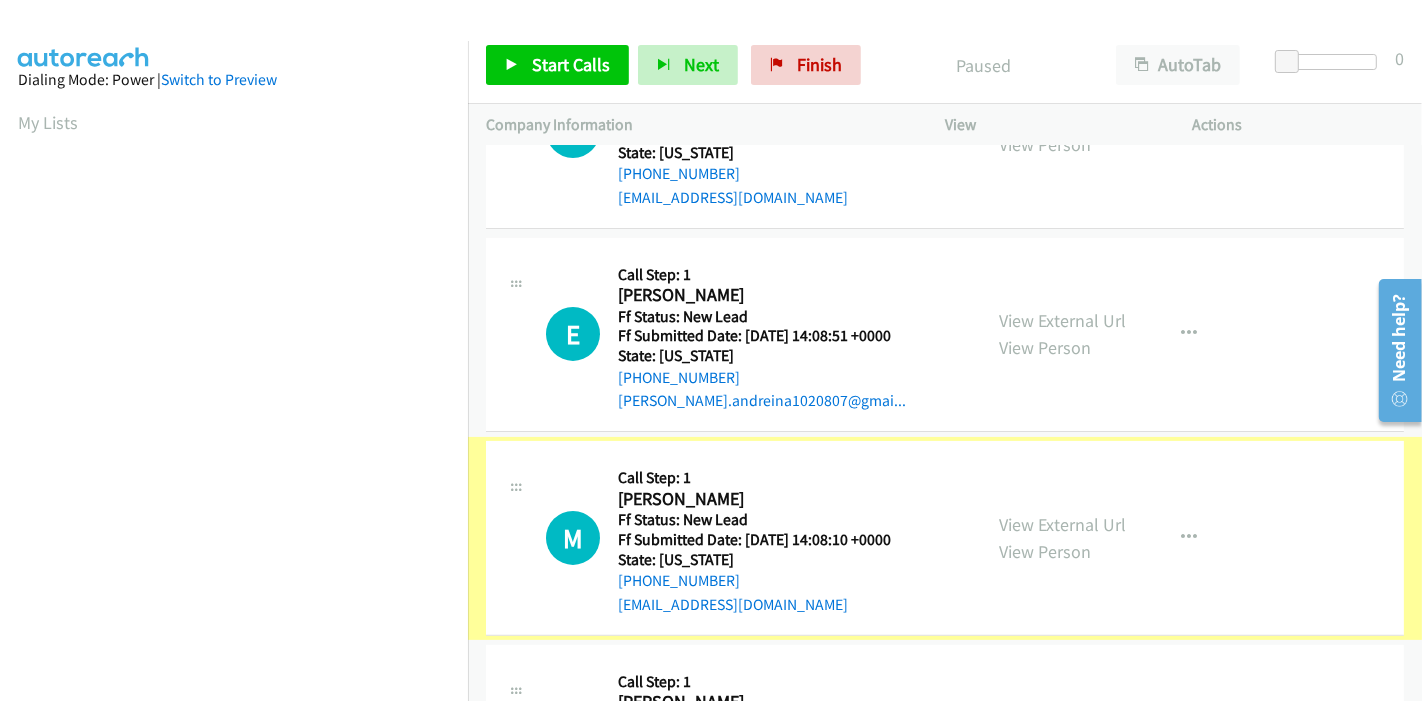 scroll, scrollTop: 487, scrollLeft: 0, axis: vertical 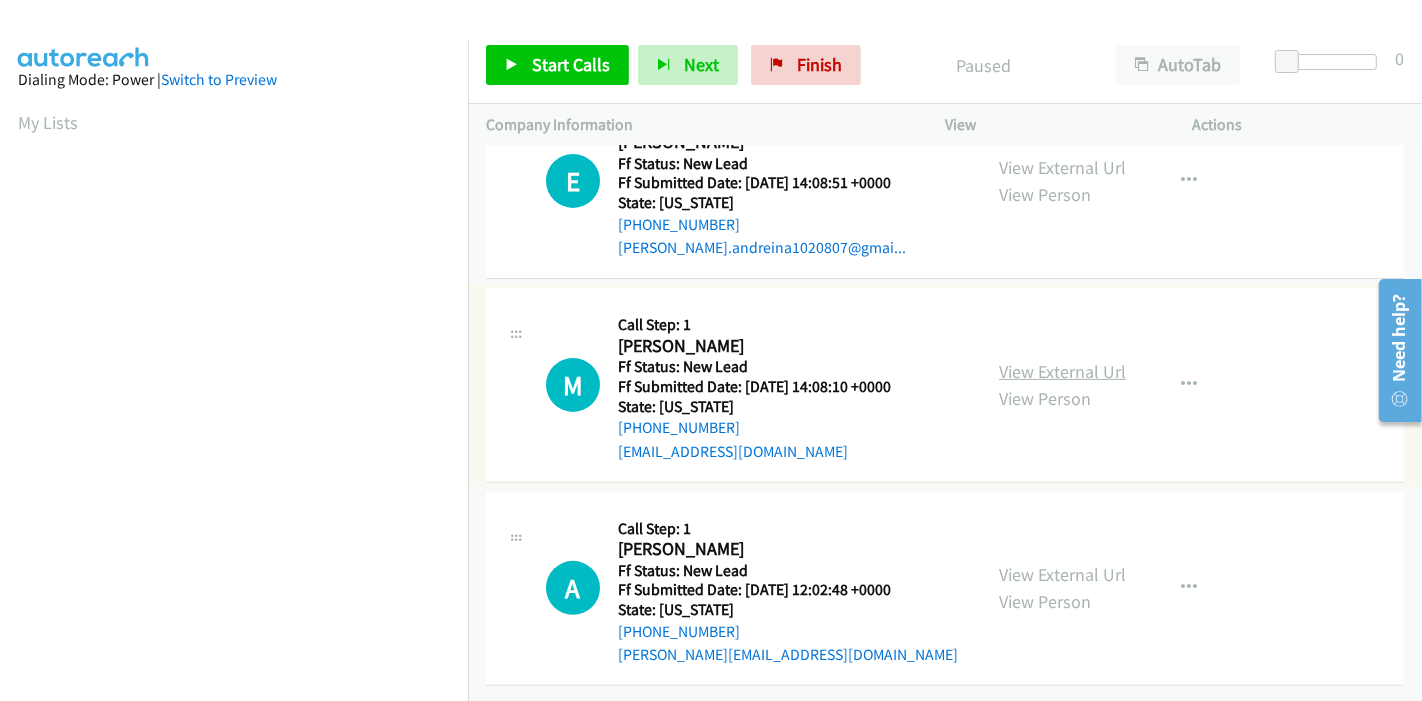 click on "View External Url" at bounding box center [1062, 371] 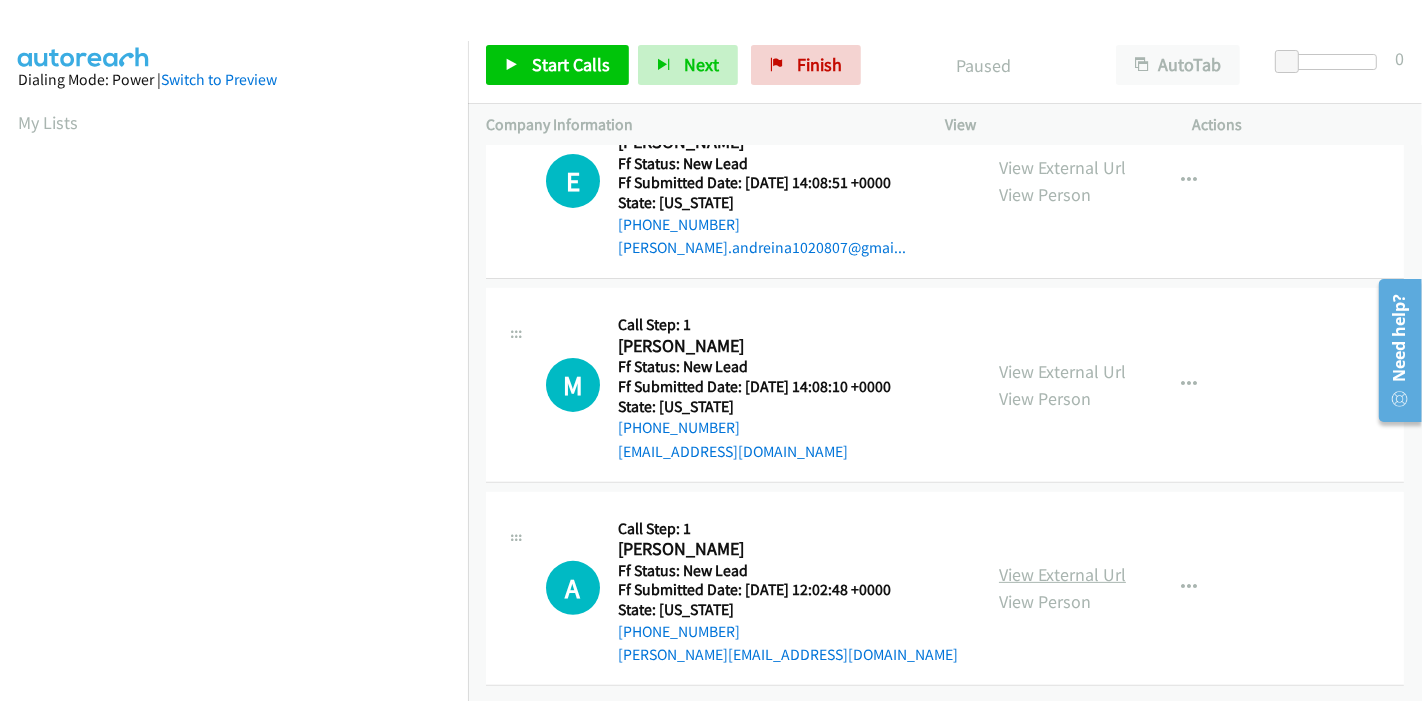 click on "View External Url" at bounding box center (1062, 574) 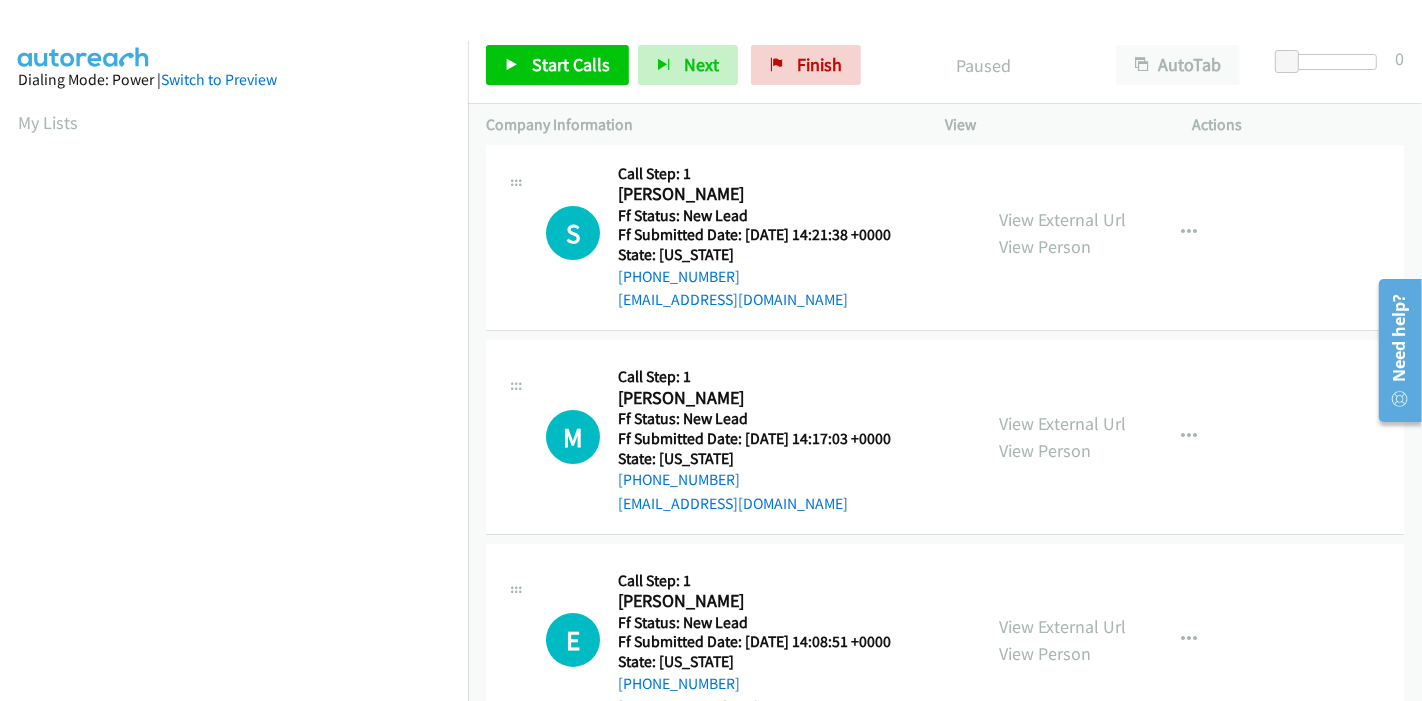 scroll, scrollTop: 0, scrollLeft: 0, axis: both 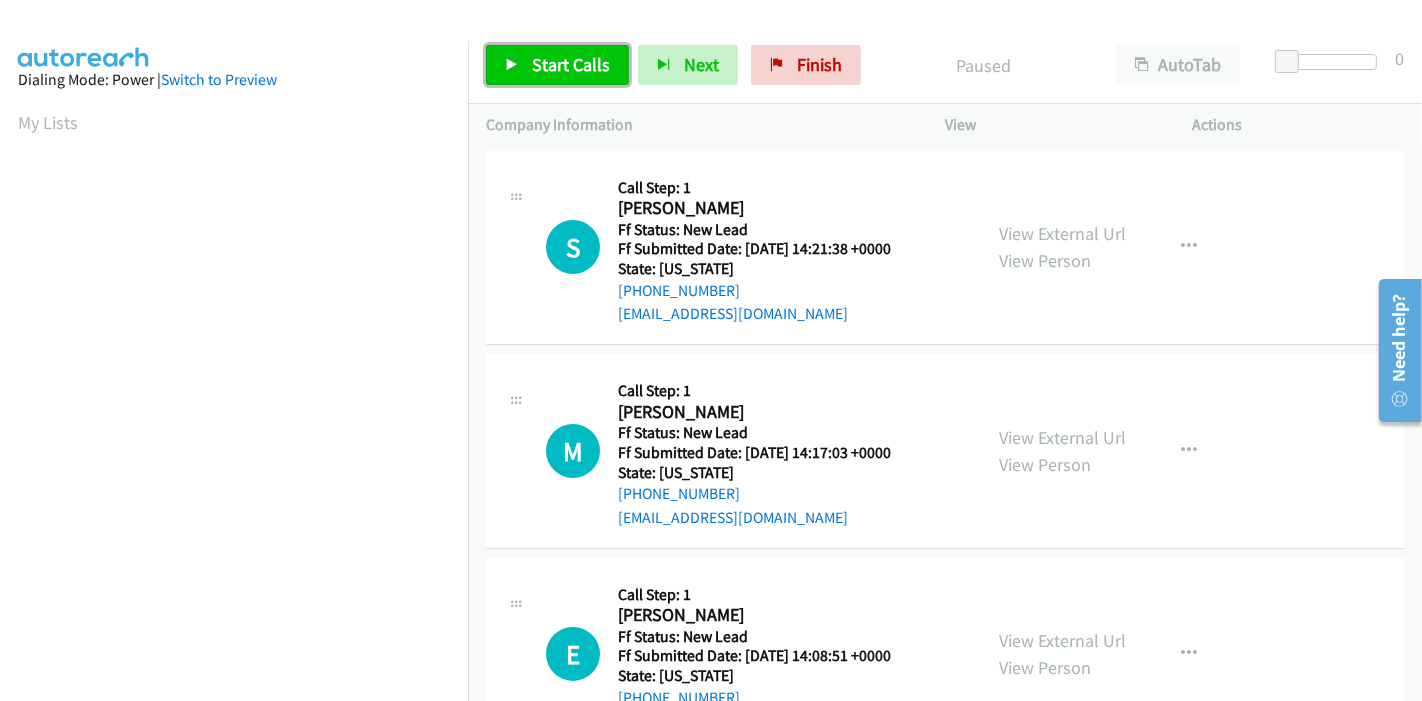 click on "Start Calls" at bounding box center [557, 65] 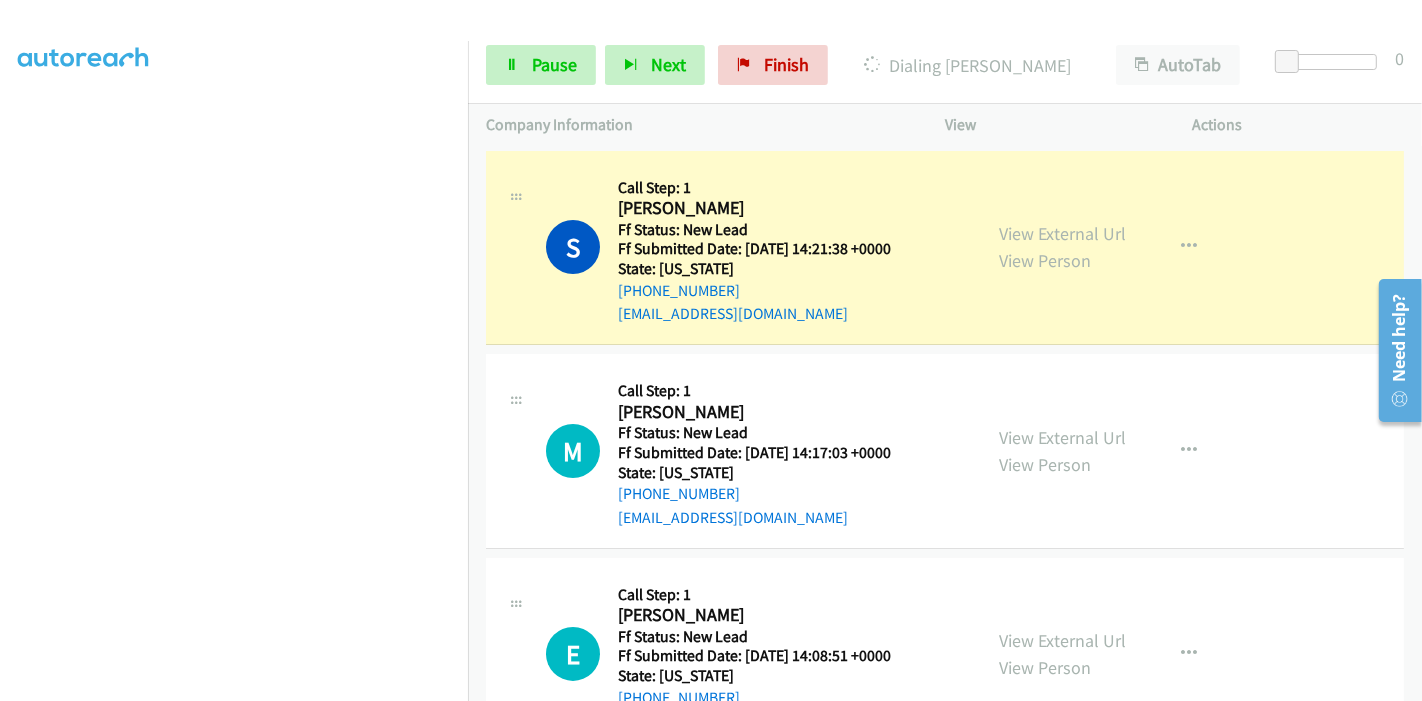 scroll, scrollTop: 0, scrollLeft: 0, axis: both 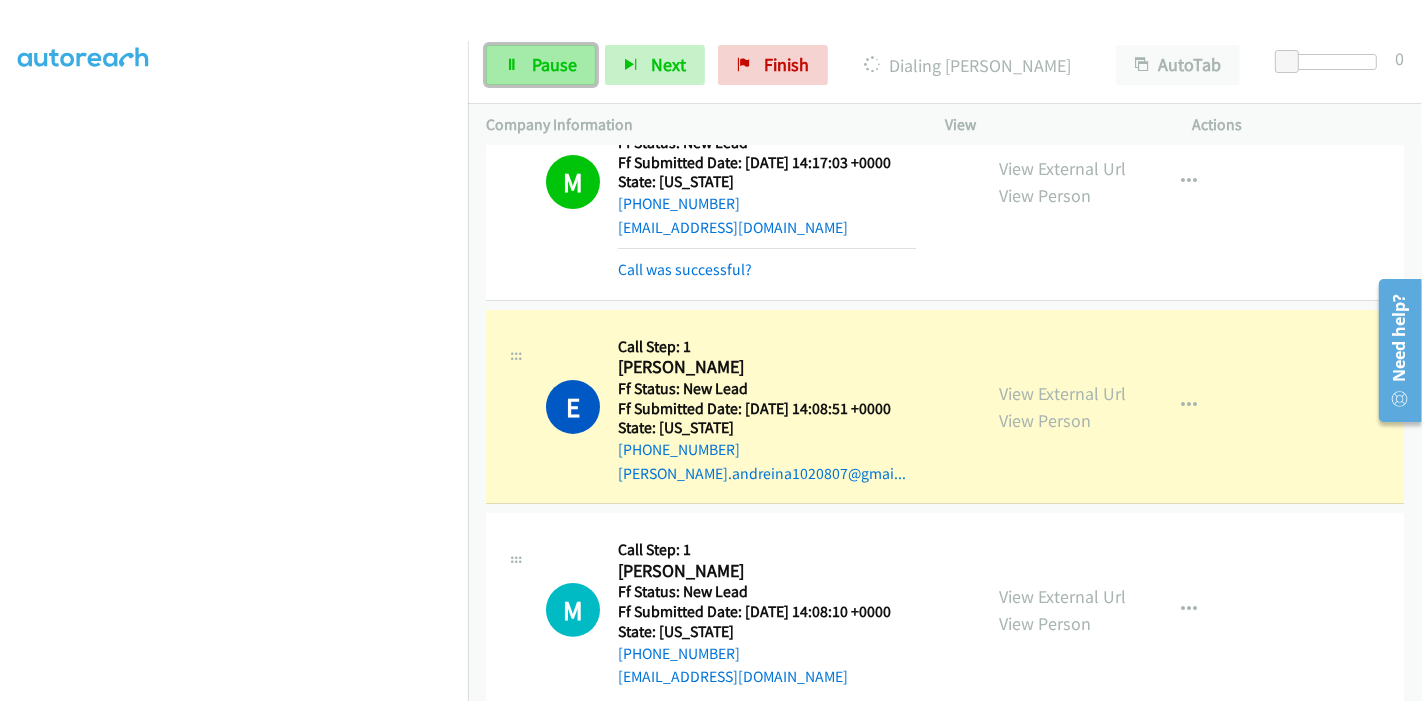 click on "Pause" at bounding box center (541, 65) 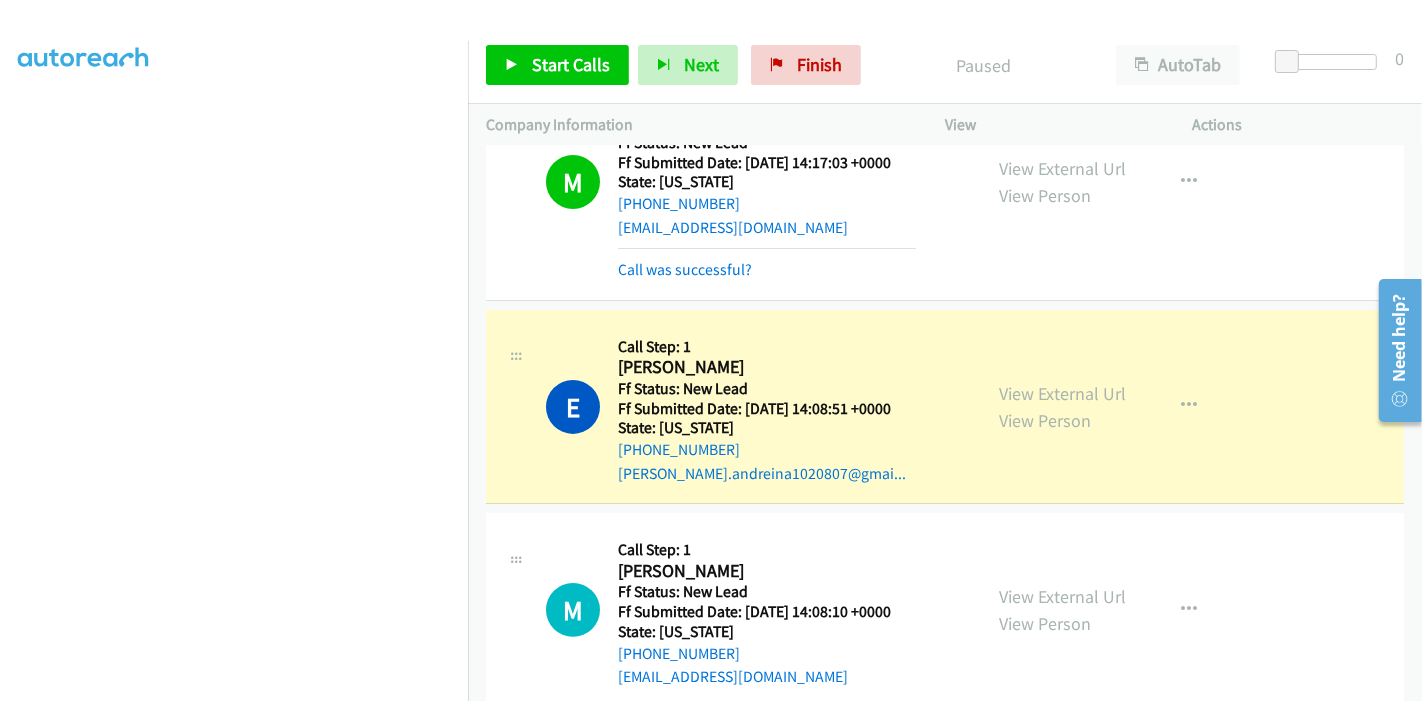 scroll, scrollTop: 89, scrollLeft: 0, axis: vertical 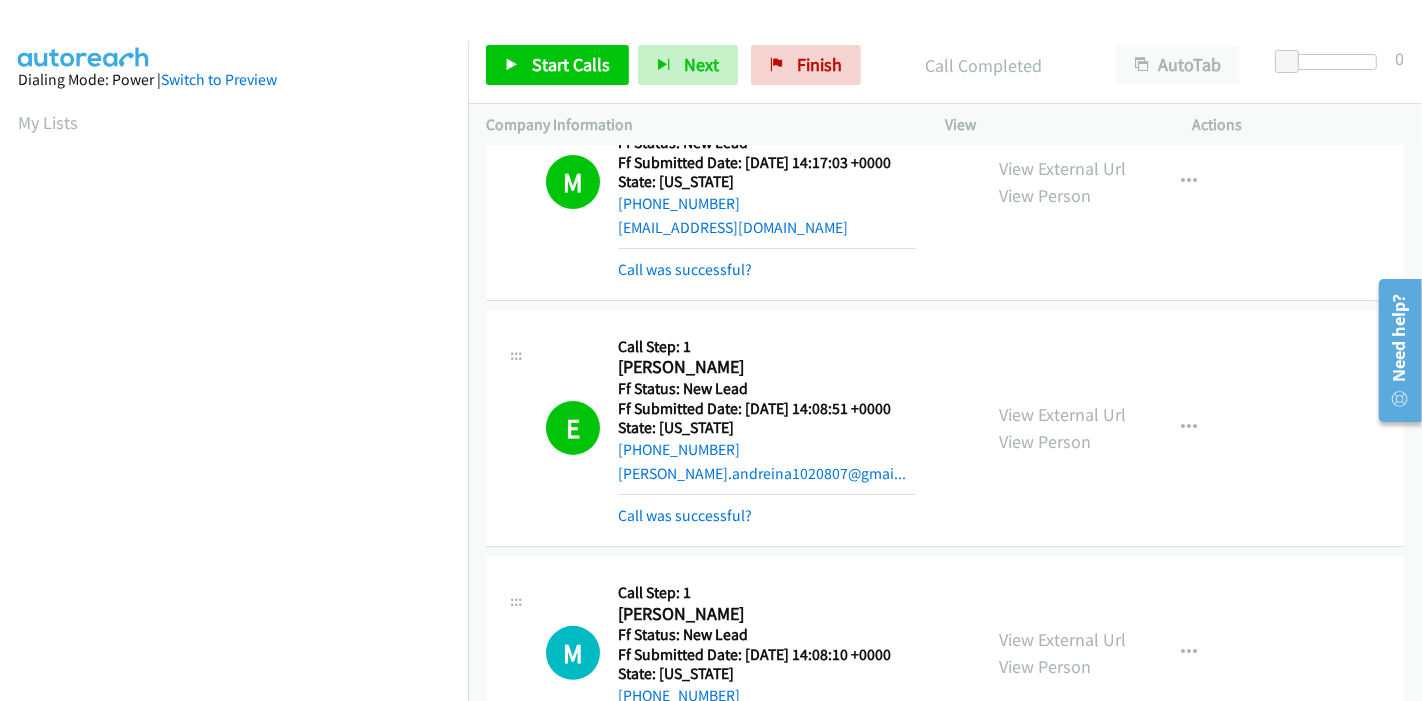 click on "Dialing Mode: Power
|
Switch to Preview
My Lists" at bounding box center [234, 594] 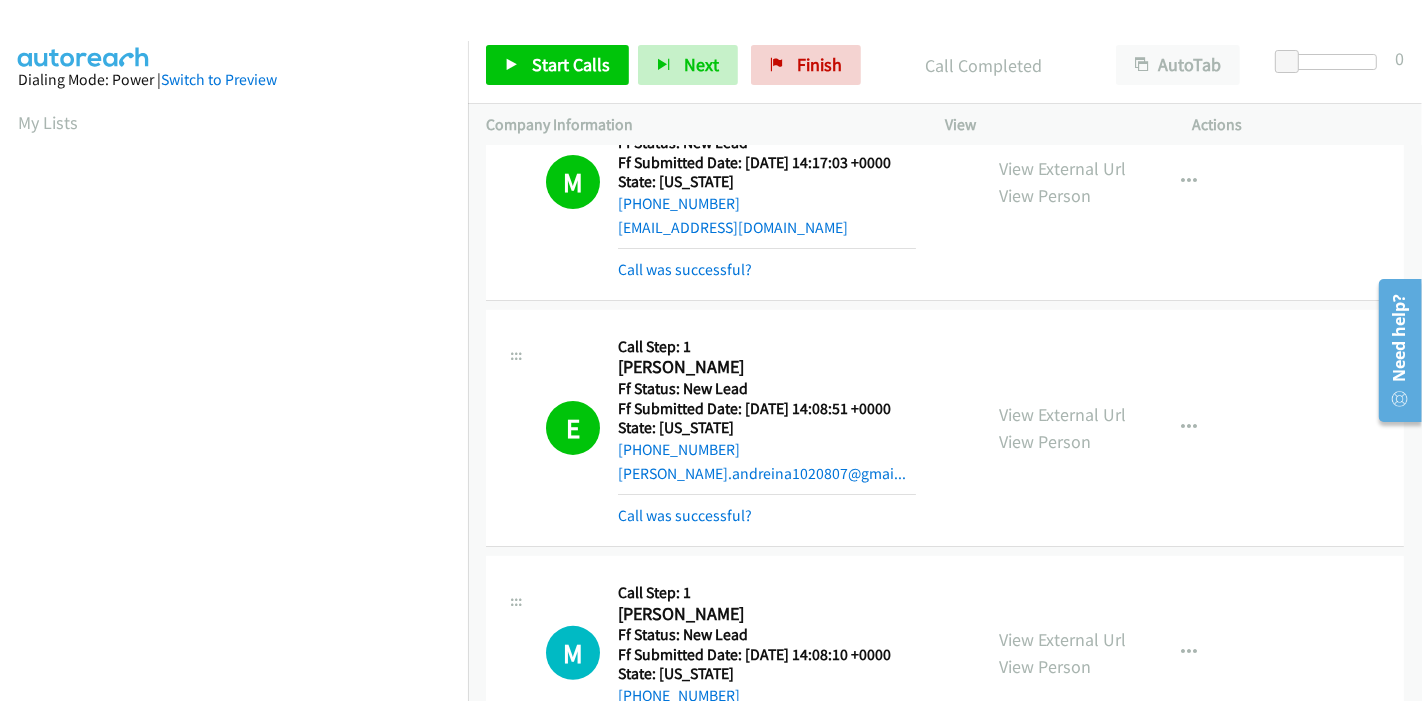 click on "Dialing Mode: Power
|
Switch to Preview
My Lists" at bounding box center [234, 594] 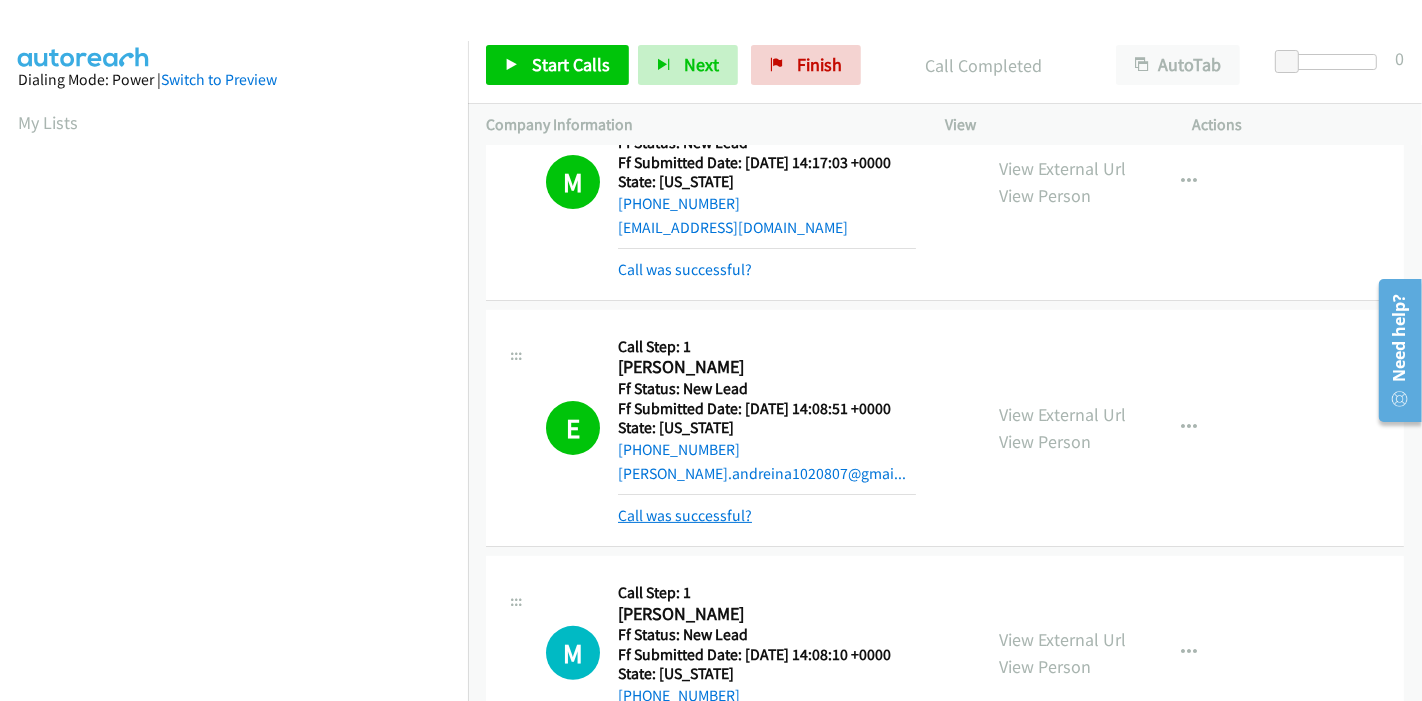 click on "Call was successful?" at bounding box center (685, 515) 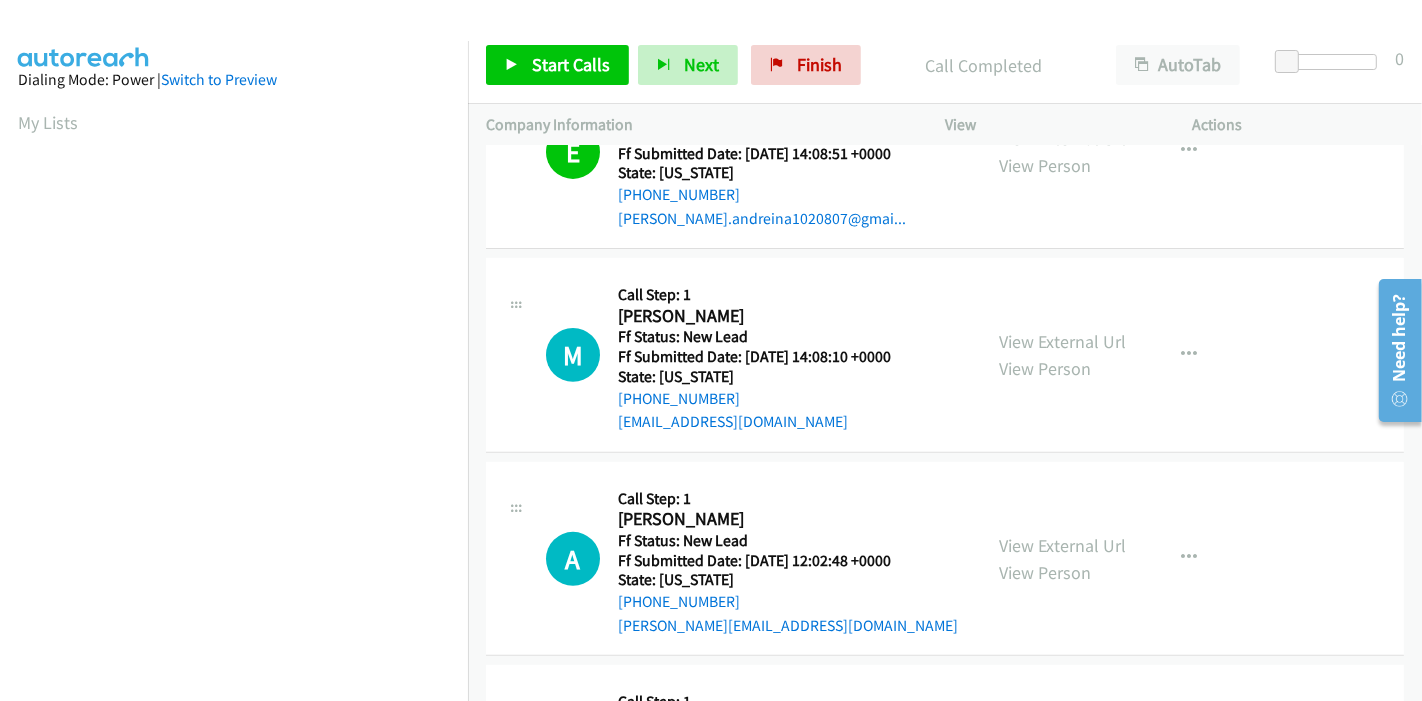 scroll, scrollTop: 666, scrollLeft: 0, axis: vertical 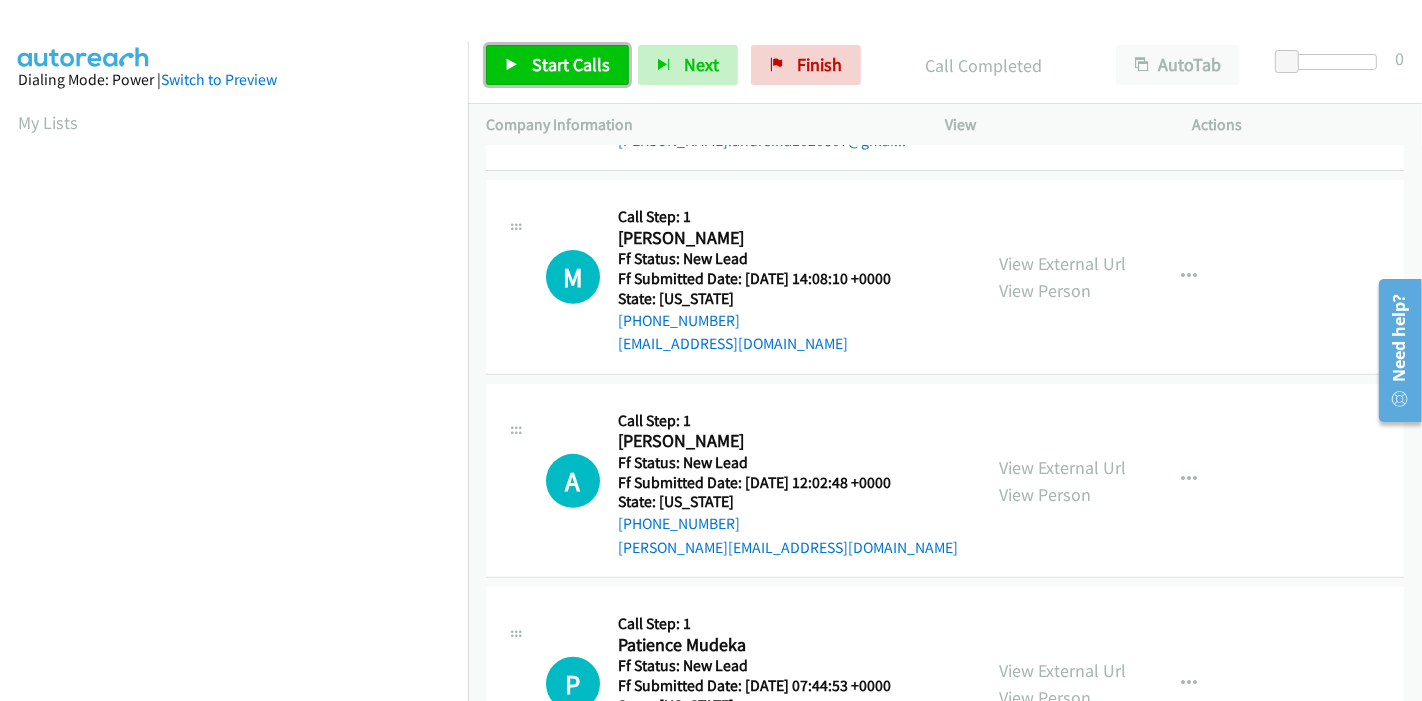 click on "Start Calls" at bounding box center (571, 64) 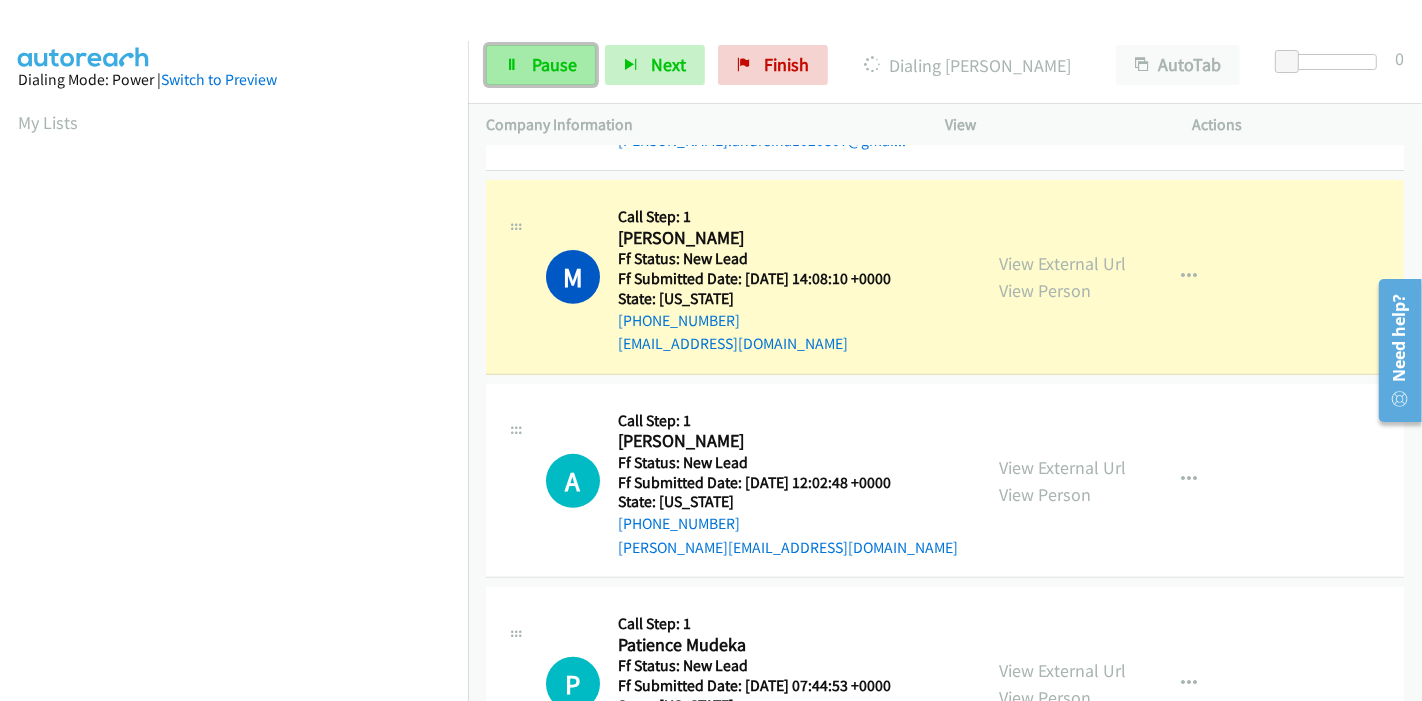 click on "Pause" at bounding box center (554, 64) 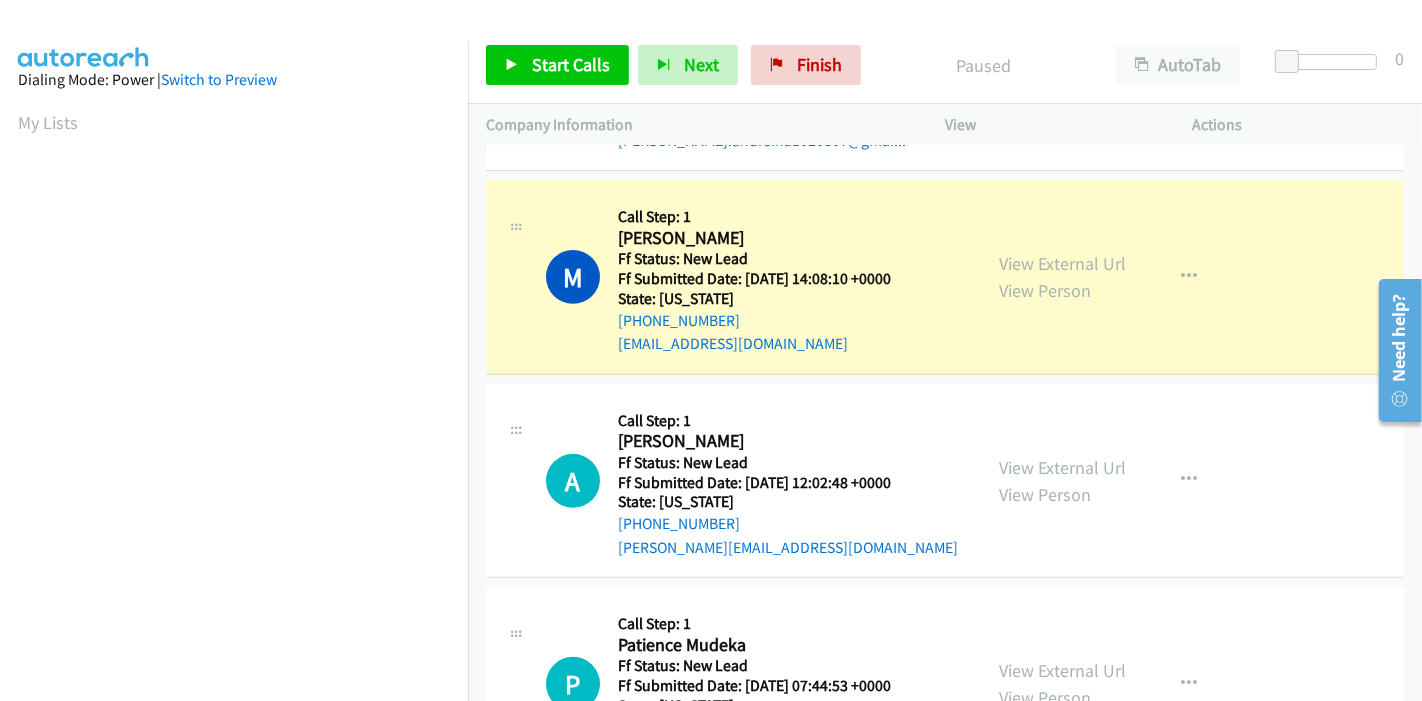 scroll, scrollTop: 422, scrollLeft: 0, axis: vertical 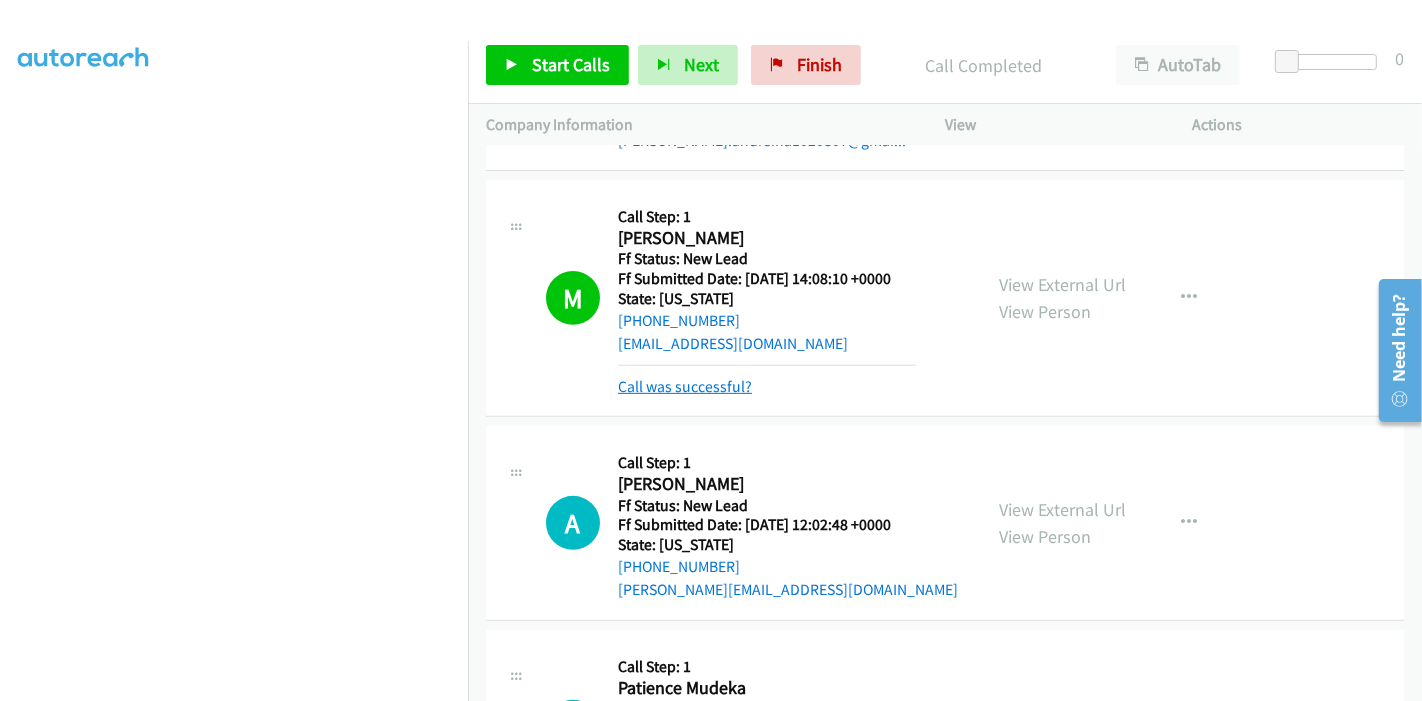 click on "Call was successful?" at bounding box center (685, 386) 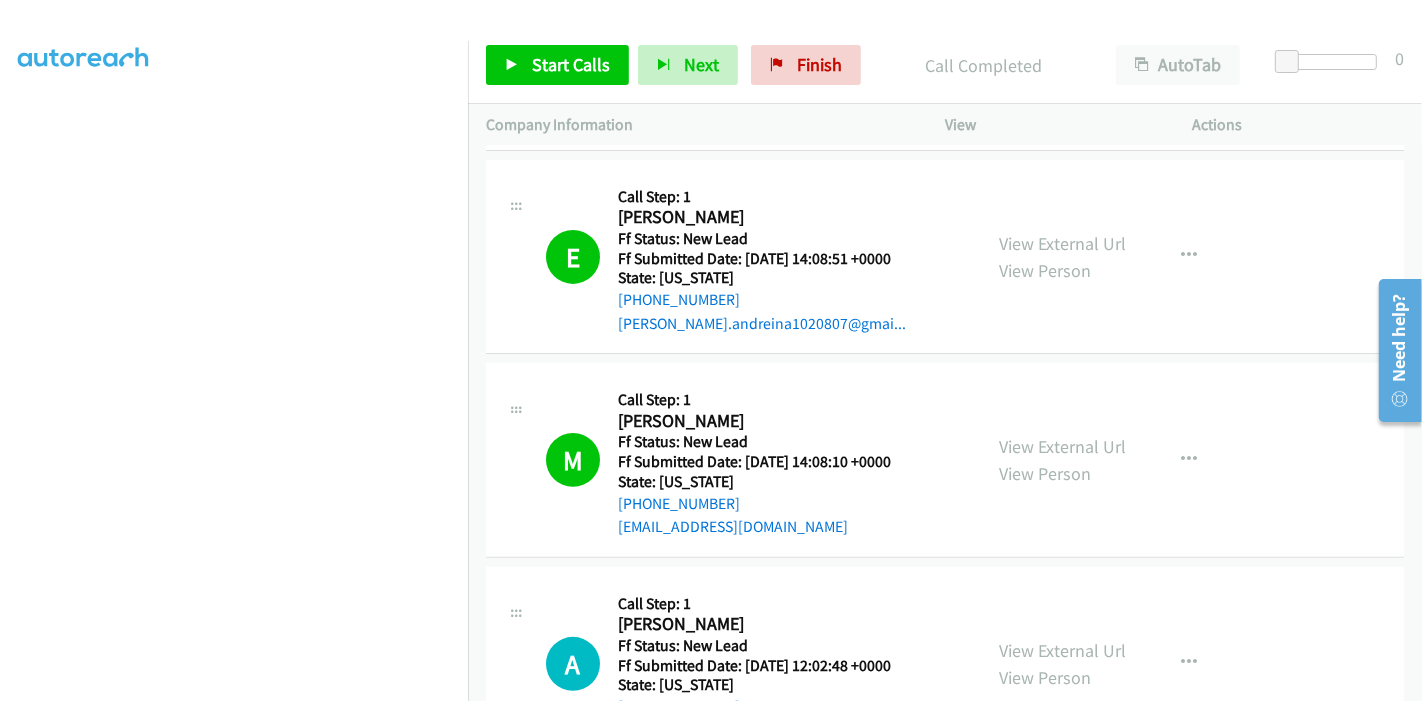 scroll, scrollTop: 666, scrollLeft: 0, axis: vertical 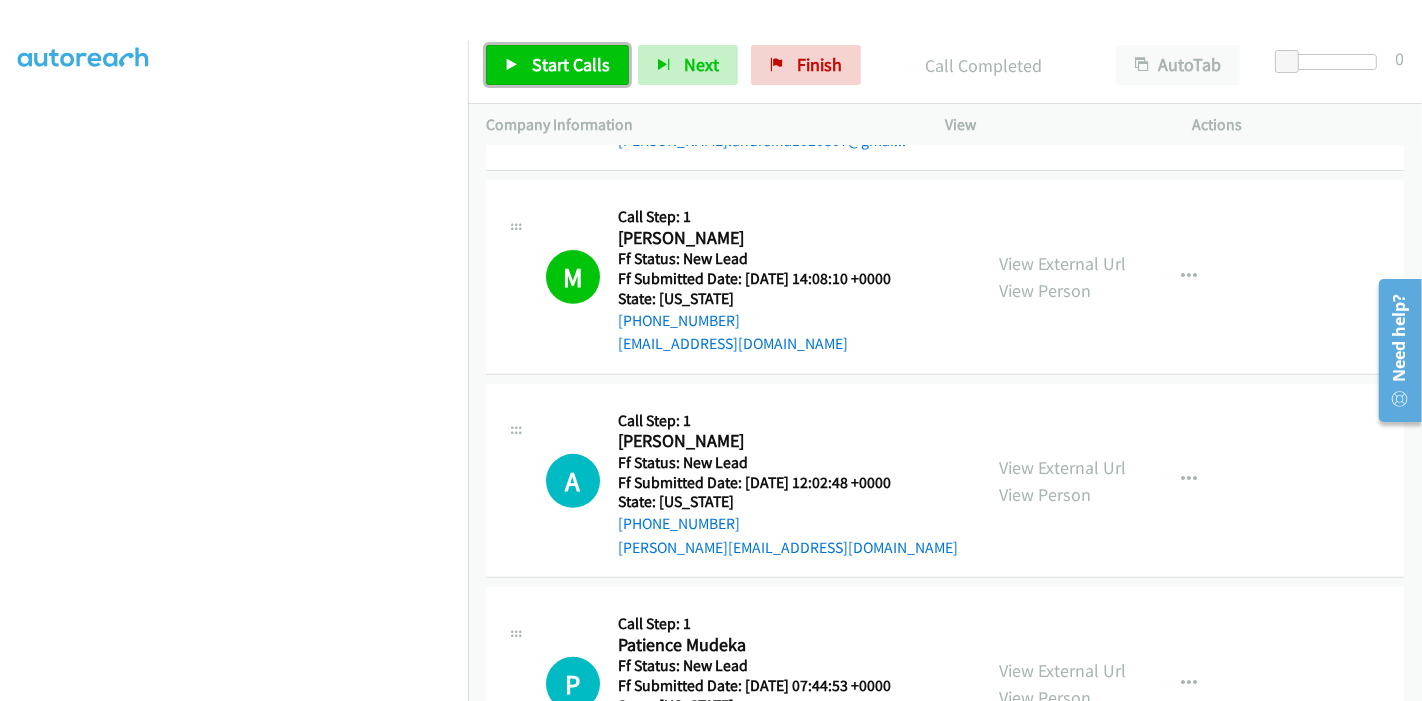 click on "Start Calls" at bounding box center [571, 64] 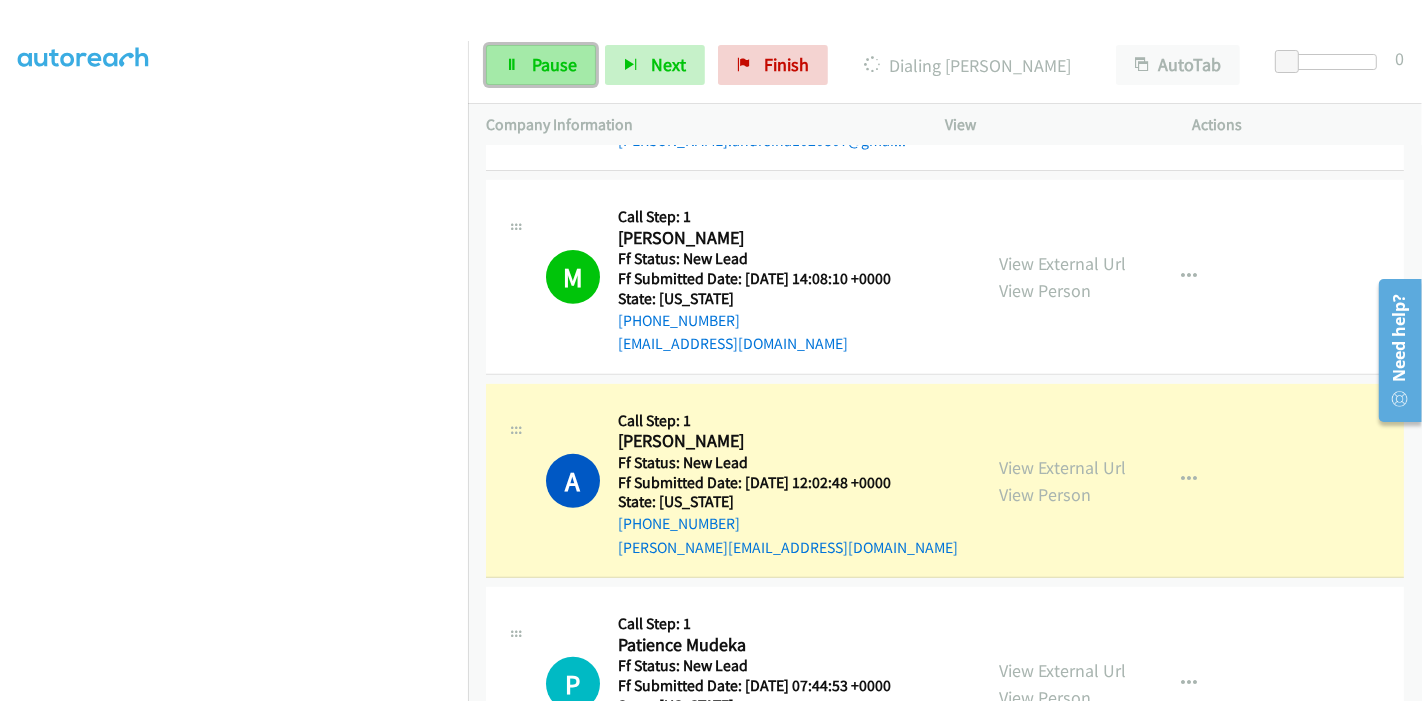 click on "Pause" at bounding box center [541, 65] 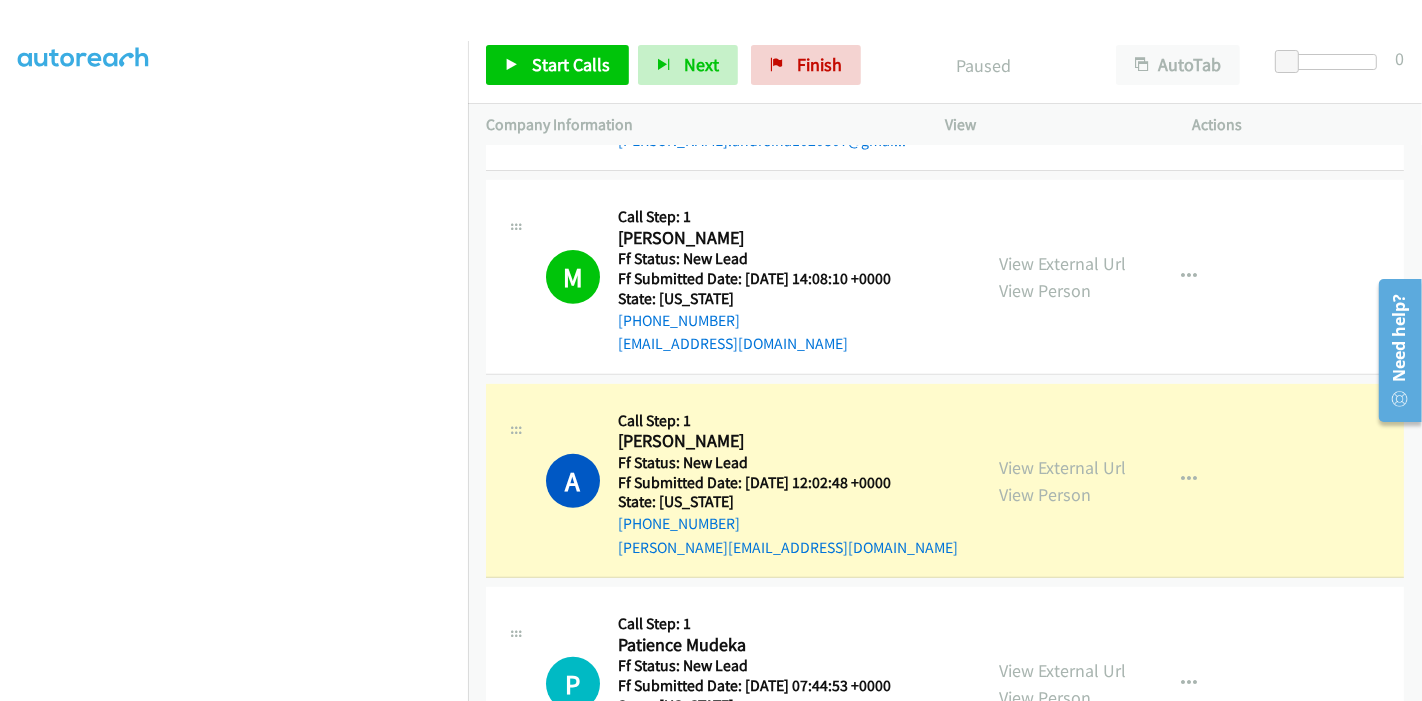 scroll, scrollTop: 0, scrollLeft: 0, axis: both 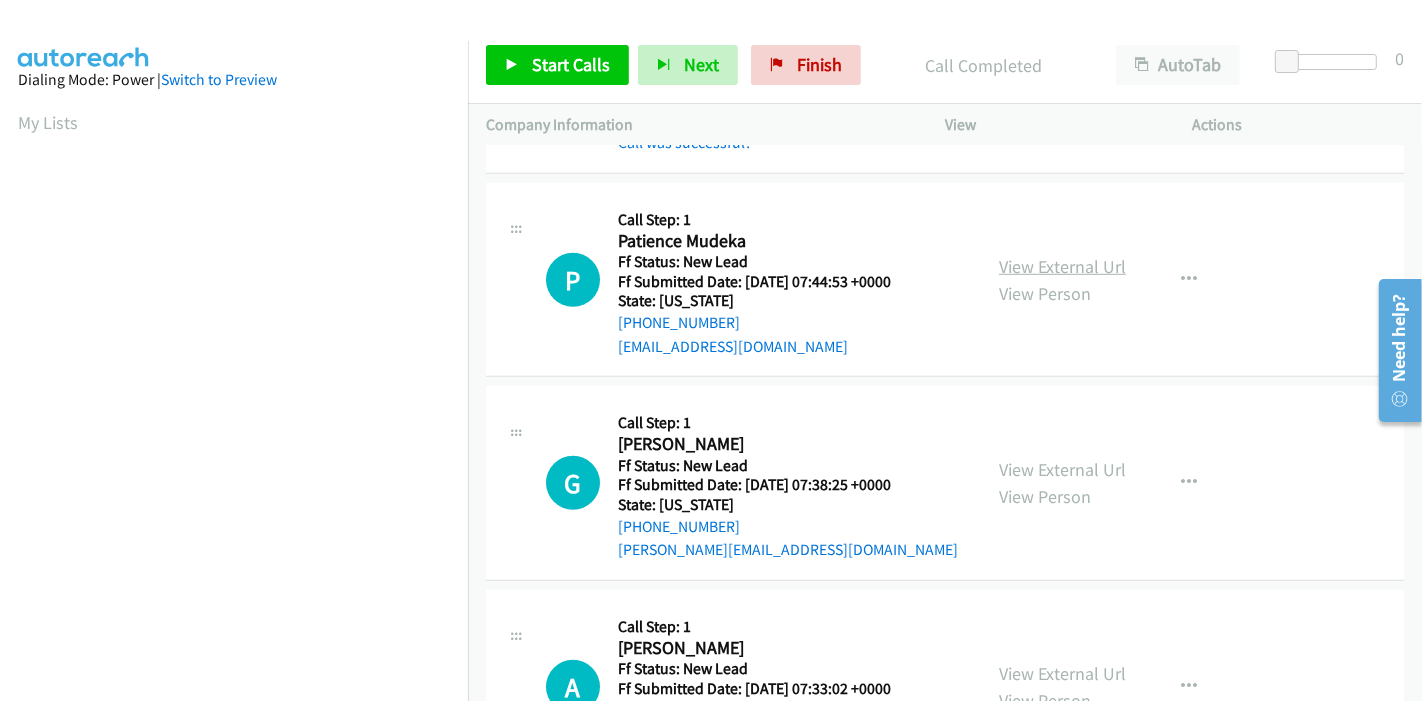 click on "View External Url" at bounding box center (1062, 266) 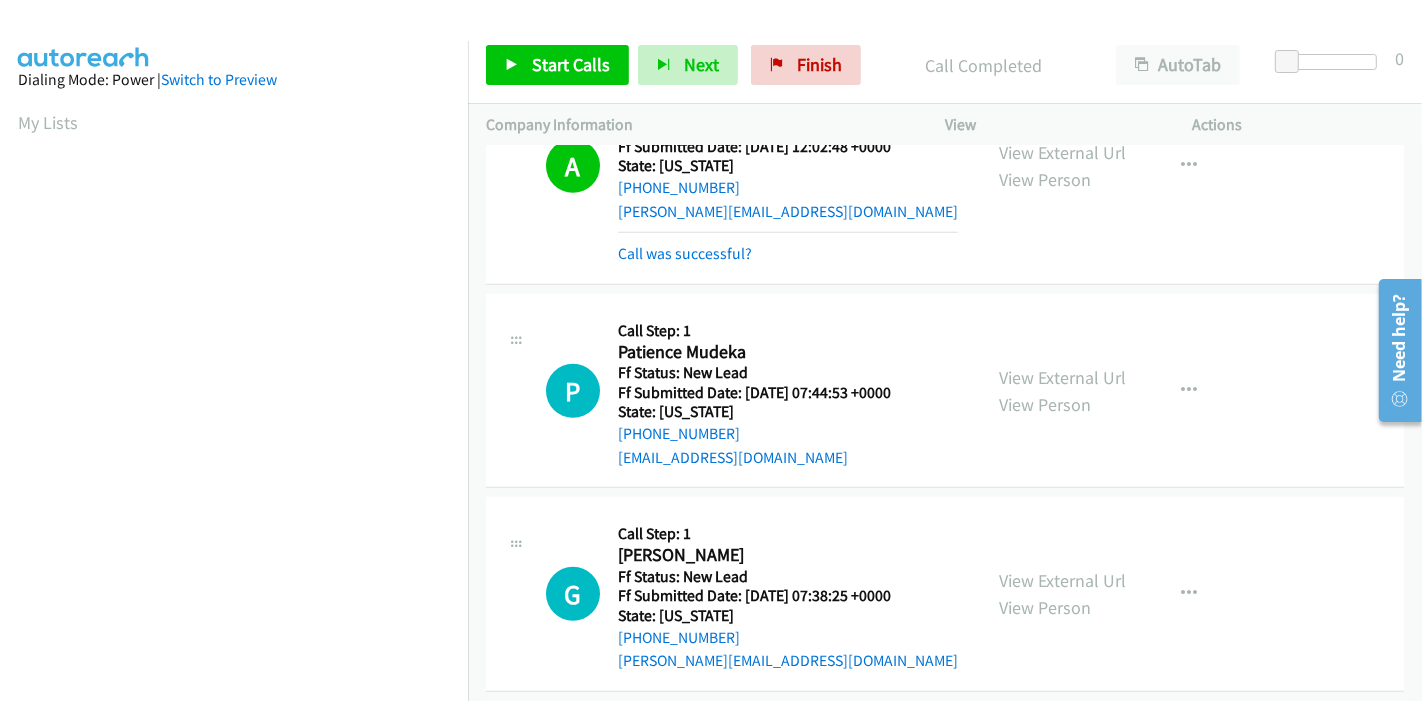scroll, scrollTop: 1224, scrollLeft: 0, axis: vertical 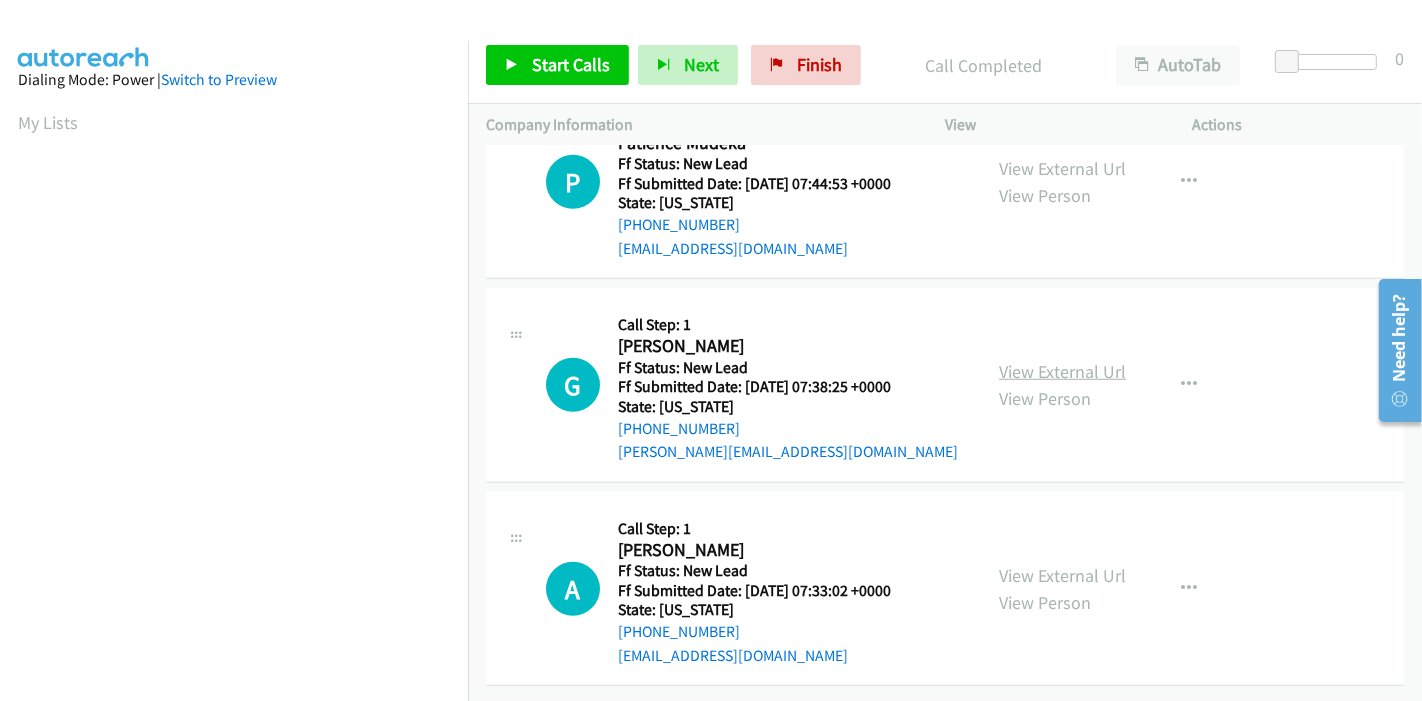 click on "View External Url" at bounding box center (1062, 371) 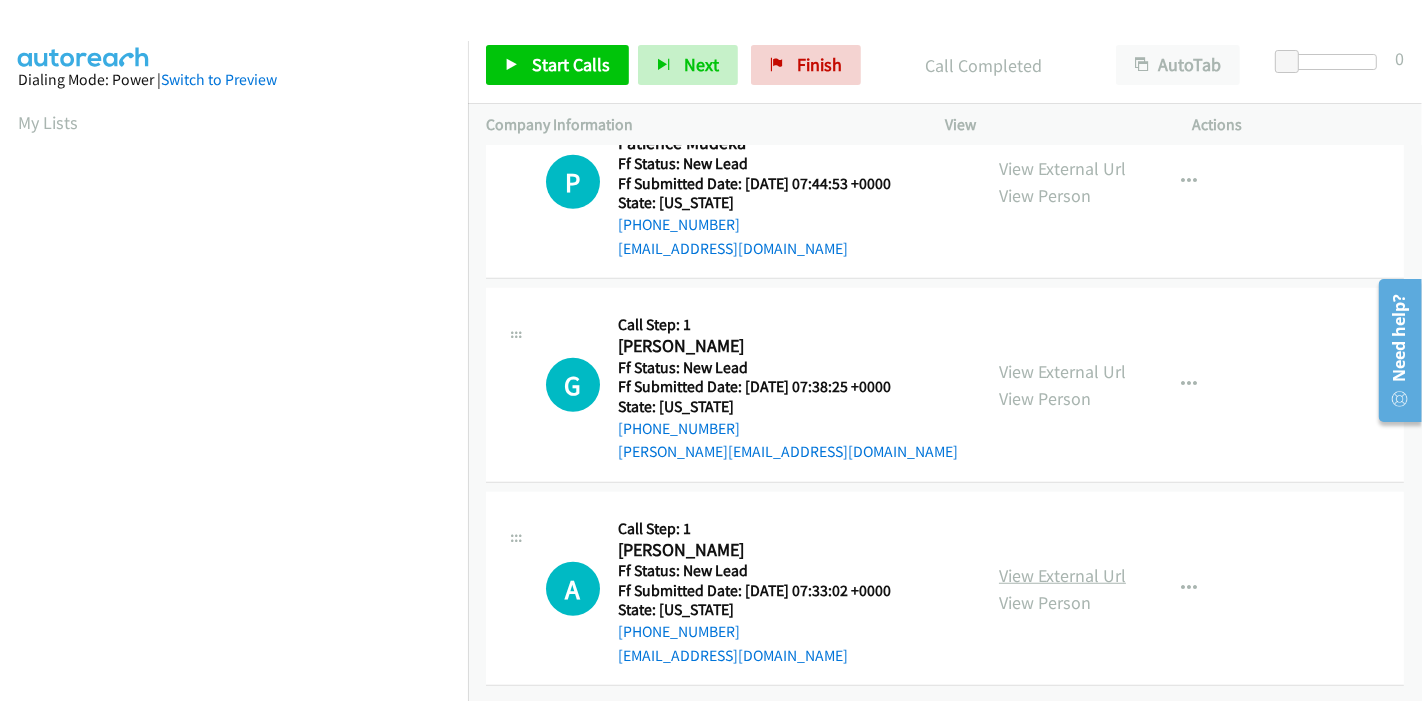 click on "View External Url" at bounding box center [1062, 575] 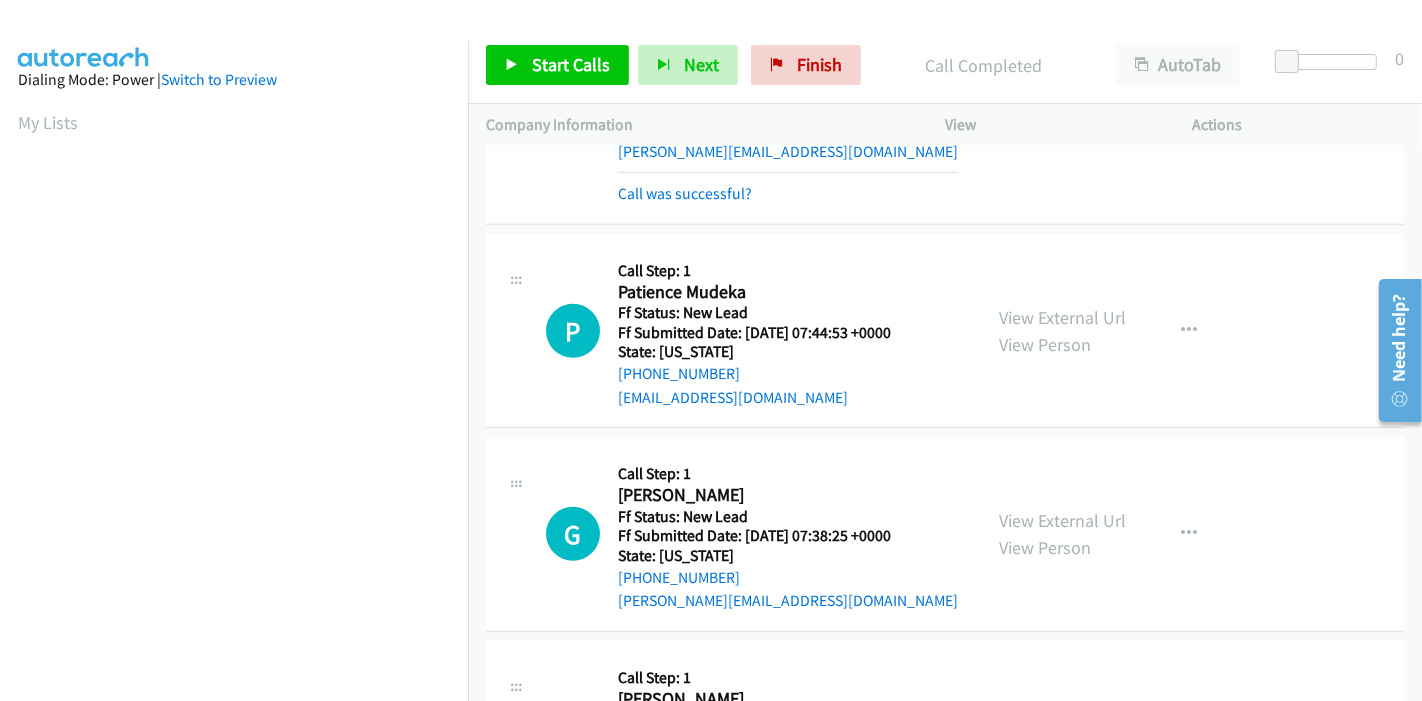 scroll, scrollTop: 1113, scrollLeft: 0, axis: vertical 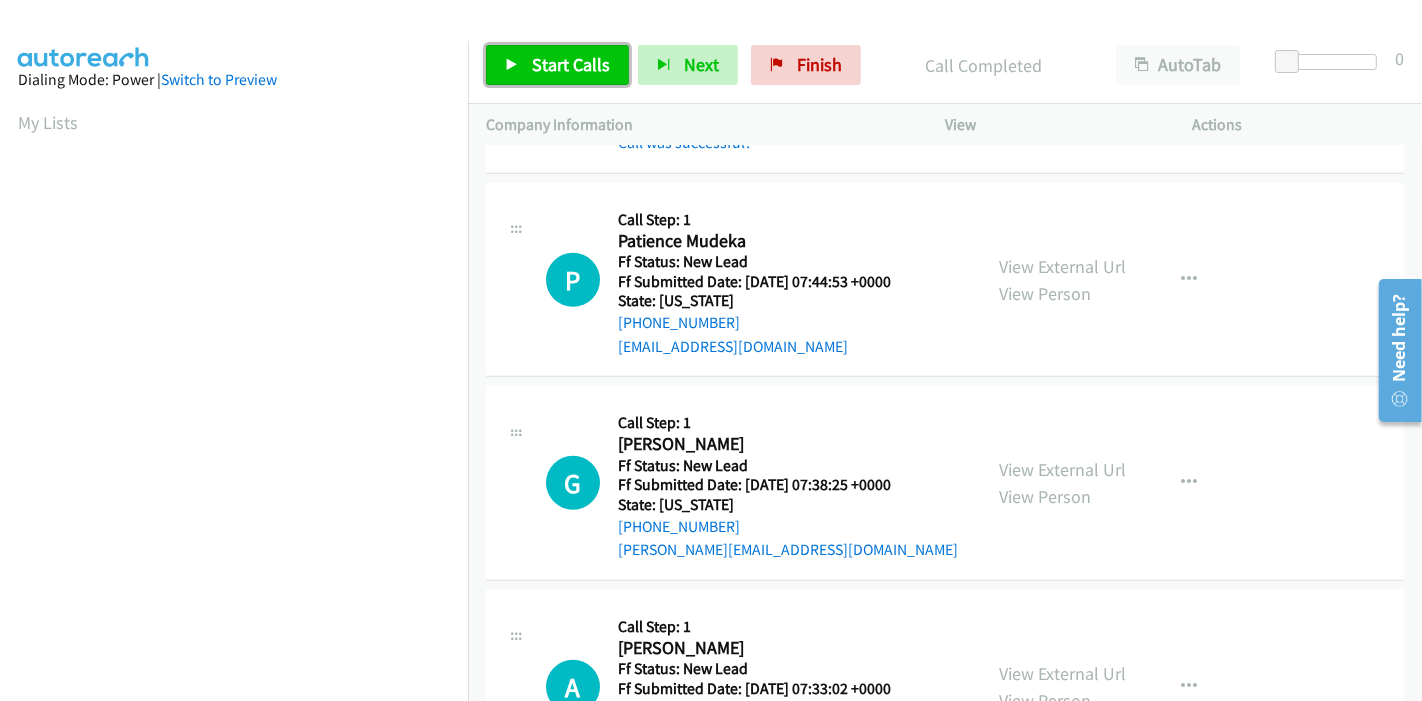 click on "Start Calls" at bounding box center [571, 64] 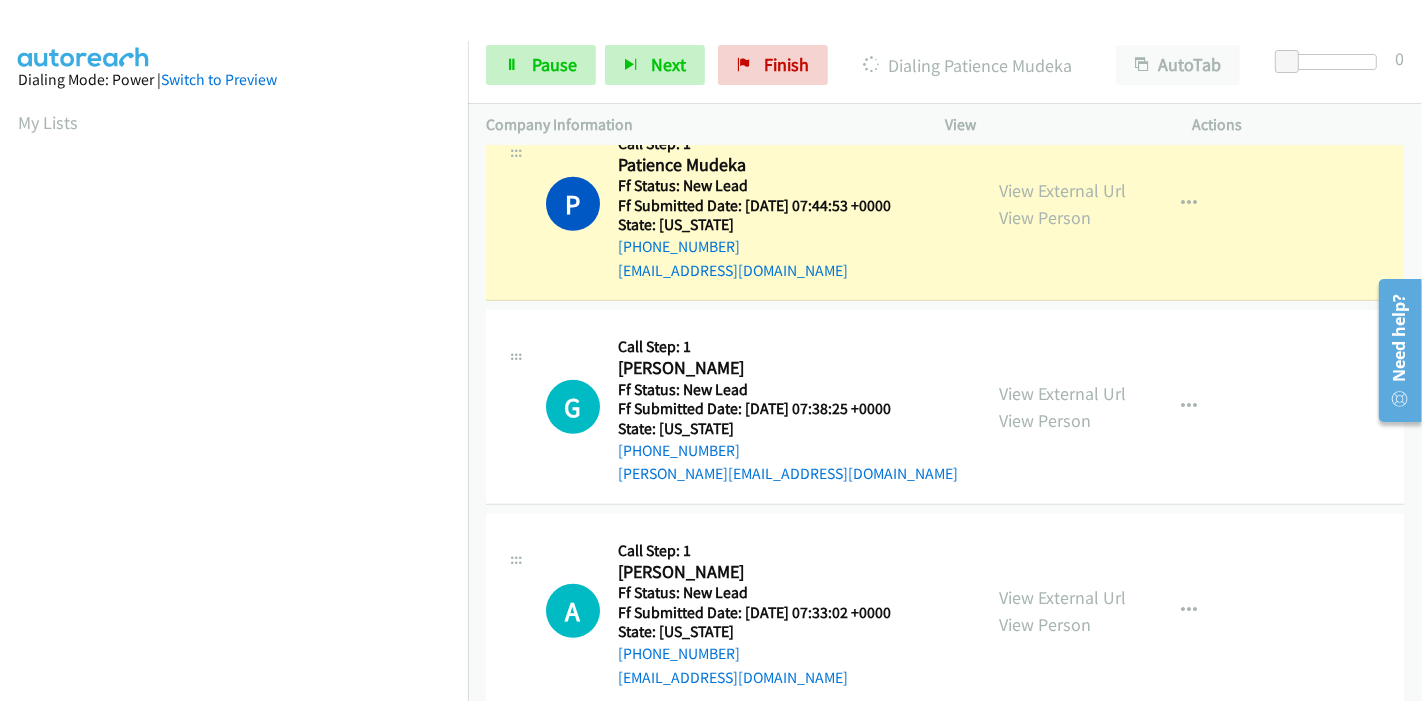 scroll, scrollTop: 1224, scrollLeft: 0, axis: vertical 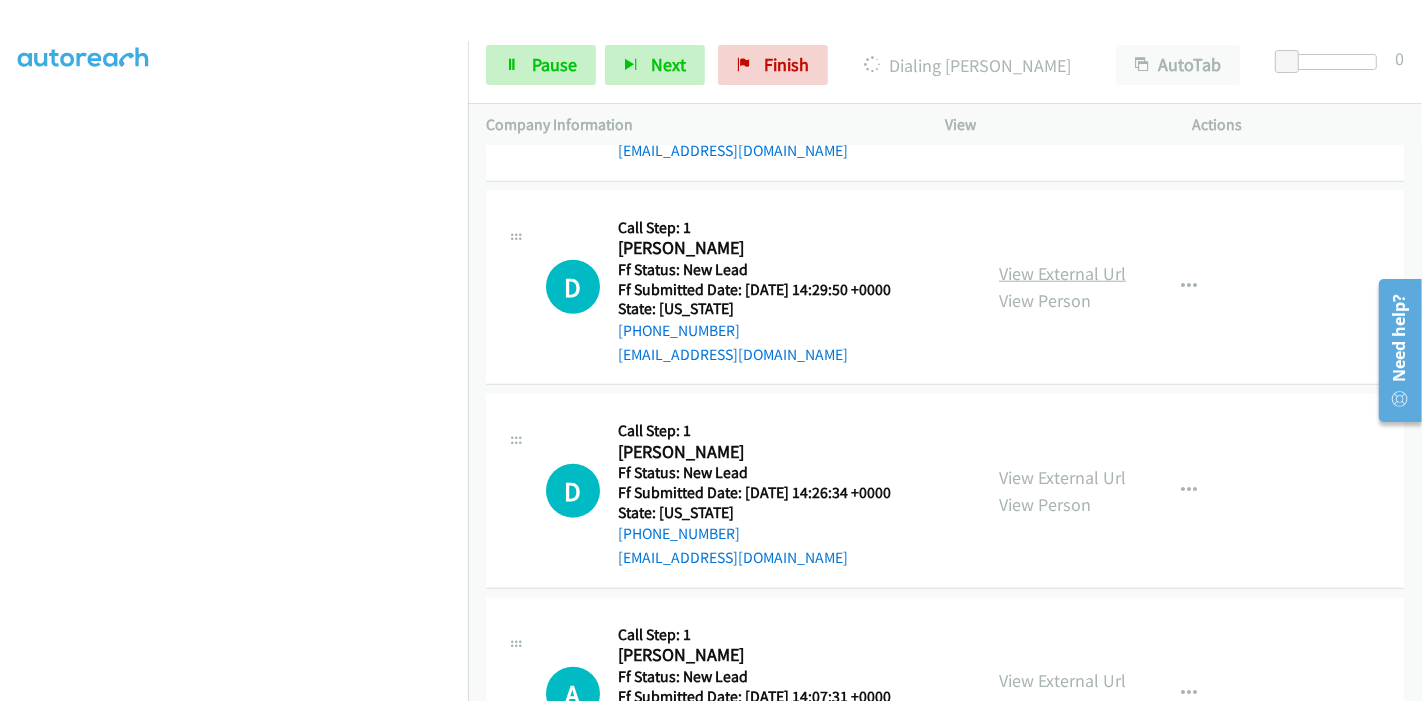 click on "View External Url" at bounding box center (1062, 273) 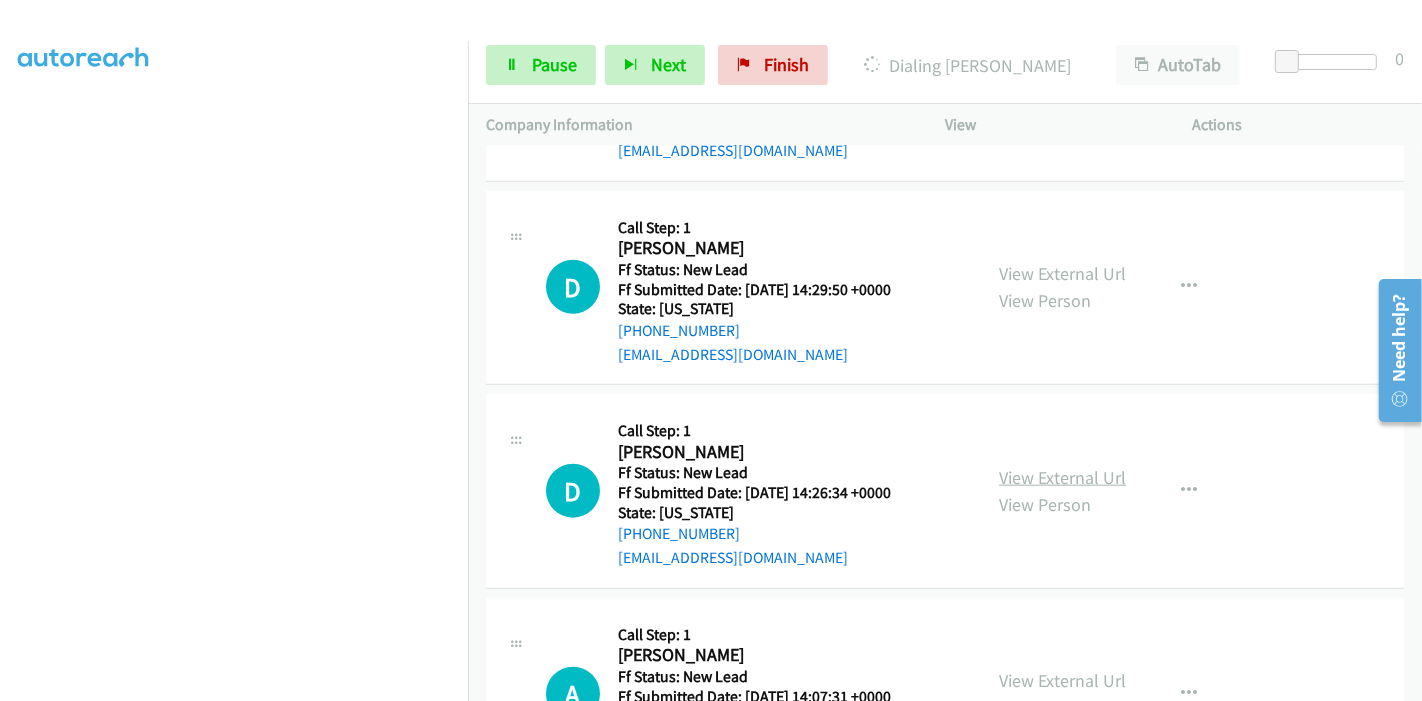 click on "View External Url" at bounding box center (1062, 477) 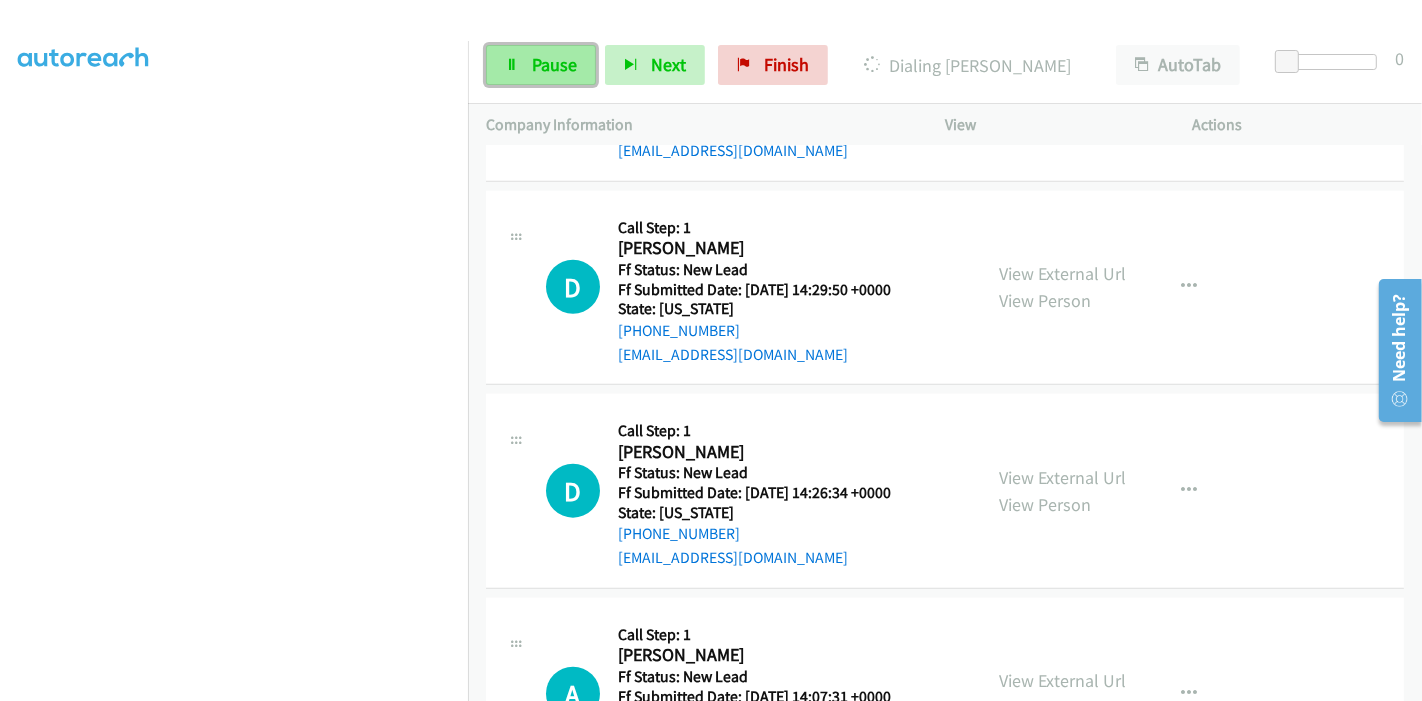 click on "Pause" at bounding box center (554, 64) 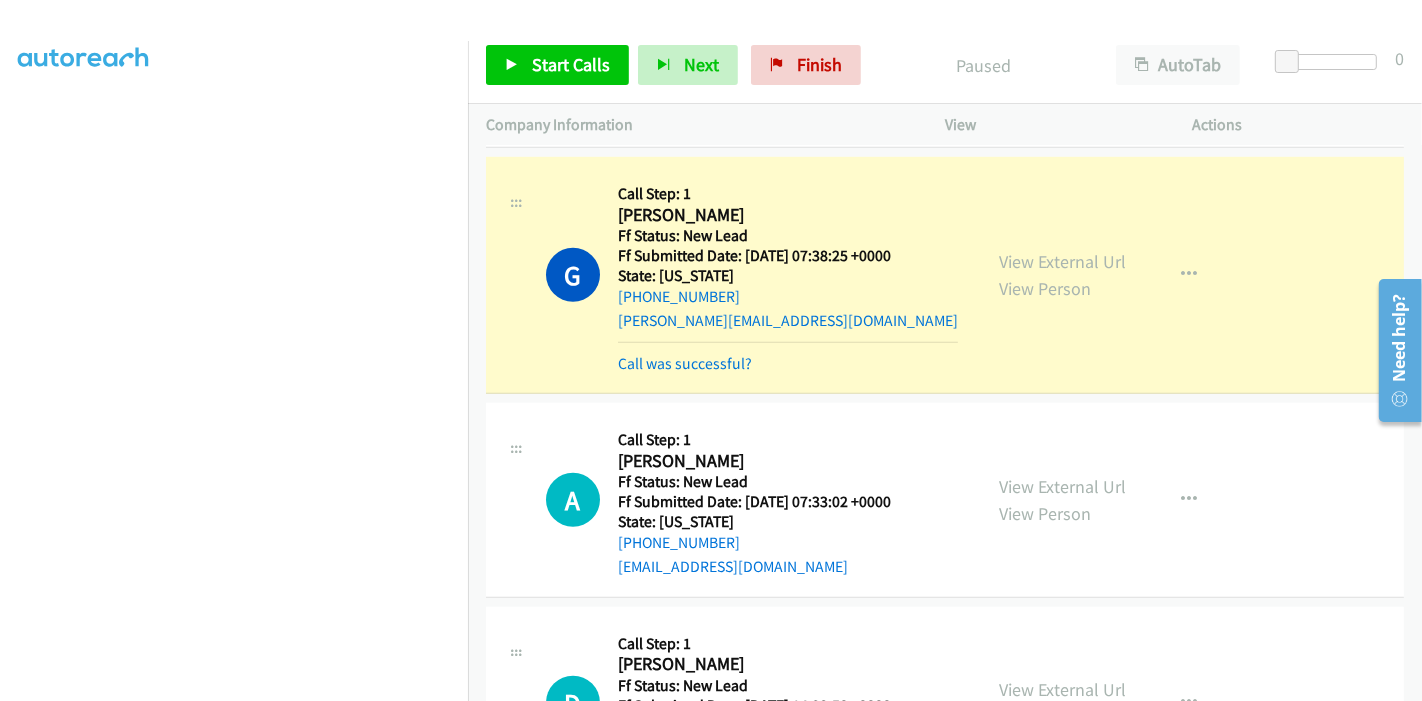 scroll, scrollTop: 1357, scrollLeft: 0, axis: vertical 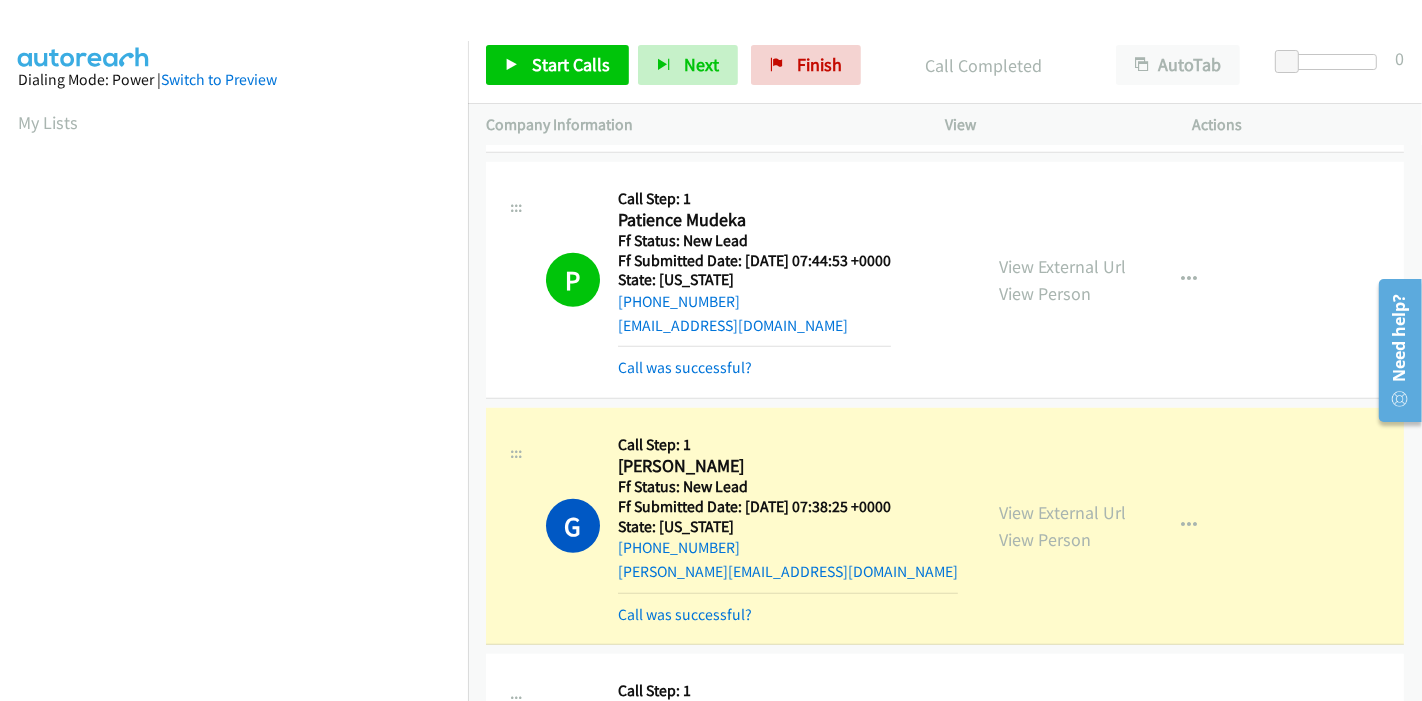 click on "Call was successful?" at bounding box center (788, 615) 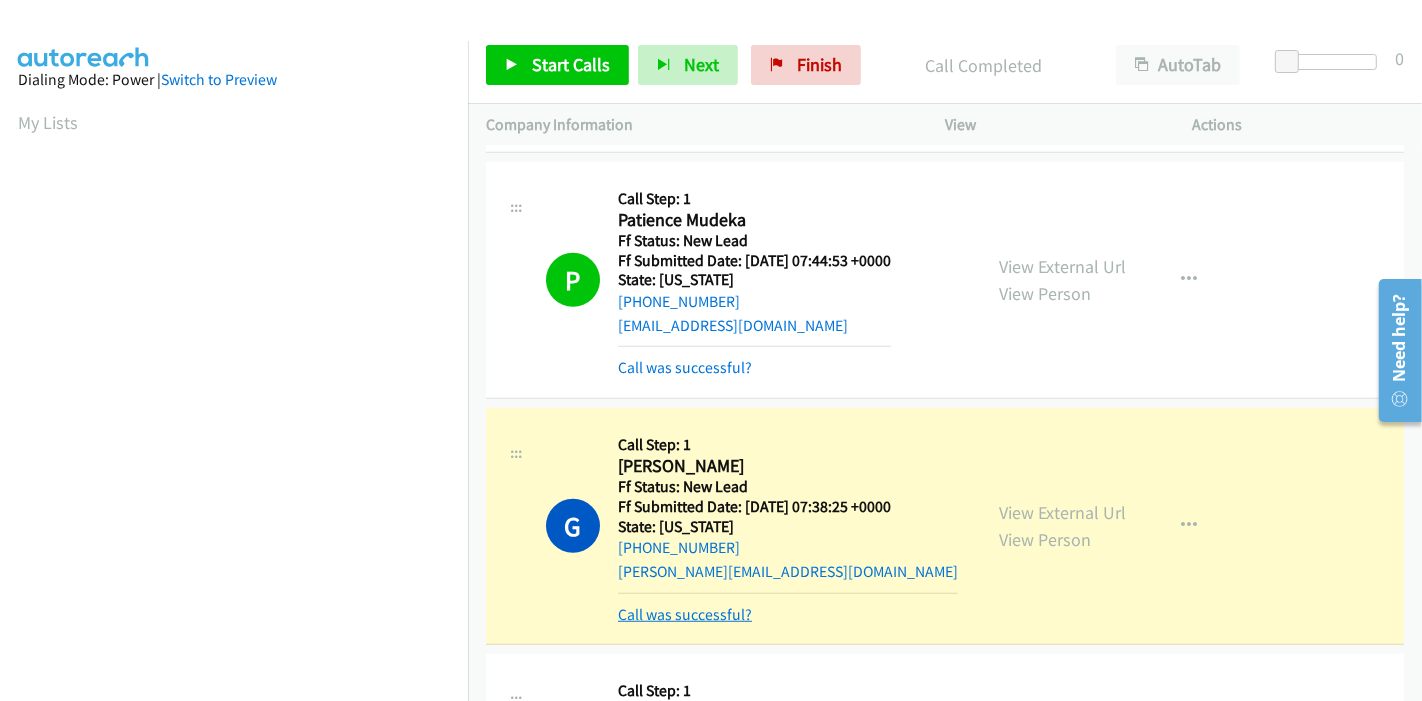 click on "Call was successful?" at bounding box center [685, 614] 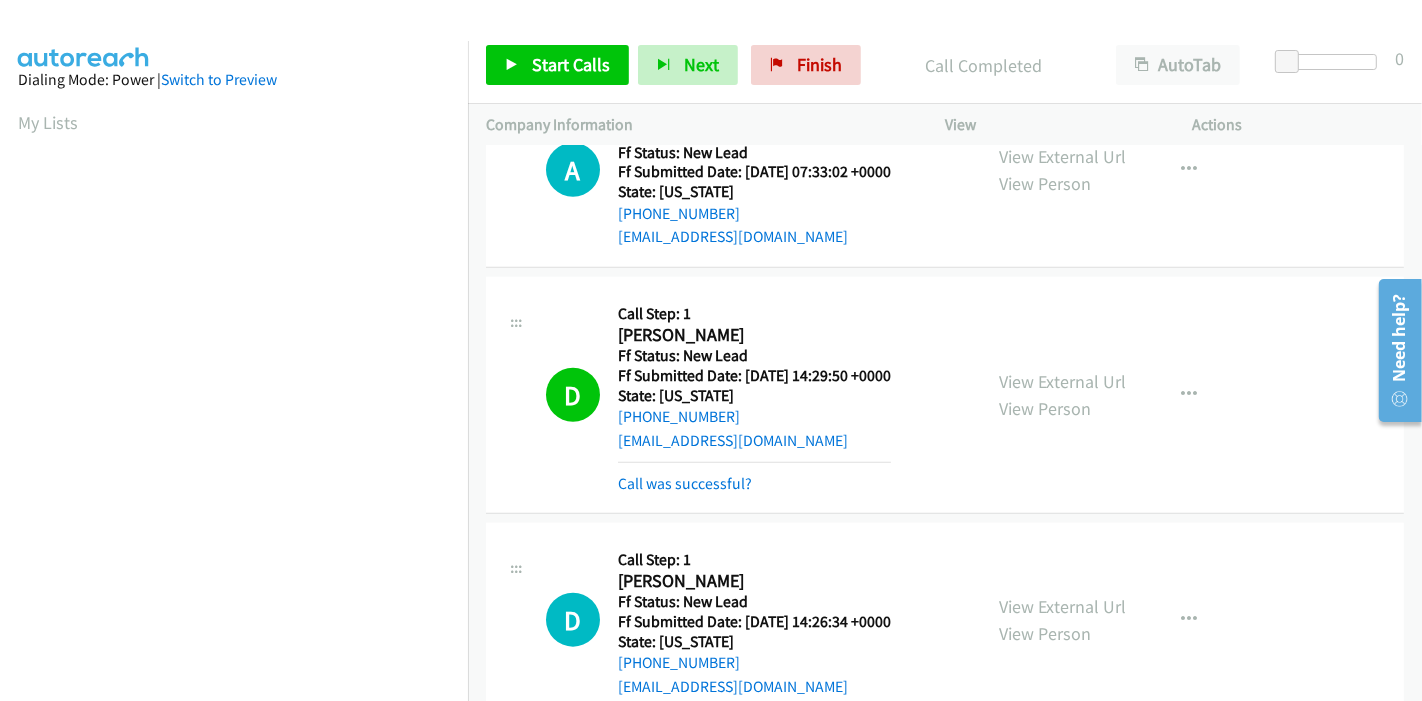 scroll, scrollTop: 1801, scrollLeft: 0, axis: vertical 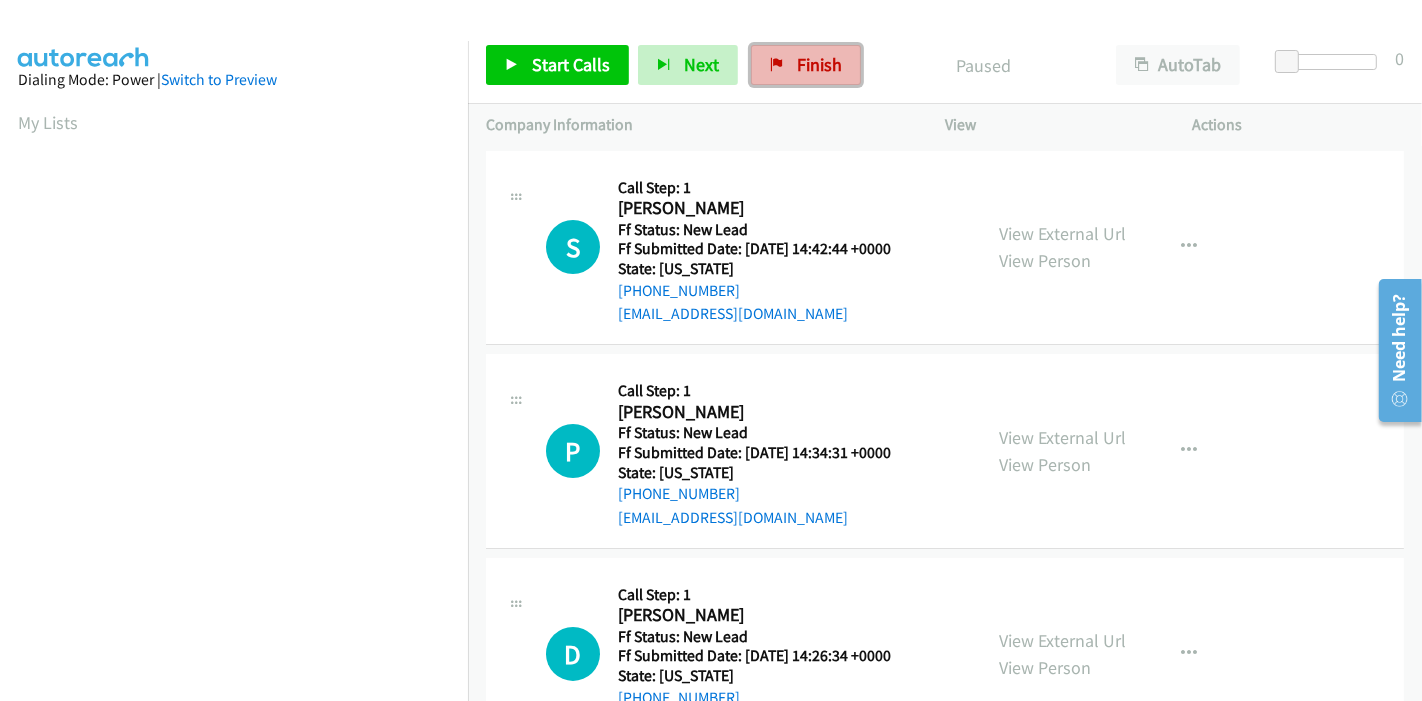 click on "Finish" at bounding box center (806, 65) 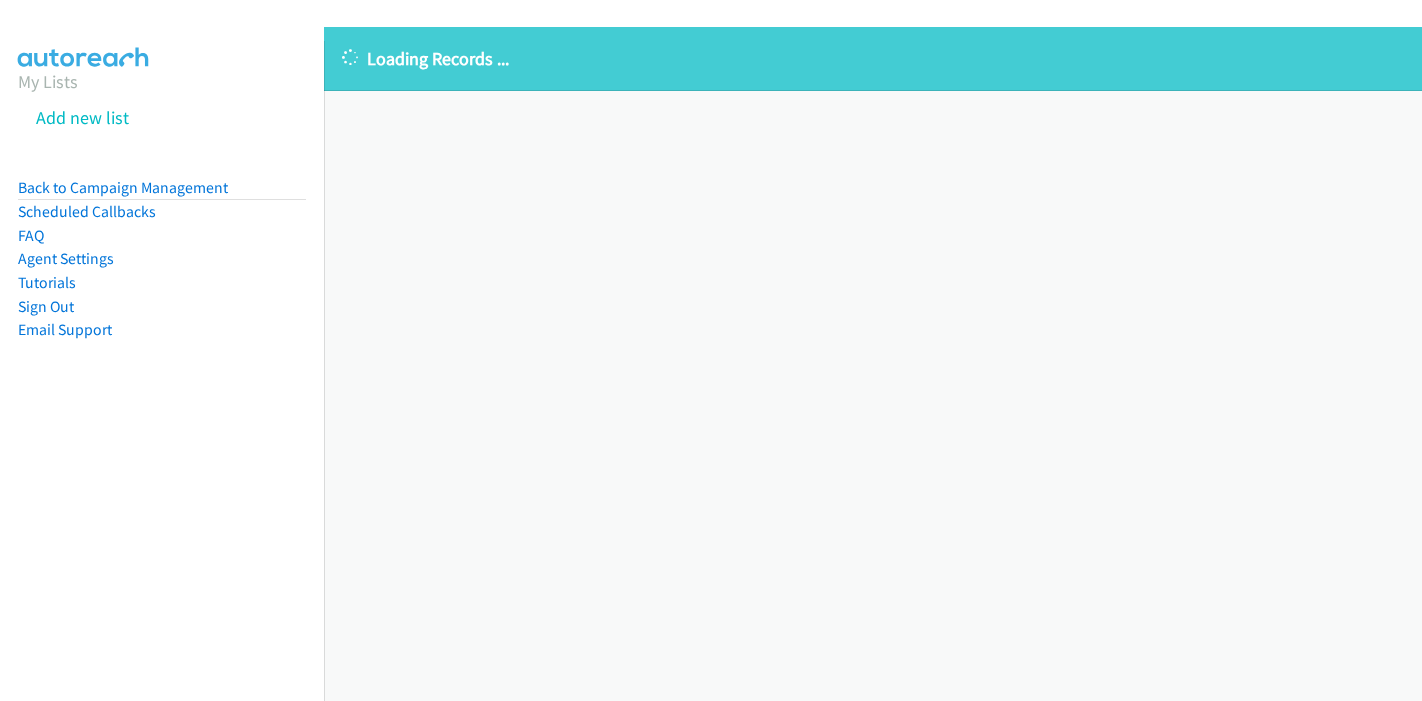 scroll, scrollTop: 0, scrollLeft: 0, axis: both 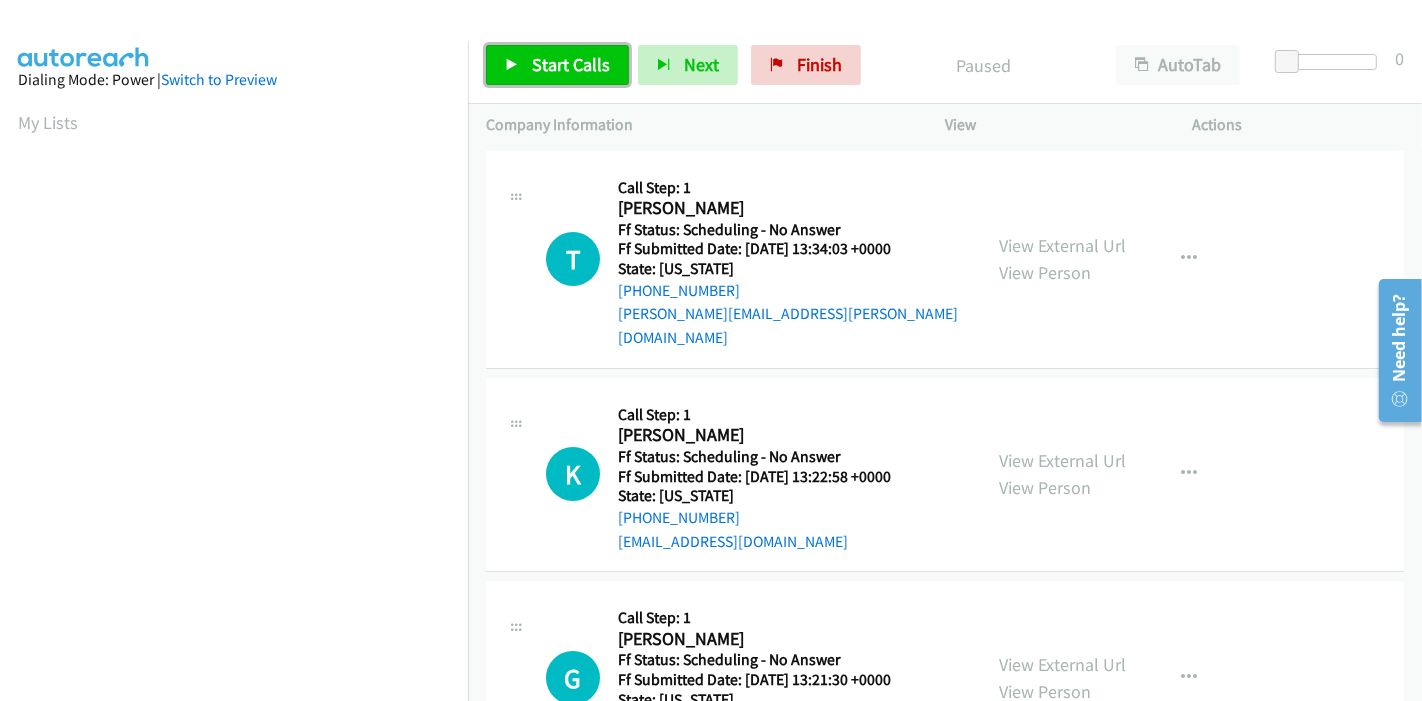 click on "Start Calls" at bounding box center [571, 64] 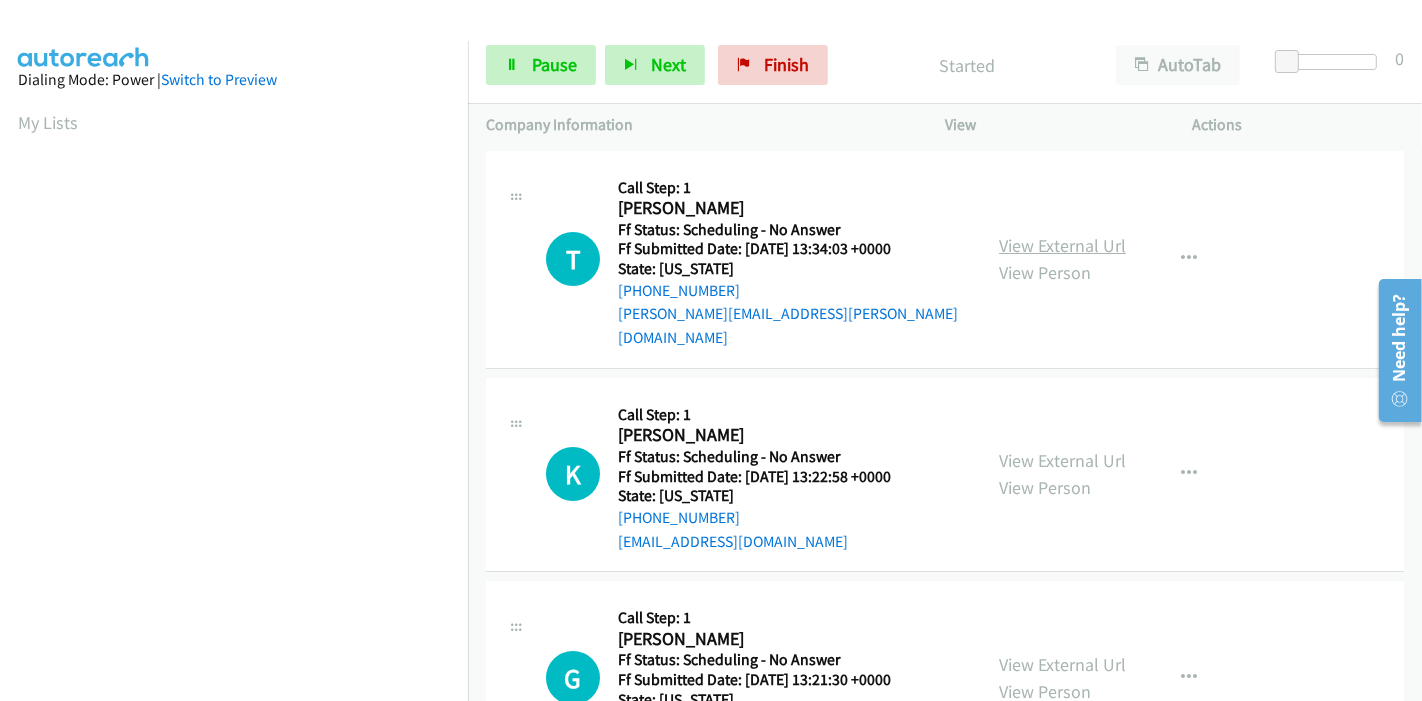 click on "View External Url" at bounding box center [1062, 245] 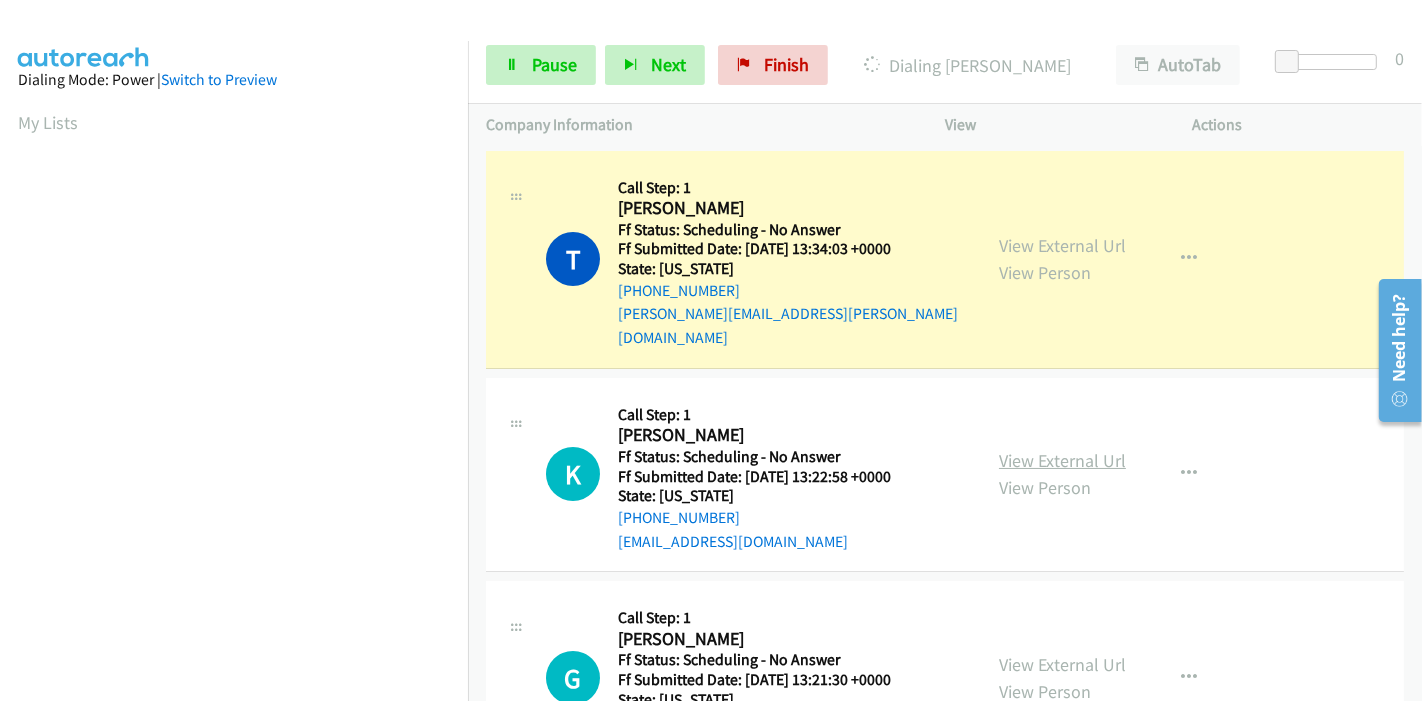 click on "View External Url" at bounding box center (1062, 460) 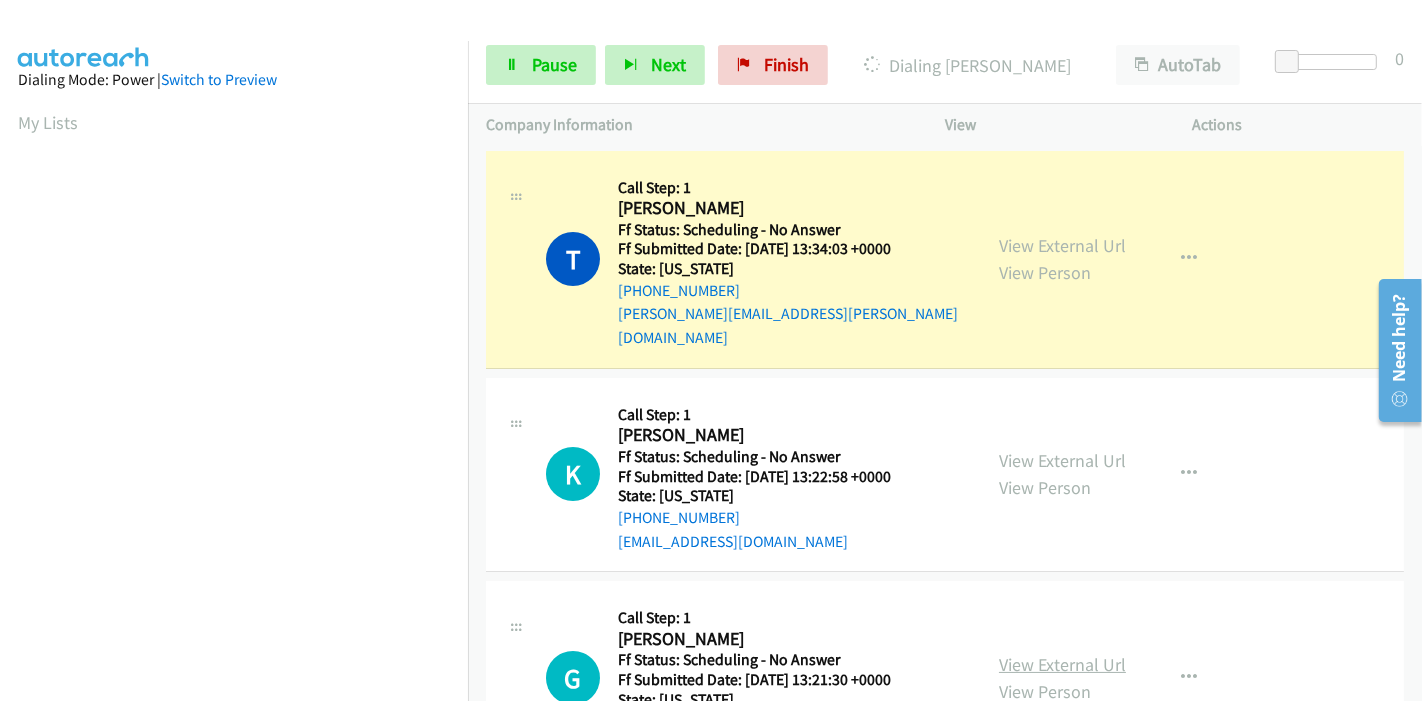 click on "View External Url" at bounding box center (1062, 664) 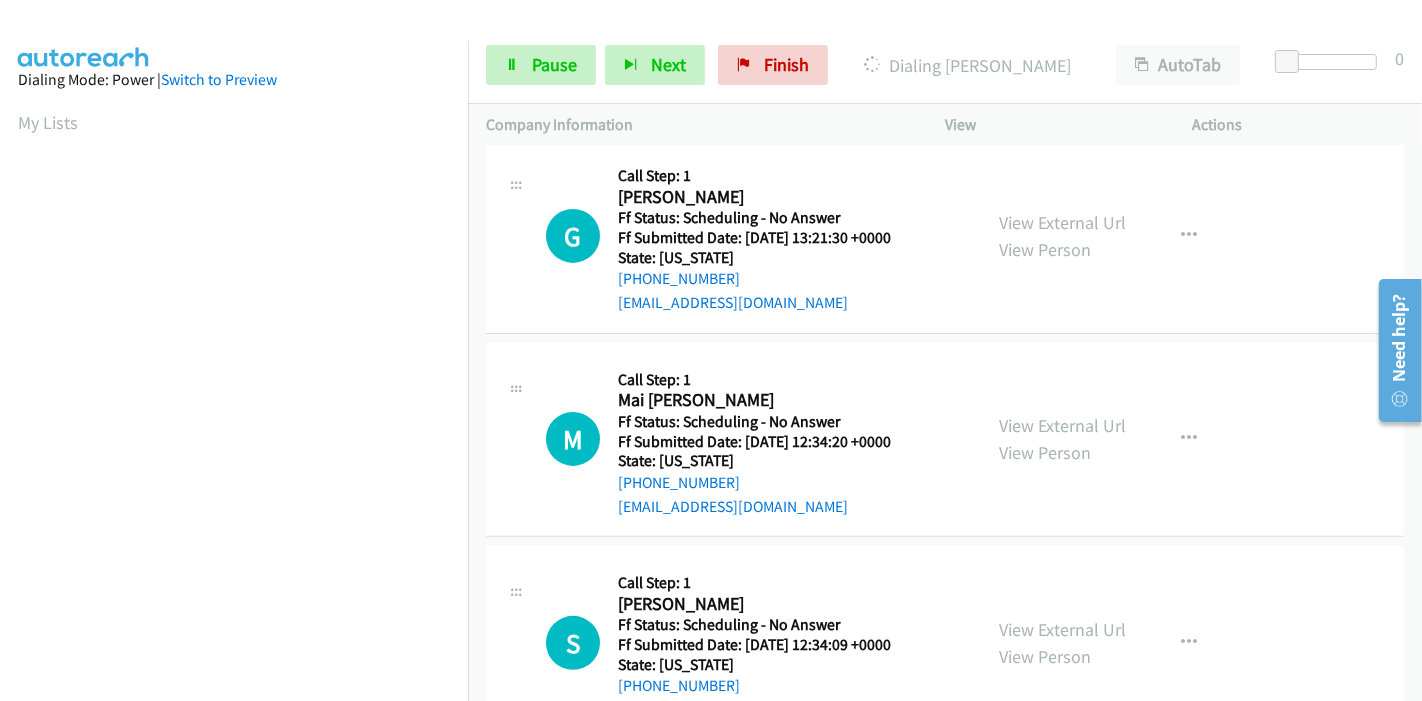 scroll, scrollTop: 444, scrollLeft: 0, axis: vertical 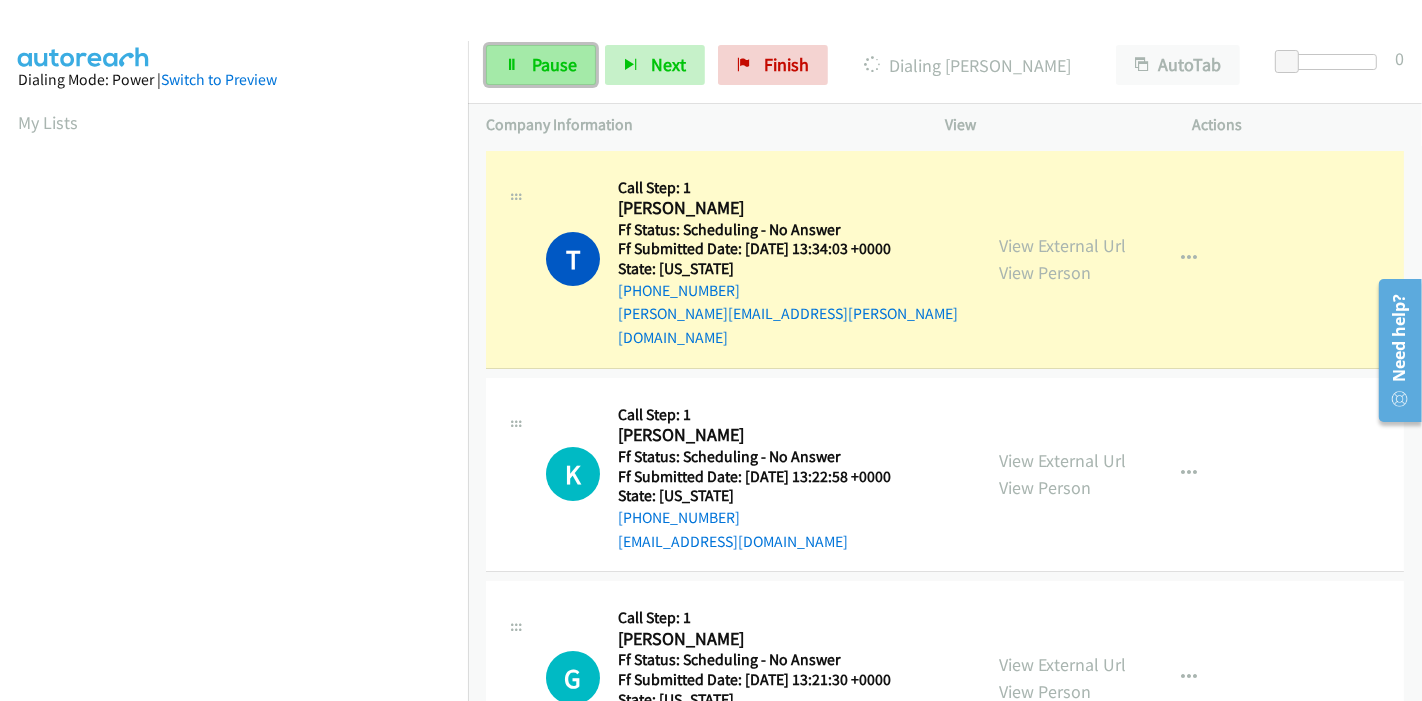 click on "Pause" at bounding box center (554, 64) 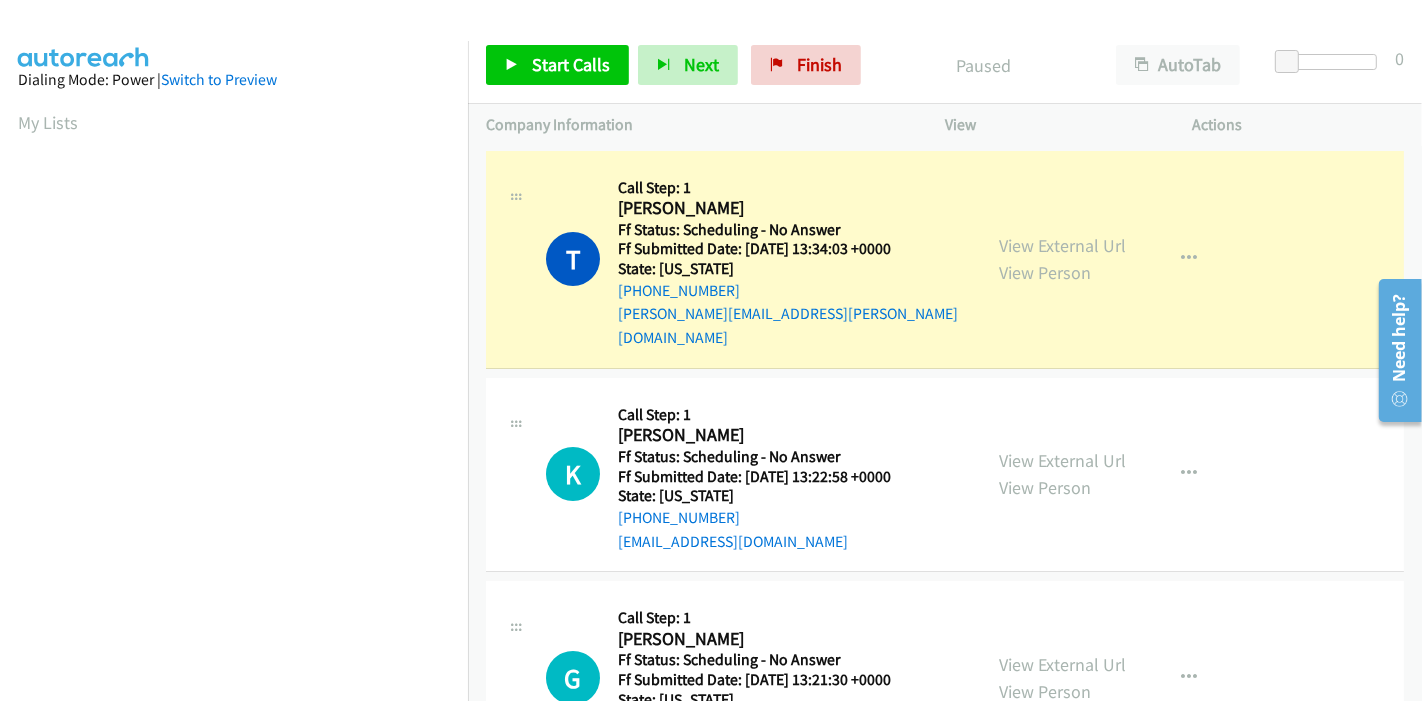 scroll, scrollTop: 422, scrollLeft: 0, axis: vertical 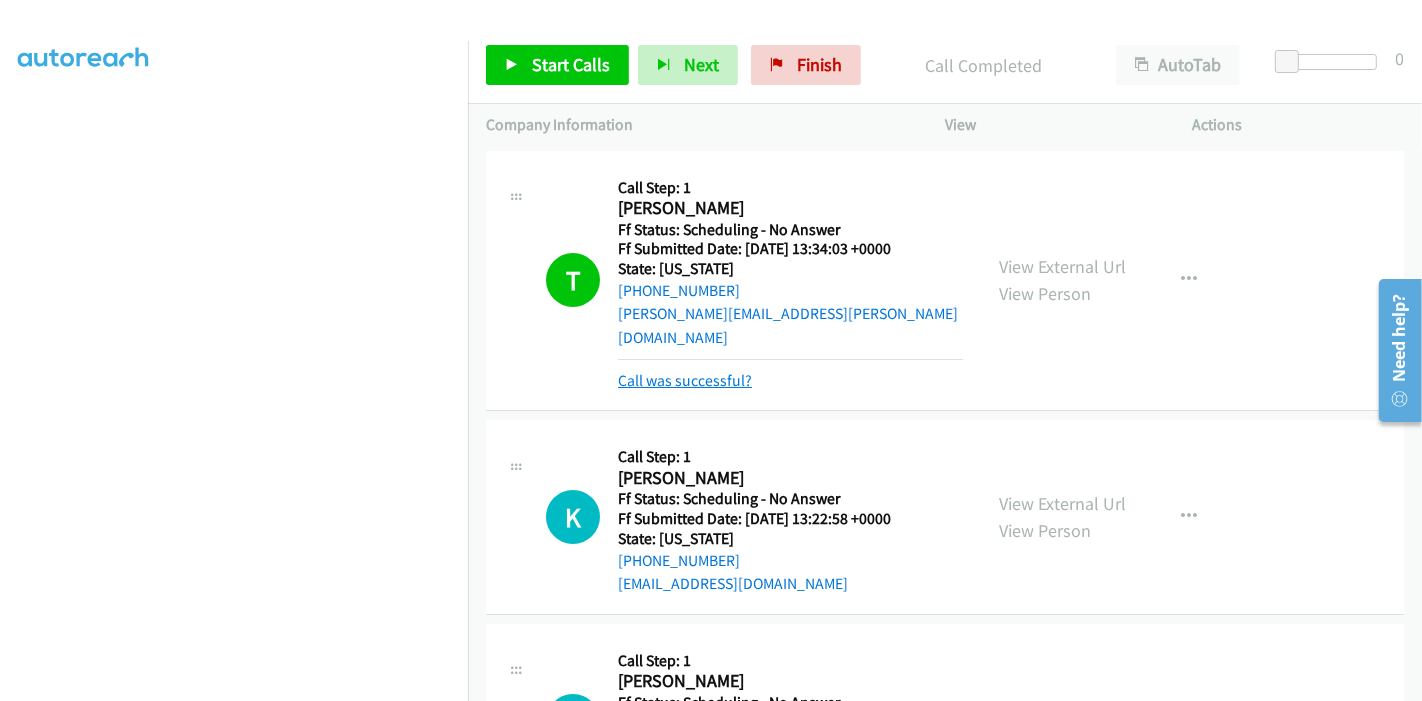 click on "Call was successful?" at bounding box center (685, 380) 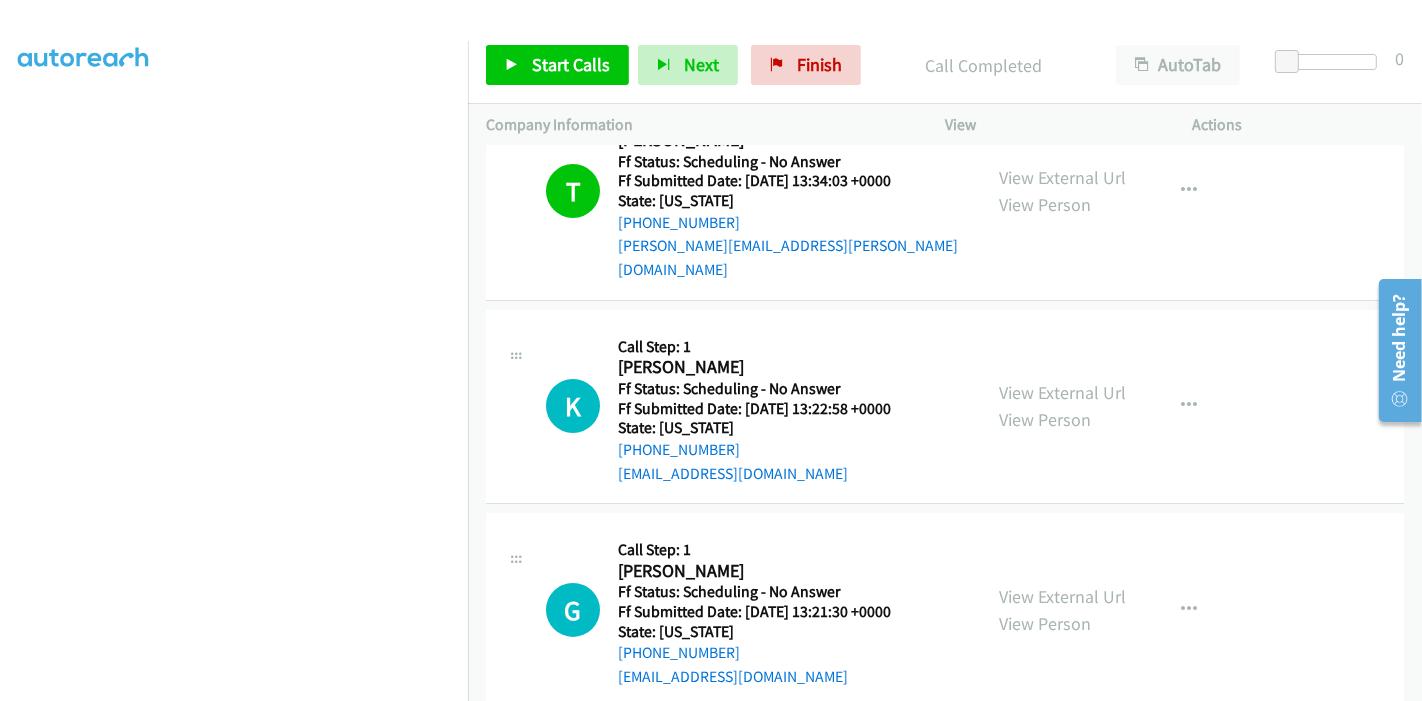 scroll, scrollTop: 222, scrollLeft: 0, axis: vertical 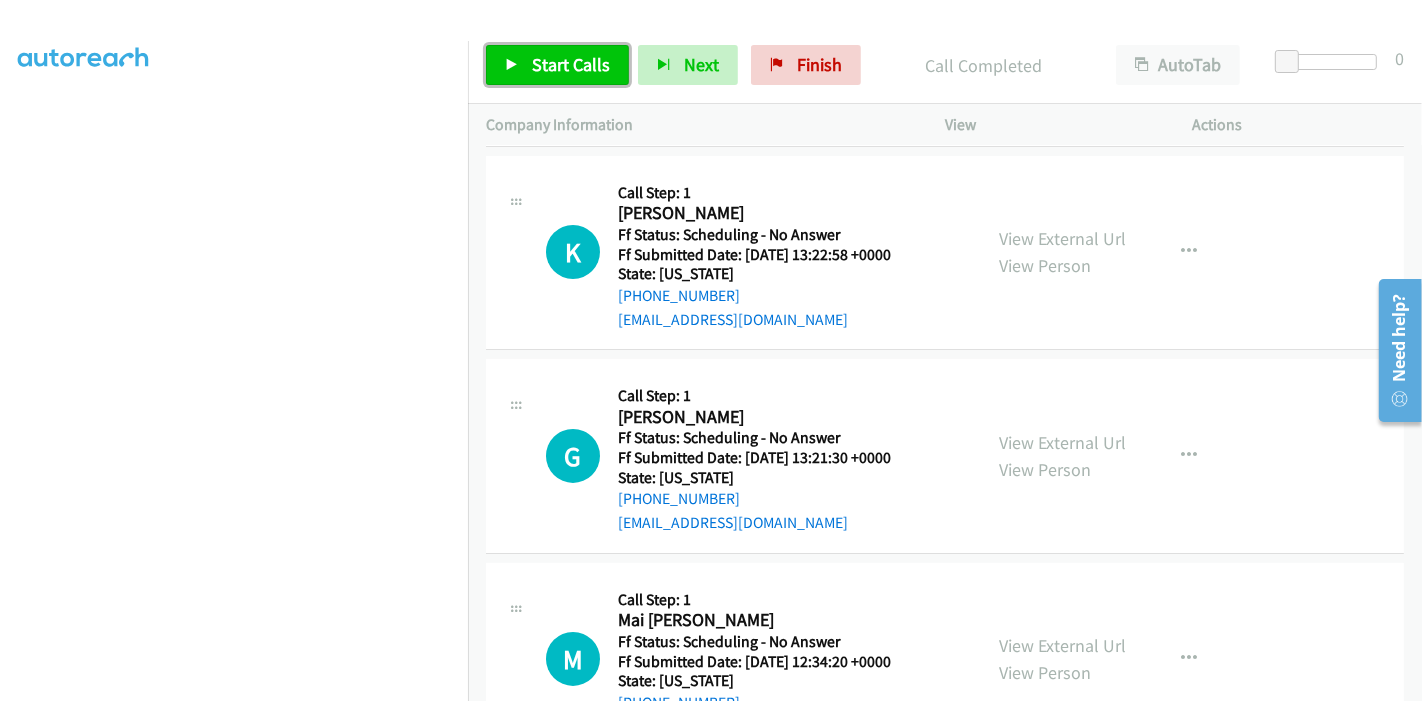 click on "Start Calls" at bounding box center [571, 64] 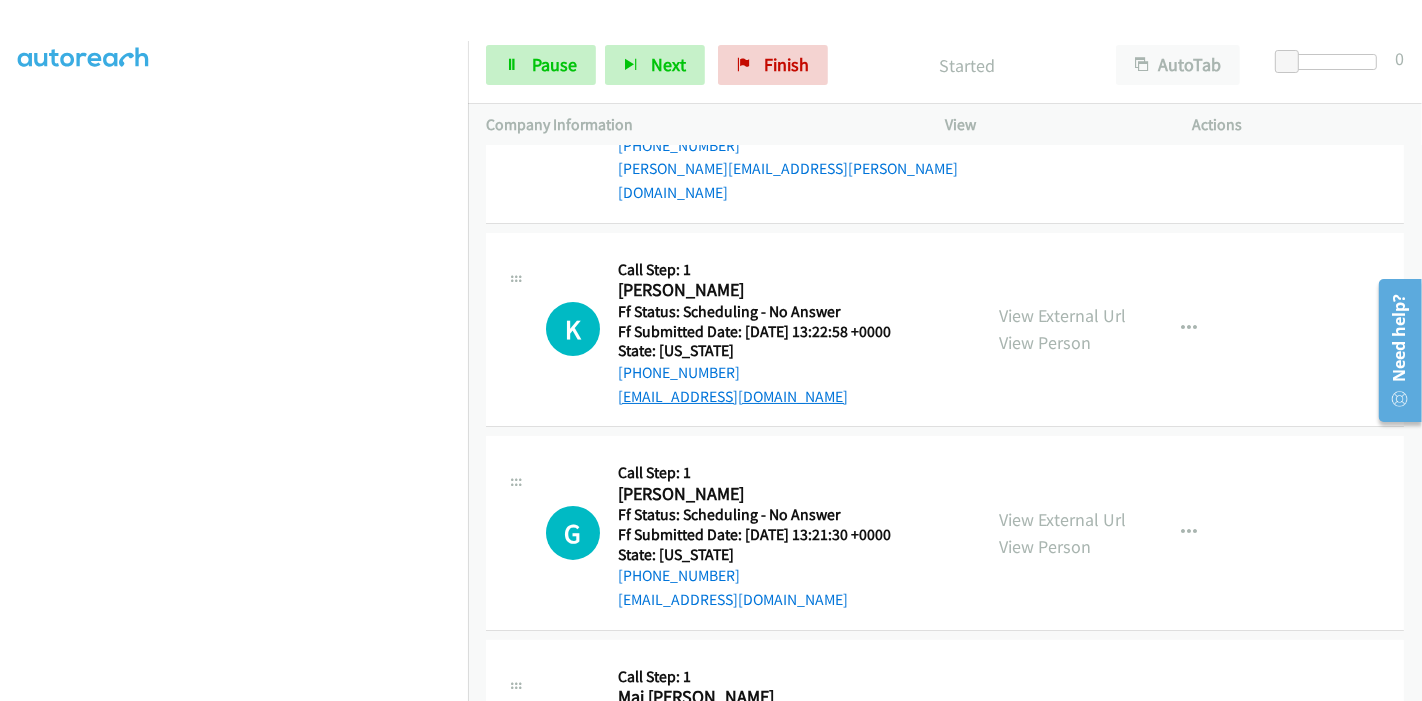 scroll, scrollTop: 111, scrollLeft: 0, axis: vertical 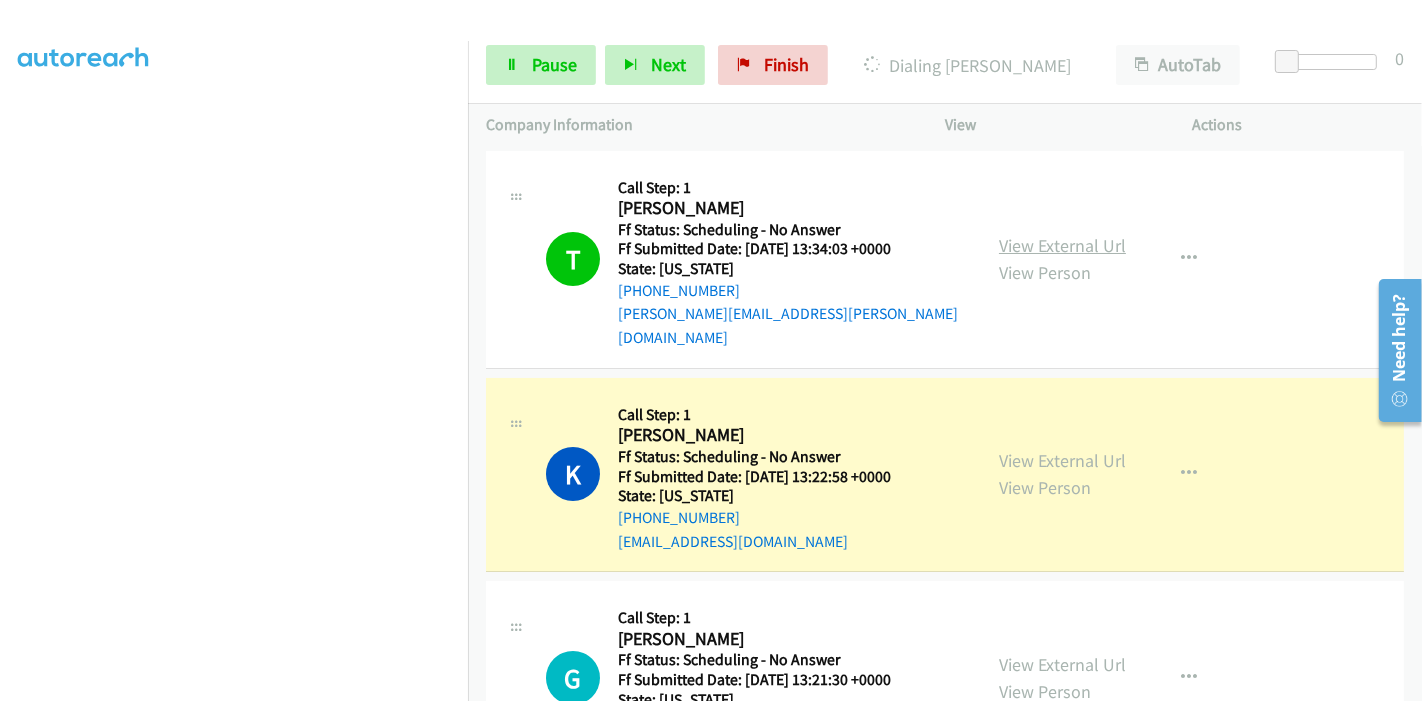 click on "View External Url" at bounding box center [1062, 245] 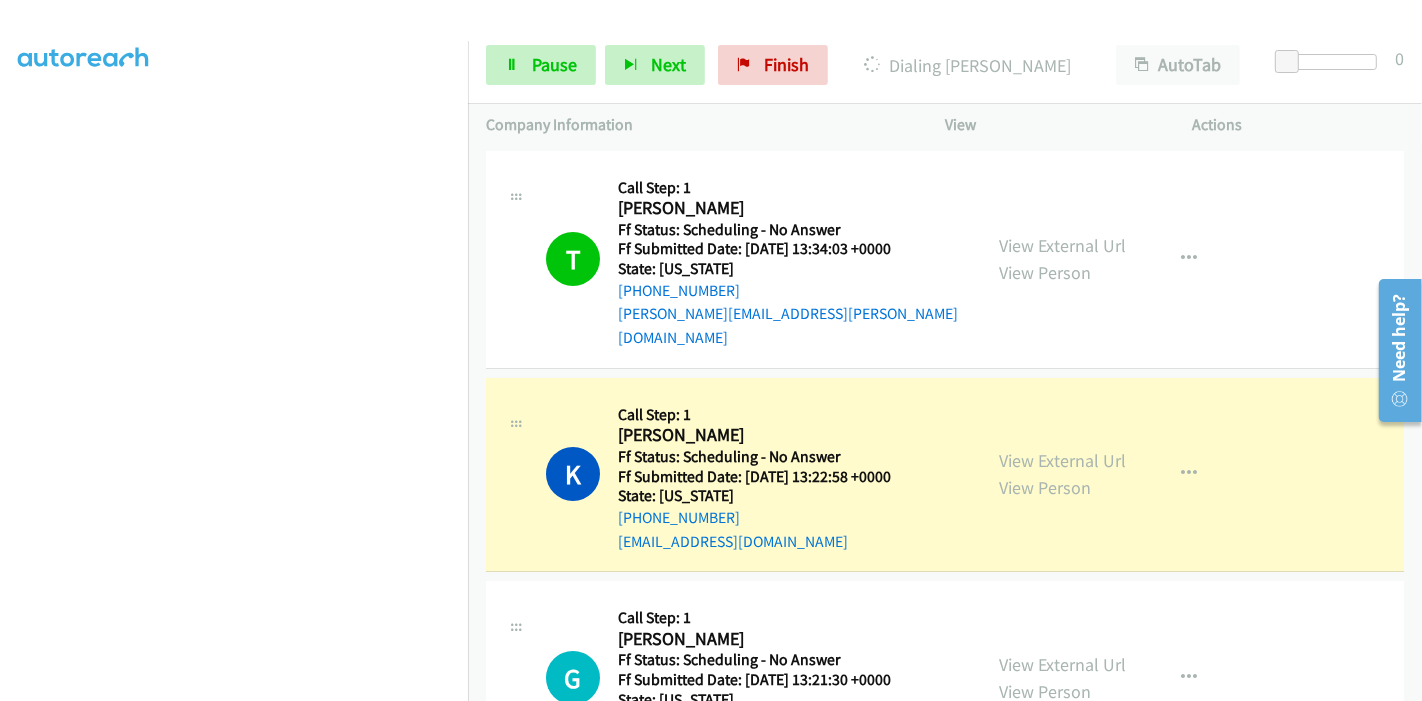 scroll, scrollTop: 422, scrollLeft: 0, axis: vertical 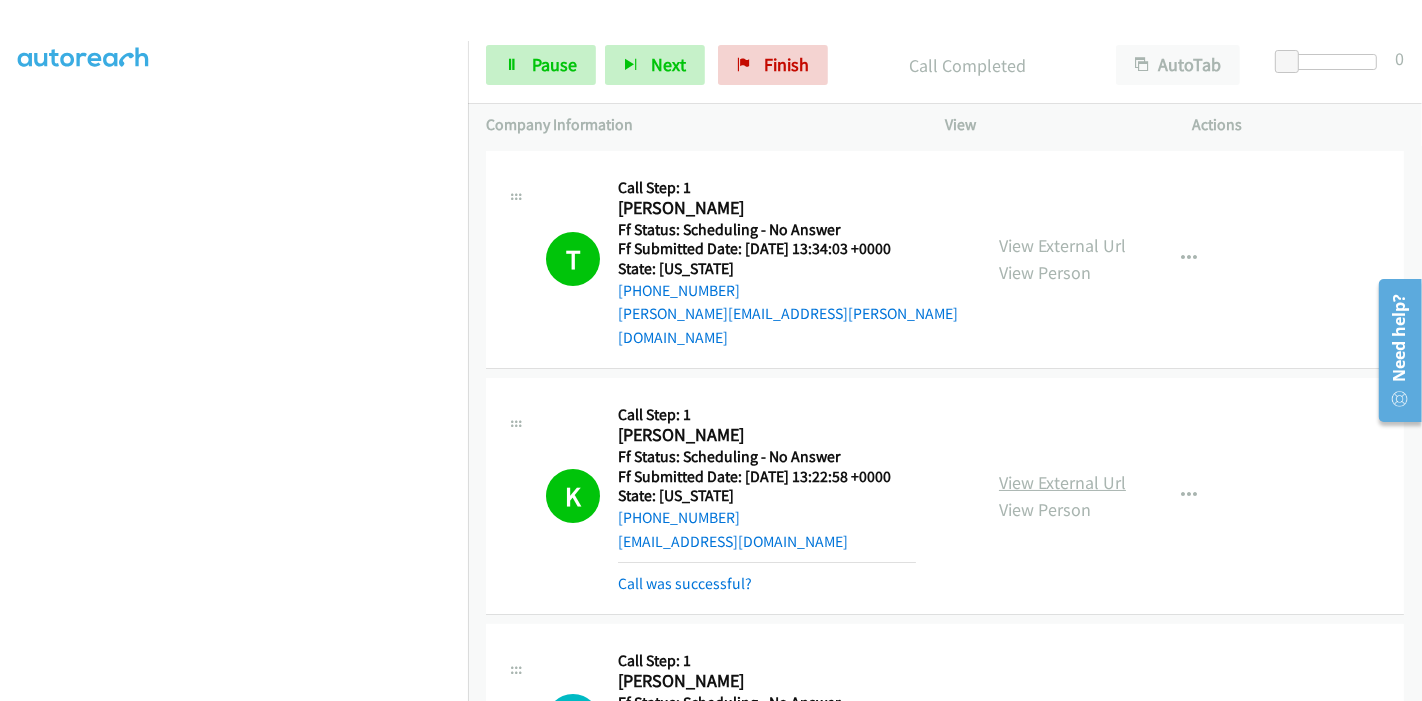 click on "View External Url" at bounding box center [1062, 482] 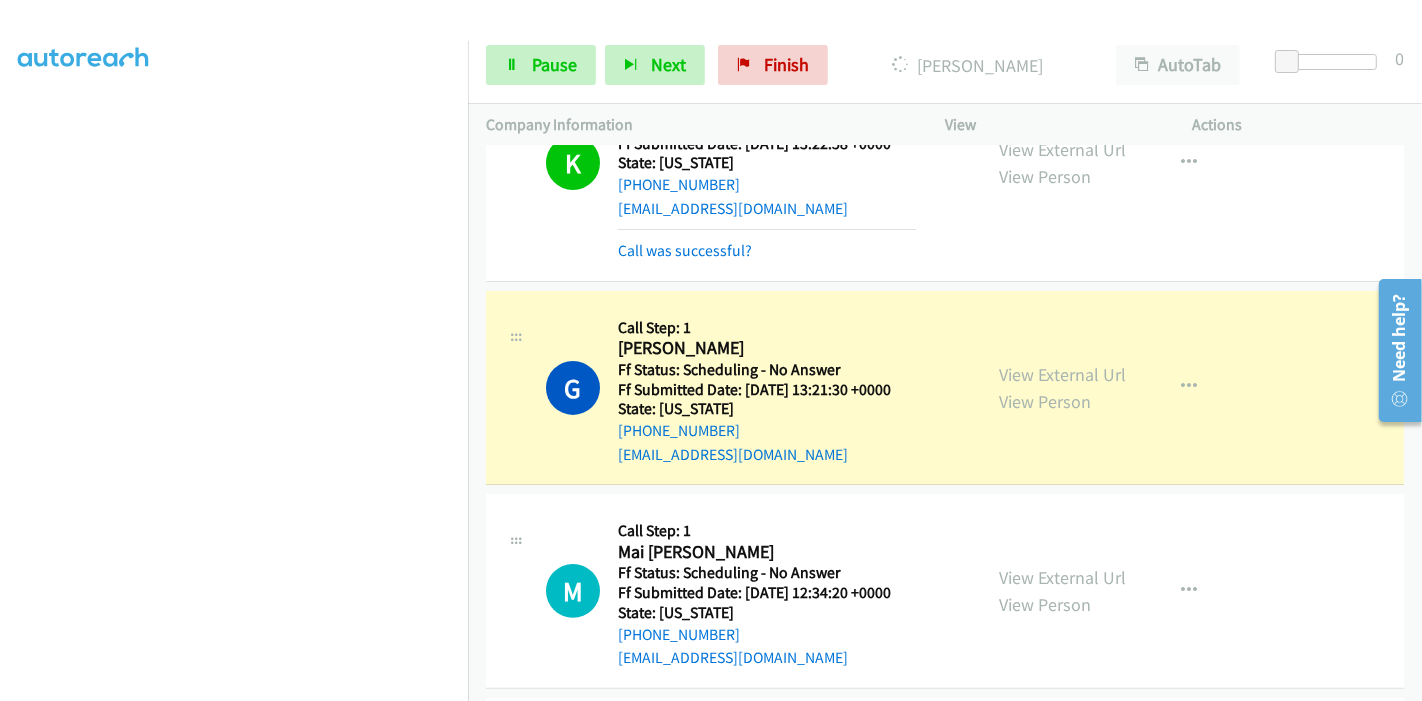 scroll, scrollTop: 555, scrollLeft: 0, axis: vertical 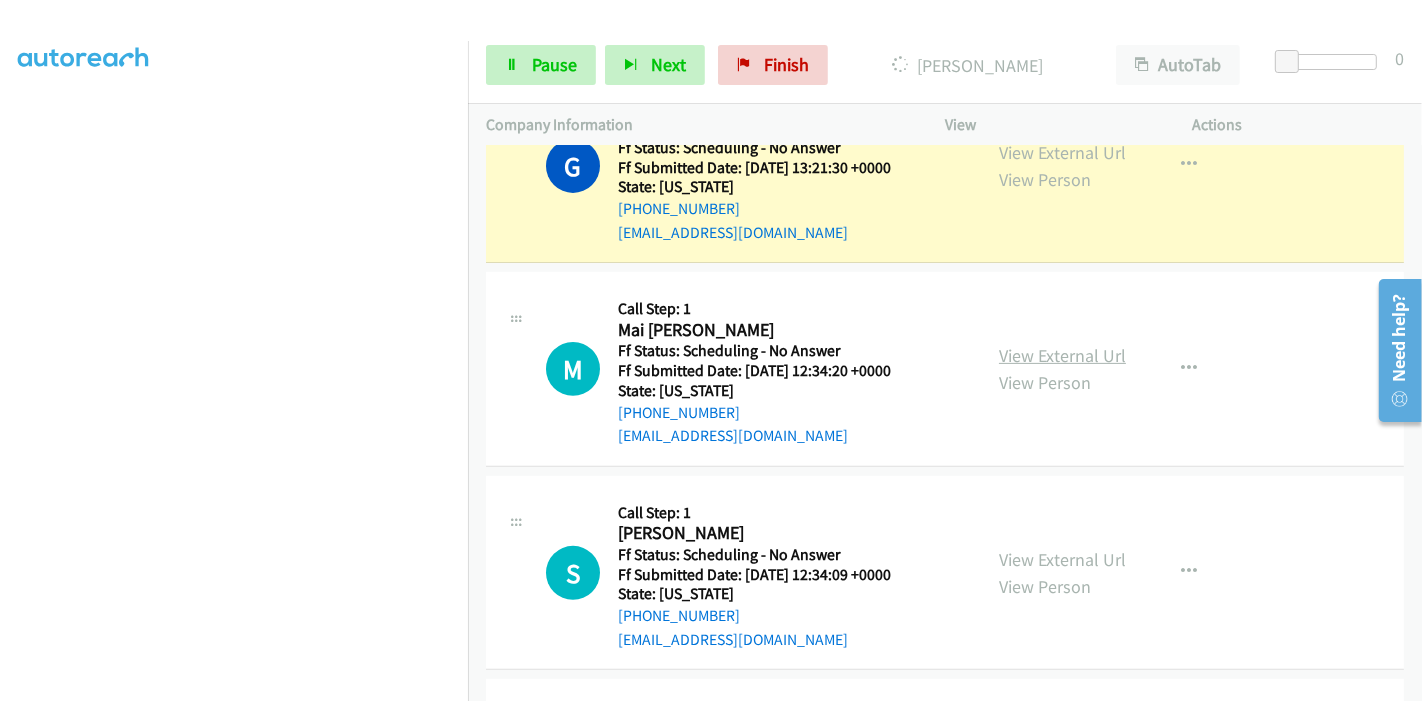 click on "View External Url" at bounding box center (1062, 355) 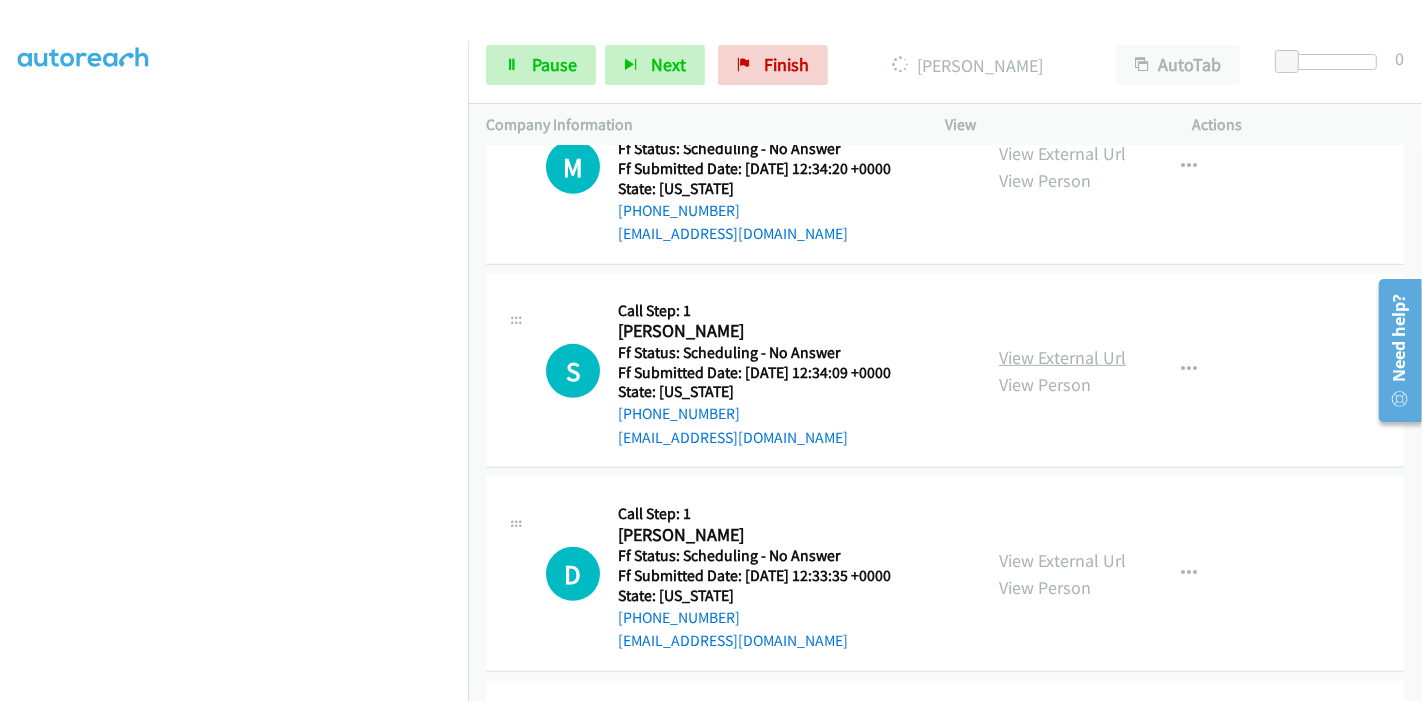 scroll, scrollTop: 777, scrollLeft: 0, axis: vertical 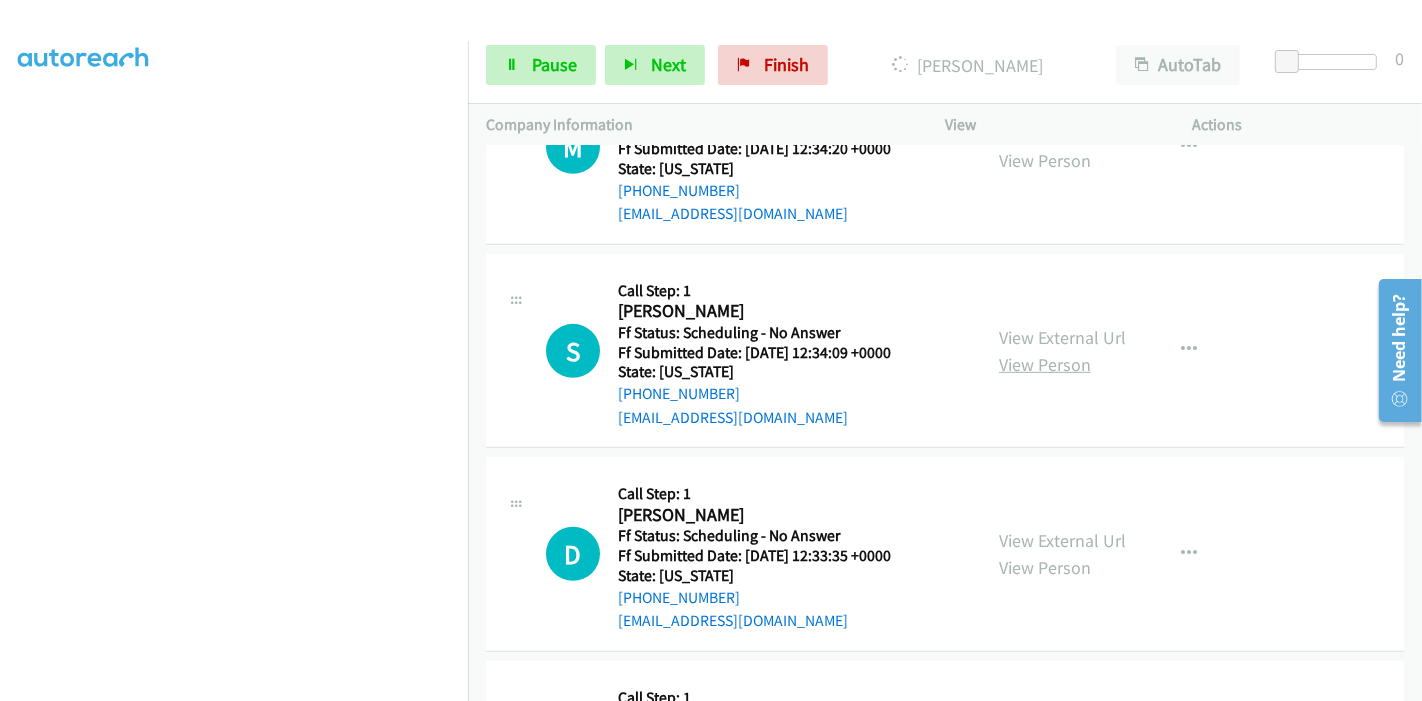 click on "View Person" at bounding box center (1045, 364) 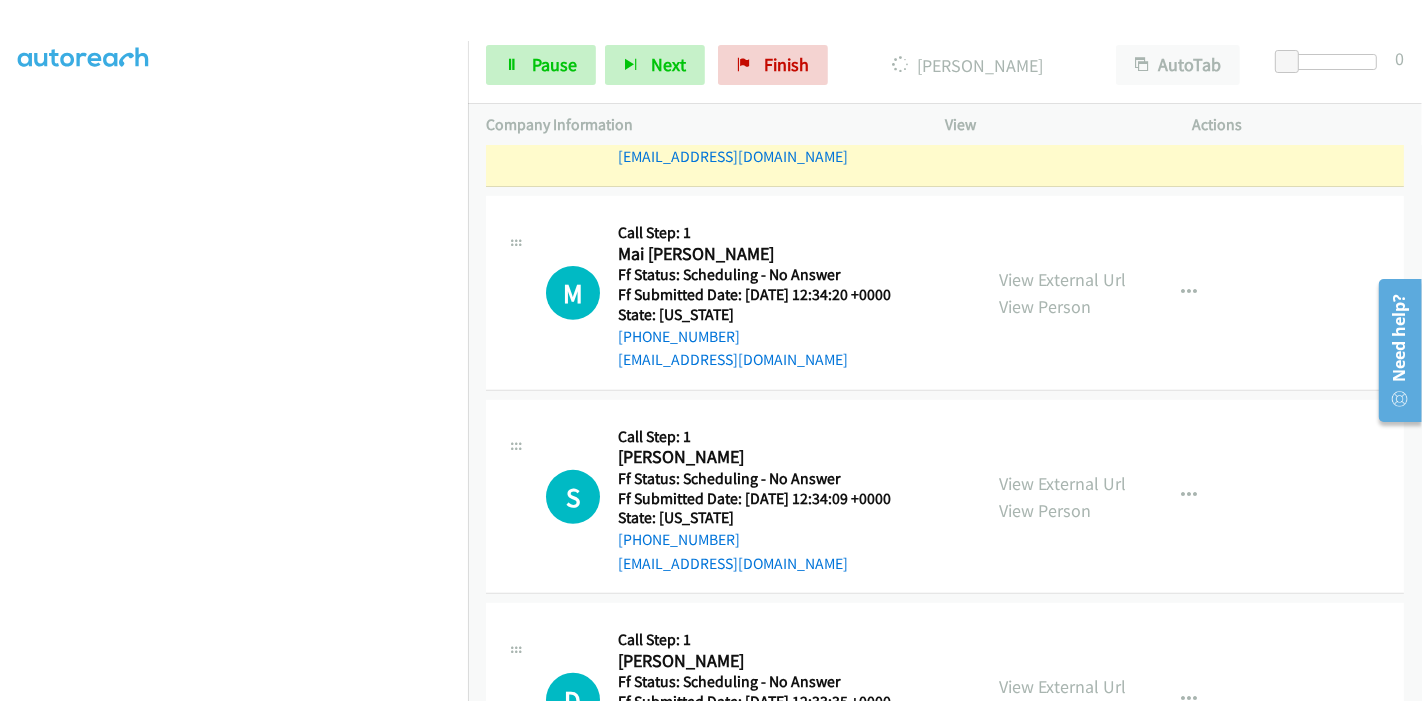 scroll, scrollTop: 666, scrollLeft: 0, axis: vertical 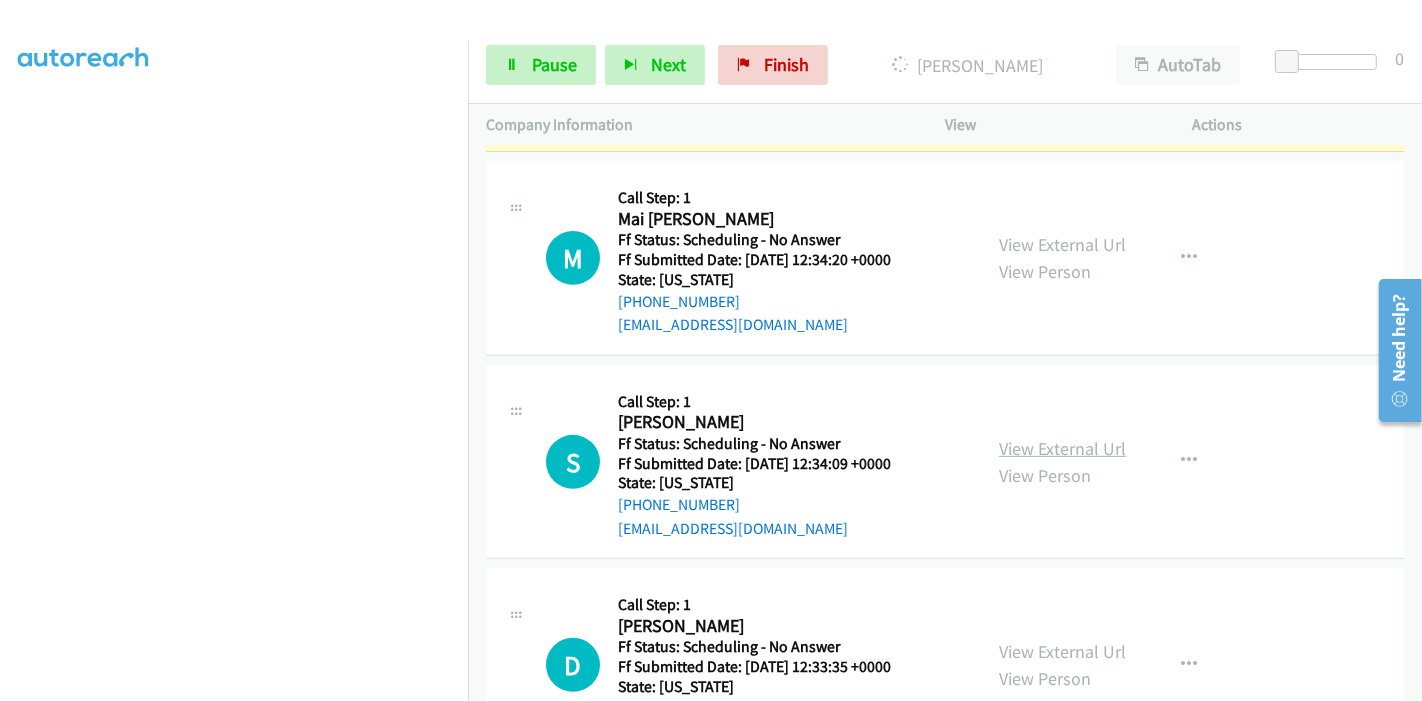 click on "View External Url" at bounding box center [1062, 448] 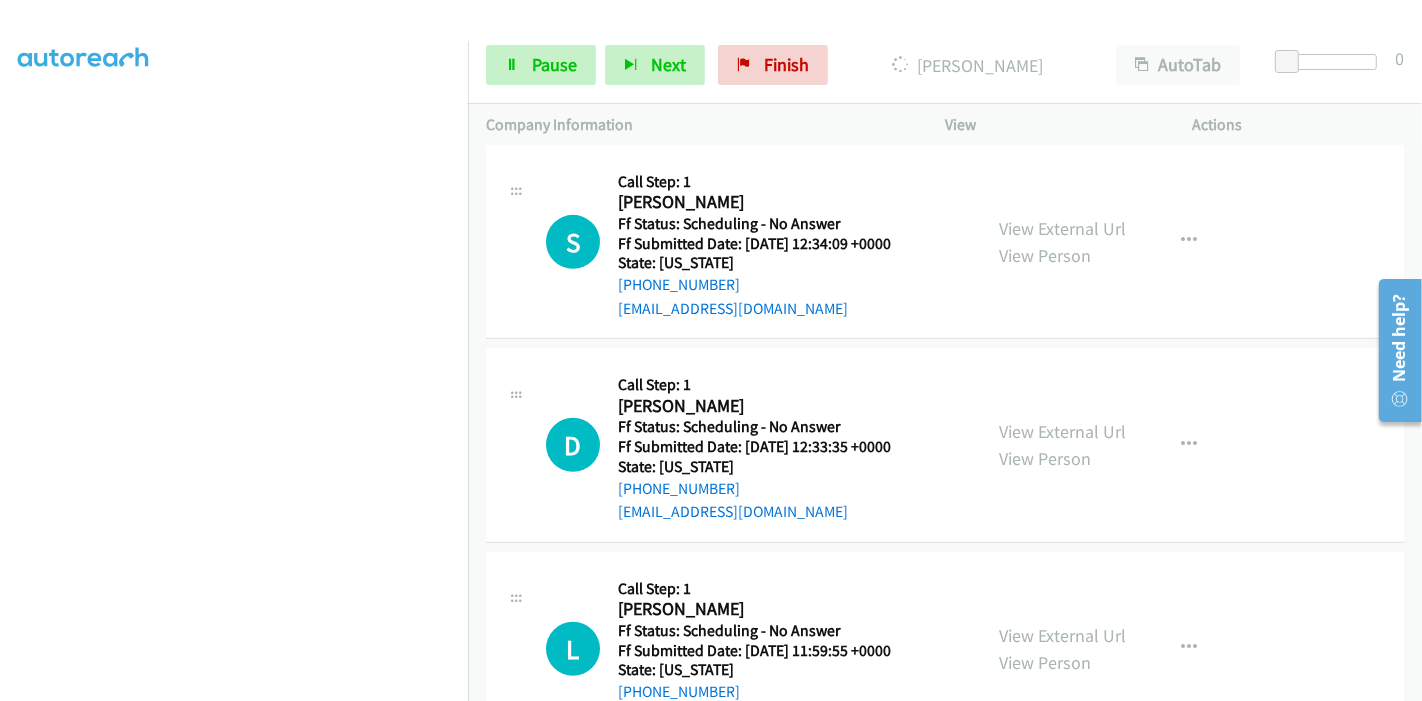 scroll, scrollTop: 888, scrollLeft: 0, axis: vertical 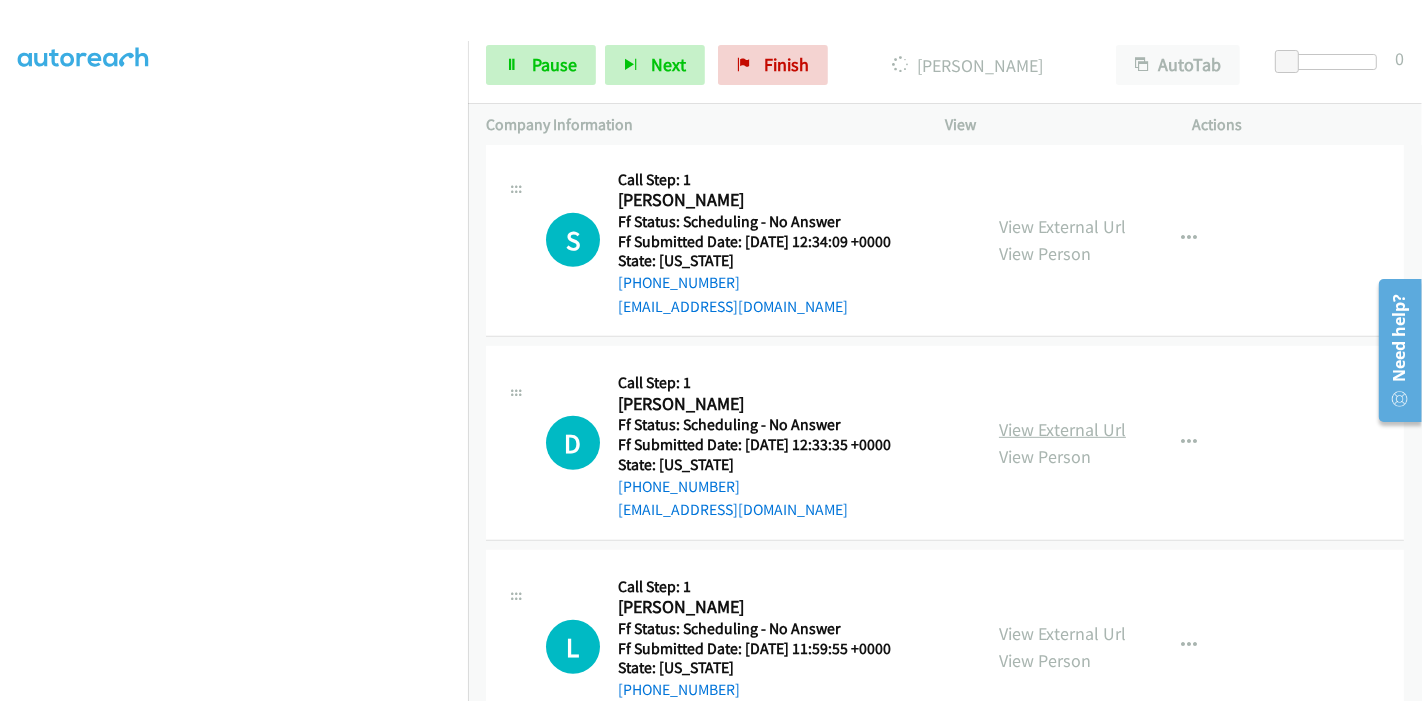 click on "View External Url" at bounding box center [1062, 429] 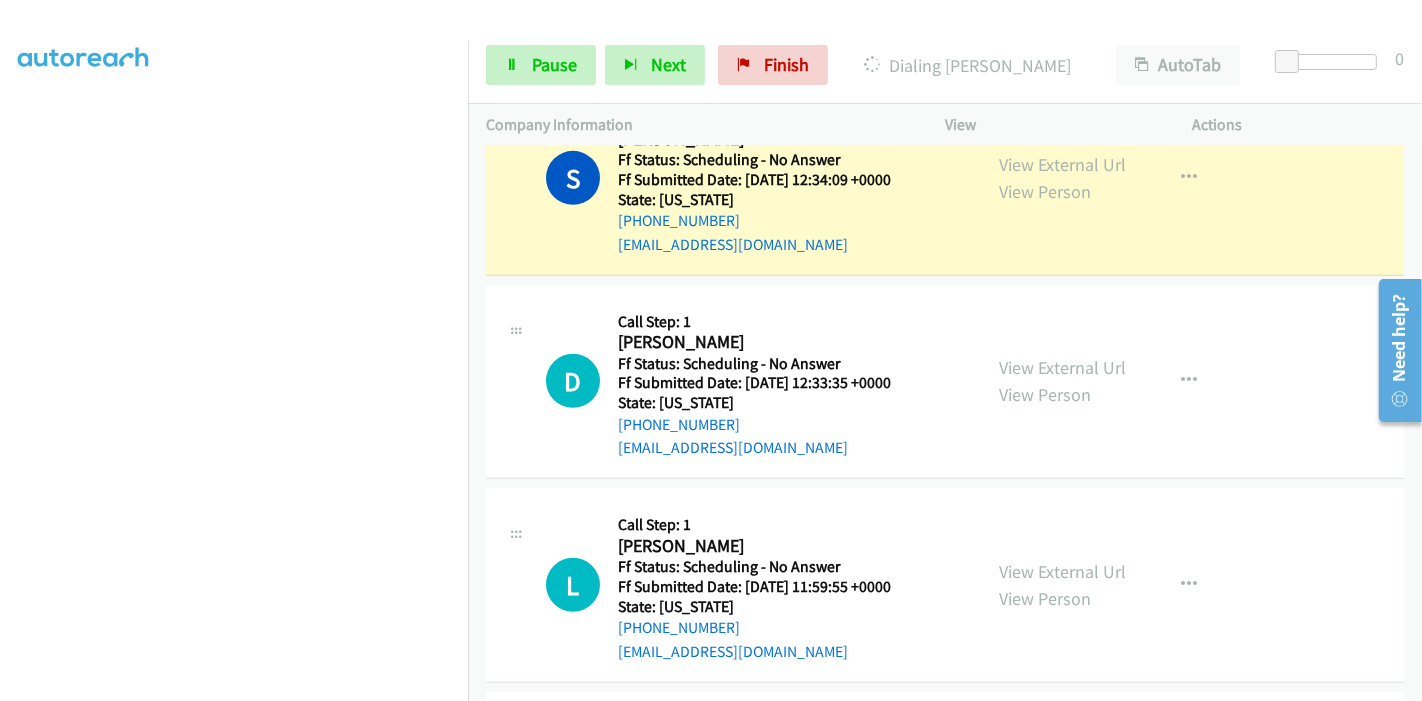 scroll, scrollTop: 1153, scrollLeft: 0, axis: vertical 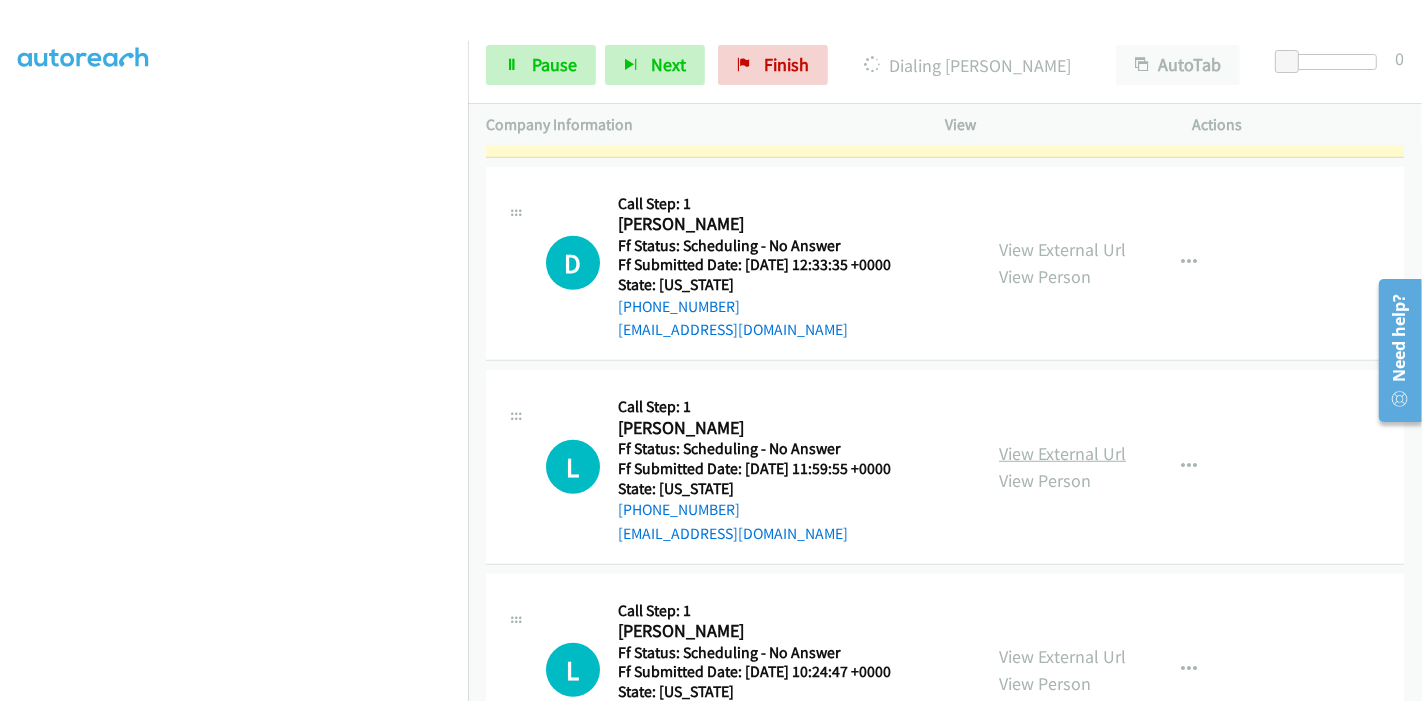 click on "View External Url" at bounding box center (1062, 453) 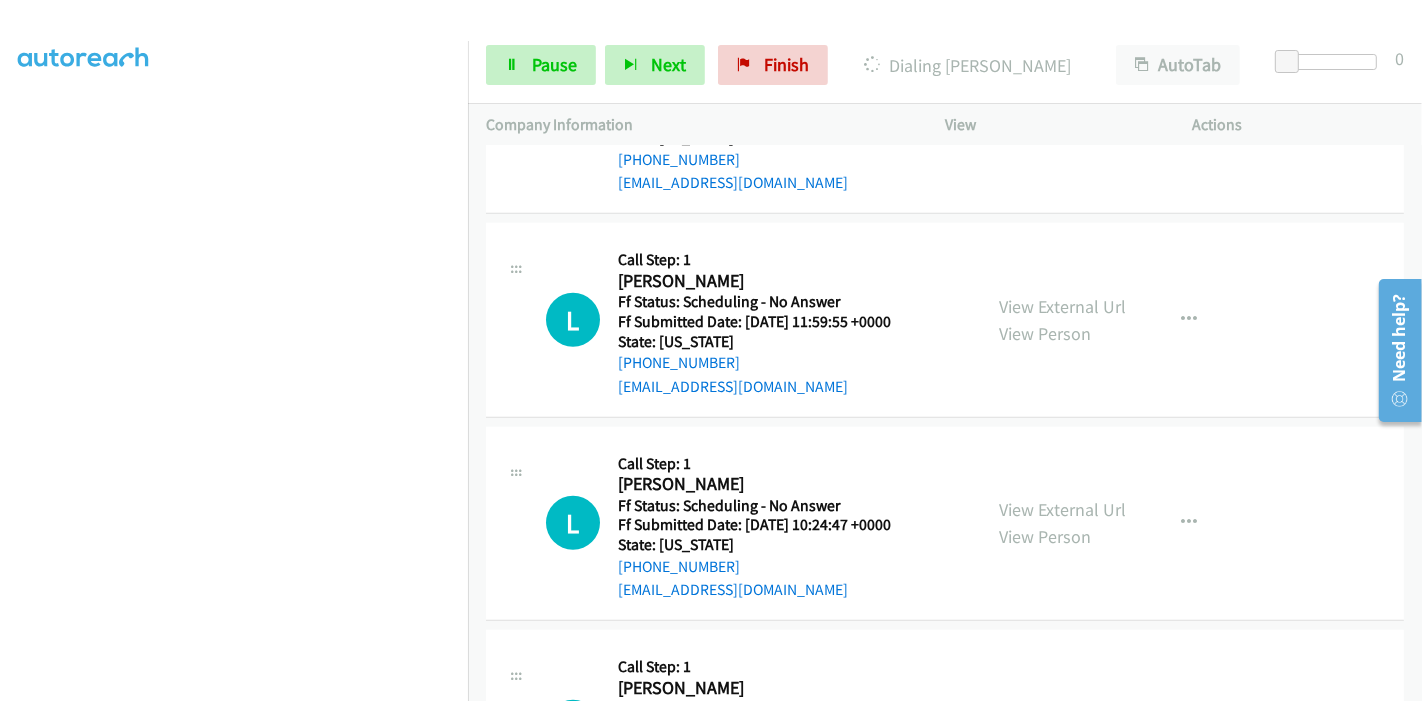 scroll, scrollTop: 1375, scrollLeft: 0, axis: vertical 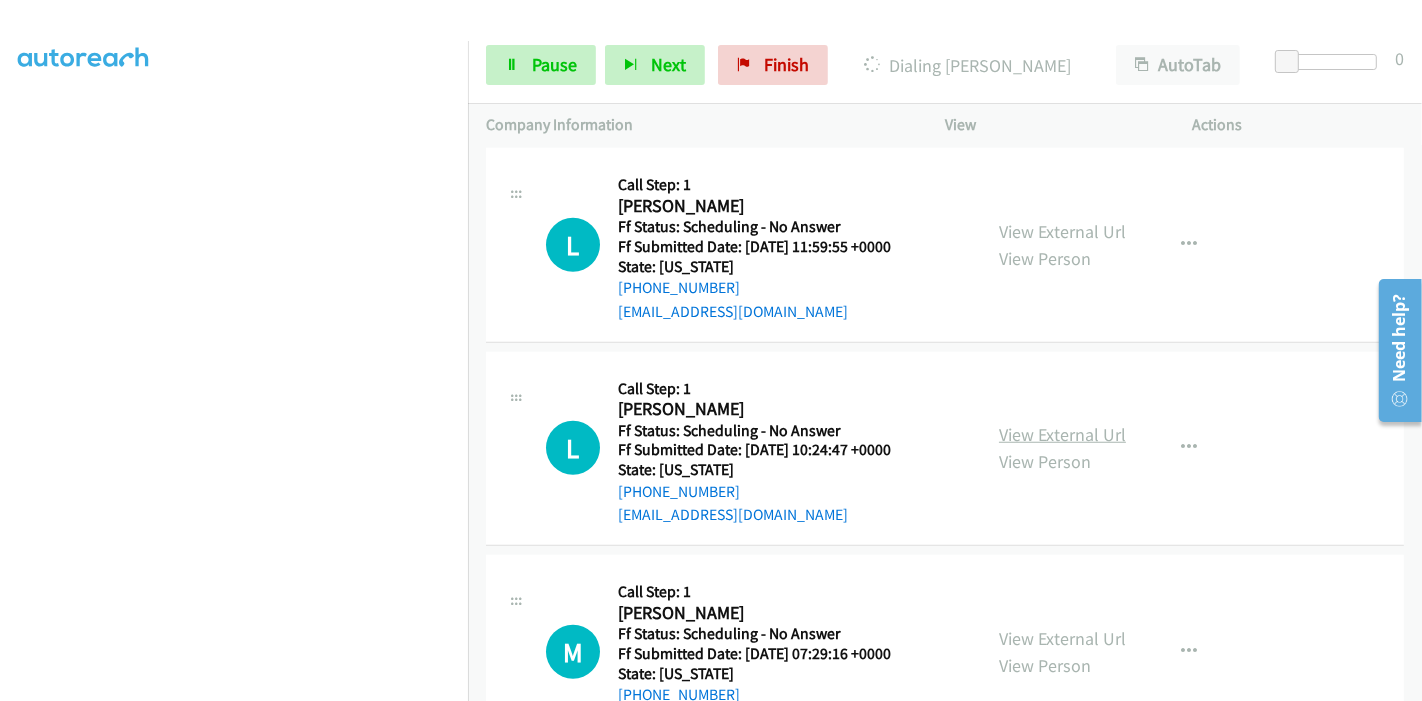 click on "View External Url" at bounding box center (1062, 434) 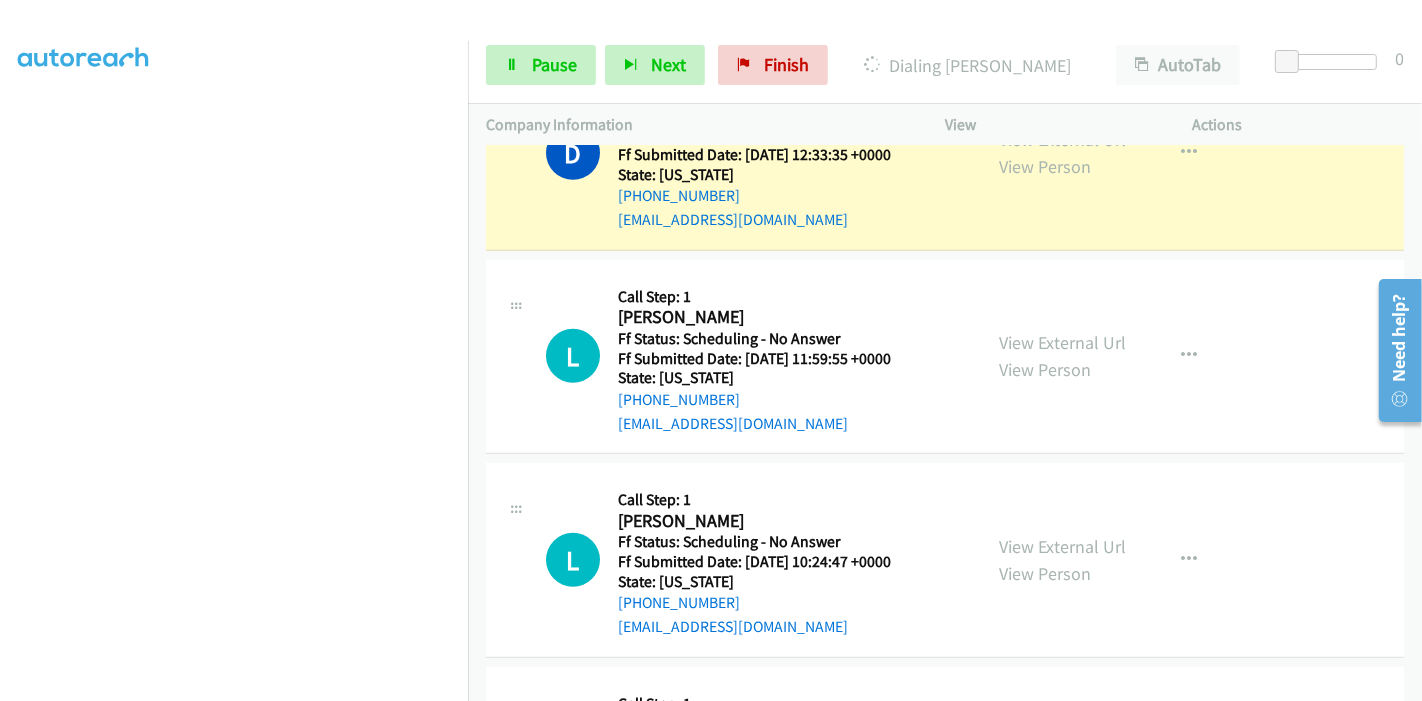 scroll, scrollTop: 1195, scrollLeft: 0, axis: vertical 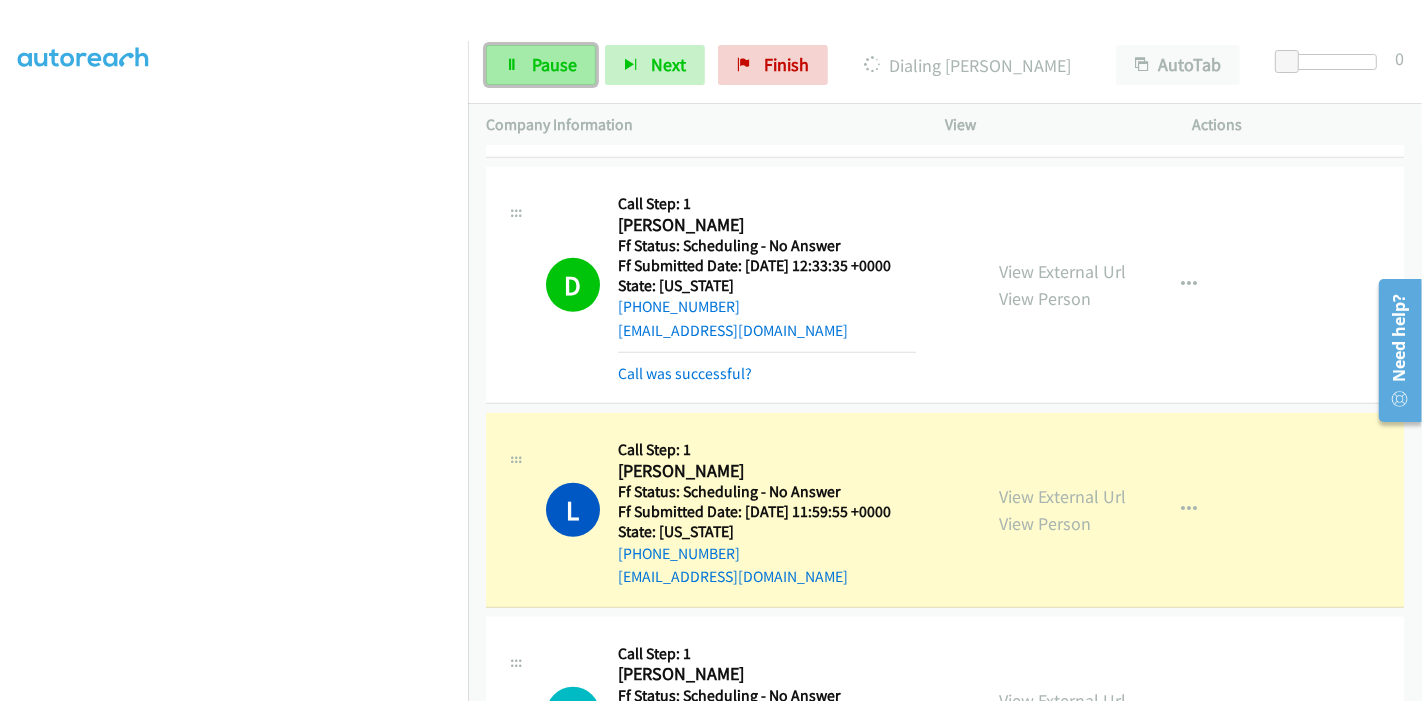 click on "Pause" at bounding box center [554, 64] 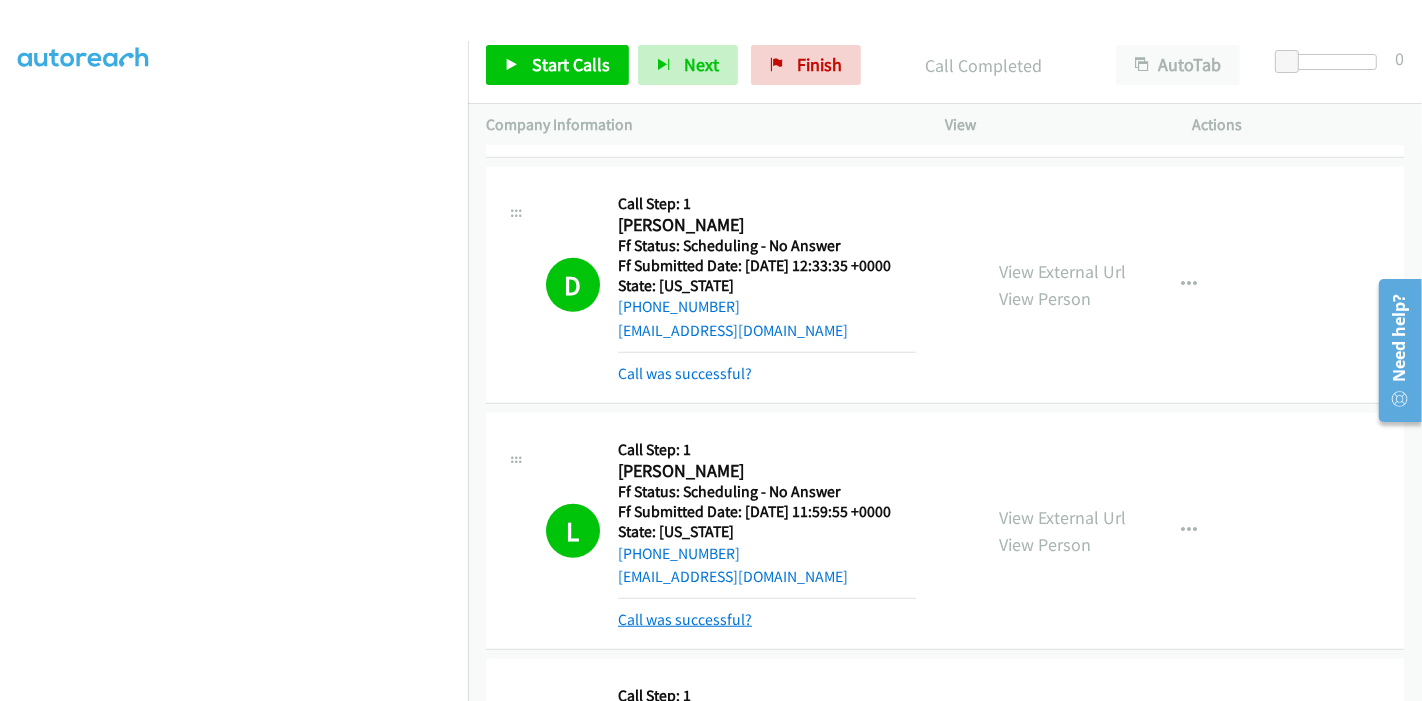 click on "Call was successful?" at bounding box center (685, 619) 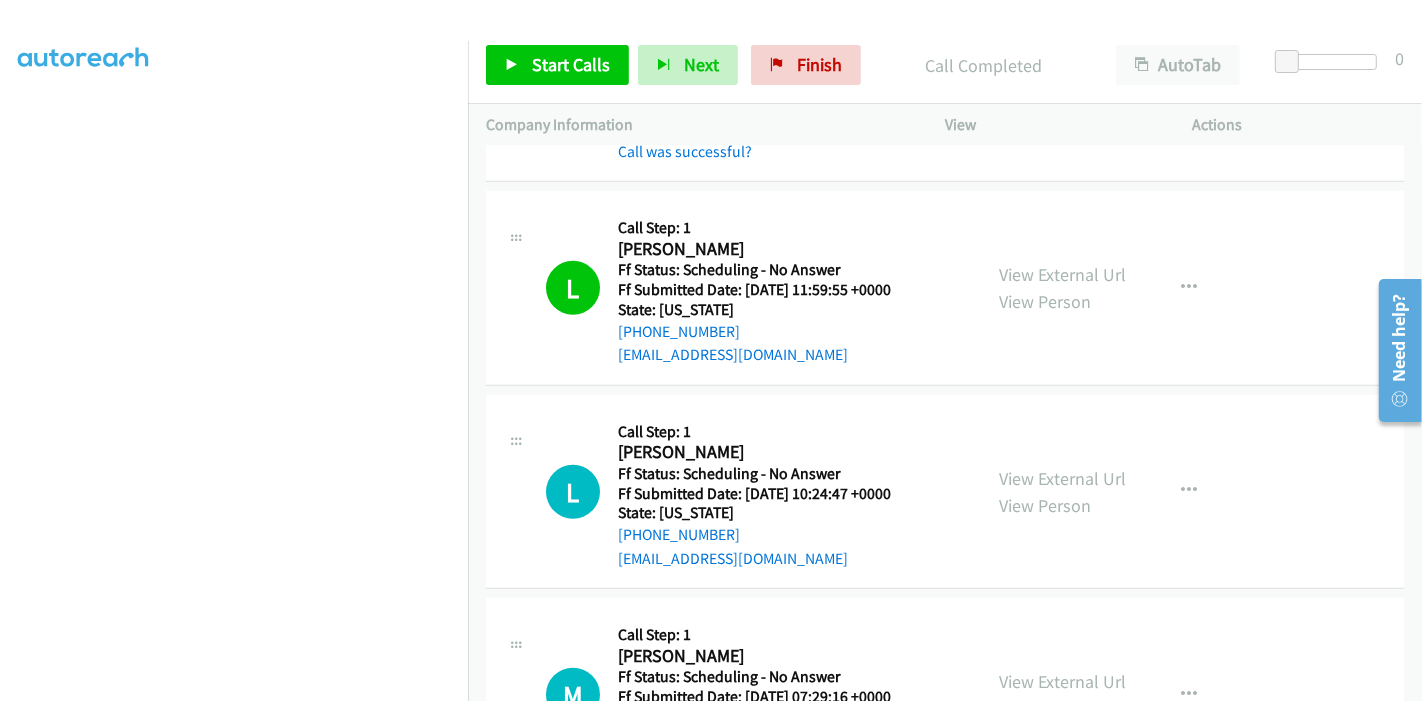 scroll, scrollTop: 1417, scrollLeft: 0, axis: vertical 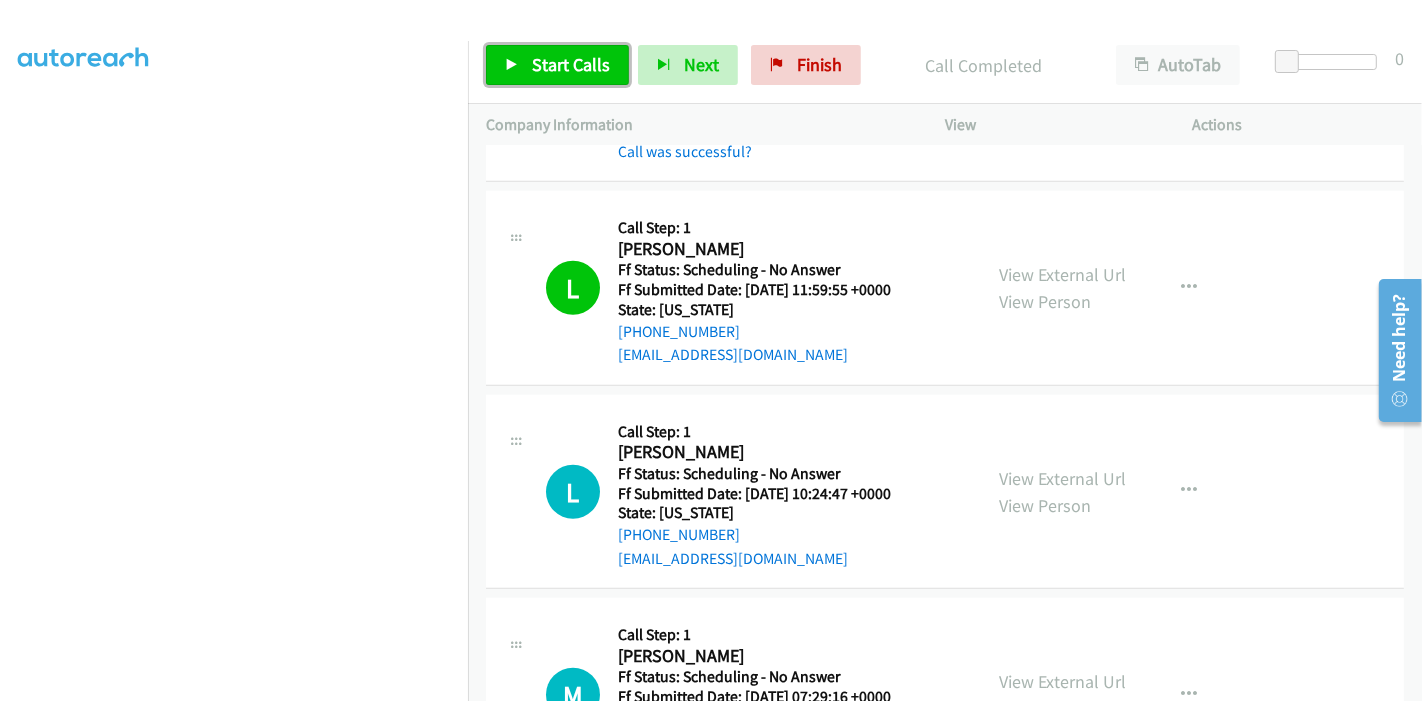 click on "Start Calls" at bounding box center [571, 64] 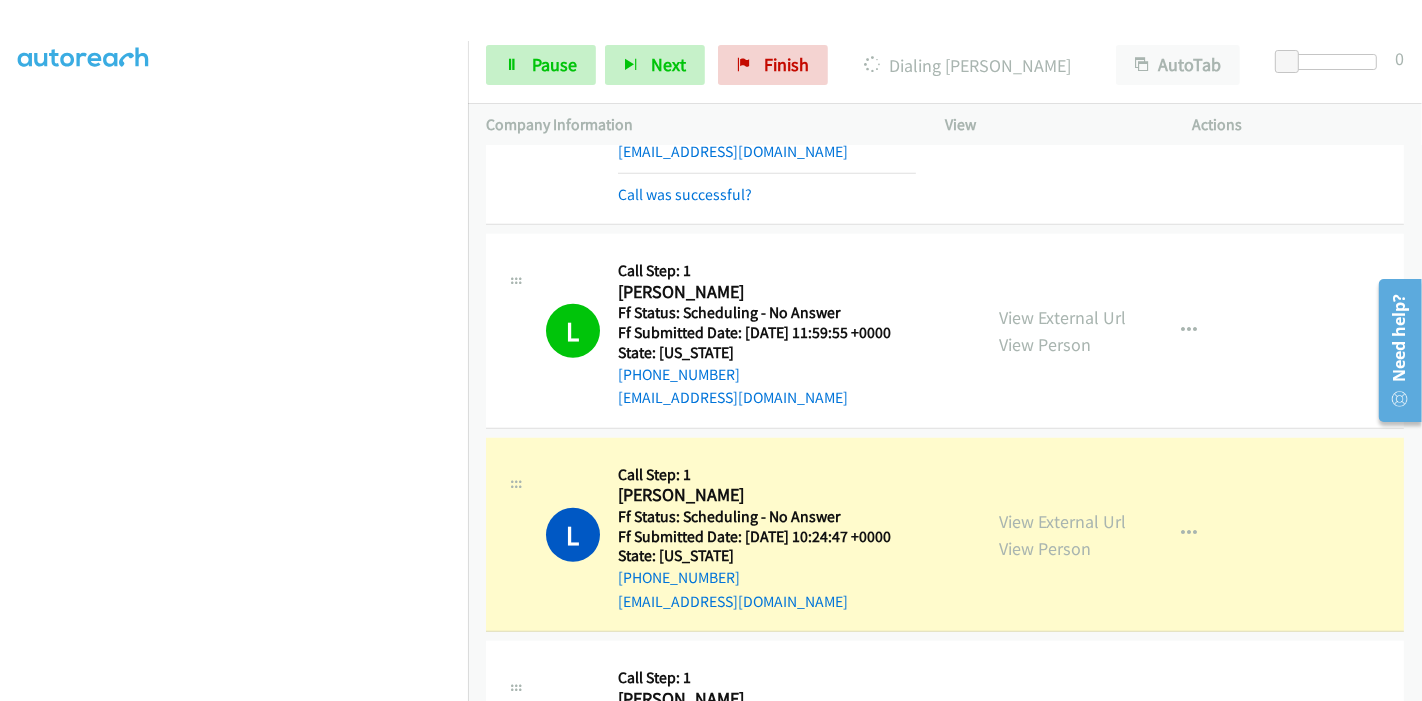 scroll, scrollTop: 1306, scrollLeft: 0, axis: vertical 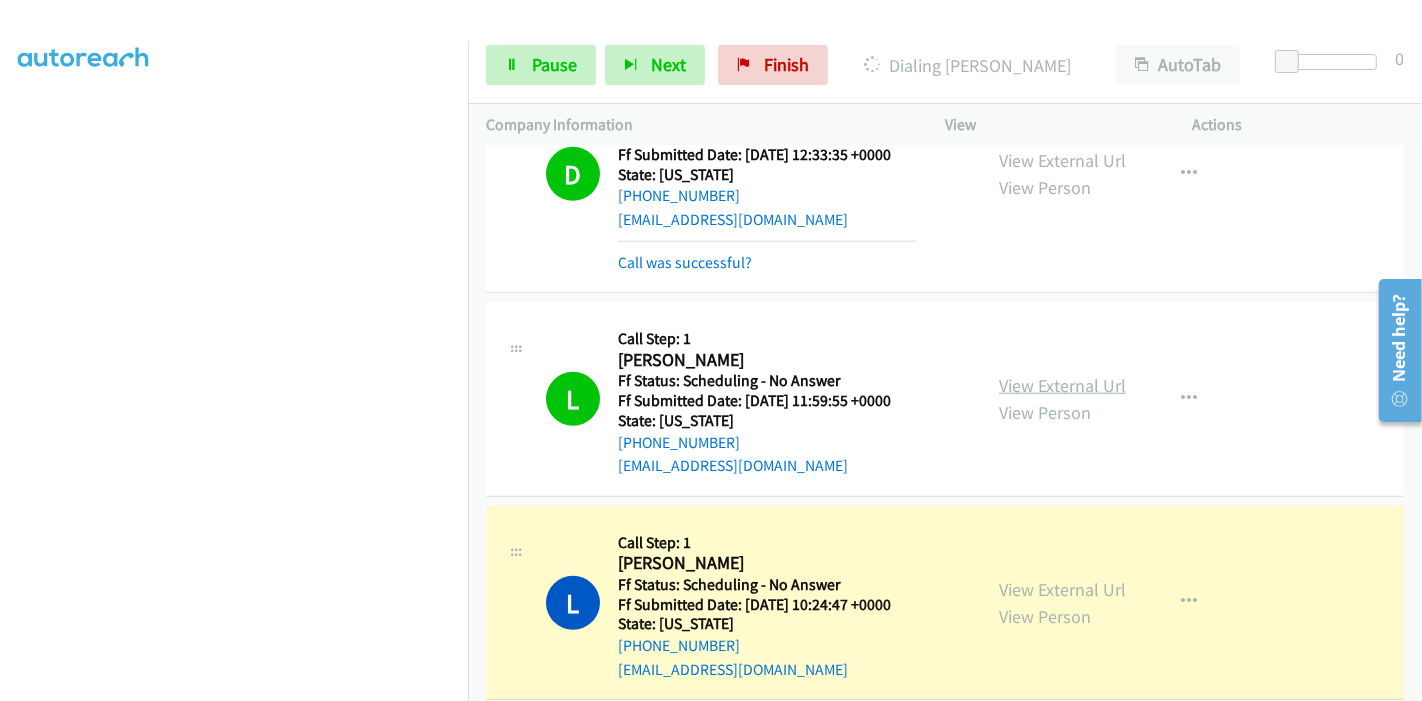click on "View External Url" at bounding box center [1062, 385] 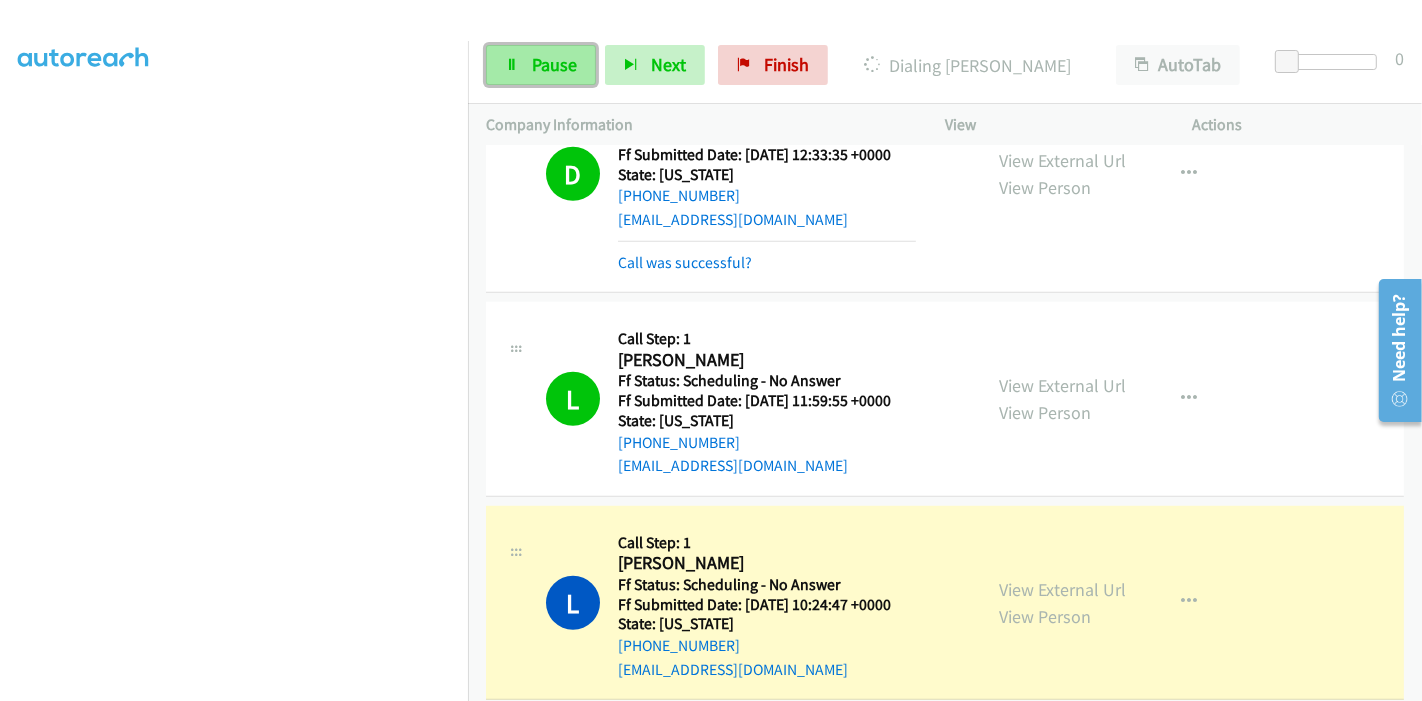 click on "Pause" at bounding box center (554, 64) 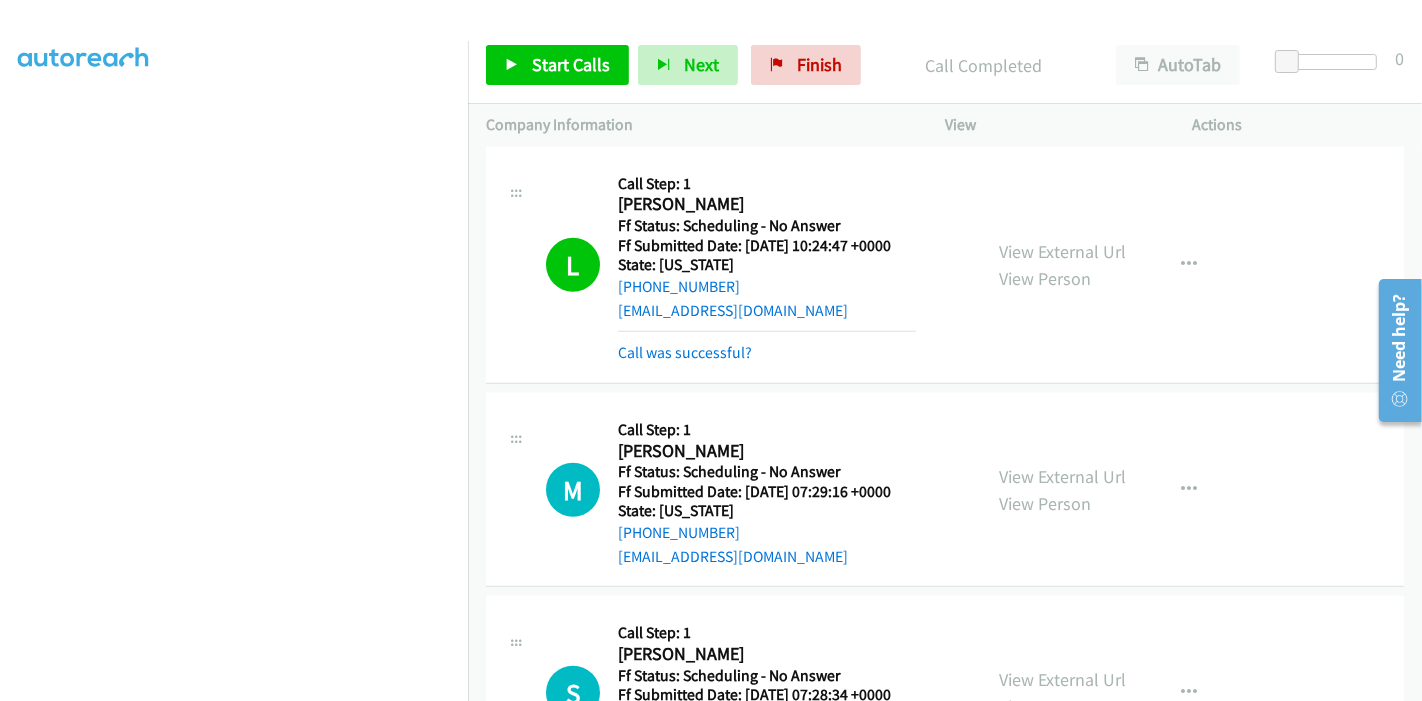 scroll, scrollTop: 1640, scrollLeft: 0, axis: vertical 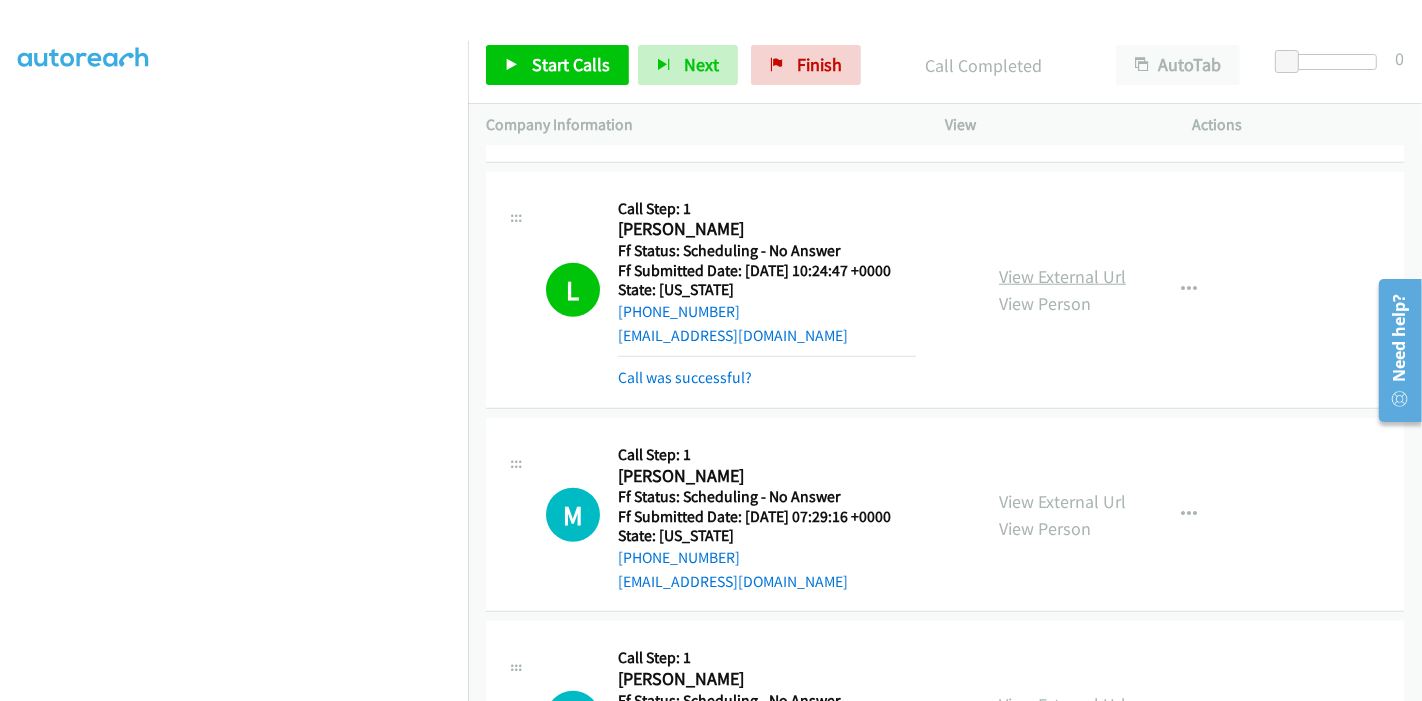 click on "View External Url" at bounding box center (1062, 276) 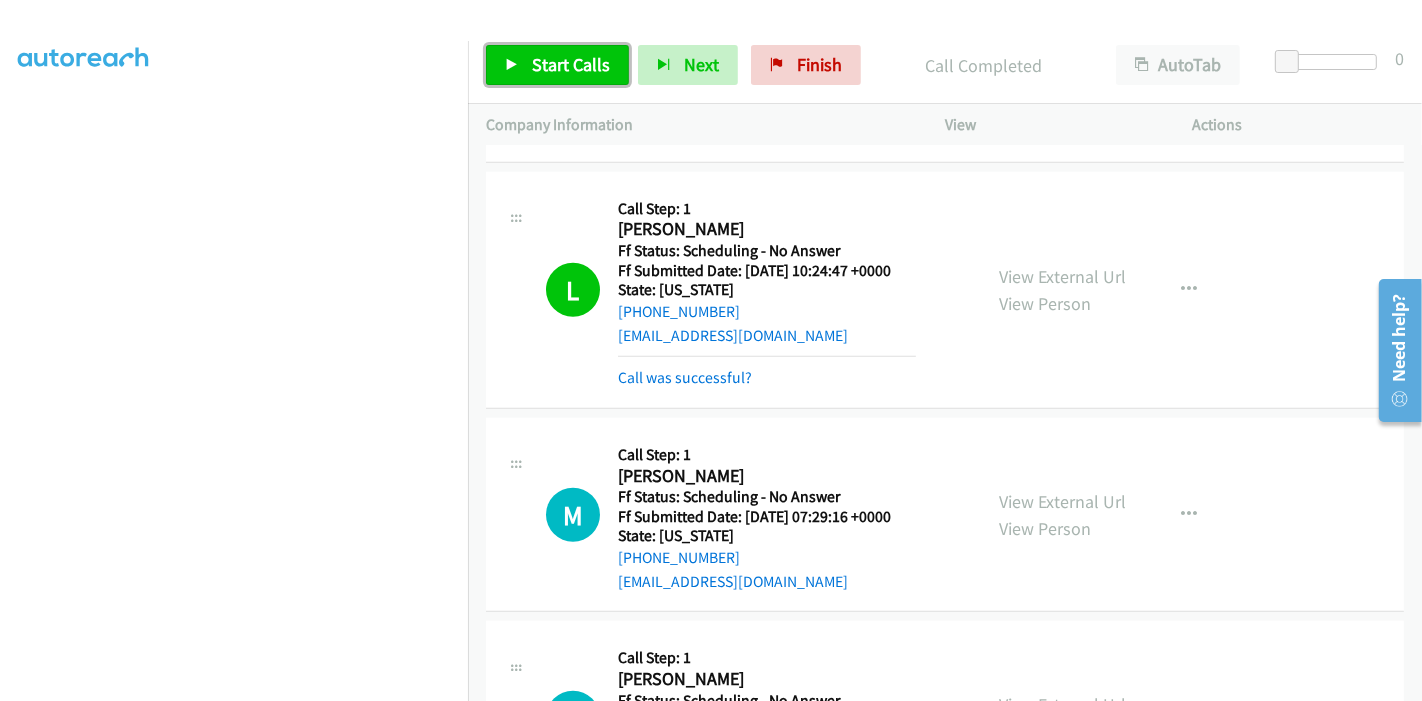 click on "Start Calls" at bounding box center (571, 64) 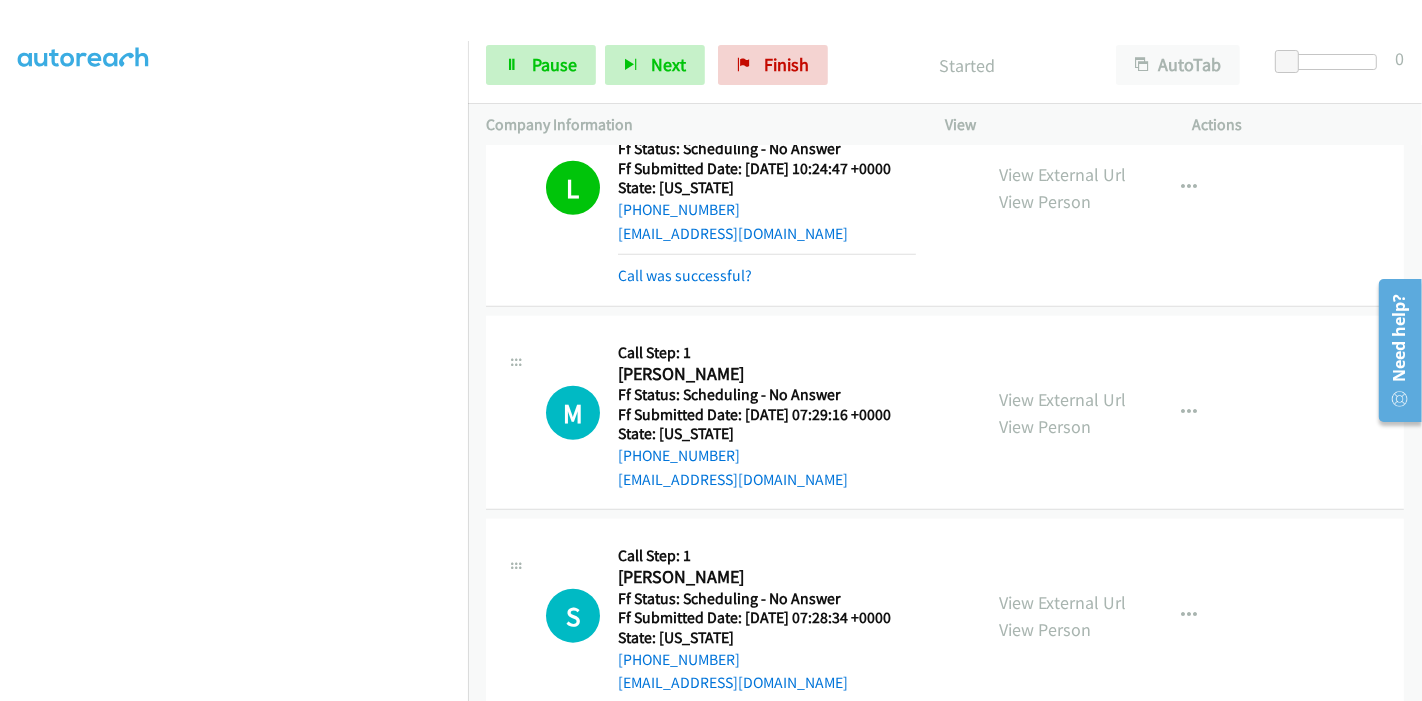scroll, scrollTop: 1862, scrollLeft: 0, axis: vertical 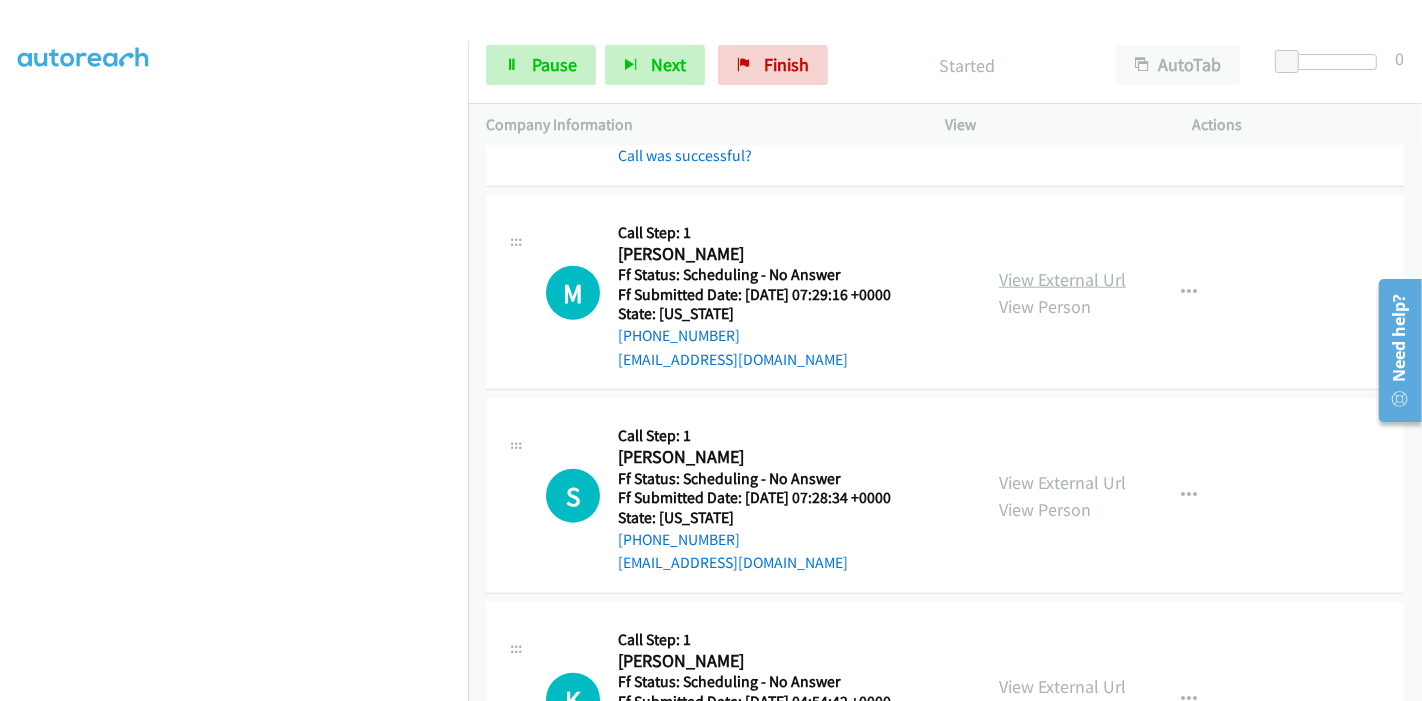 click on "View External Url" at bounding box center [1062, 279] 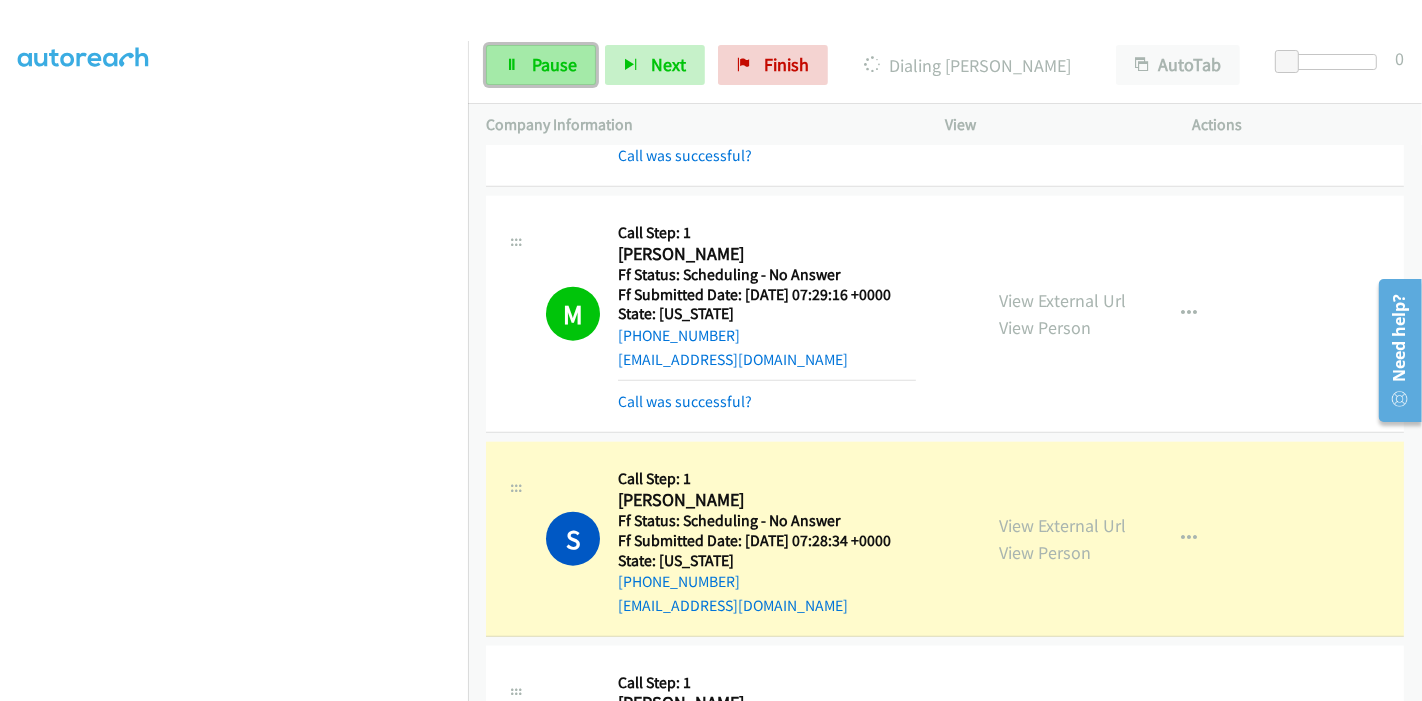 click on "Pause" at bounding box center [554, 64] 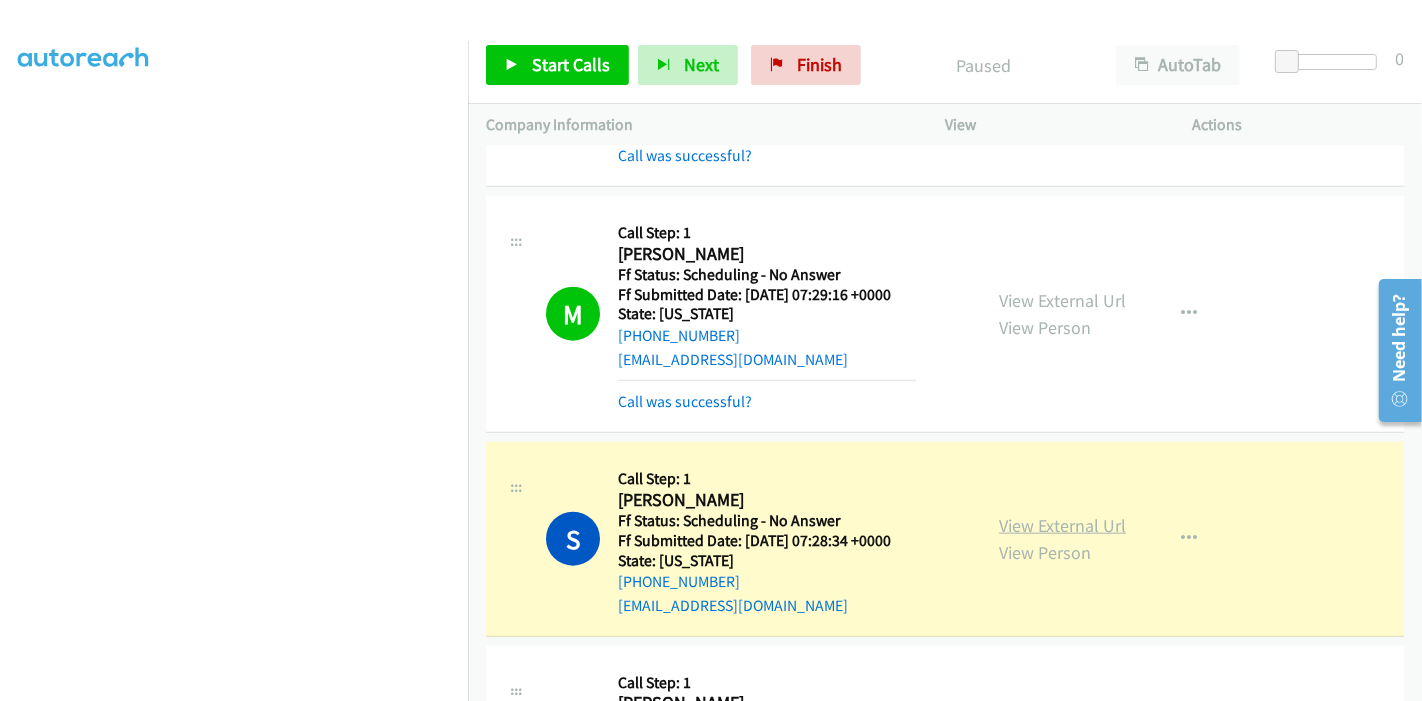click on "View External Url" at bounding box center [1062, 525] 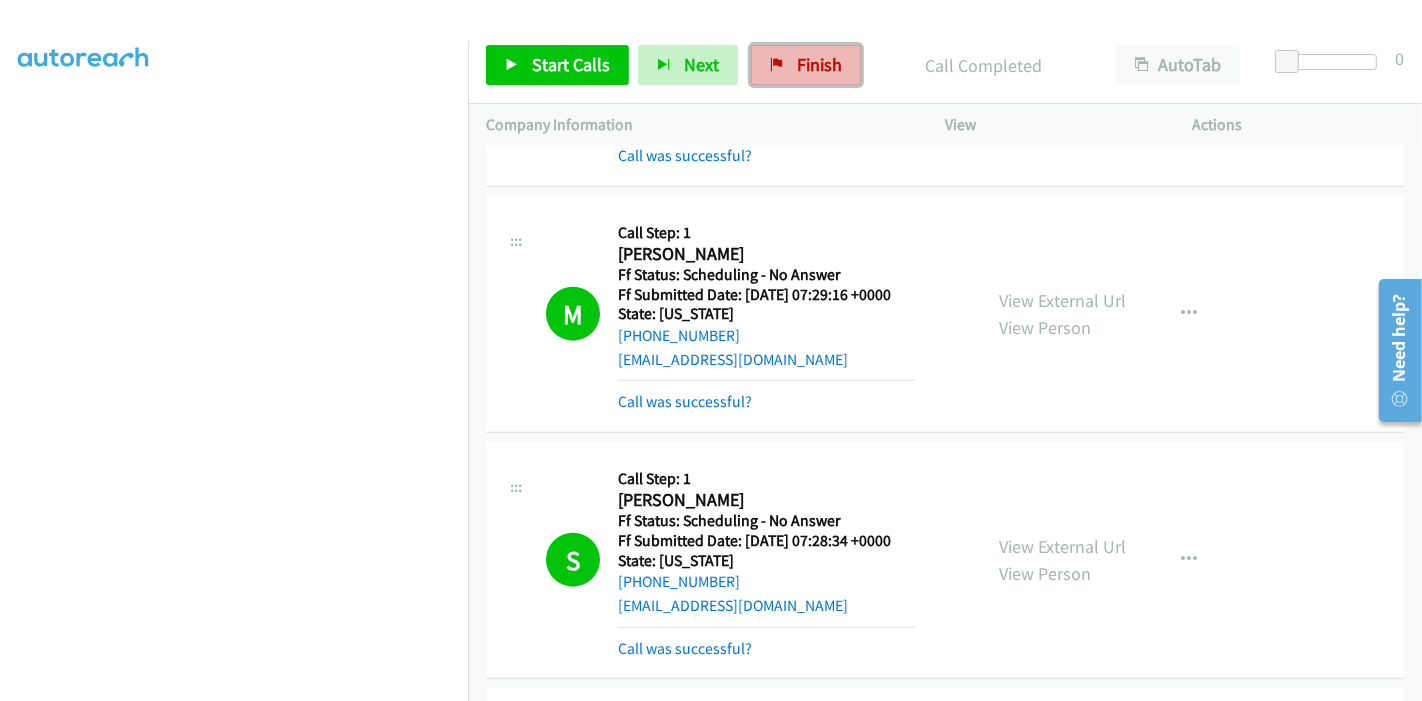 click on "Finish" at bounding box center [806, 65] 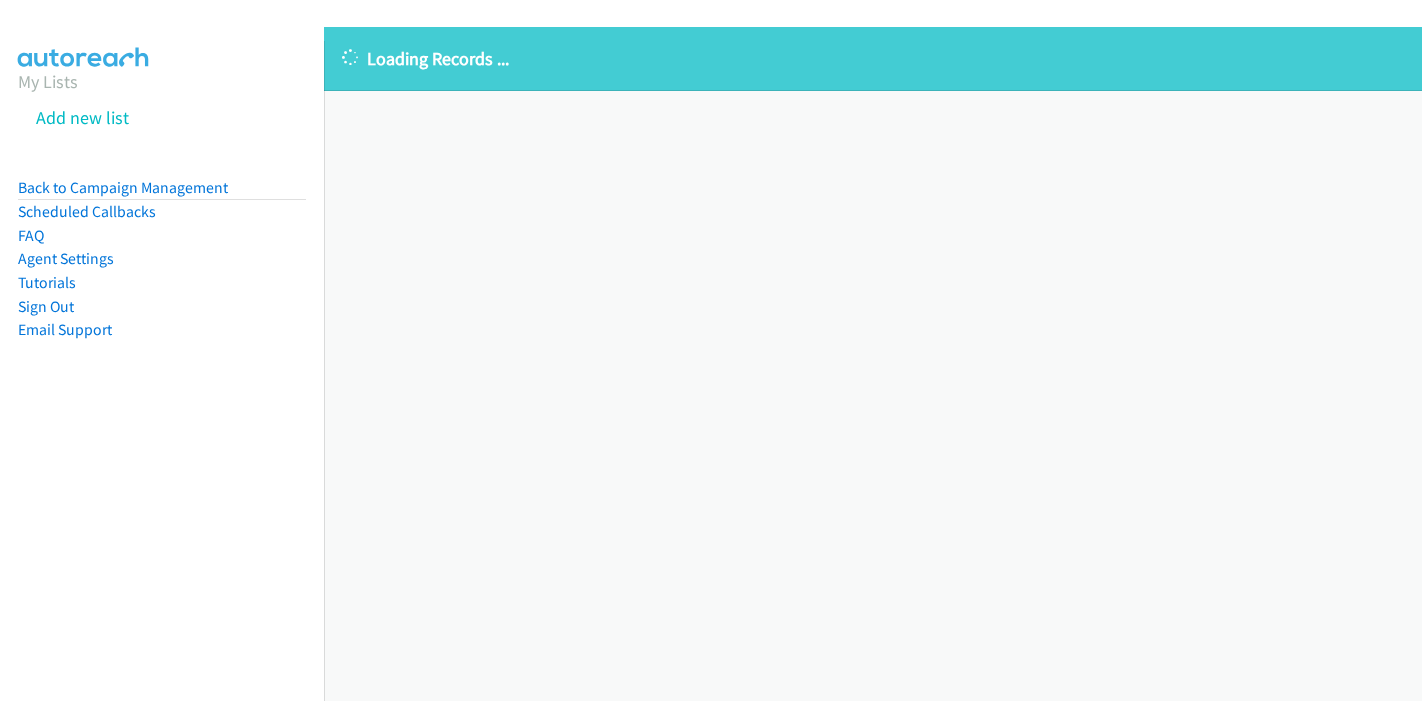 scroll, scrollTop: 0, scrollLeft: 0, axis: both 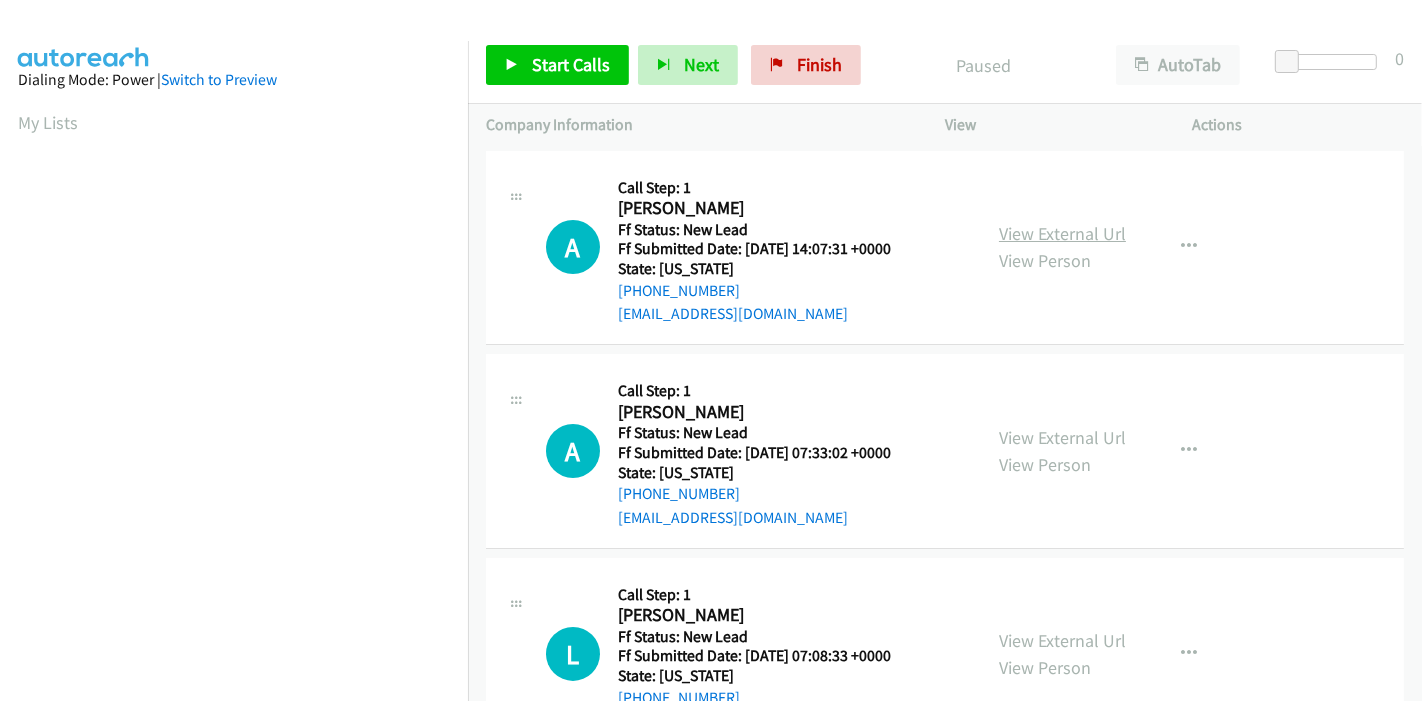click on "View External Url" at bounding box center [1062, 233] 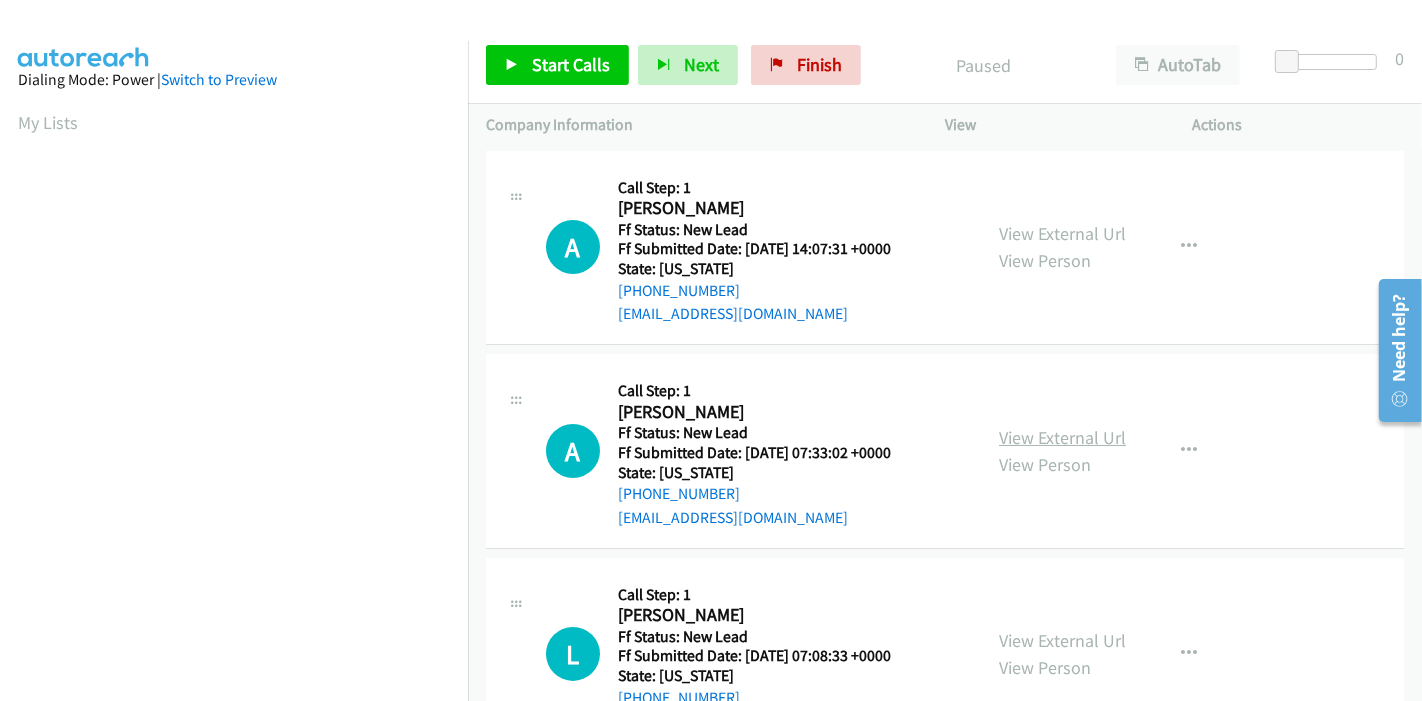 click on "View External Url" at bounding box center (1062, 437) 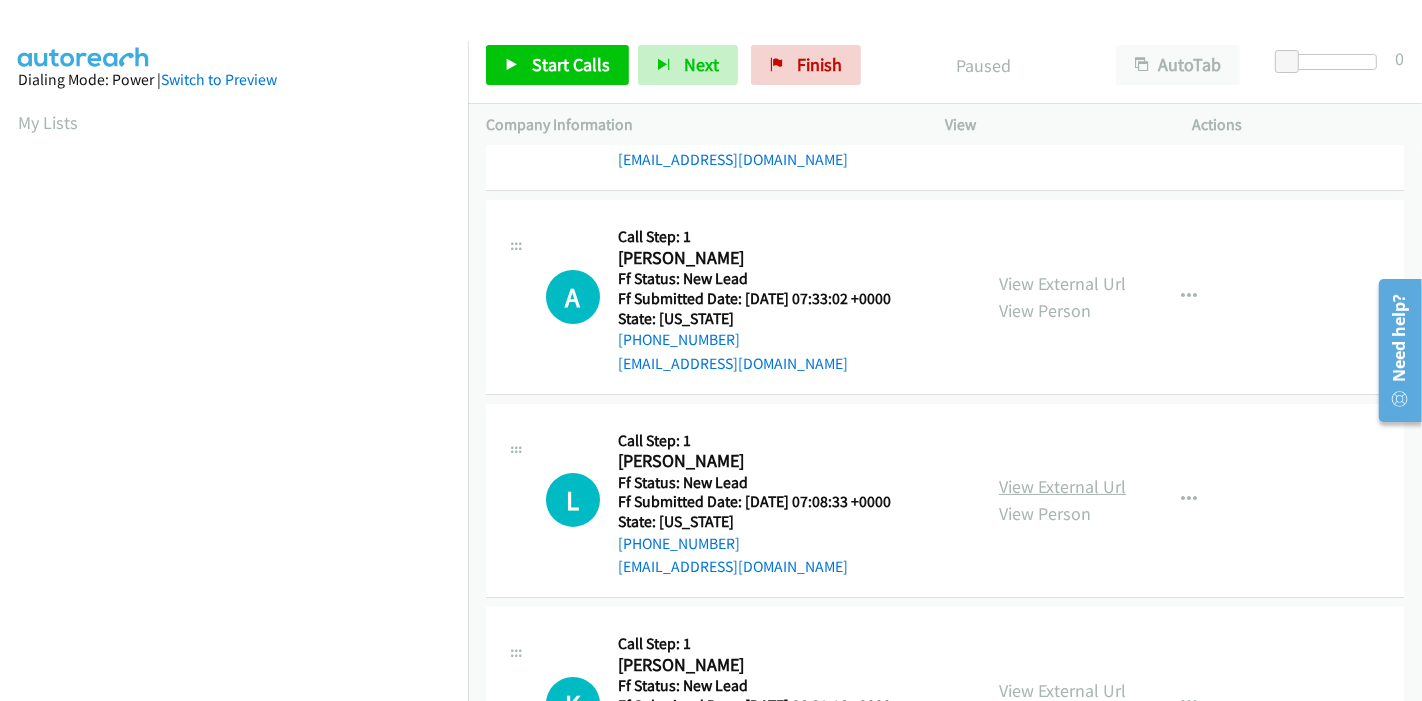 scroll, scrollTop: 222, scrollLeft: 0, axis: vertical 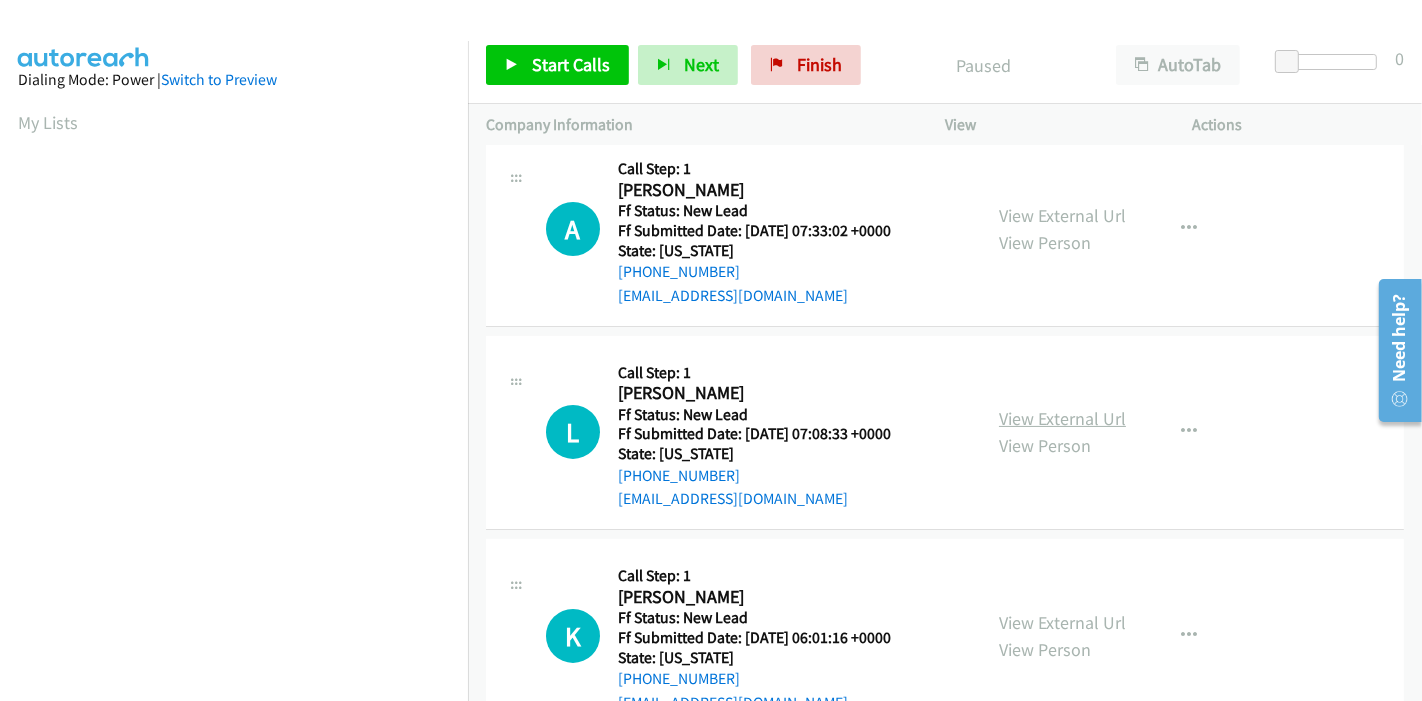 click on "View External Url" at bounding box center (1062, 418) 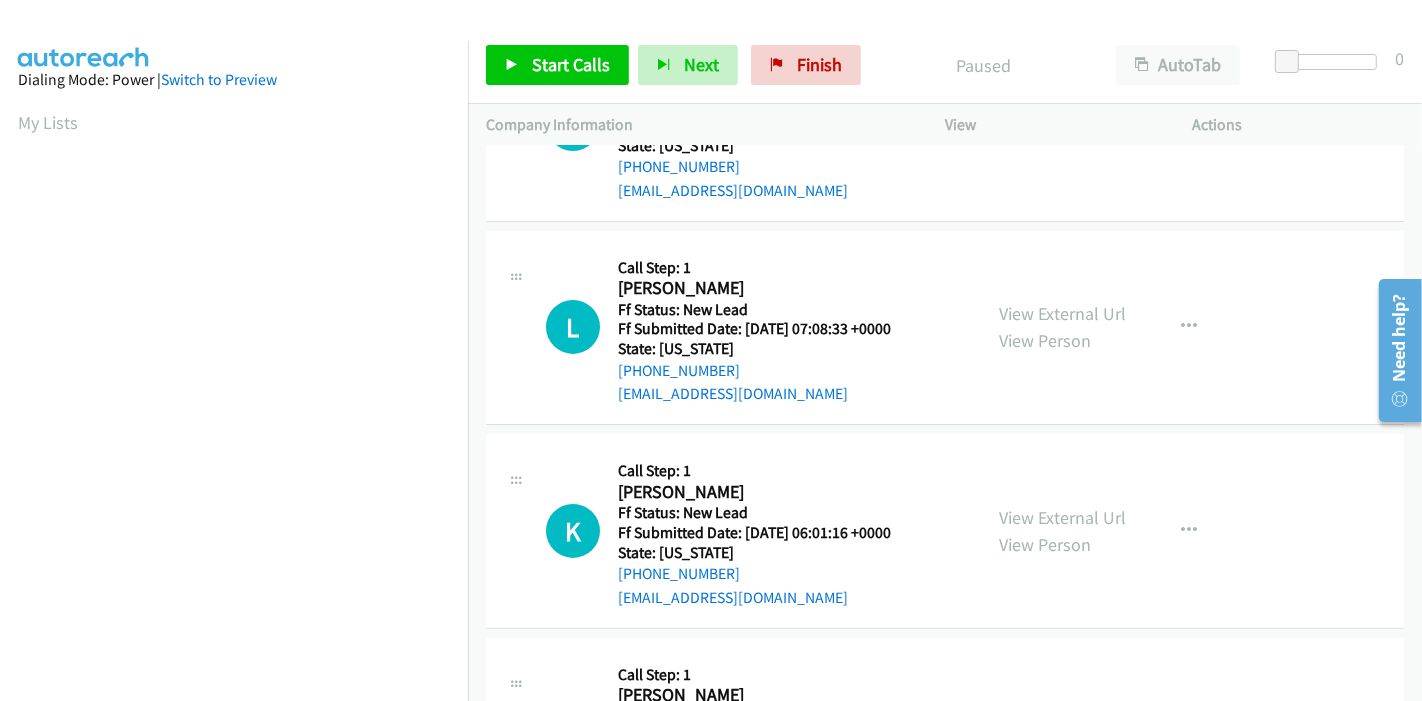 scroll, scrollTop: 487, scrollLeft: 0, axis: vertical 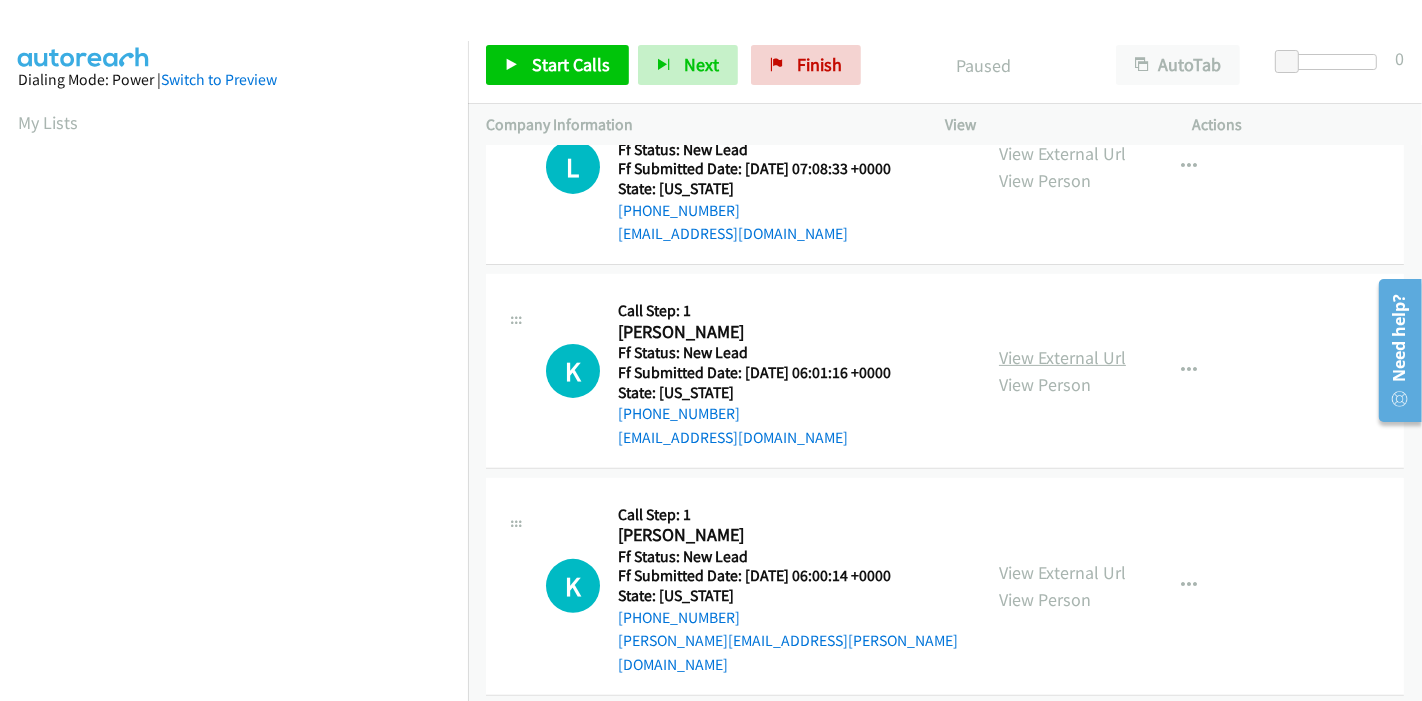 click on "View External Url" at bounding box center [1062, 357] 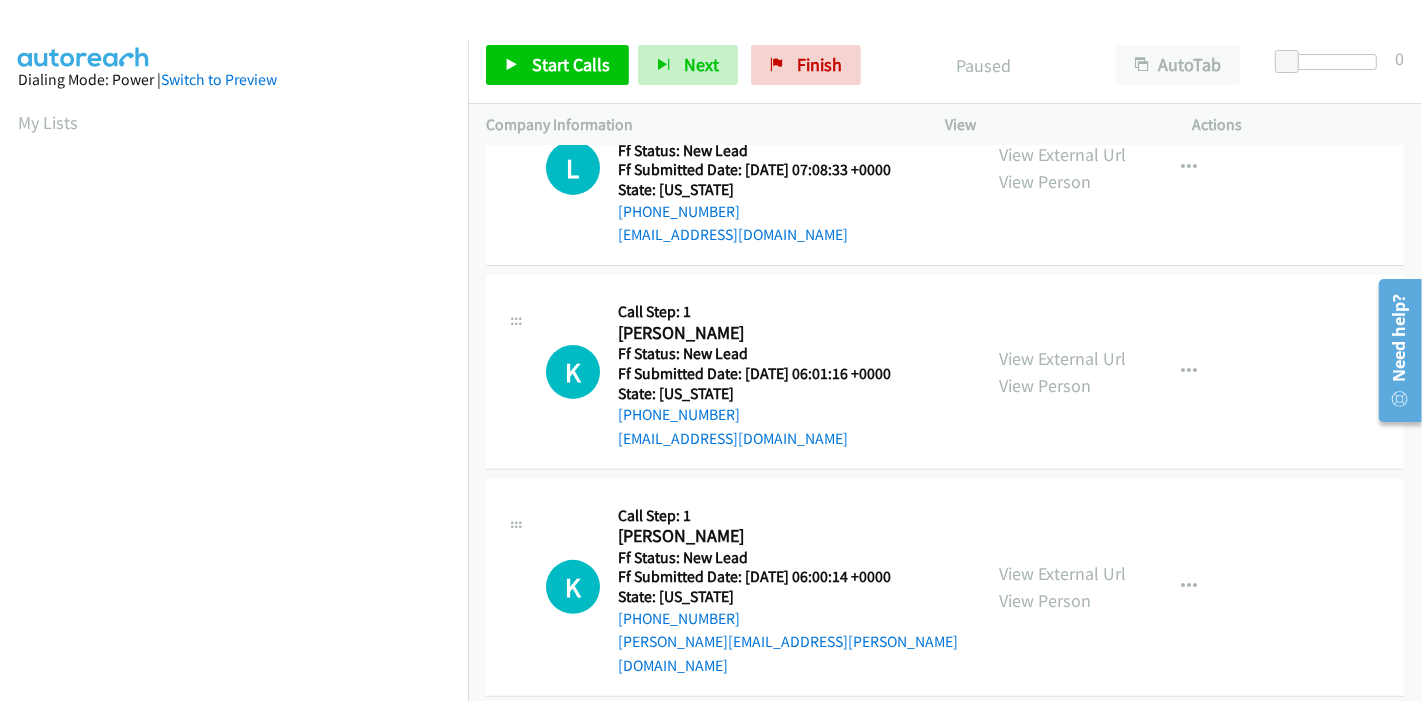 scroll, scrollTop: 487, scrollLeft: 0, axis: vertical 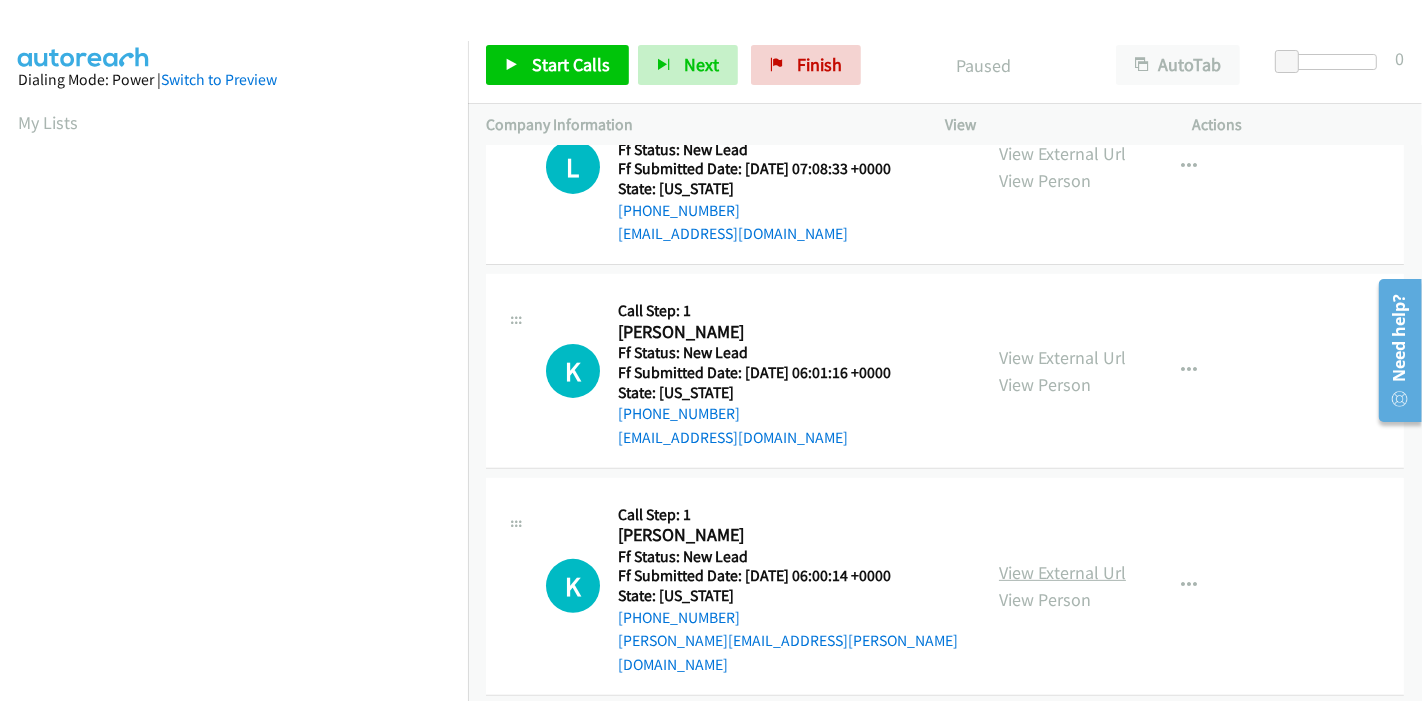click on "View External Url" at bounding box center [1062, 572] 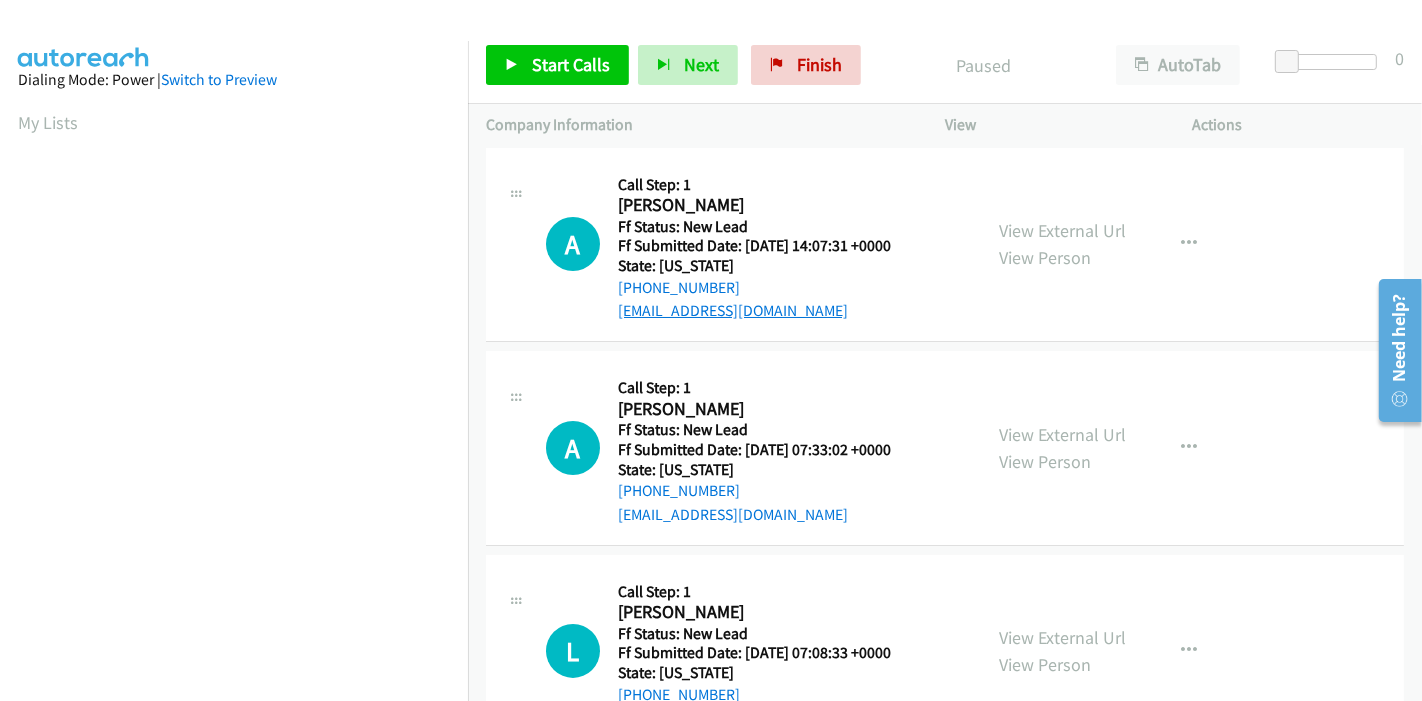 scroll, scrollTop: 0, scrollLeft: 0, axis: both 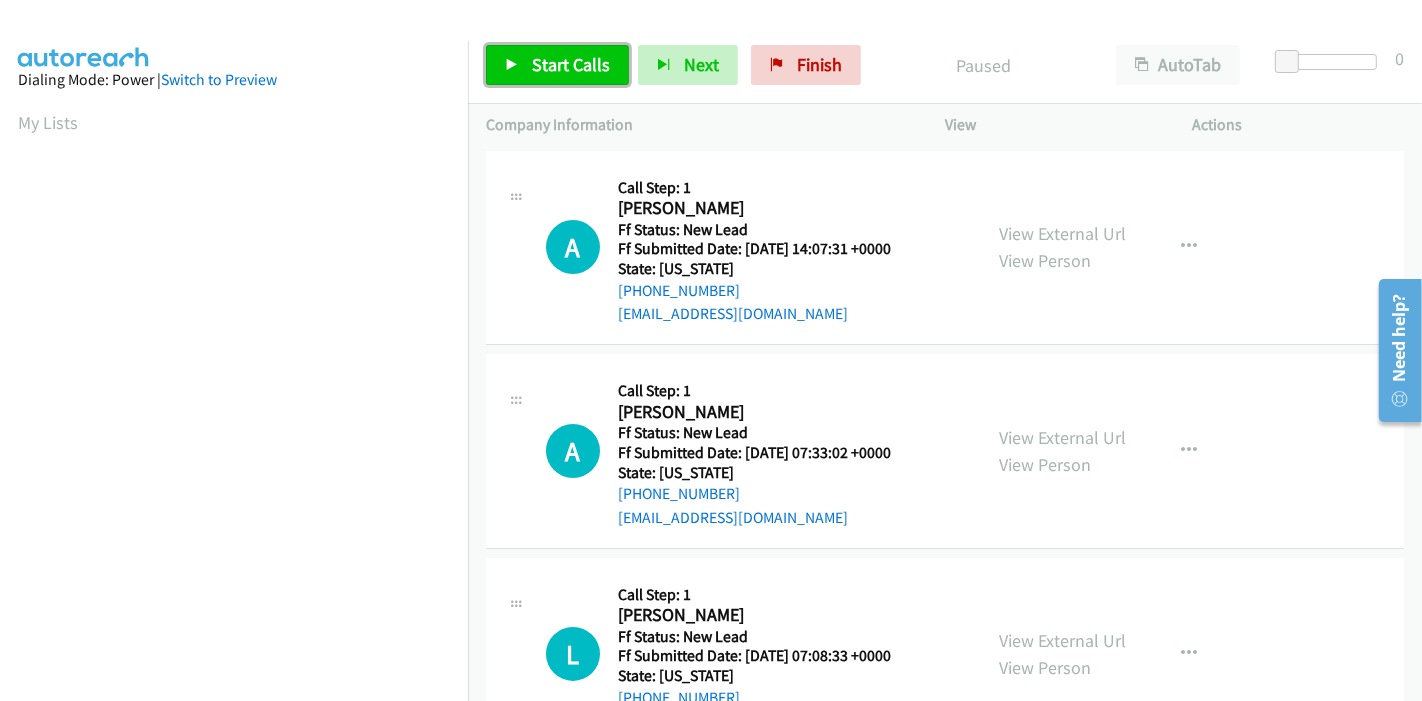 click on "Start Calls" at bounding box center (571, 64) 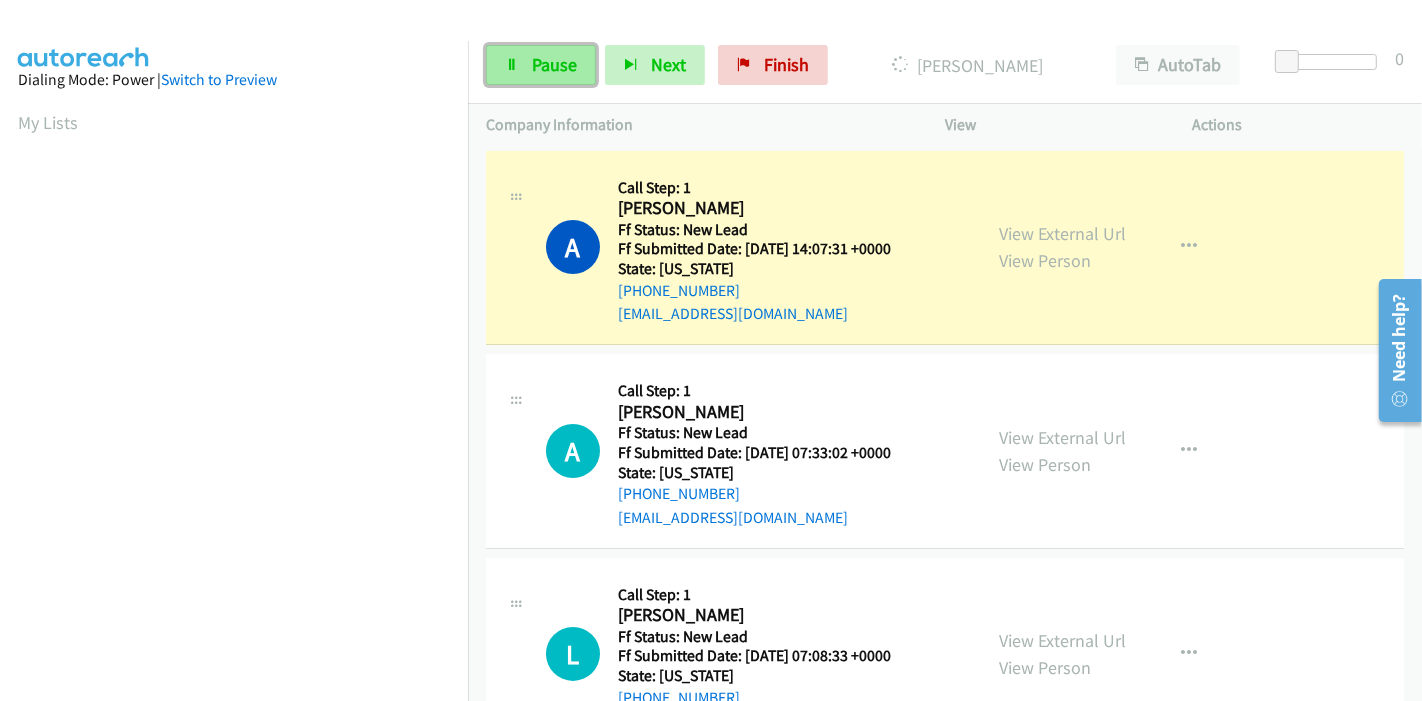 click on "Pause" at bounding box center [554, 64] 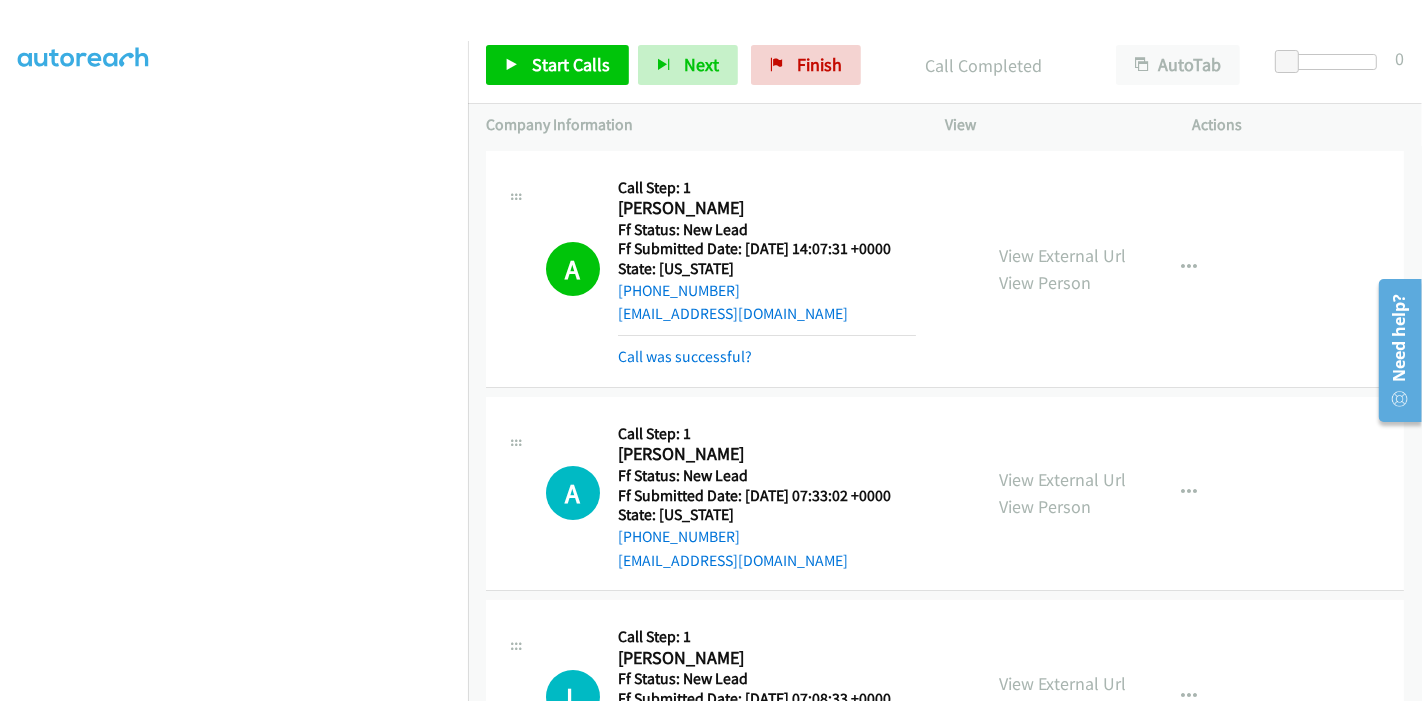 scroll, scrollTop: 0, scrollLeft: 0, axis: both 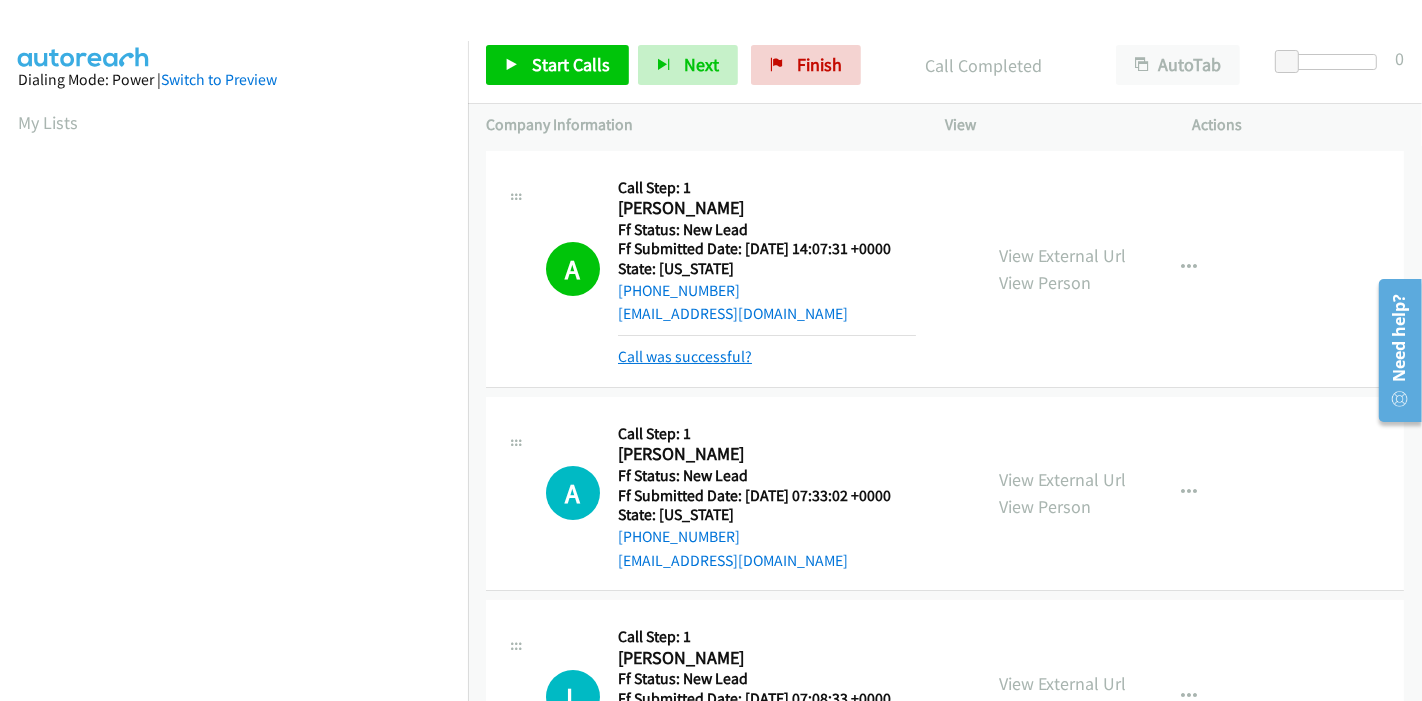 click on "Call was successful?" at bounding box center (685, 356) 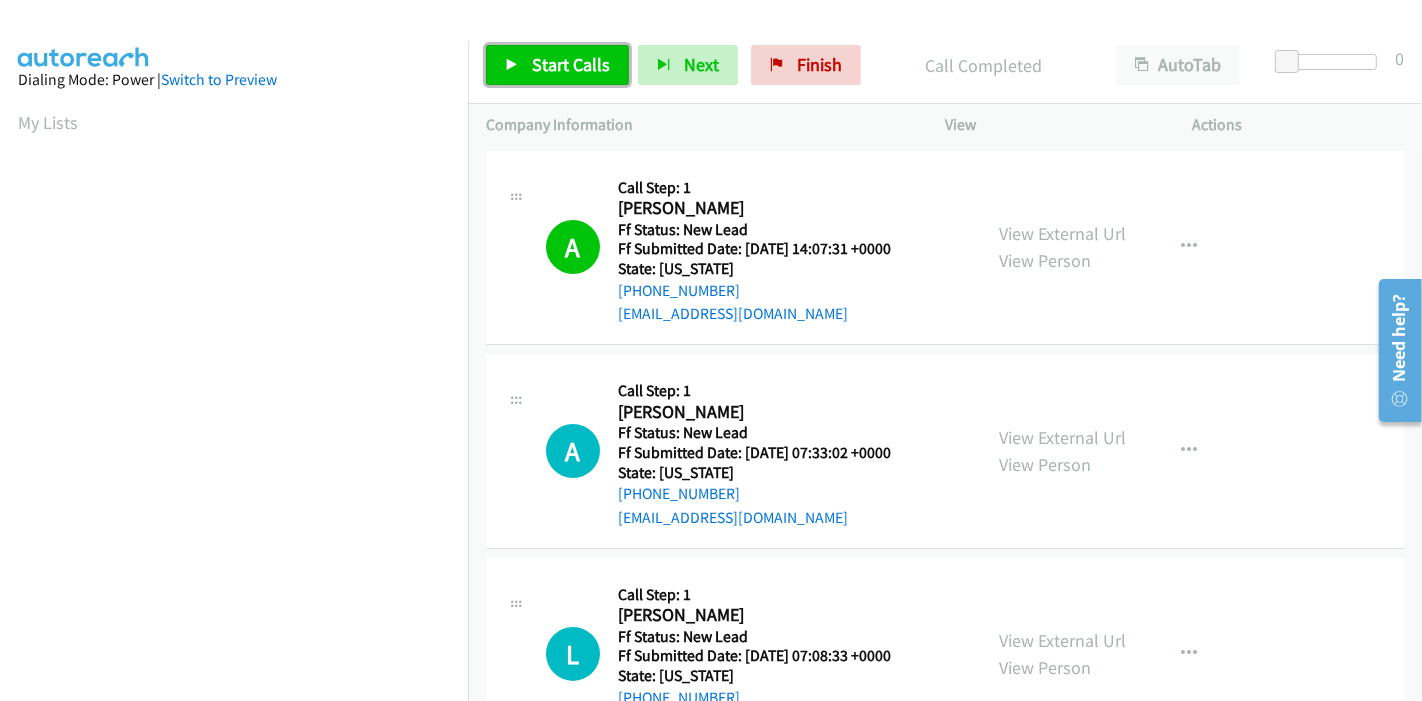 click on "Start Calls" at bounding box center (571, 64) 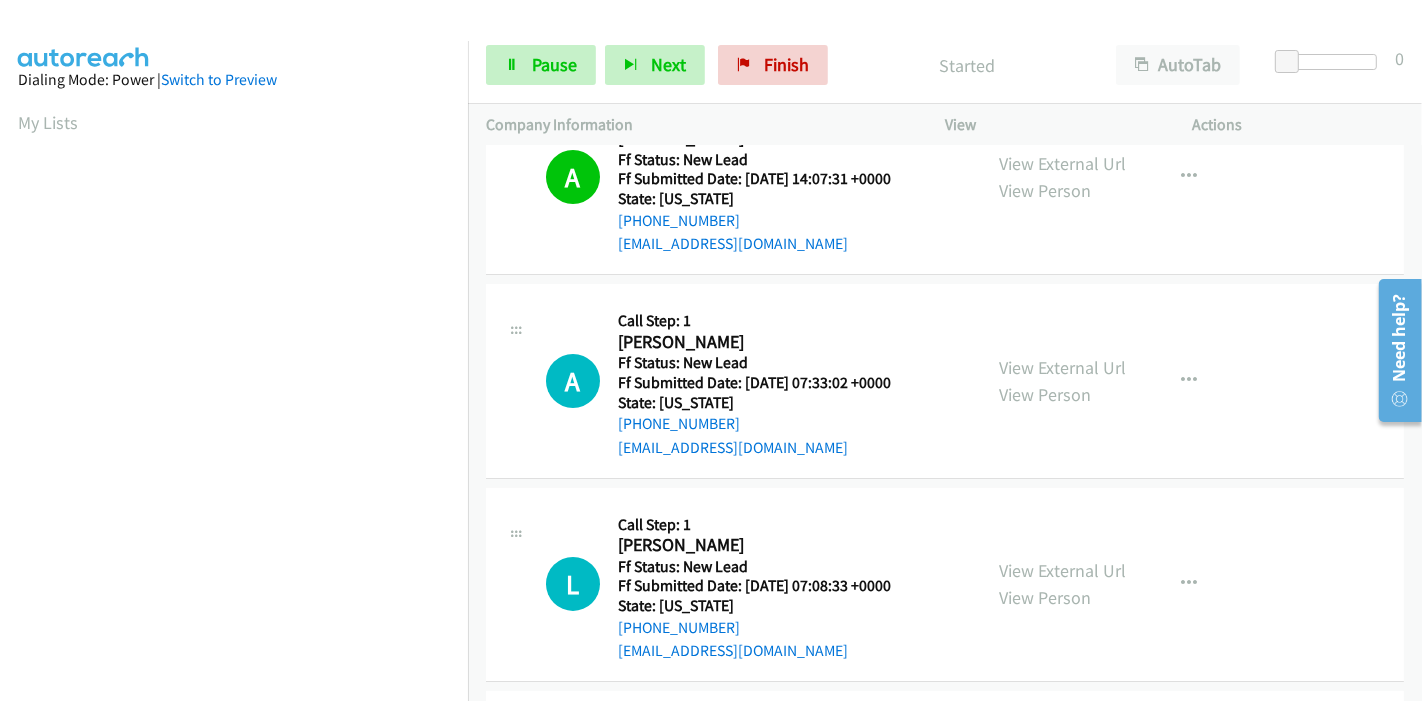 scroll, scrollTop: 42, scrollLeft: 0, axis: vertical 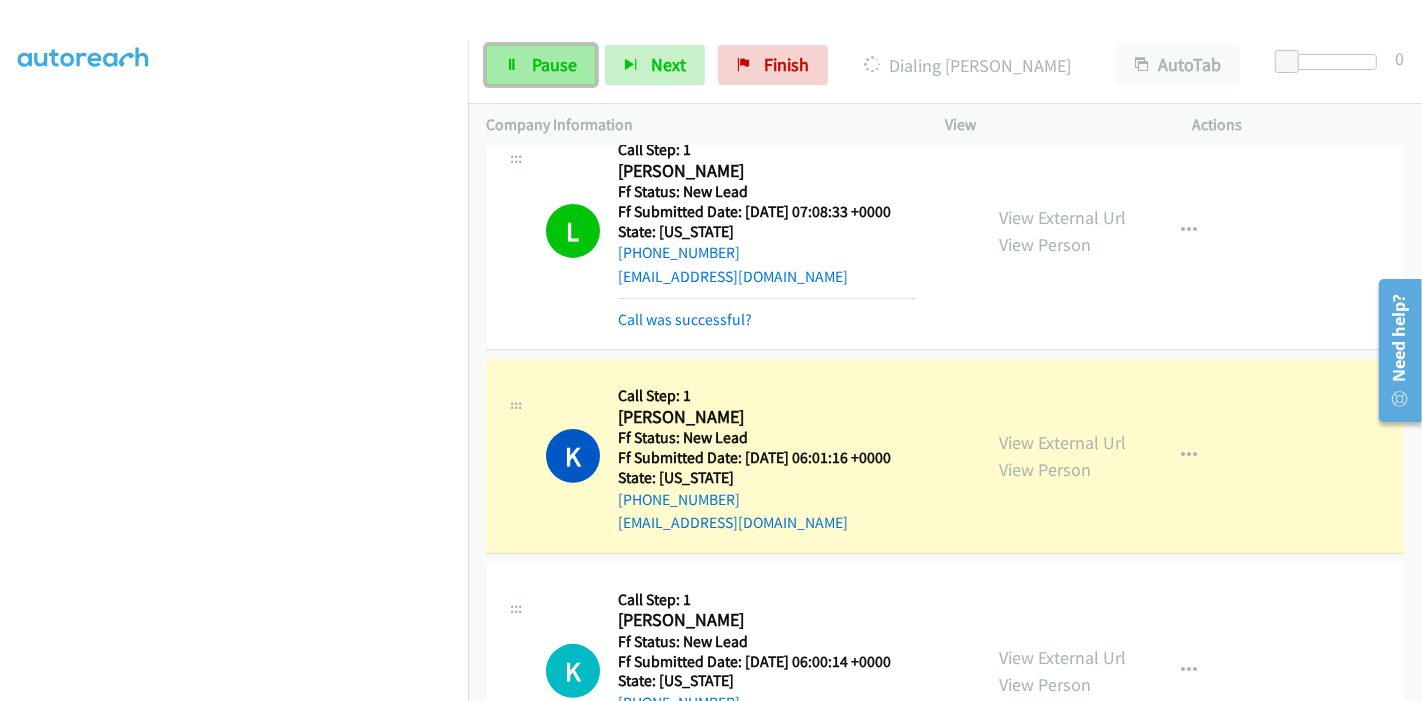 click on "Pause" at bounding box center [541, 65] 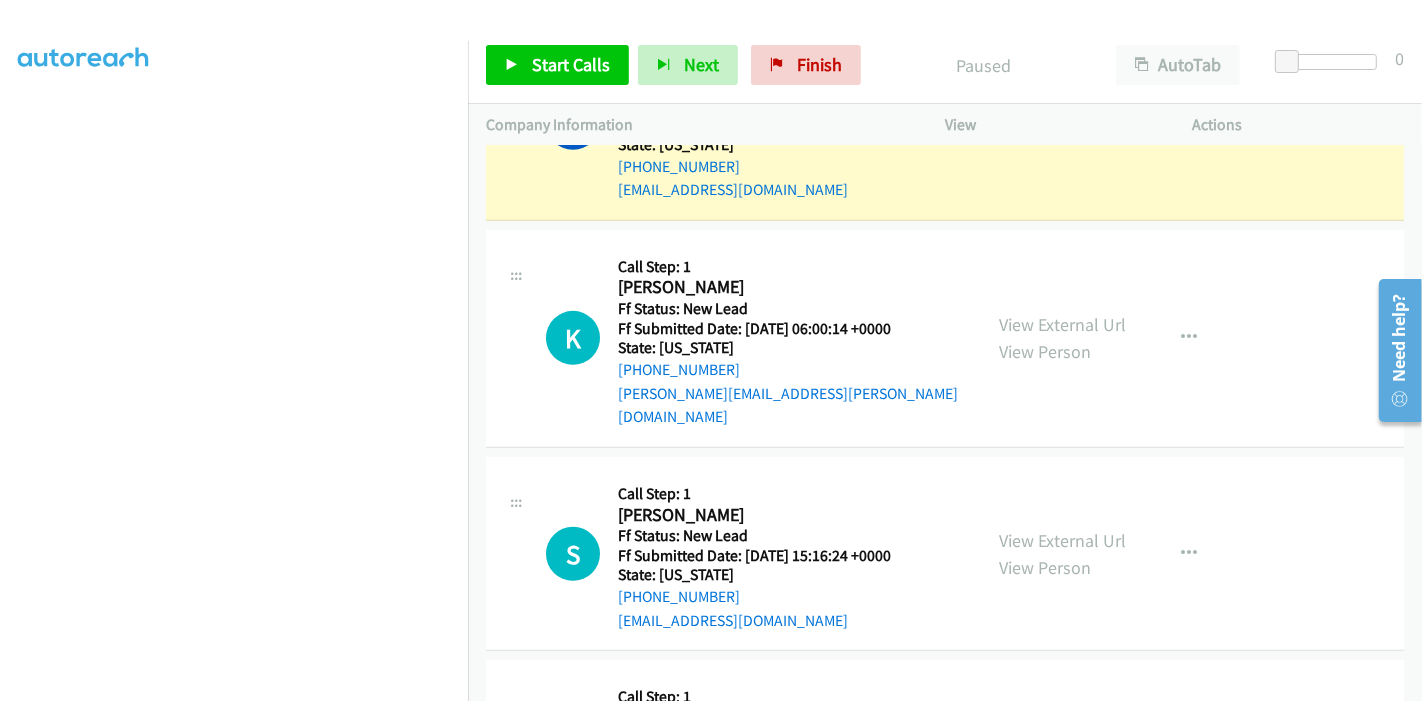 scroll, scrollTop: 598, scrollLeft: 0, axis: vertical 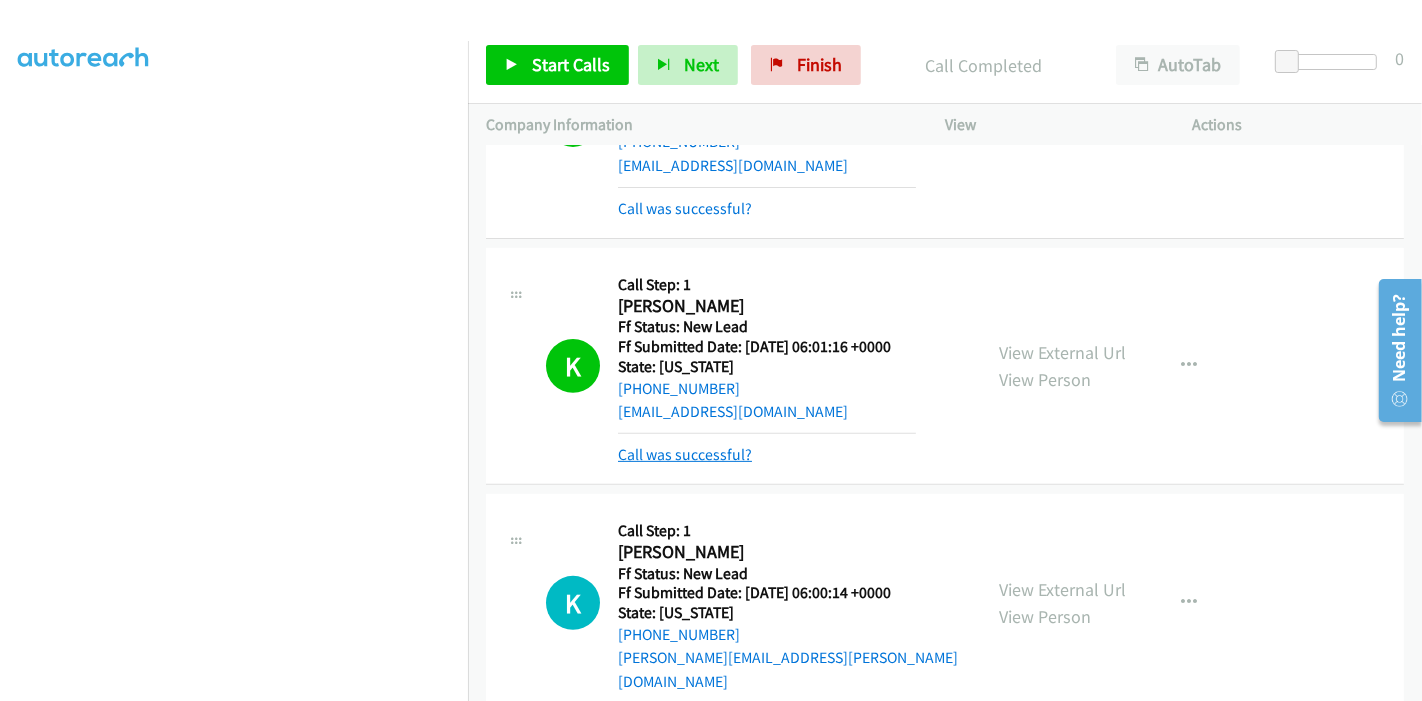 click on "Call was successful?" at bounding box center [685, 454] 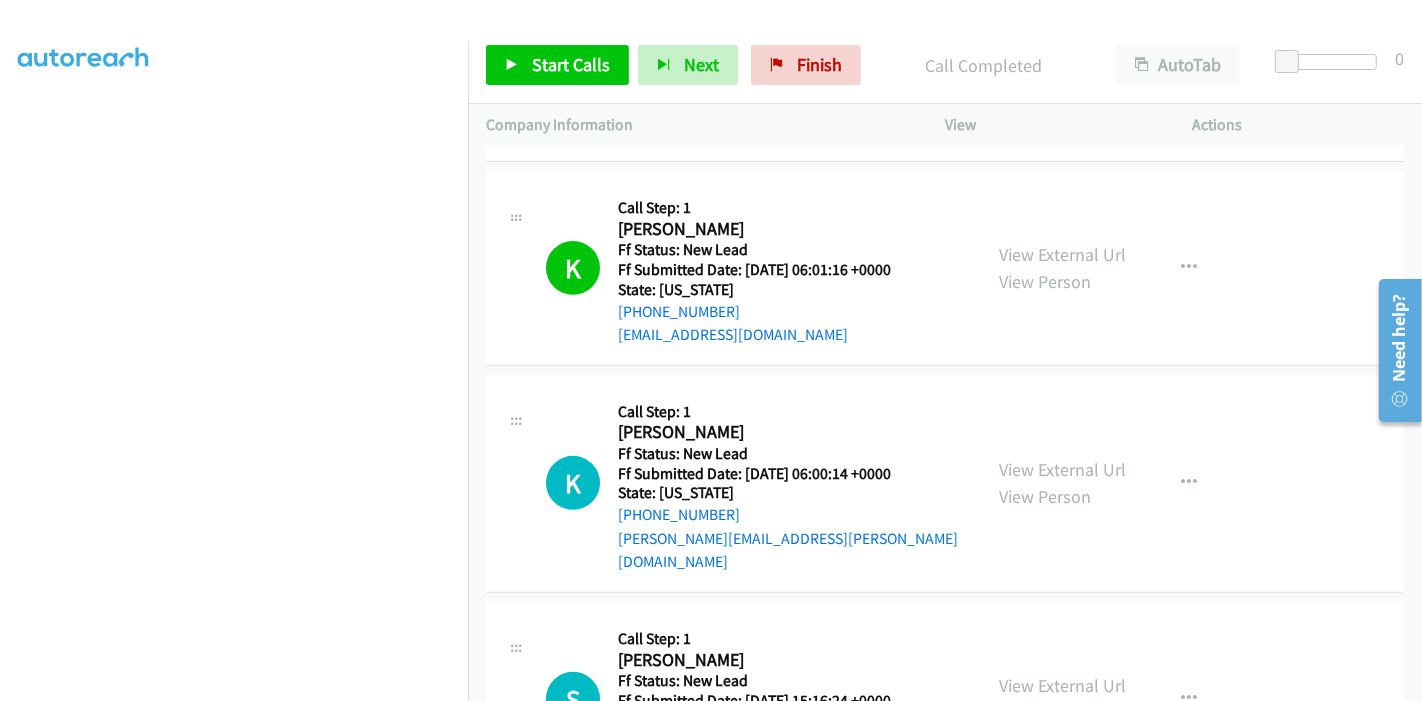 scroll, scrollTop: 709, scrollLeft: 0, axis: vertical 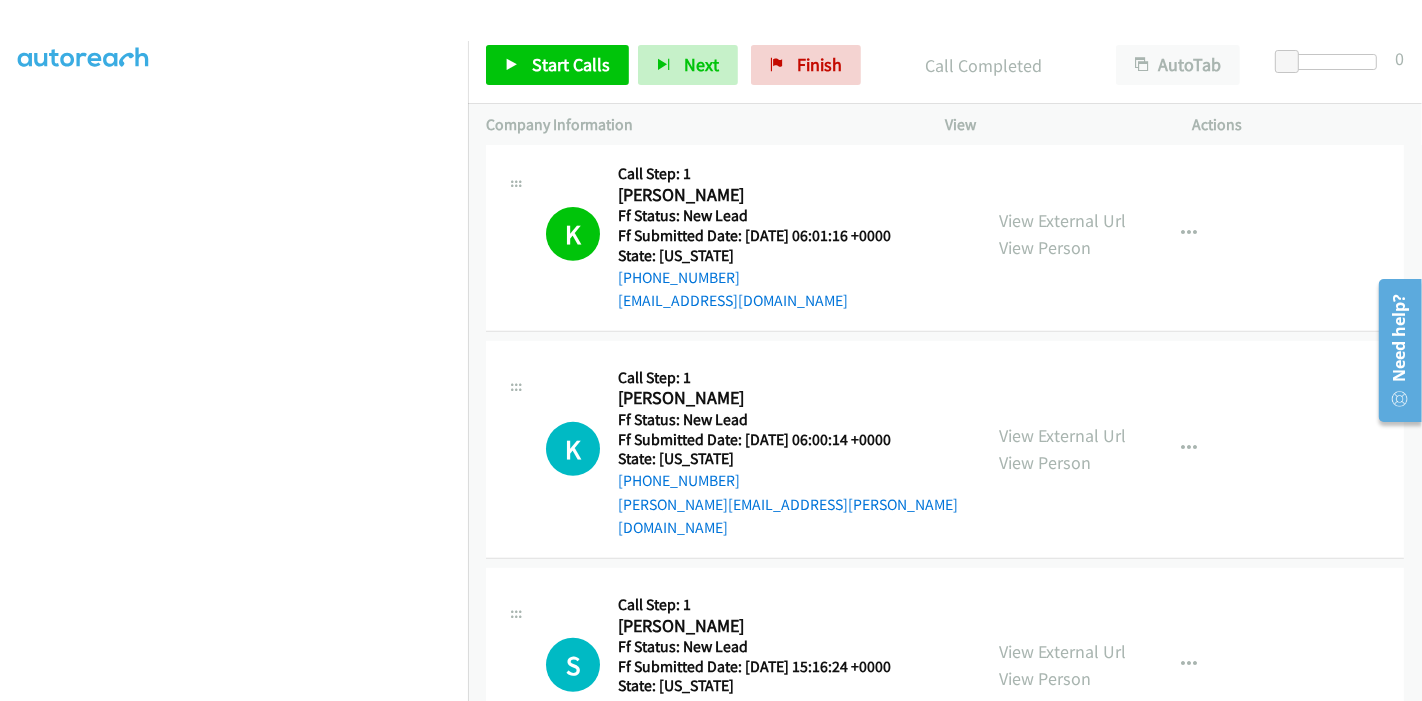 click on "Start Calls
Pause
Next
Finish
Call Completed
AutoTab
AutoTab
0" at bounding box center (945, 65) 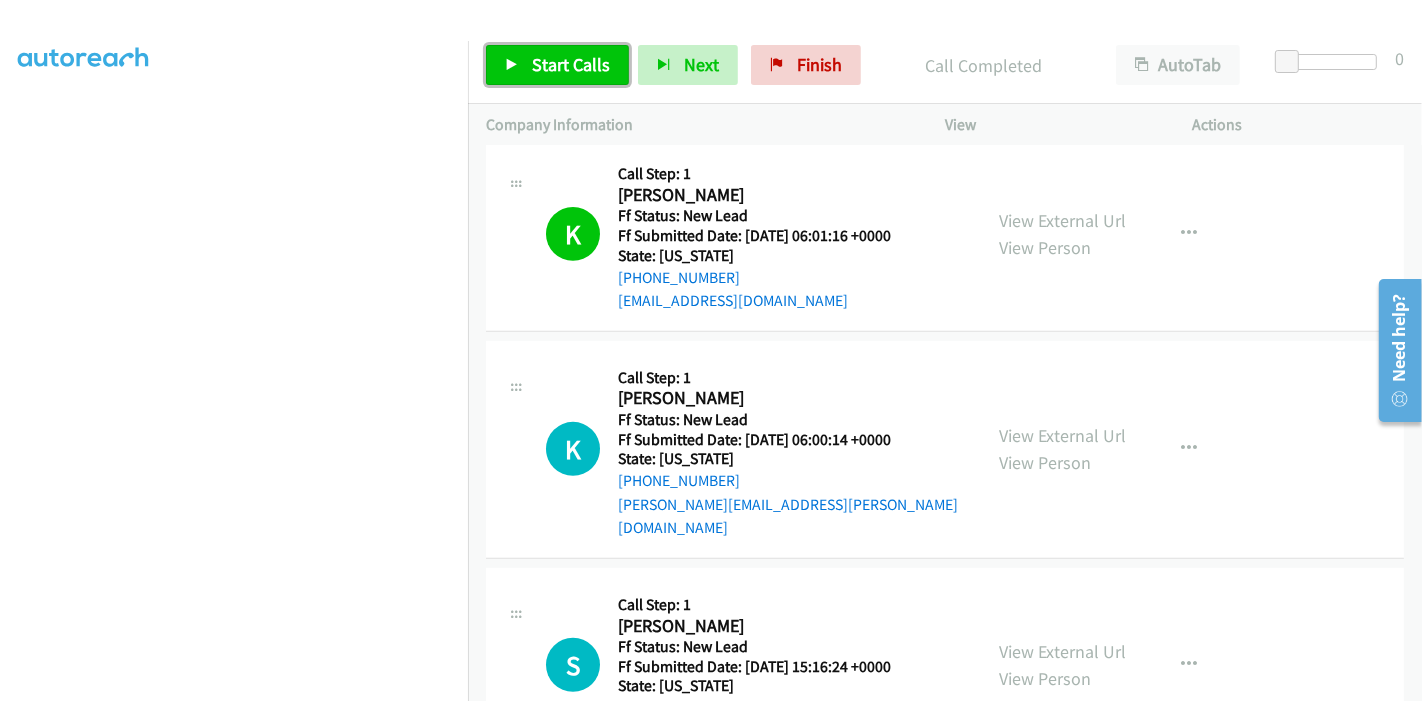 click on "Start Calls" at bounding box center [557, 65] 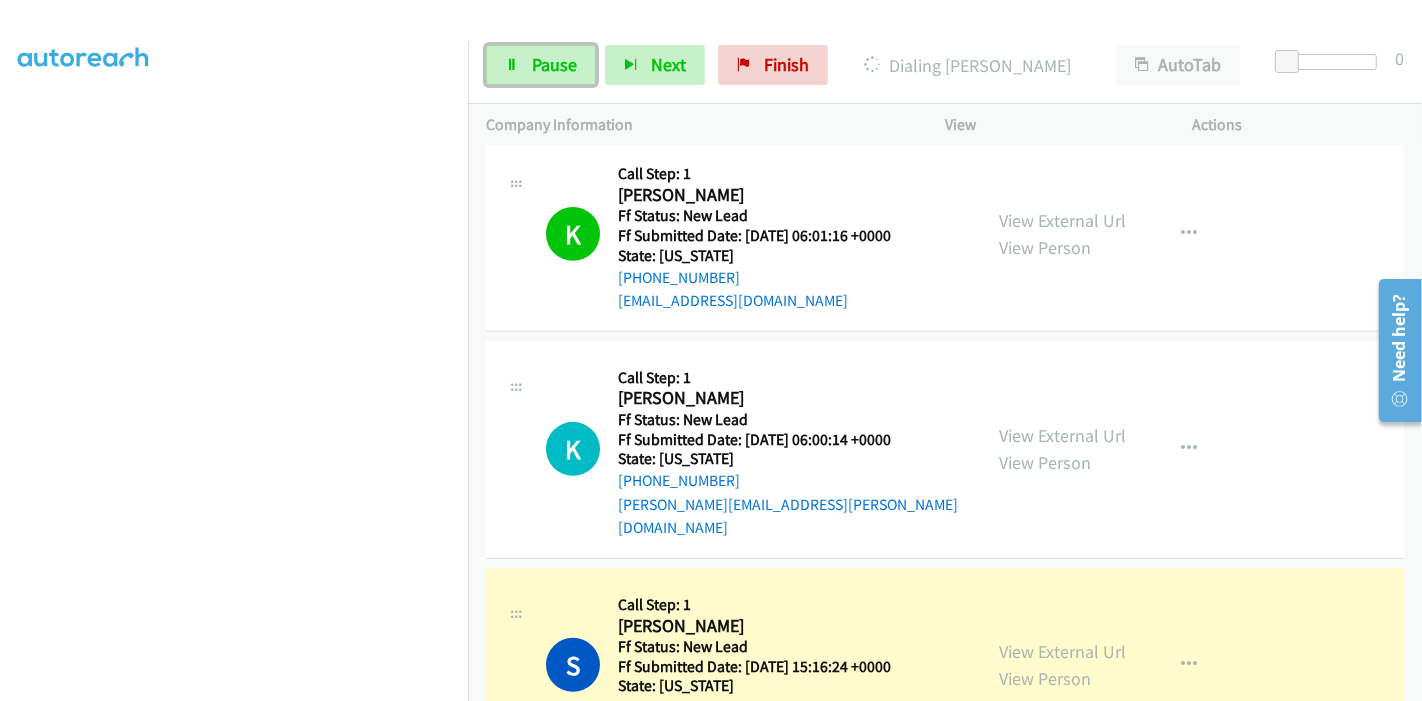 click on "Pause" at bounding box center [541, 65] 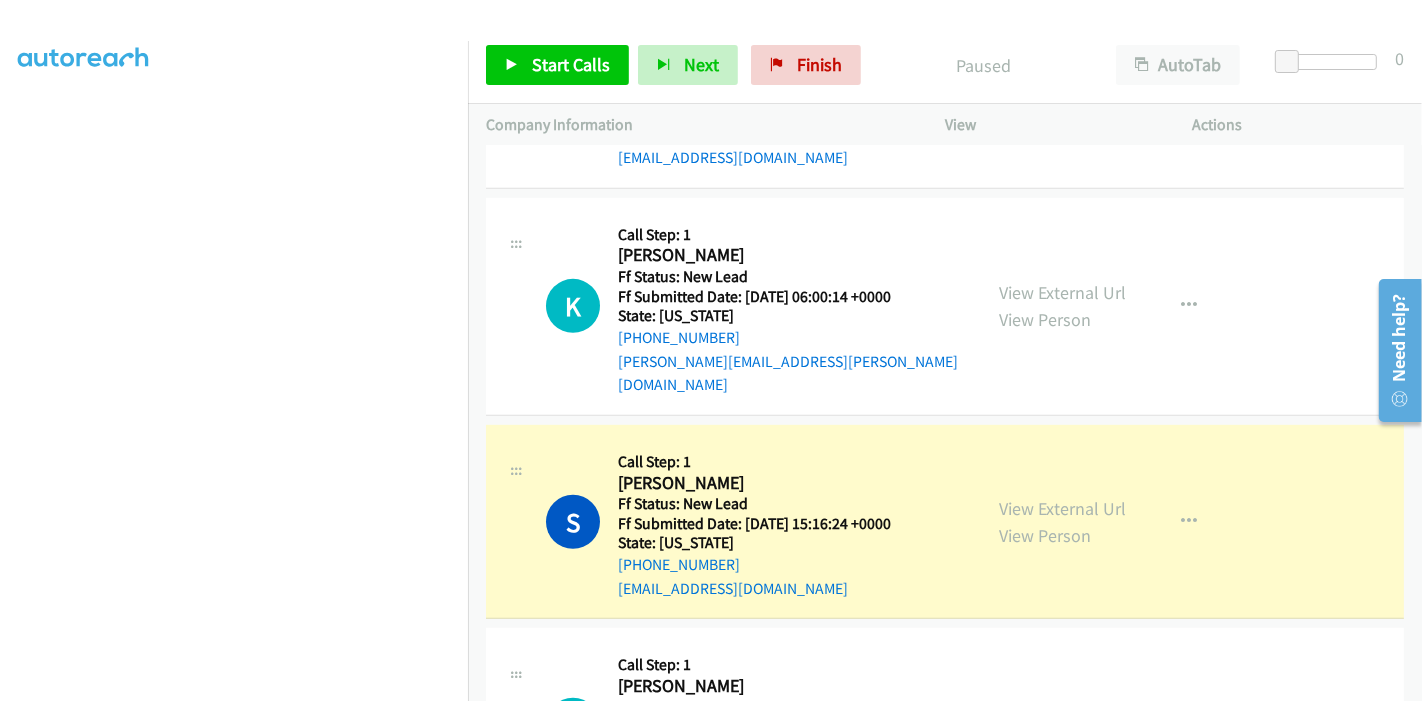 scroll, scrollTop: 931, scrollLeft: 0, axis: vertical 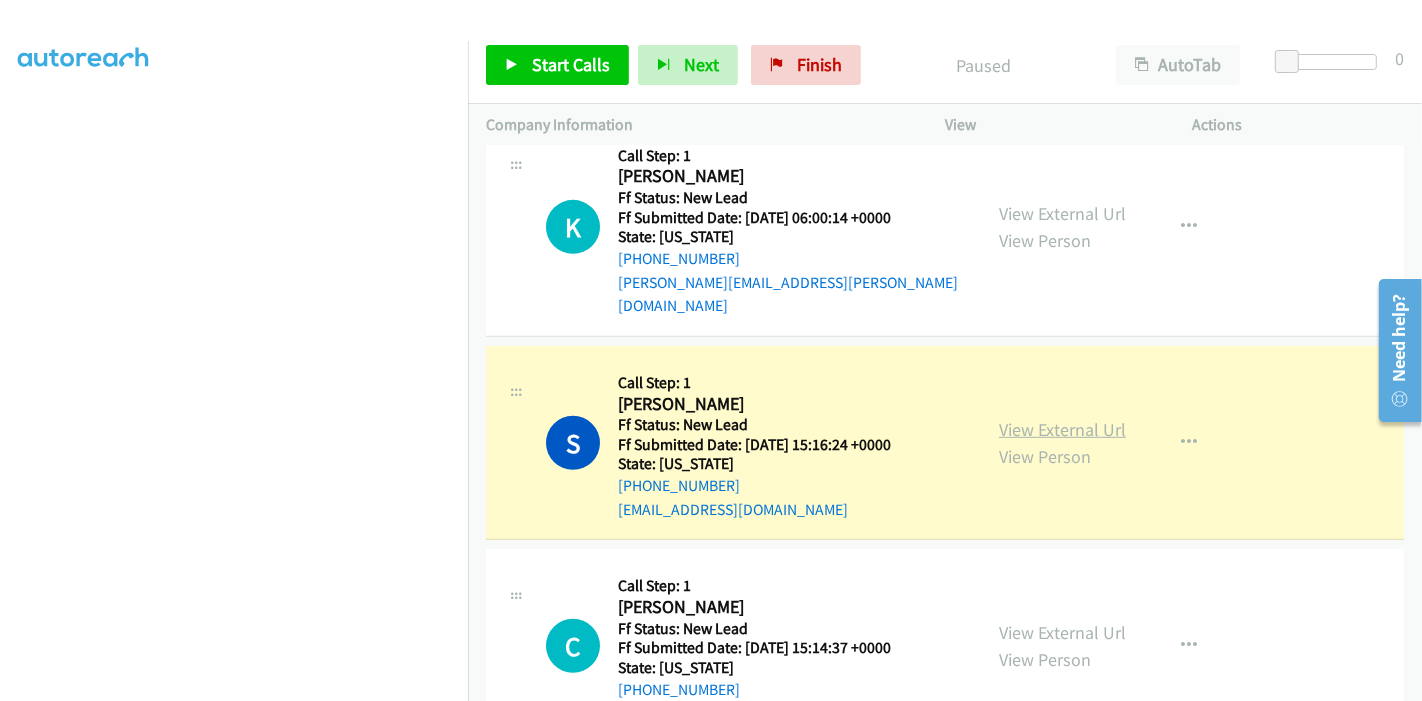 click on "View External Url" at bounding box center [1062, 429] 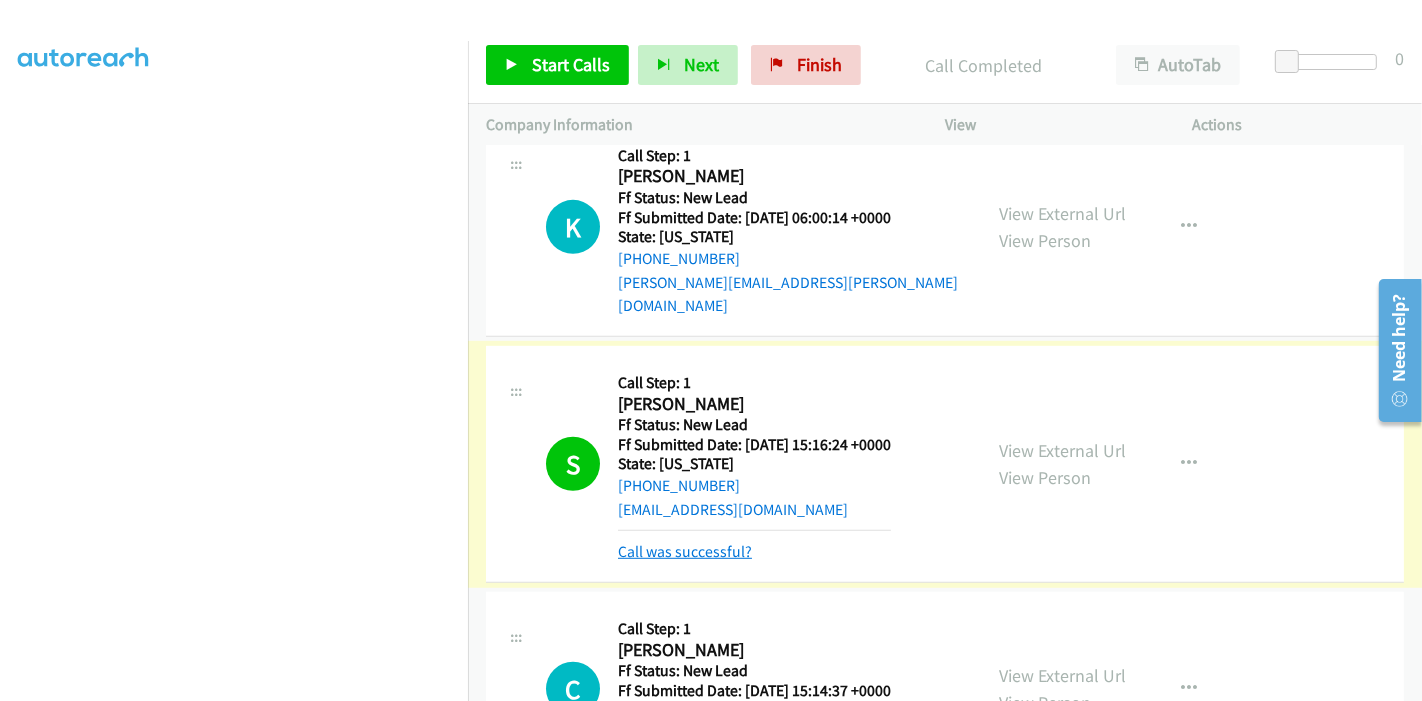 click on "Call was successful?" at bounding box center (685, 551) 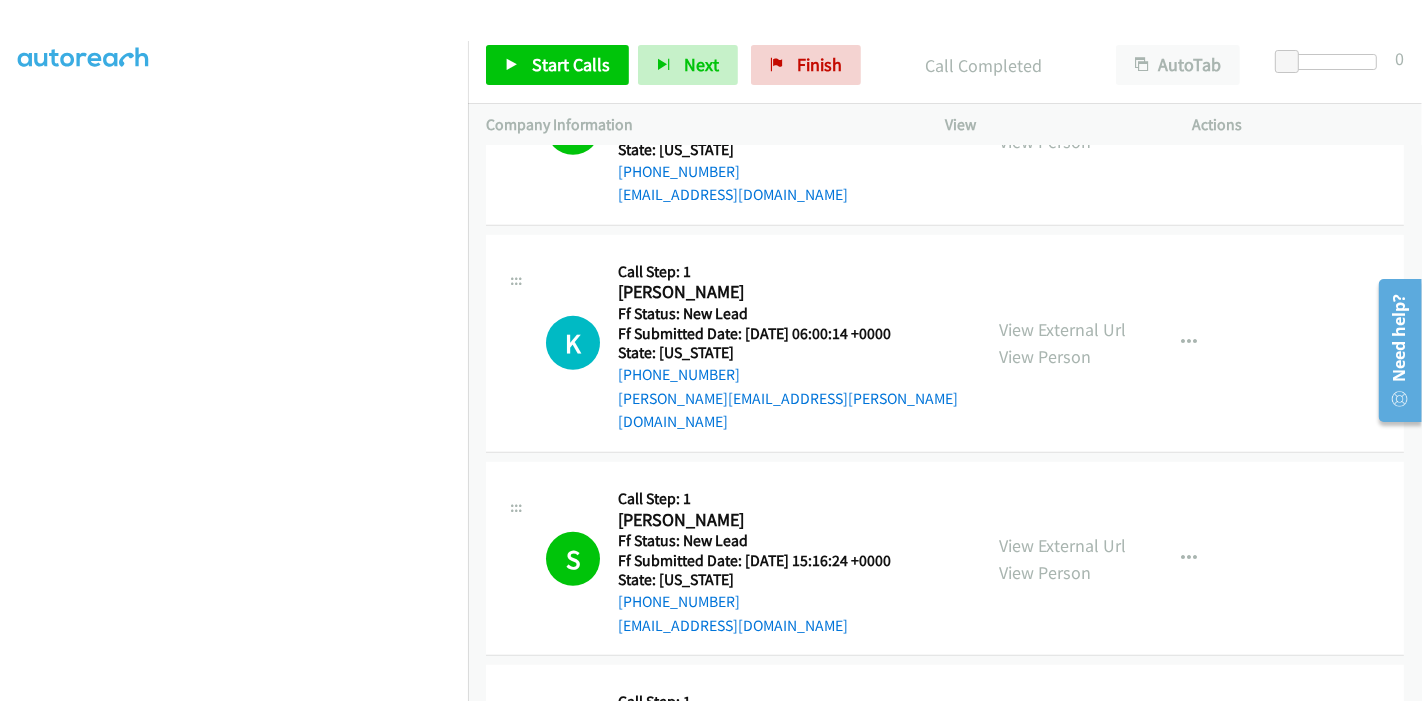 scroll, scrollTop: 931, scrollLeft: 0, axis: vertical 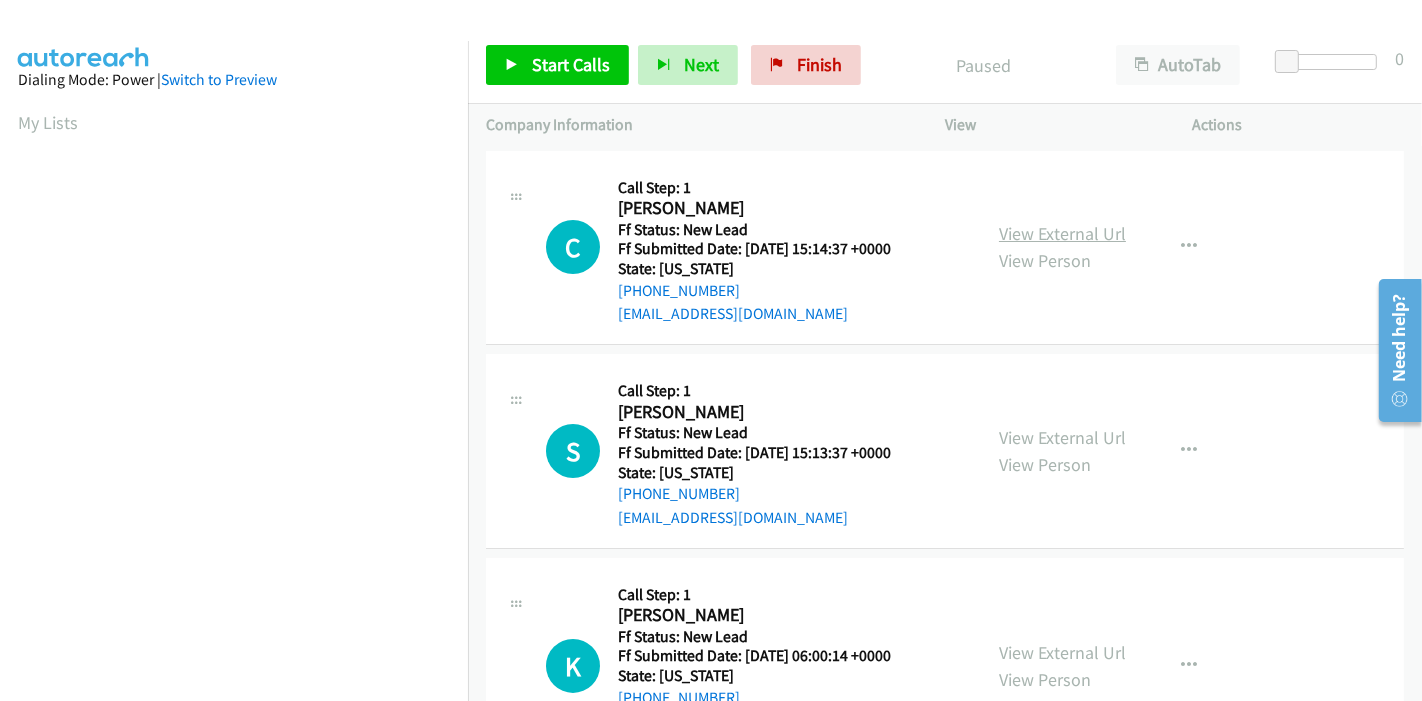 click on "View External Url" at bounding box center [1062, 233] 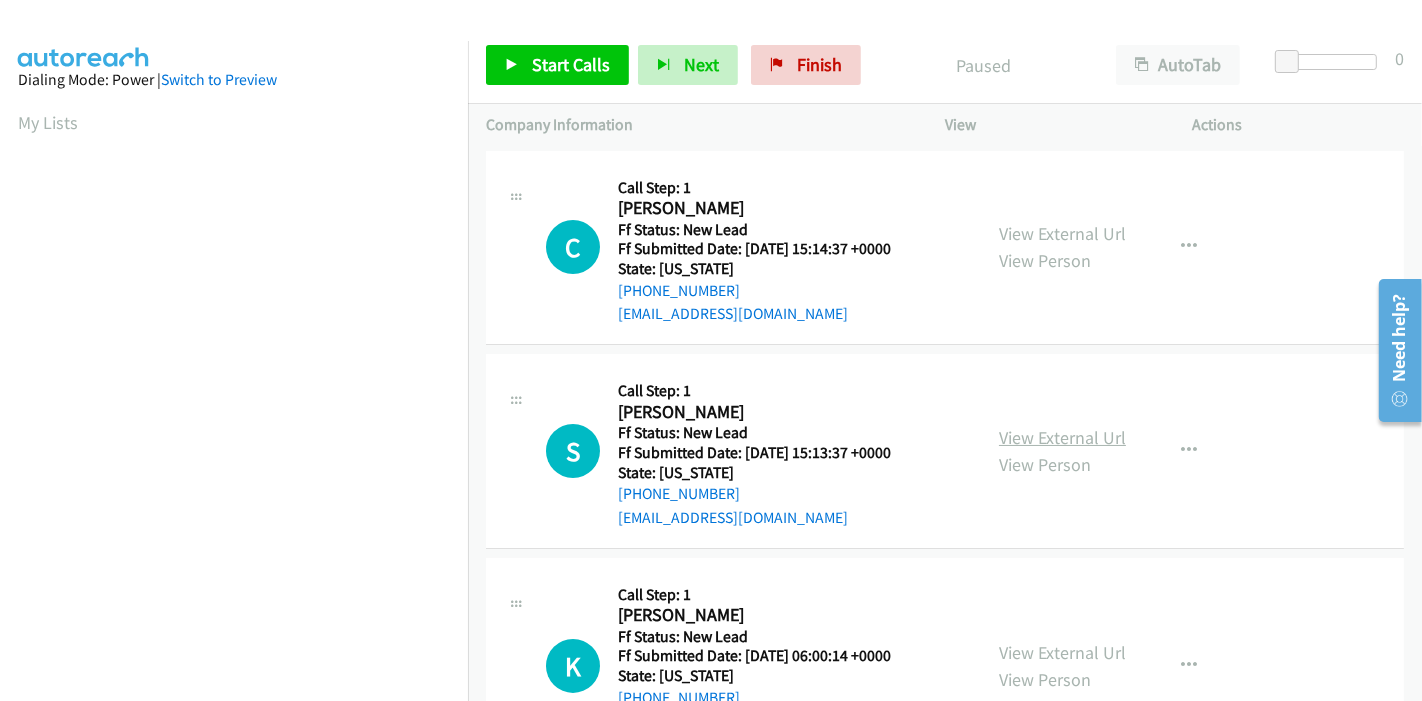 click on "View External Url" at bounding box center (1062, 437) 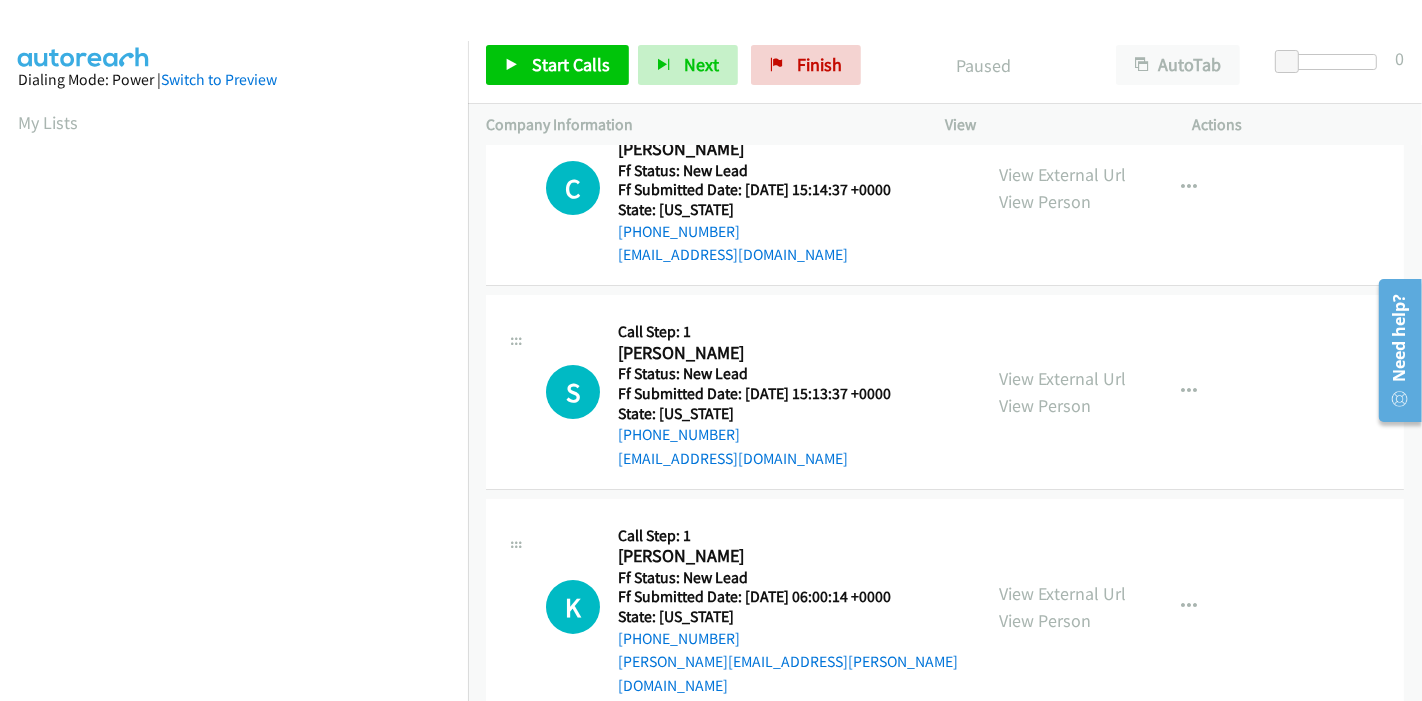scroll, scrollTop: 80, scrollLeft: 0, axis: vertical 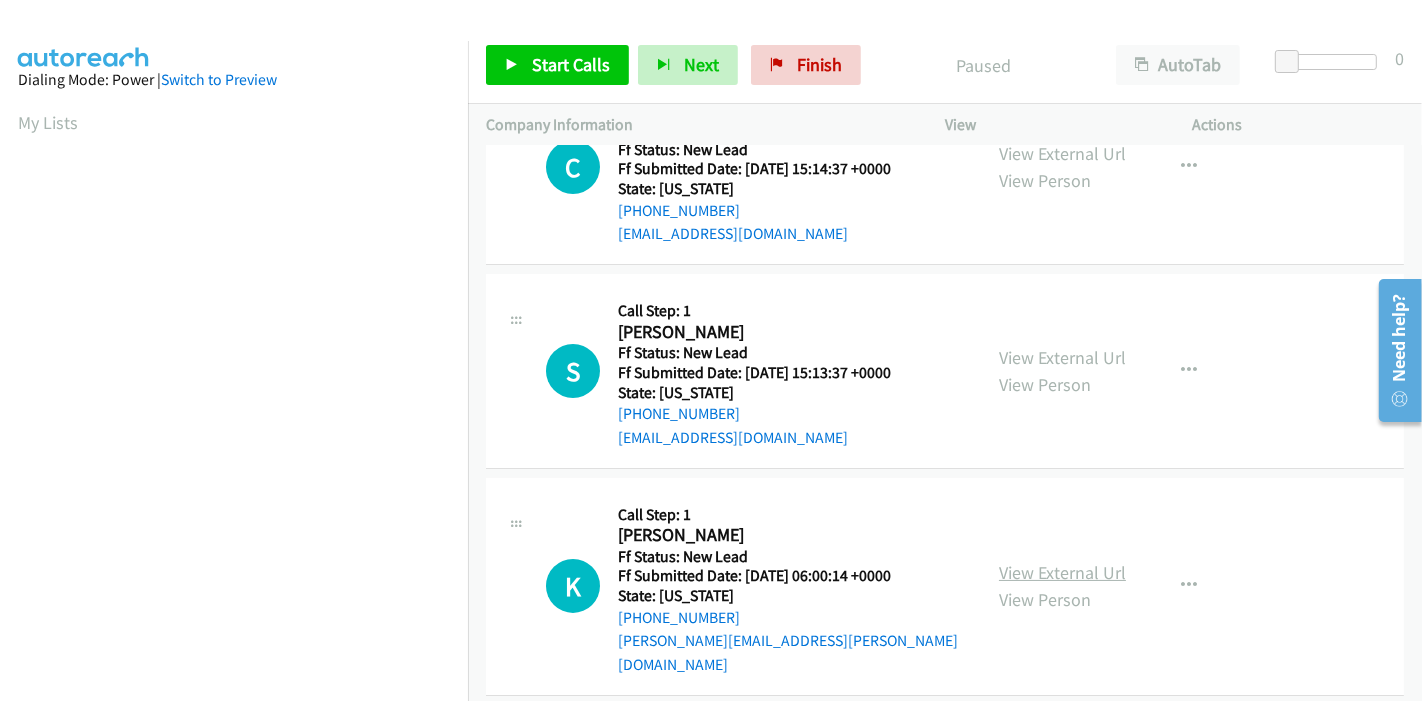 click on "View External Url" at bounding box center (1062, 572) 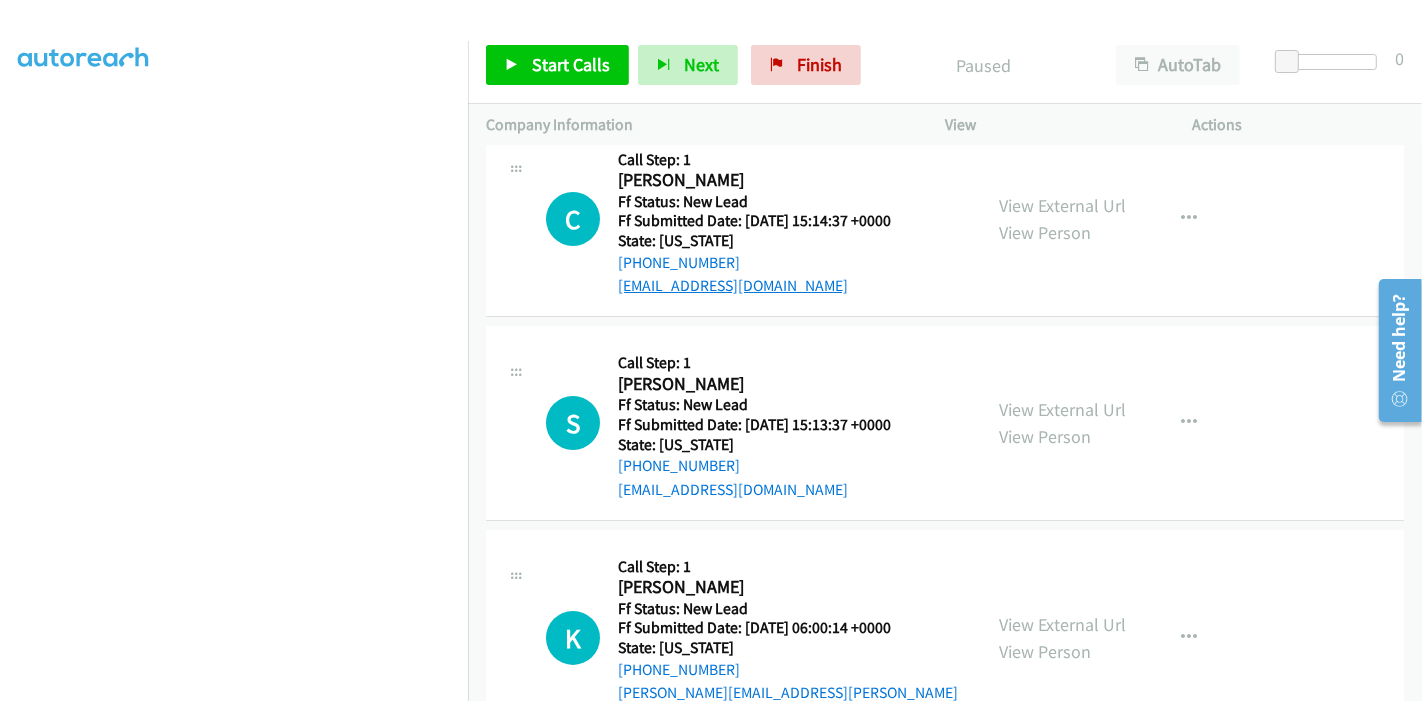 scroll, scrollTop: 0, scrollLeft: 0, axis: both 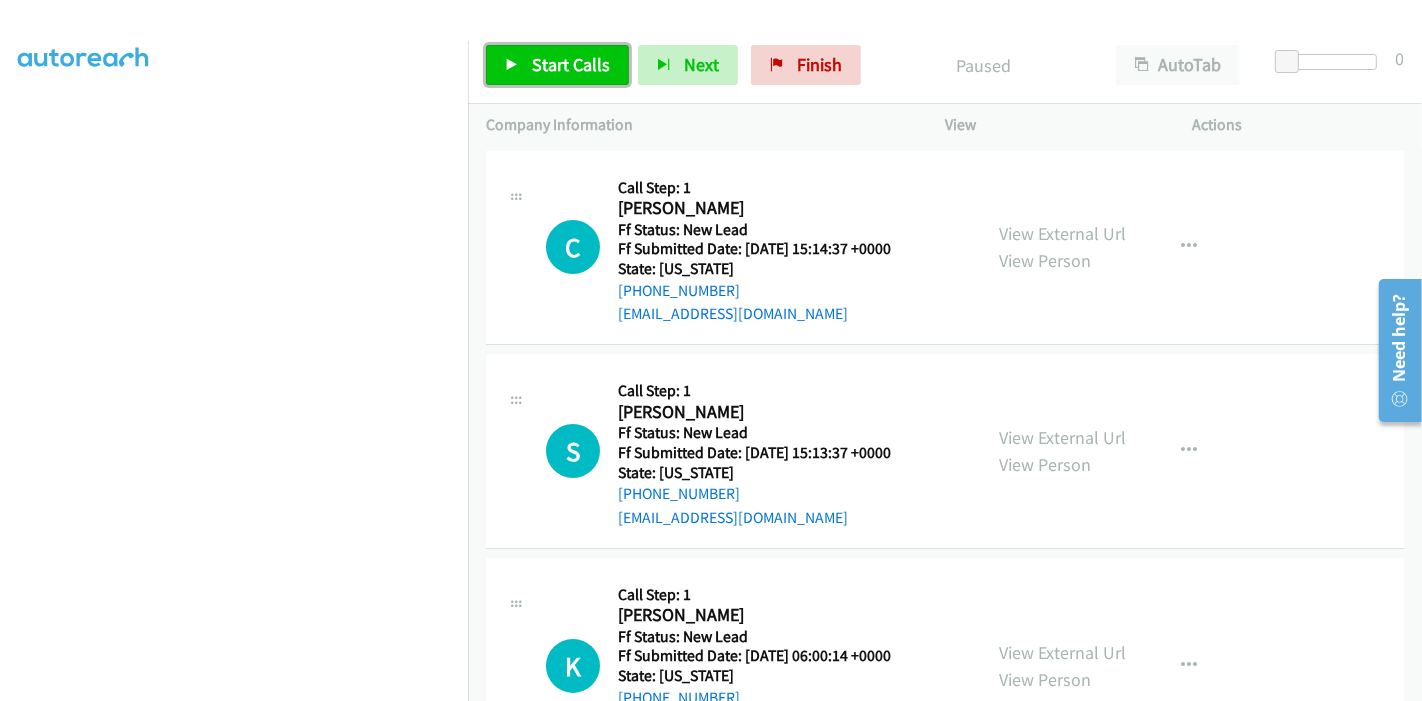 click on "Start Calls" at bounding box center [571, 64] 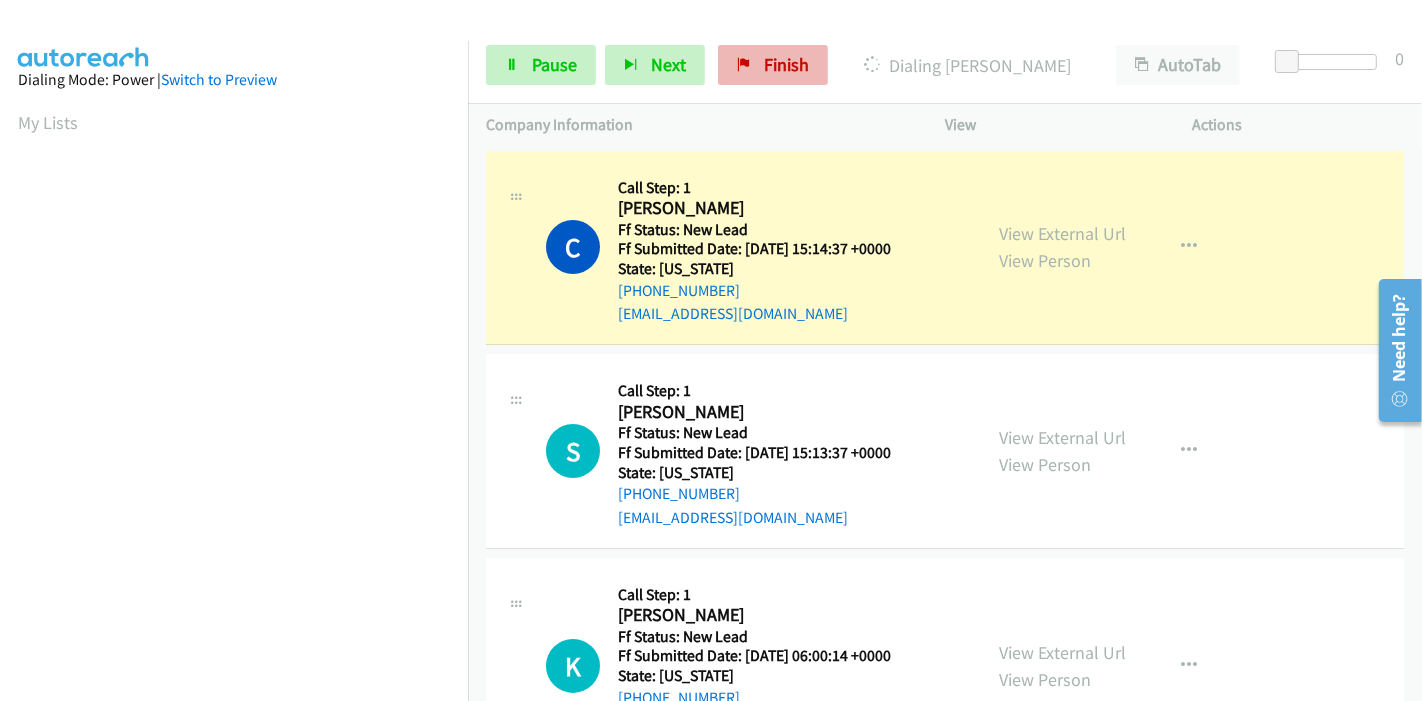 scroll, scrollTop: 422, scrollLeft: 0, axis: vertical 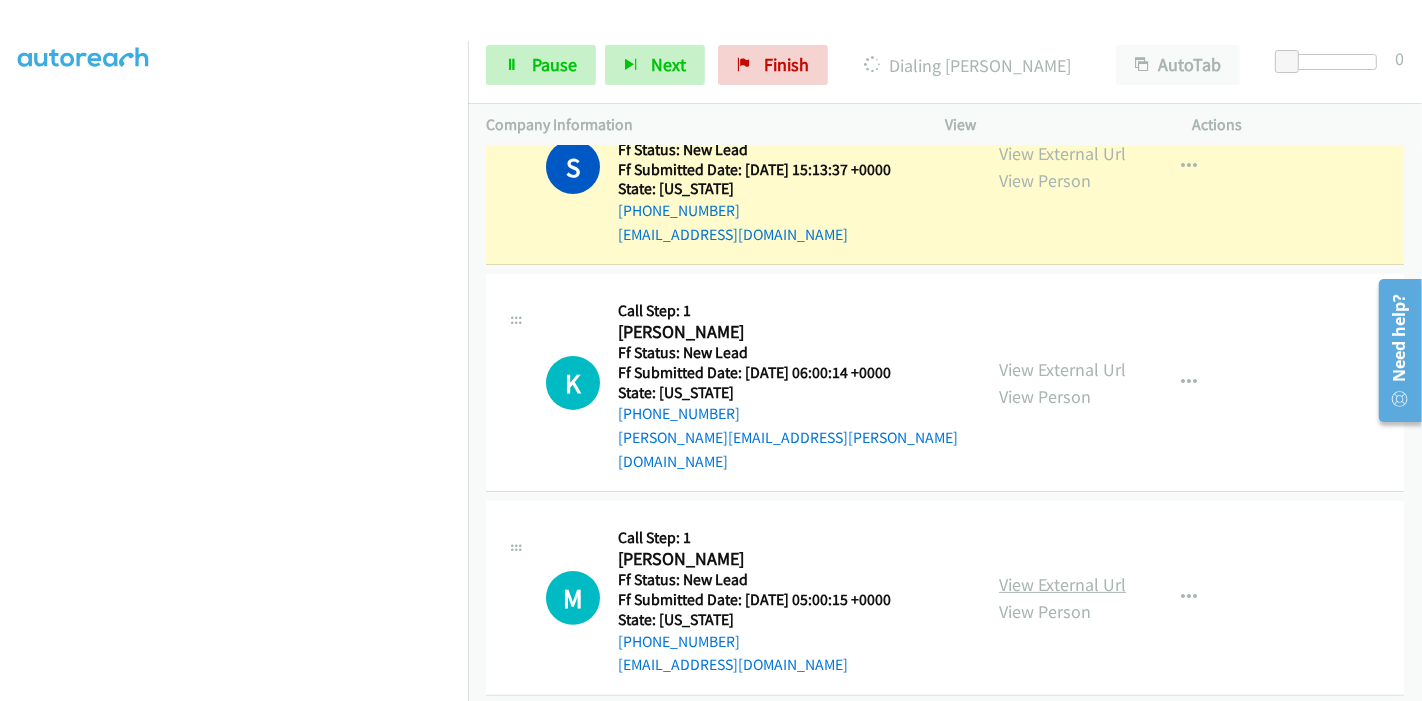 click on "View External Url" at bounding box center (1062, 584) 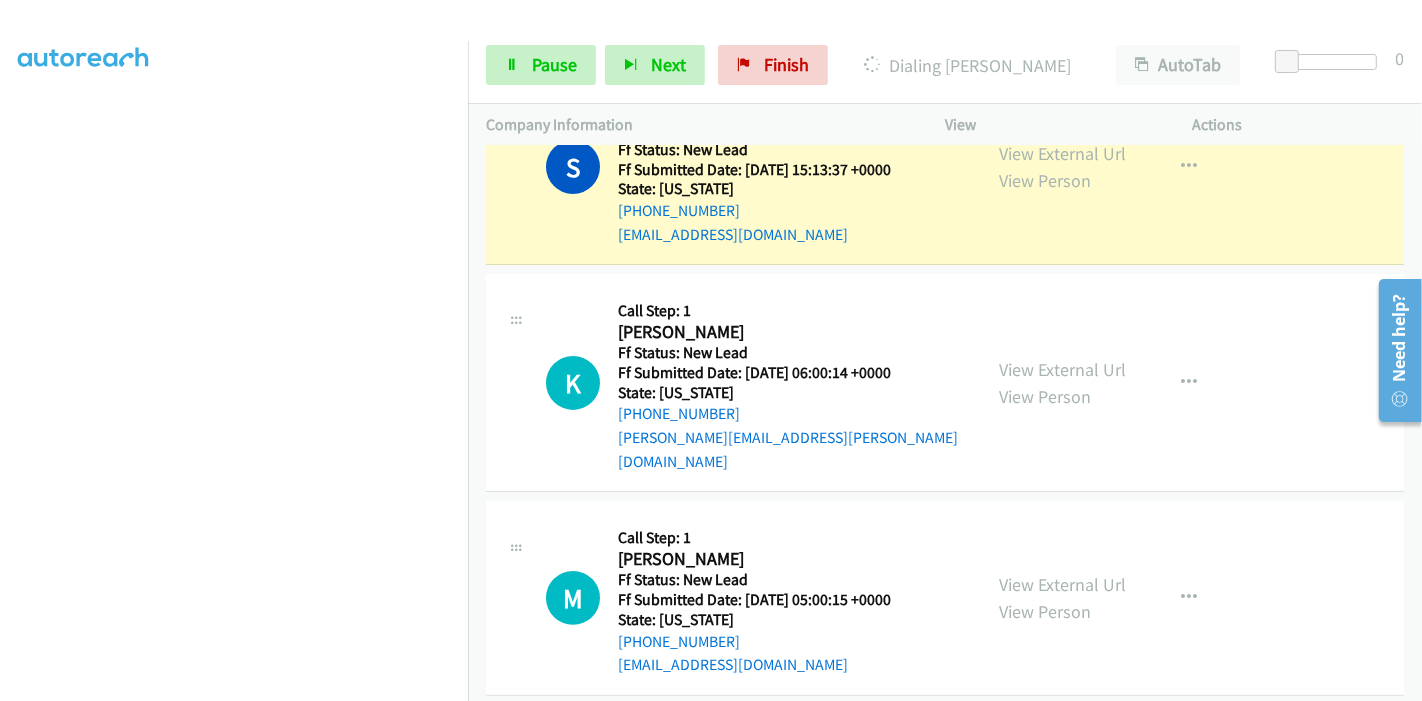 scroll, scrollTop: 0, scrollLeft: 0, axis: both 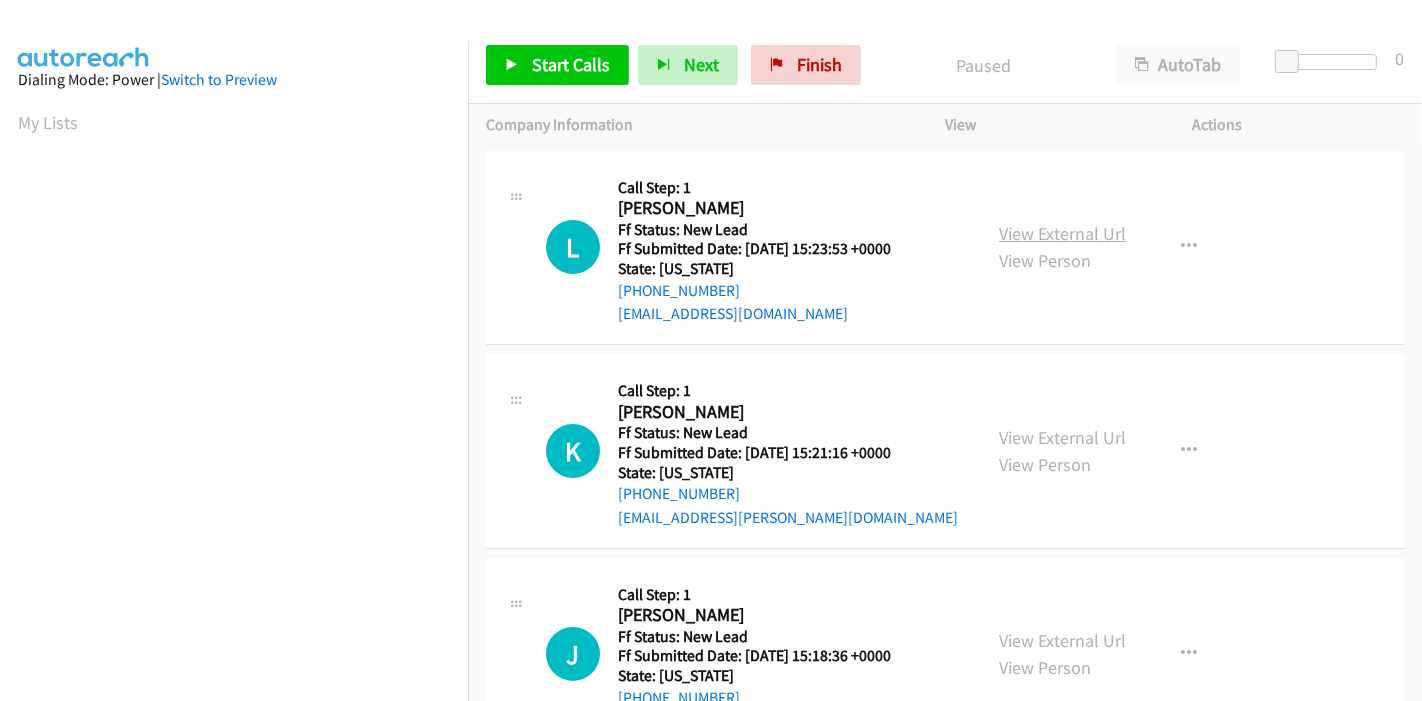click on "View External Url" at bounding box center [1062, 233] 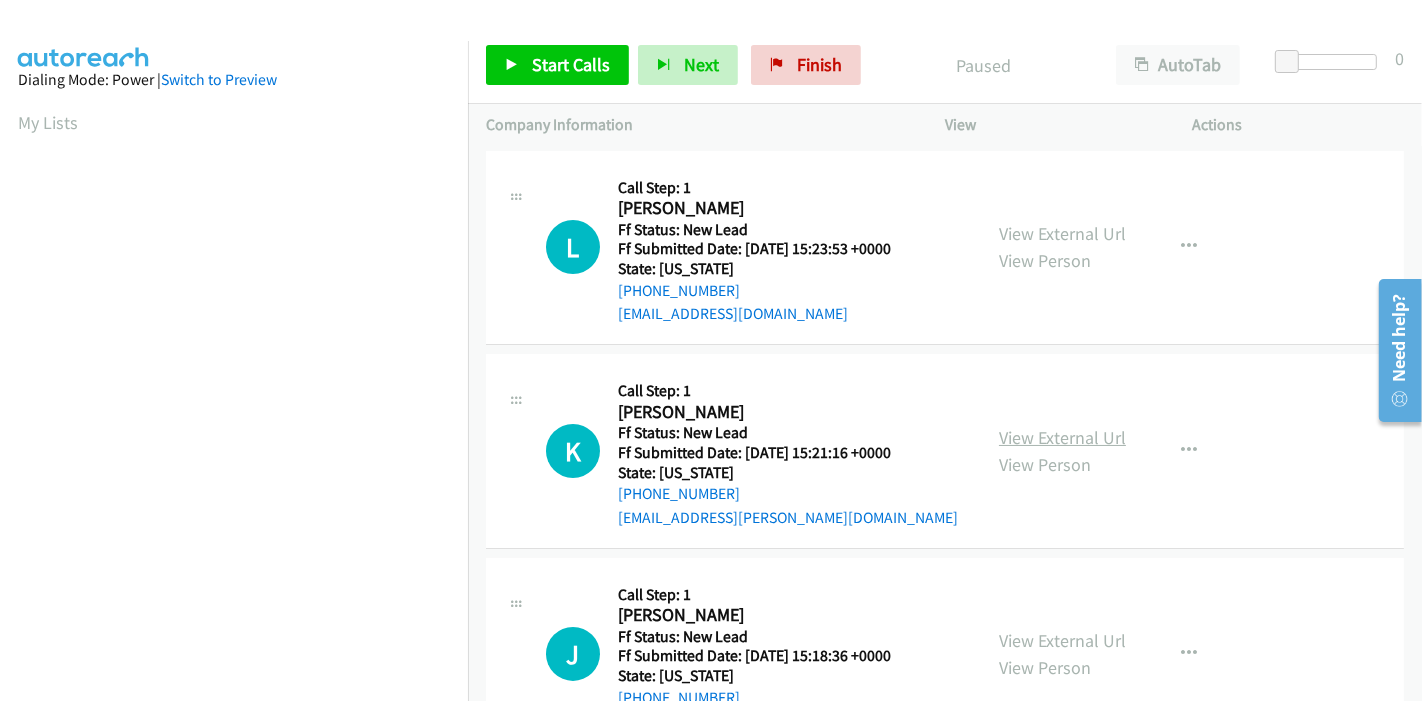 click on "View External Url" at bounding box center (1062, 437) 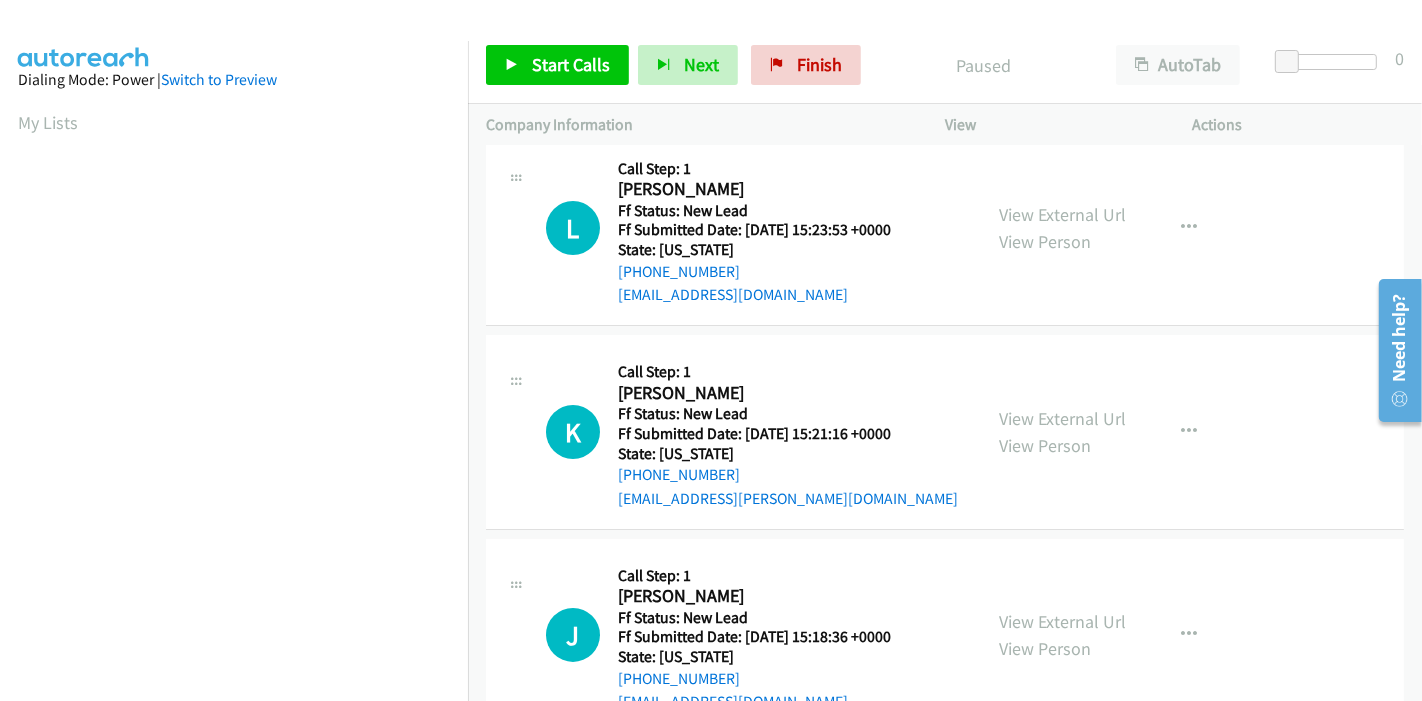 scroll, scrollTop: 80, scrollLeft: 0, axis: vertical 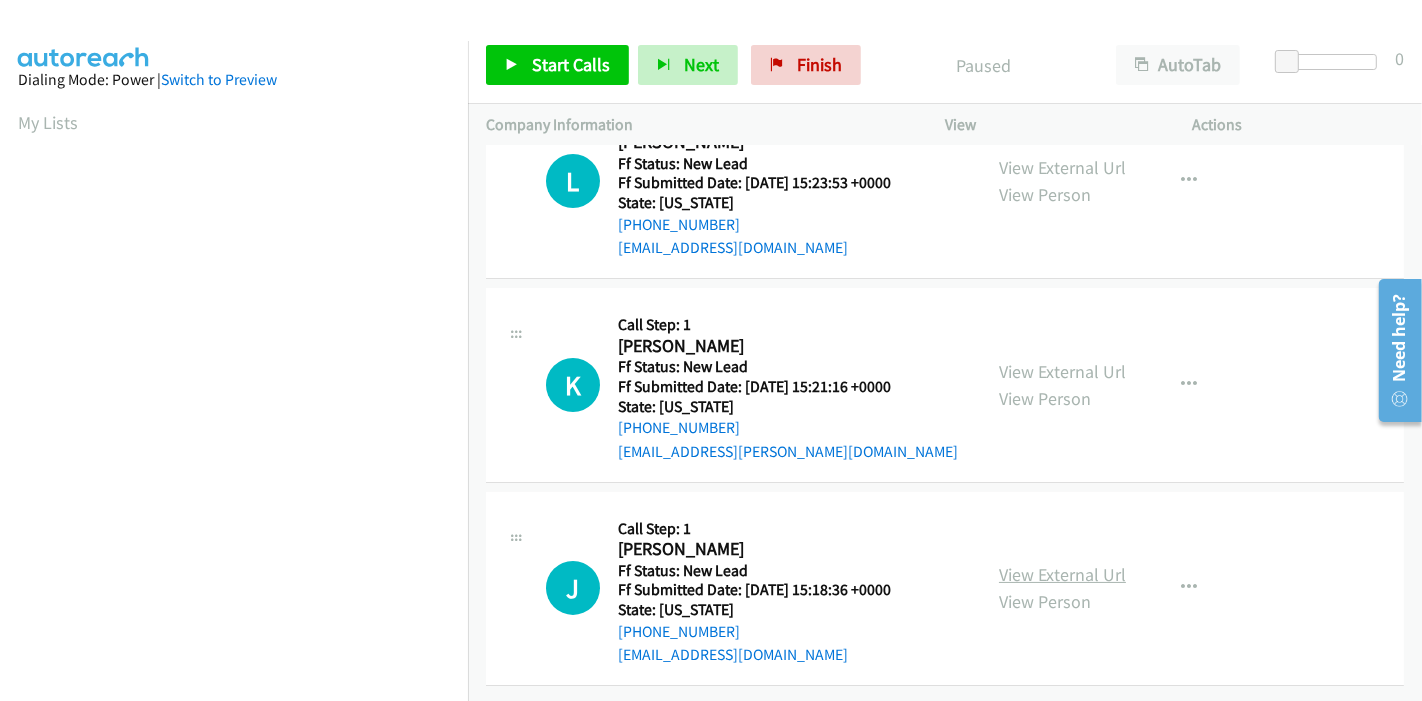 click on "View External Url" at bounding box center [1062, 574] 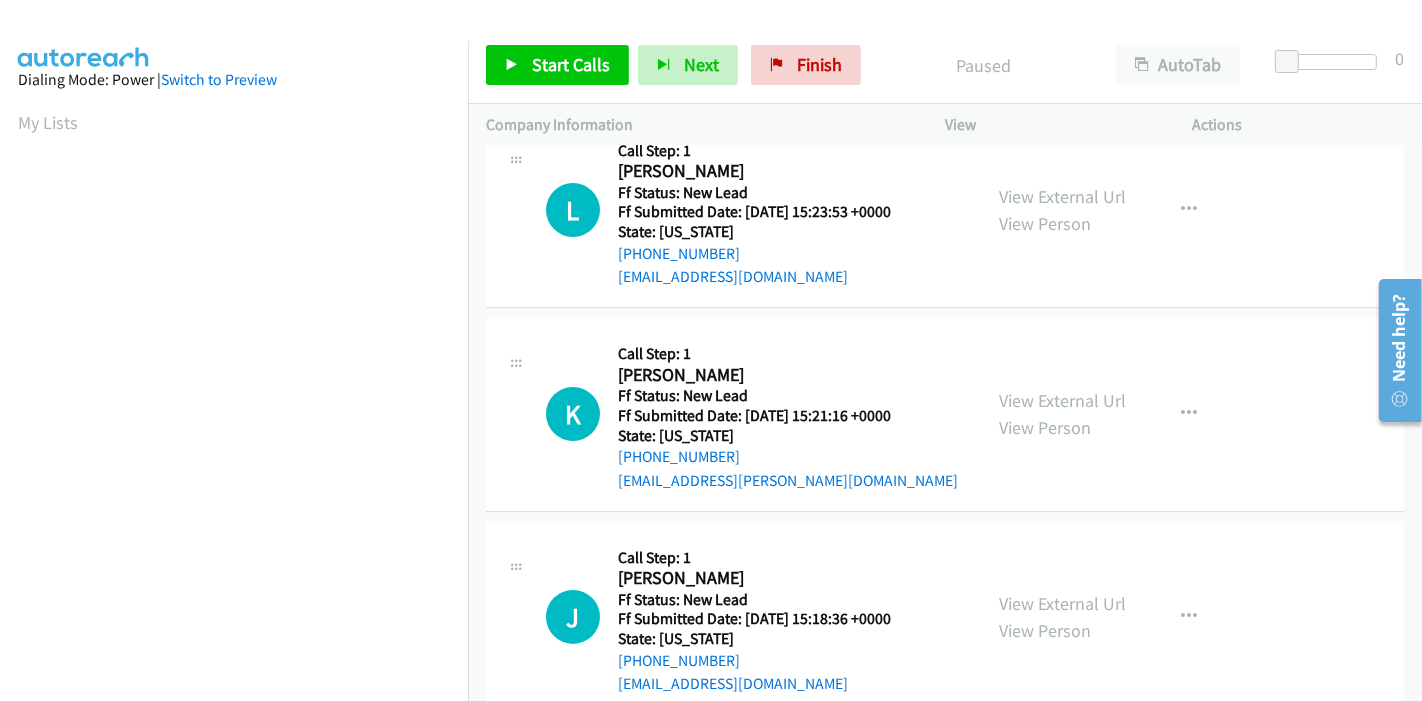 scroll, scrollTop: 0, scrollLeft: 0, axis: both 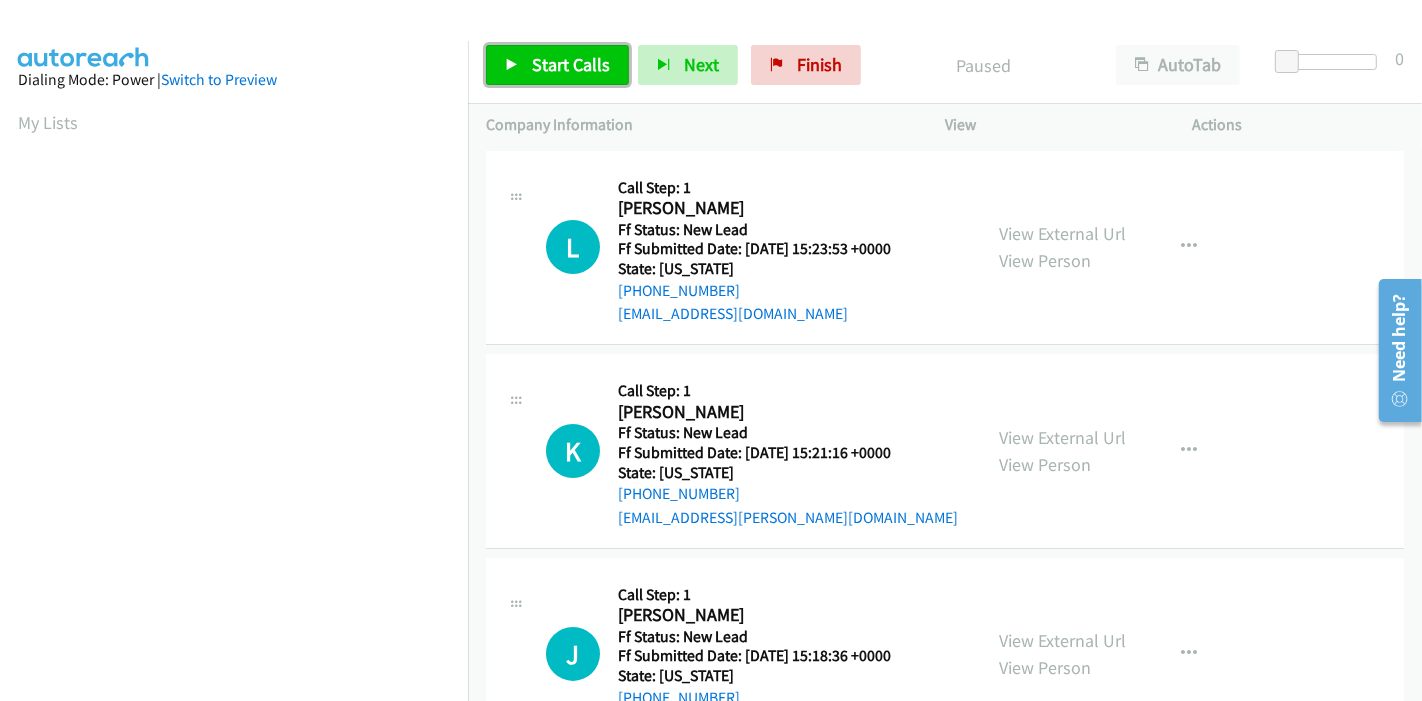 click on "Start Calls" at bounding box center (571, 64) 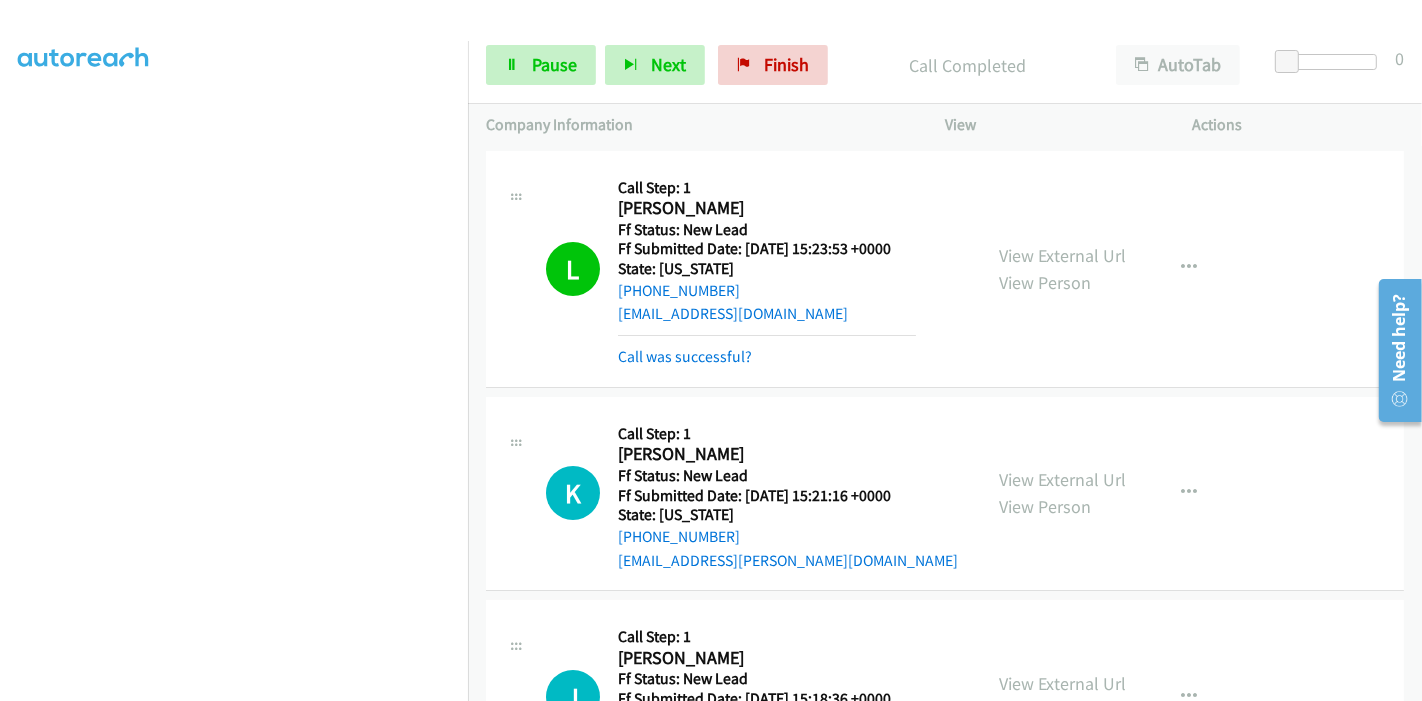 scroll, scrollTop: 200, scrollLeft: 0, axis: vertical 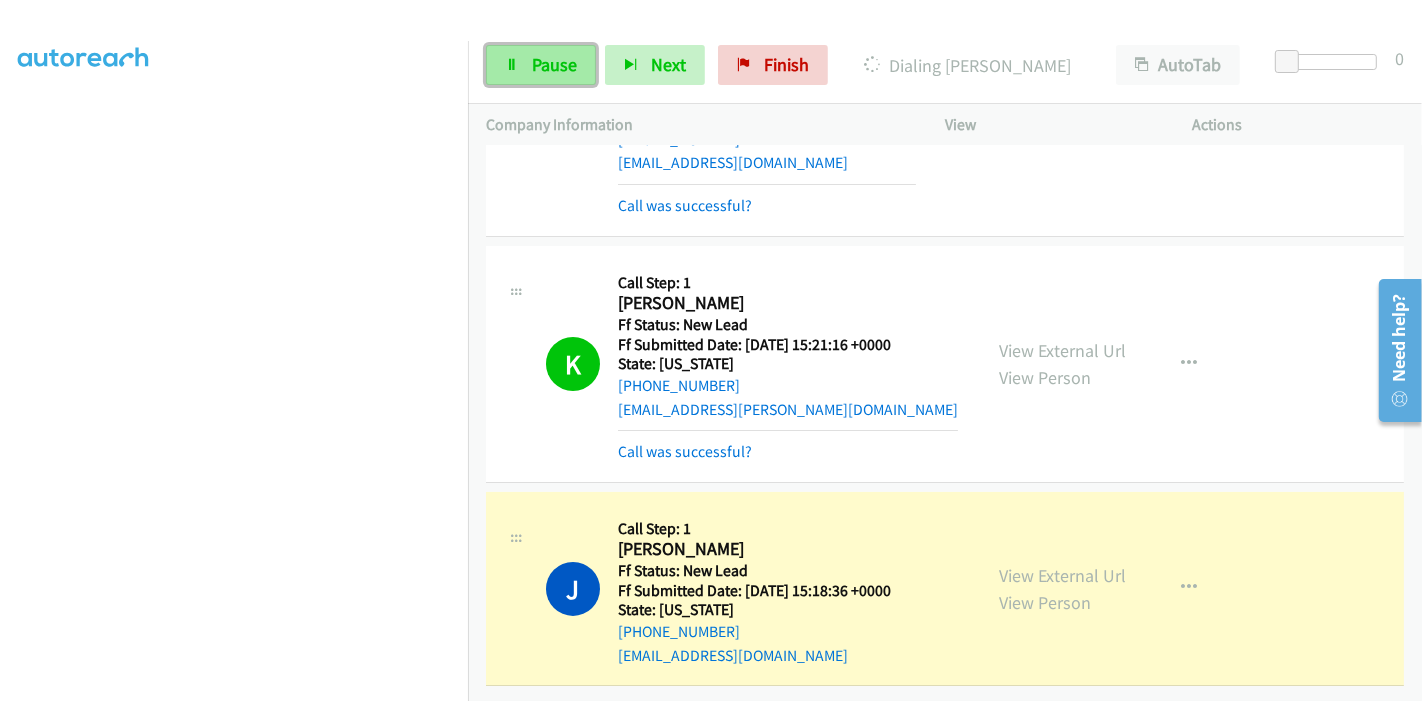 click on "Pause" at bounding box center (554, 64) 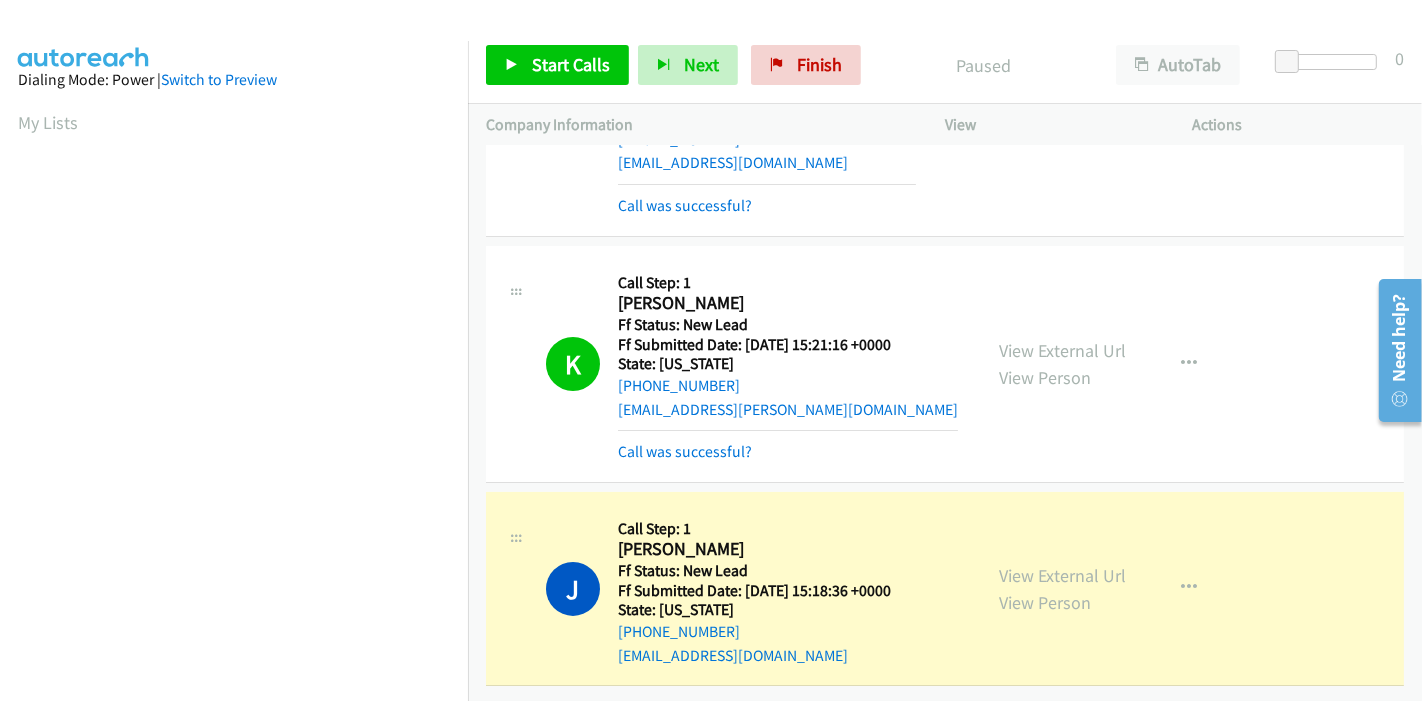 scroll, scrollTop: 422, scrollLeft: 0, axis: vertical 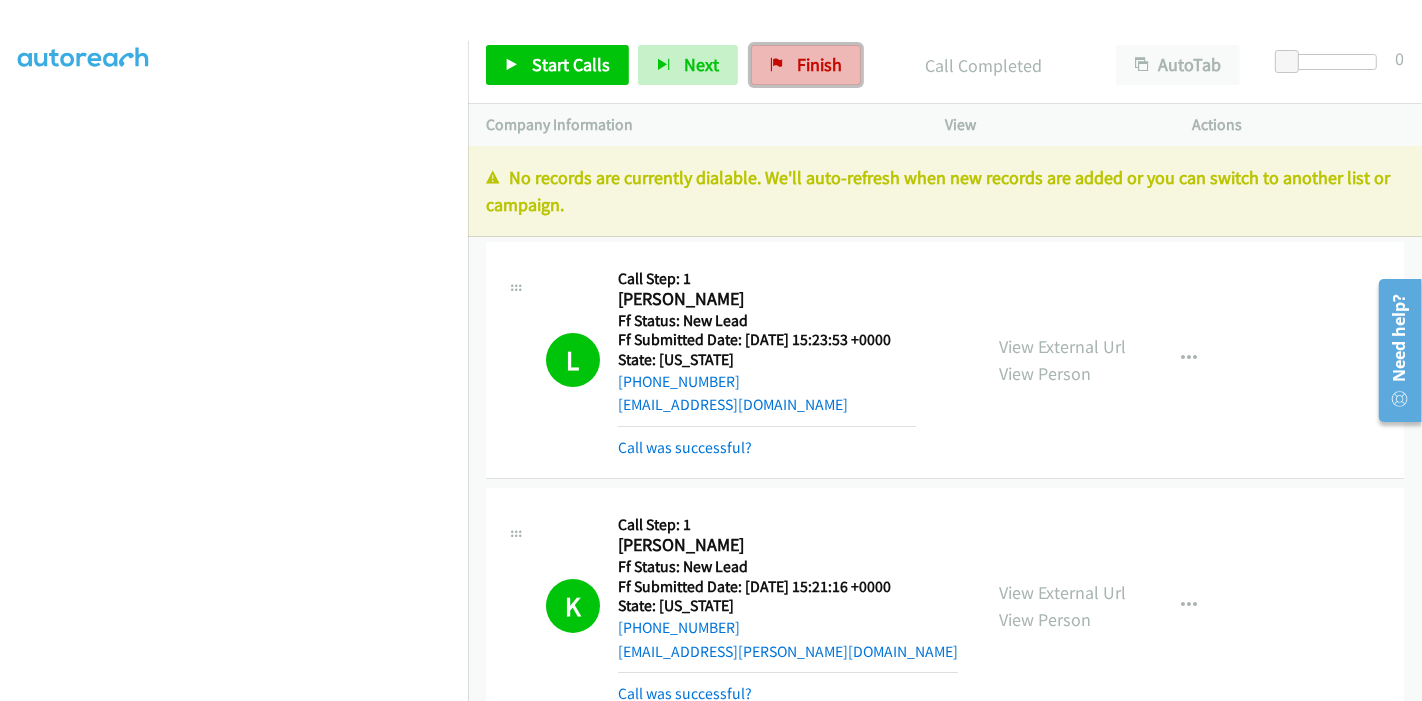click on "Finish" at bounding box center [806, 65] 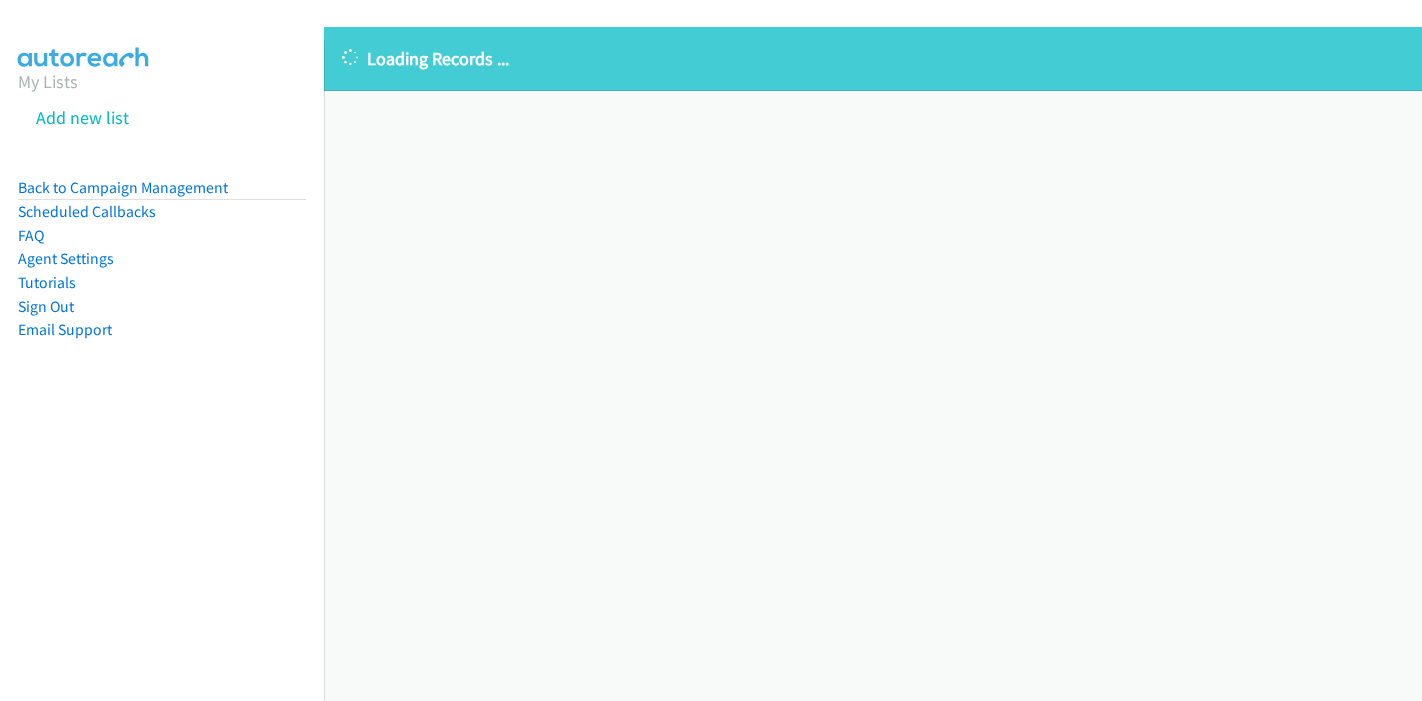 scroll, scrollTop: 0, scrollLeft: 0, axis: both 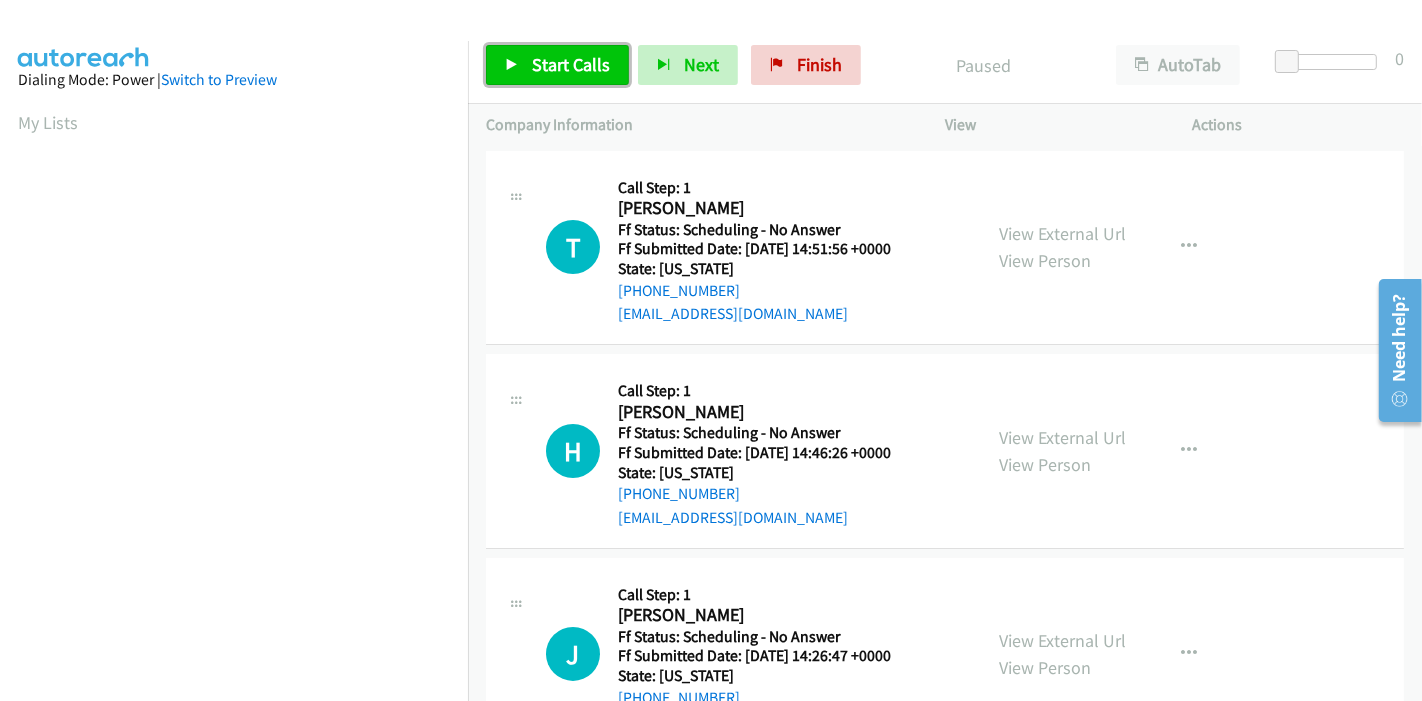 click on "Start Calls" at bounding box center (571, 64) 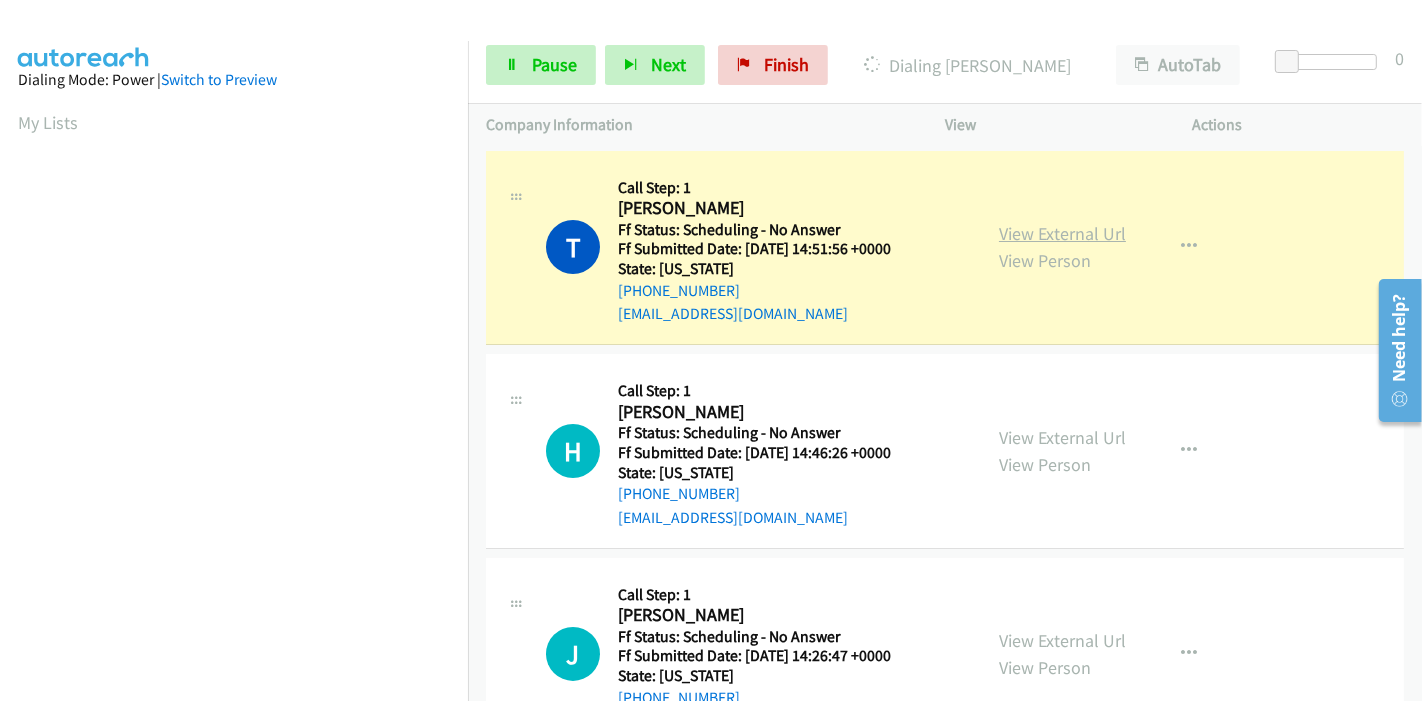 click on "View External Url" at bounding box center [1062, 233] 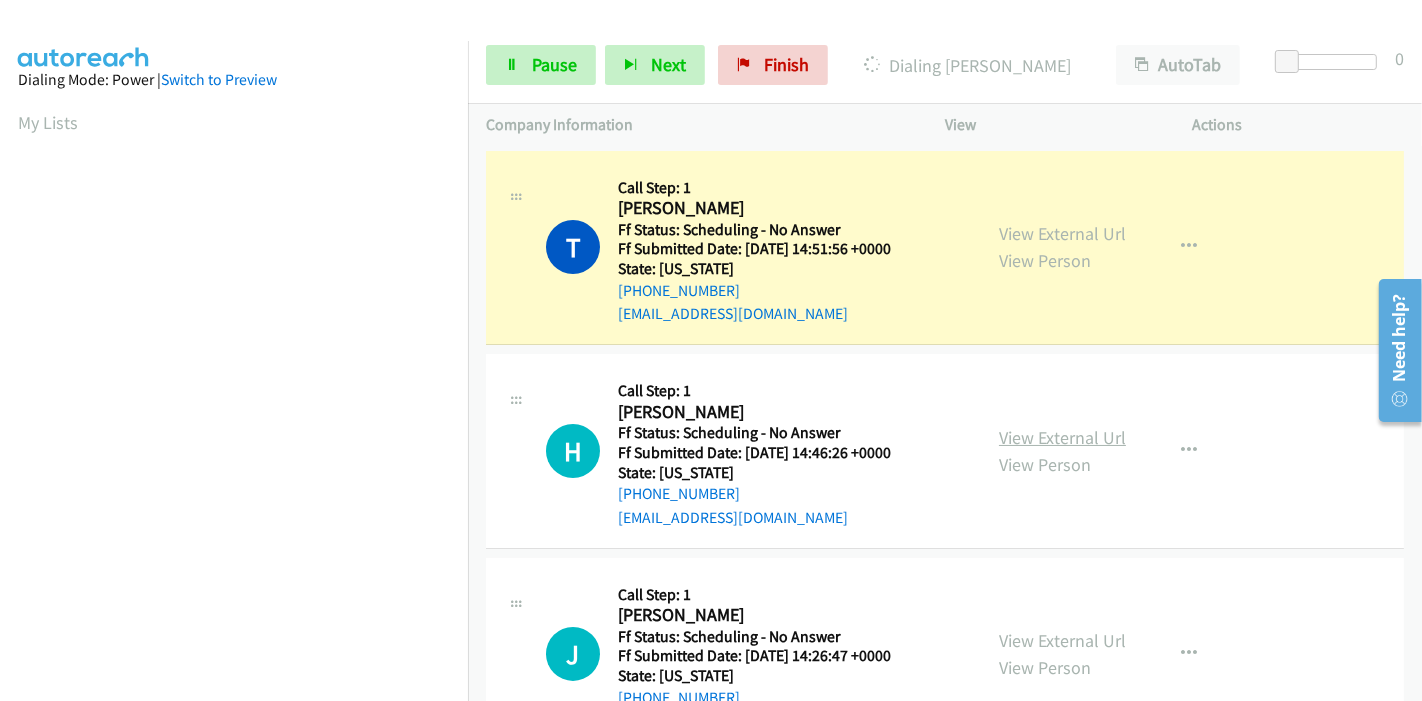 click on "View External Url" at bounding box center (1062, 437) 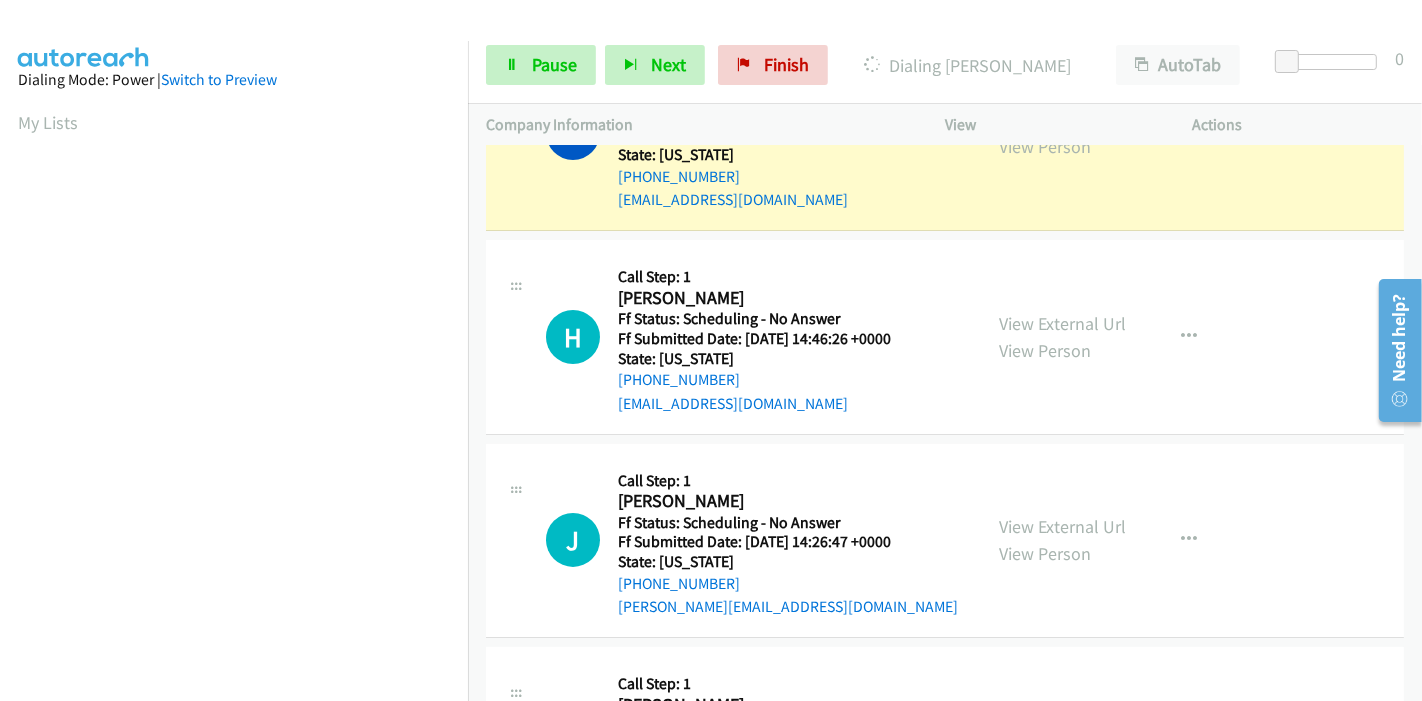 scroll, scrollTop: 222, scrollLeft: 0, axis: vertical 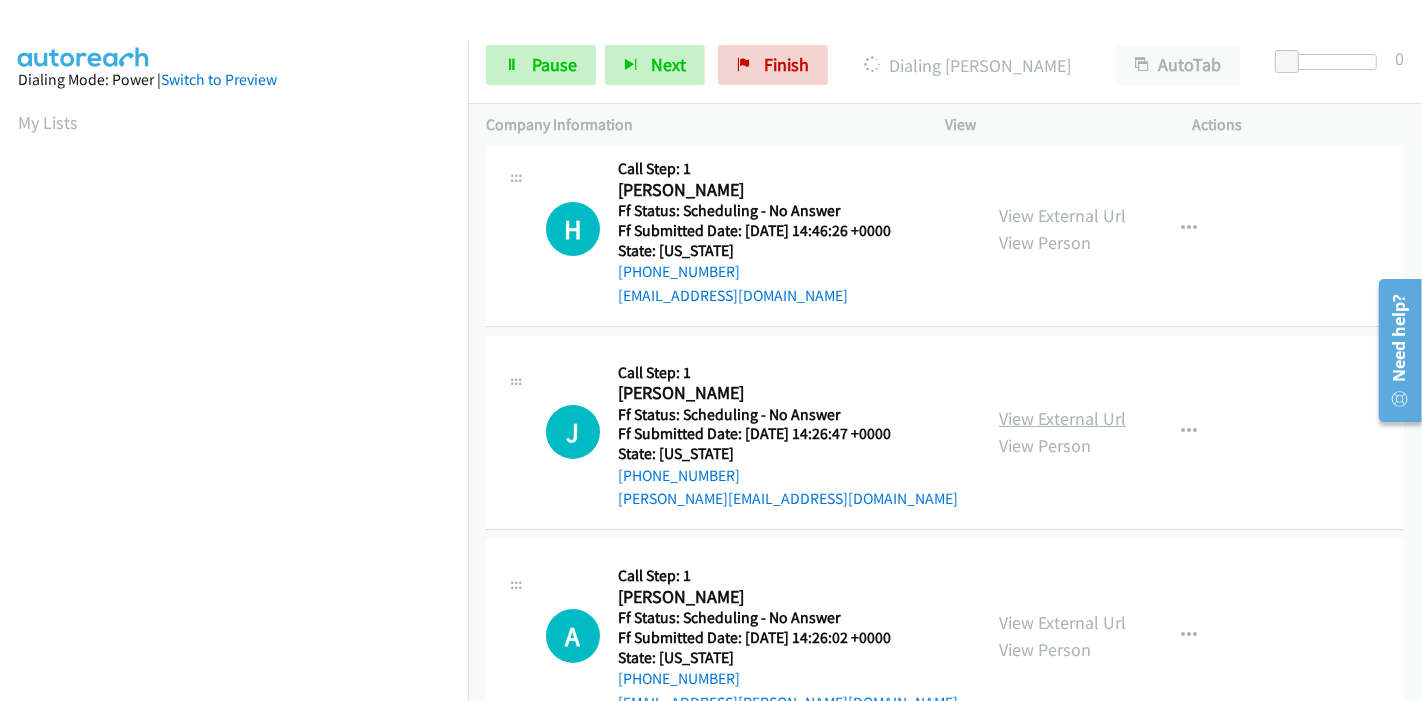 click on "View External Url" at bounding box center [1062, 418] 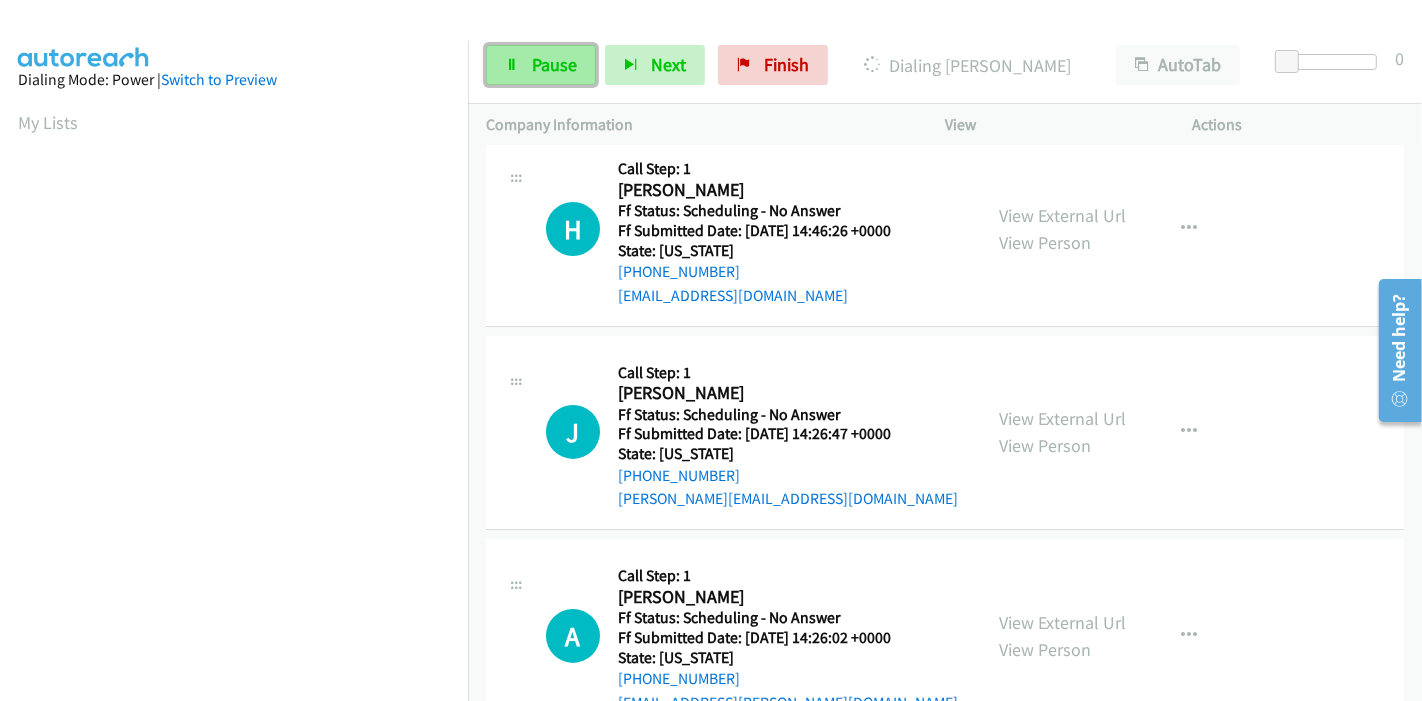 click on "Pause" at bounding box center (554, 64) 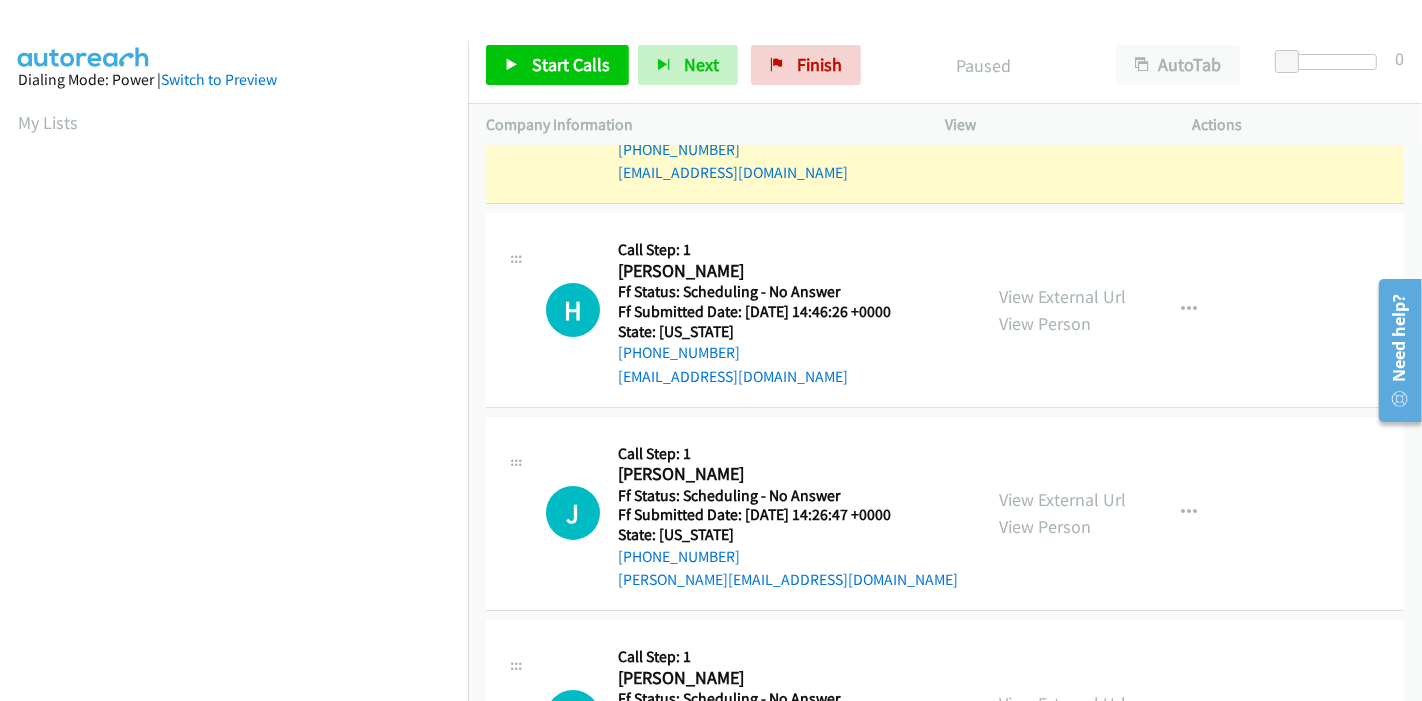 scroll, scrollTop: 0, scrollLeft: 0, axis: both 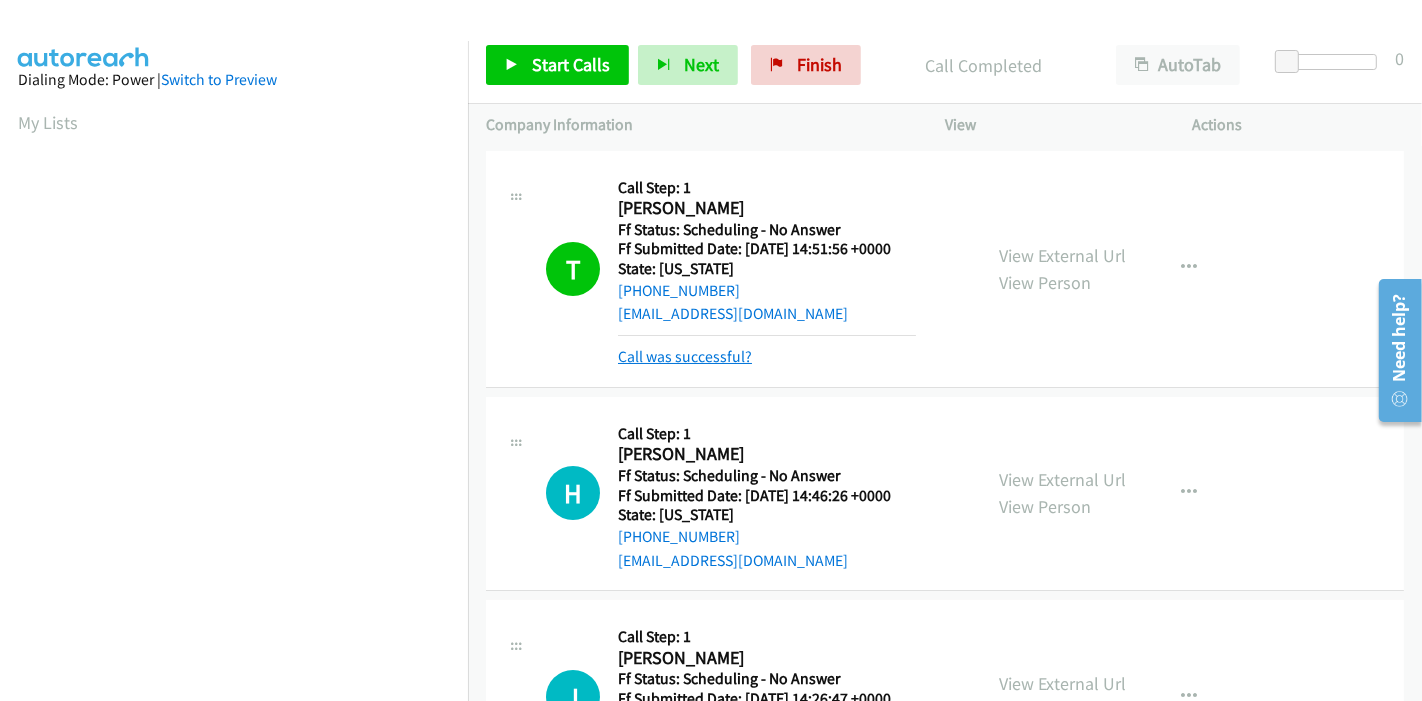 click on "Call was successful?" at bounding box center (685, 356) 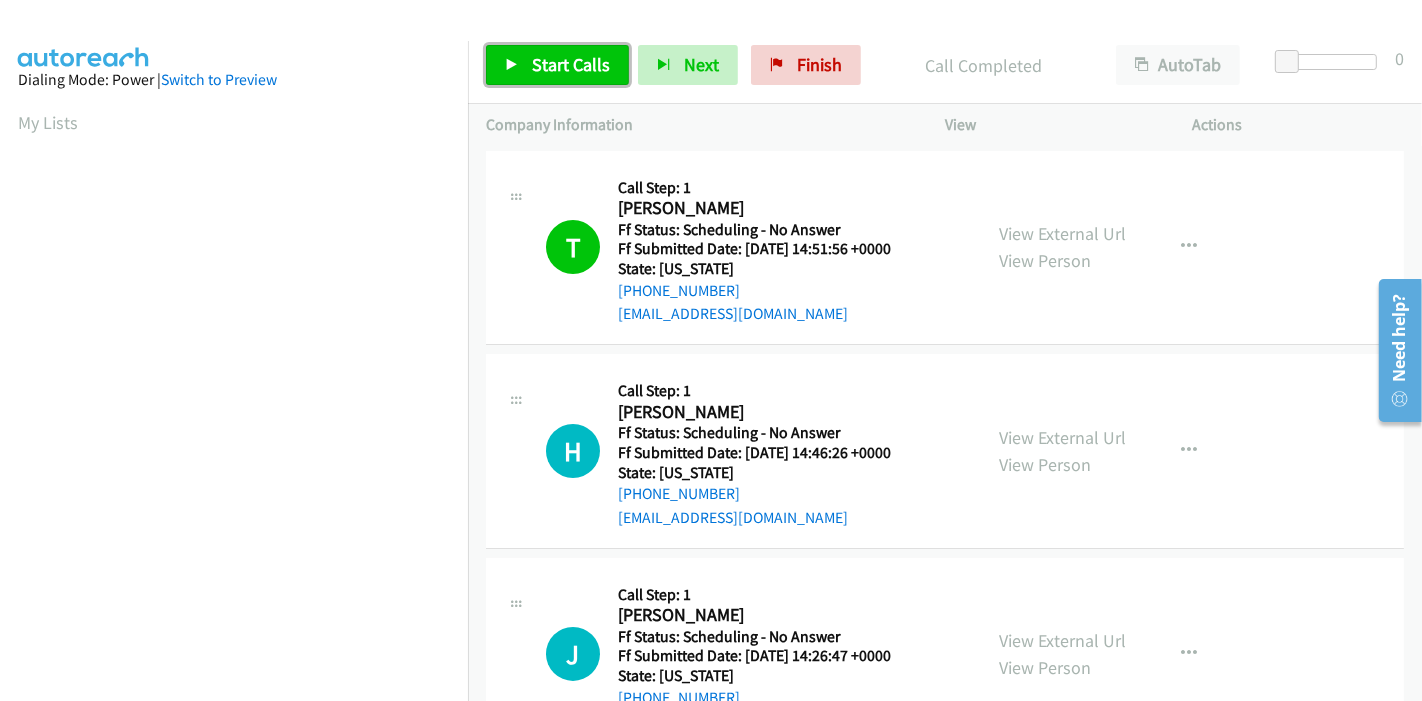 click on "Start Calls" at bounding box center [571, 64] 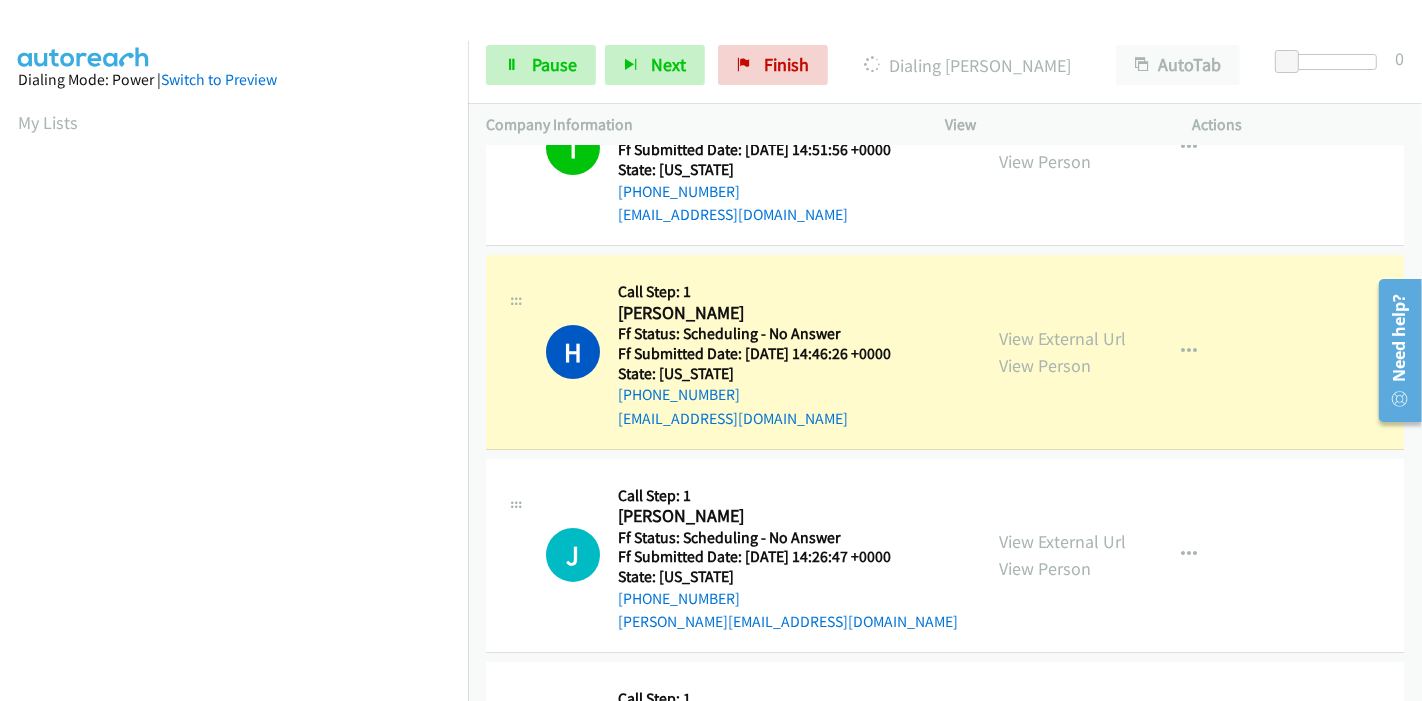 scroll, scrollTop: 222, scrollLeft: 0, axis: vertical 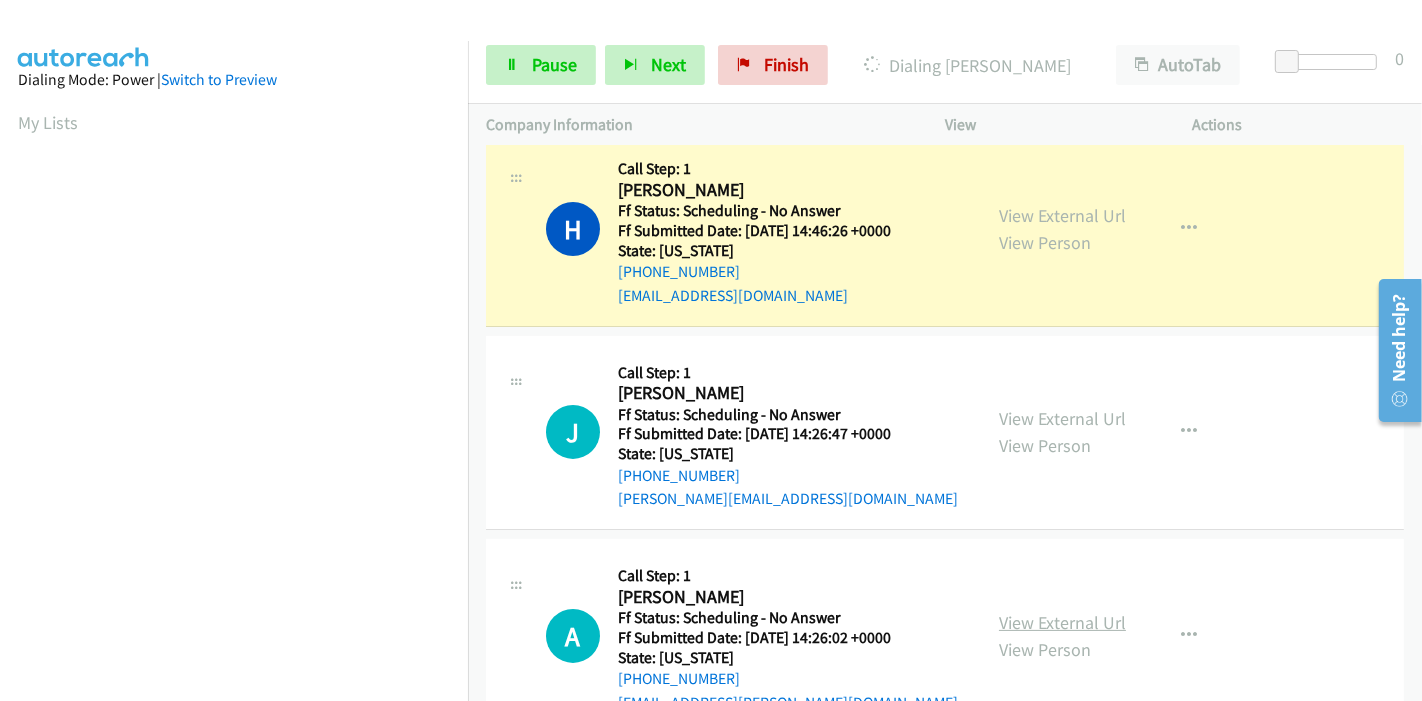 click on "View External Url" at bounding box center (1062, 622) 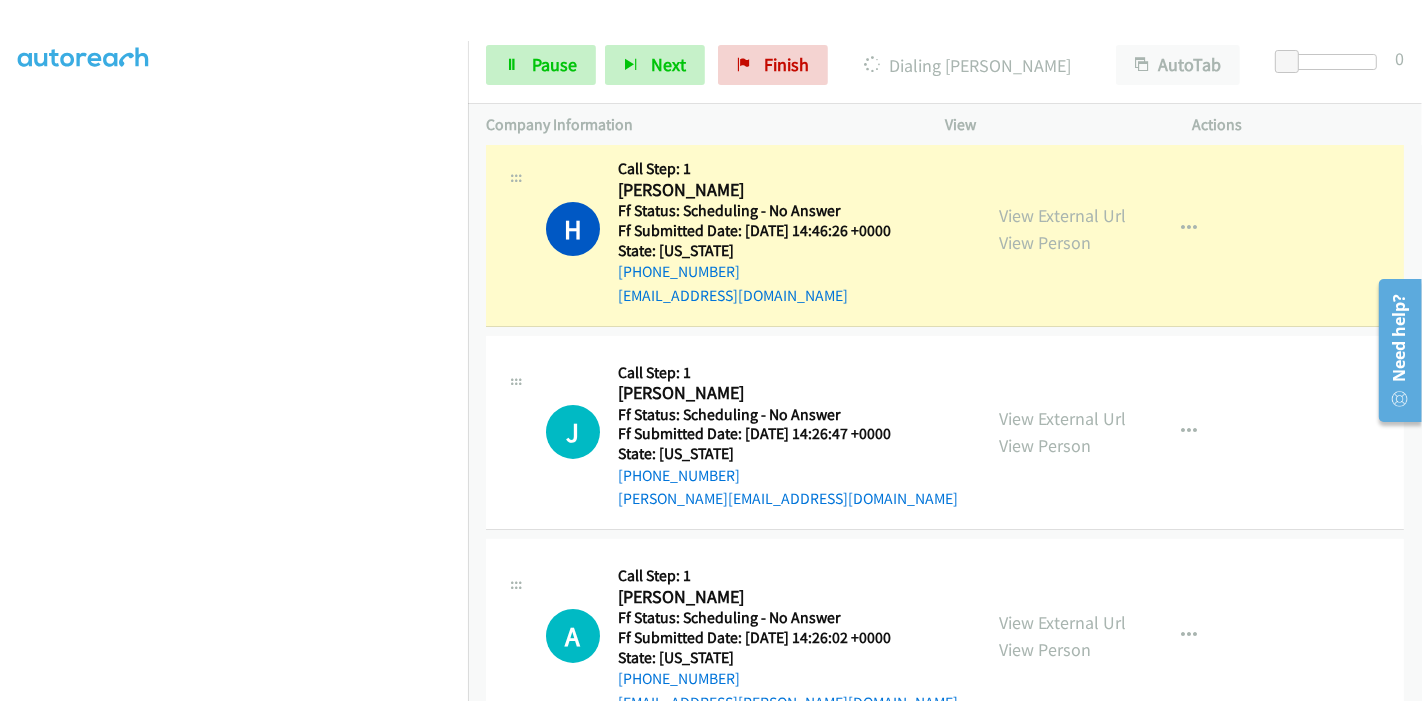 scroll, scrollTop: 422, scrollLeft: 0, axis: vertical 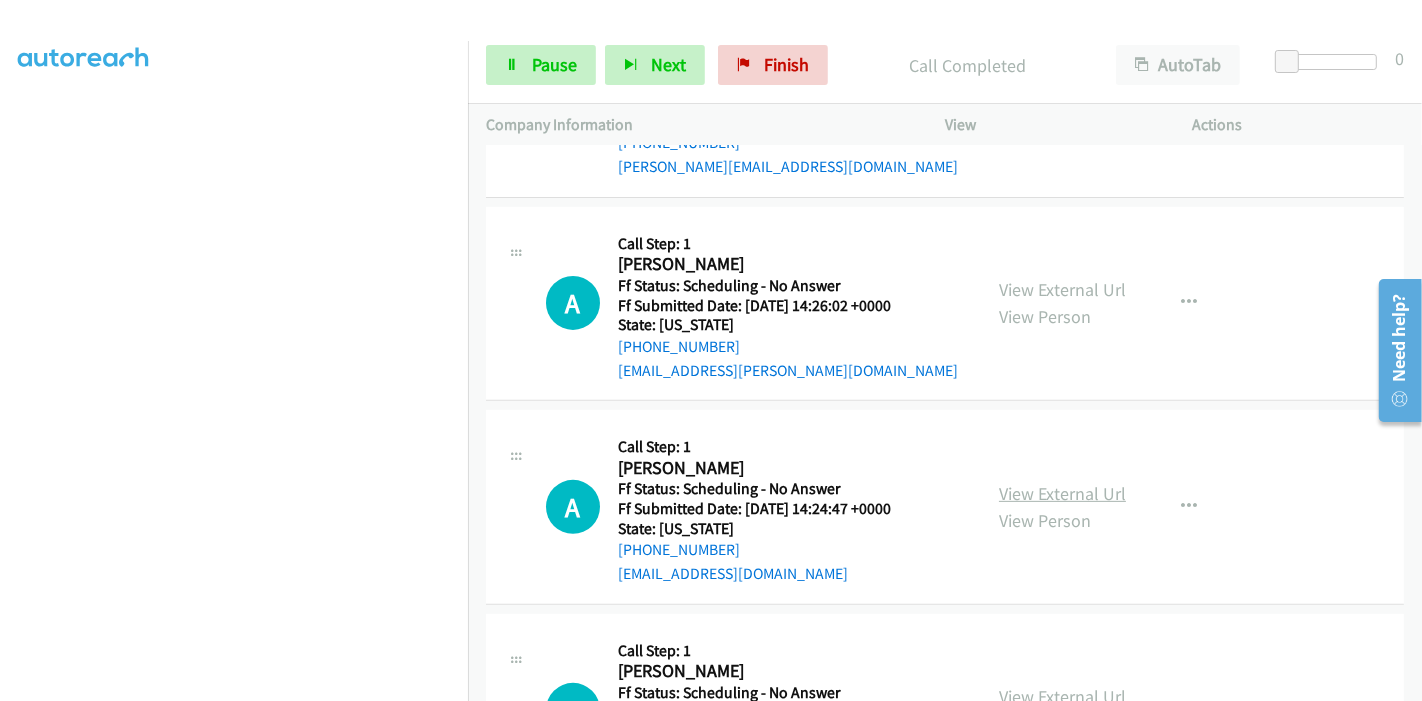 click on "View External Url" at bounding box center (1062, 493) 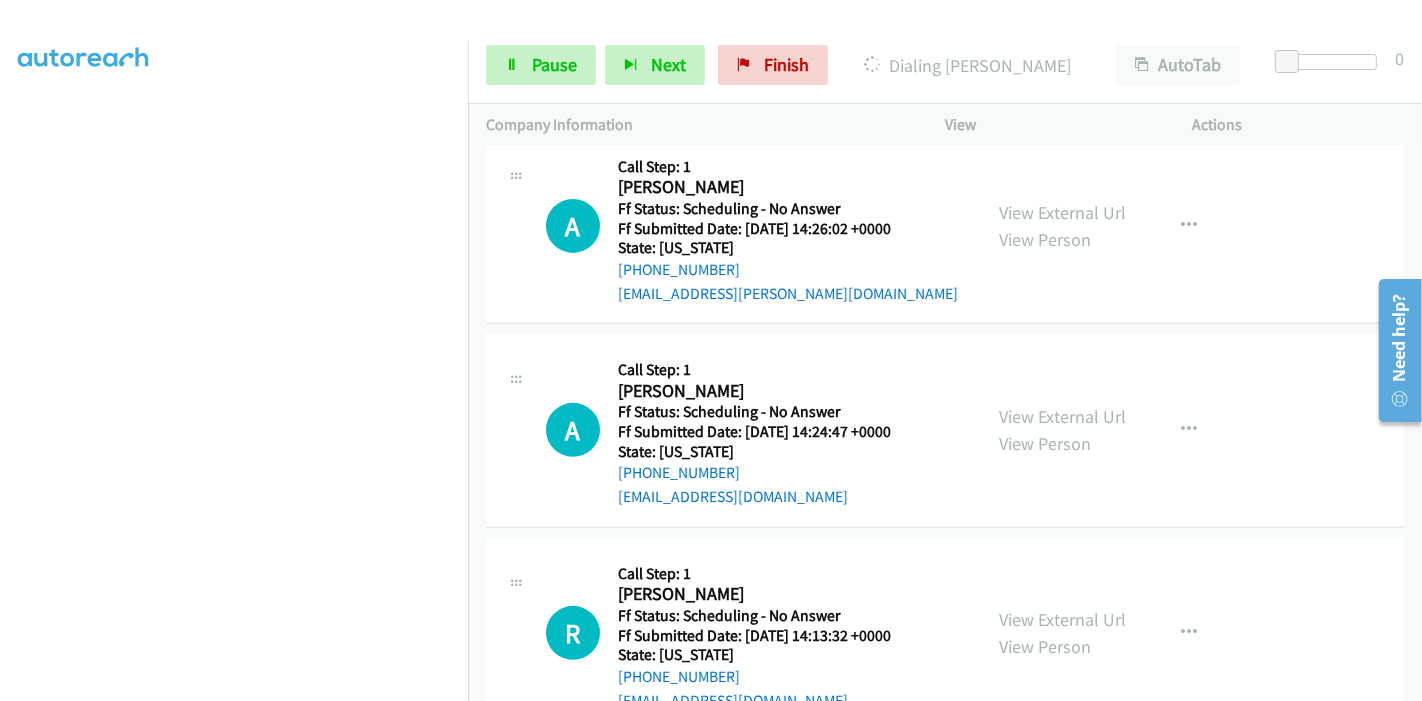scroll, scrollTop: 708, scrollLeft: 0, axis: vertical 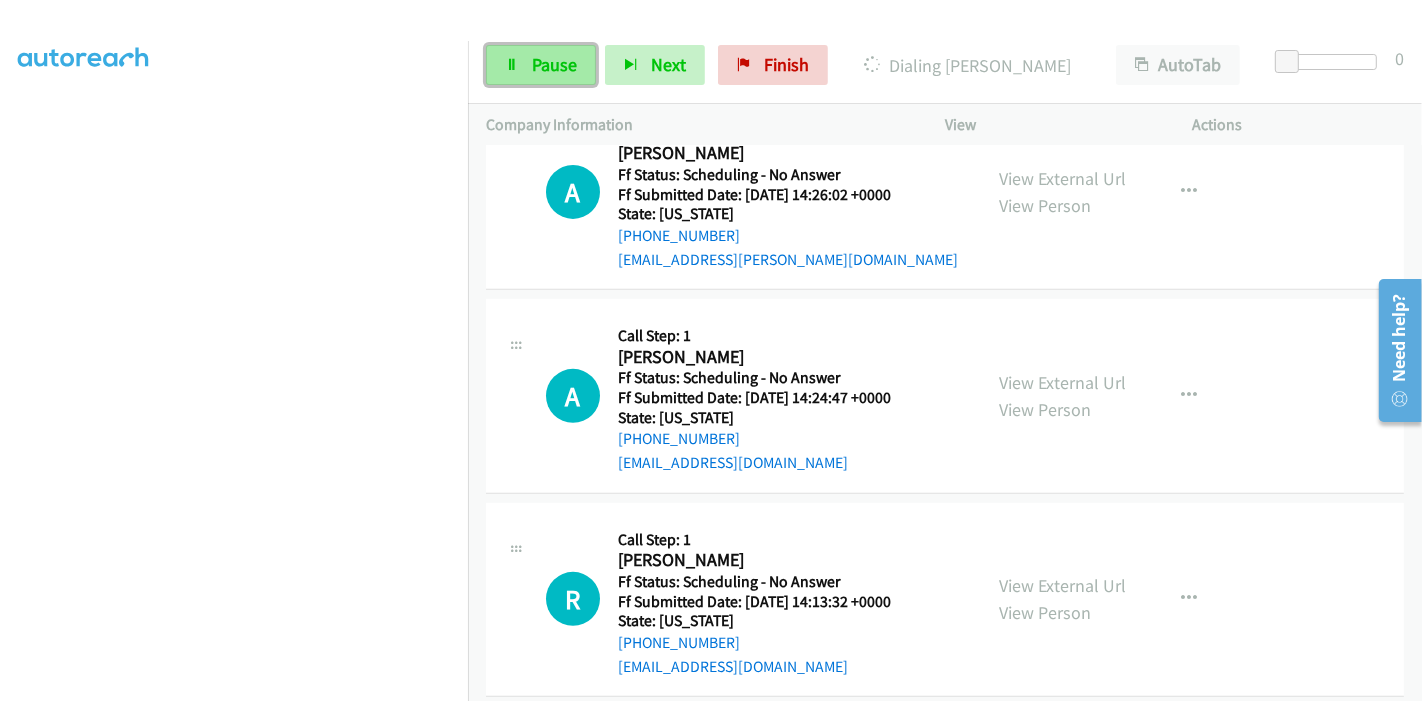 click on "Pause" at bounding box center [541, 65] 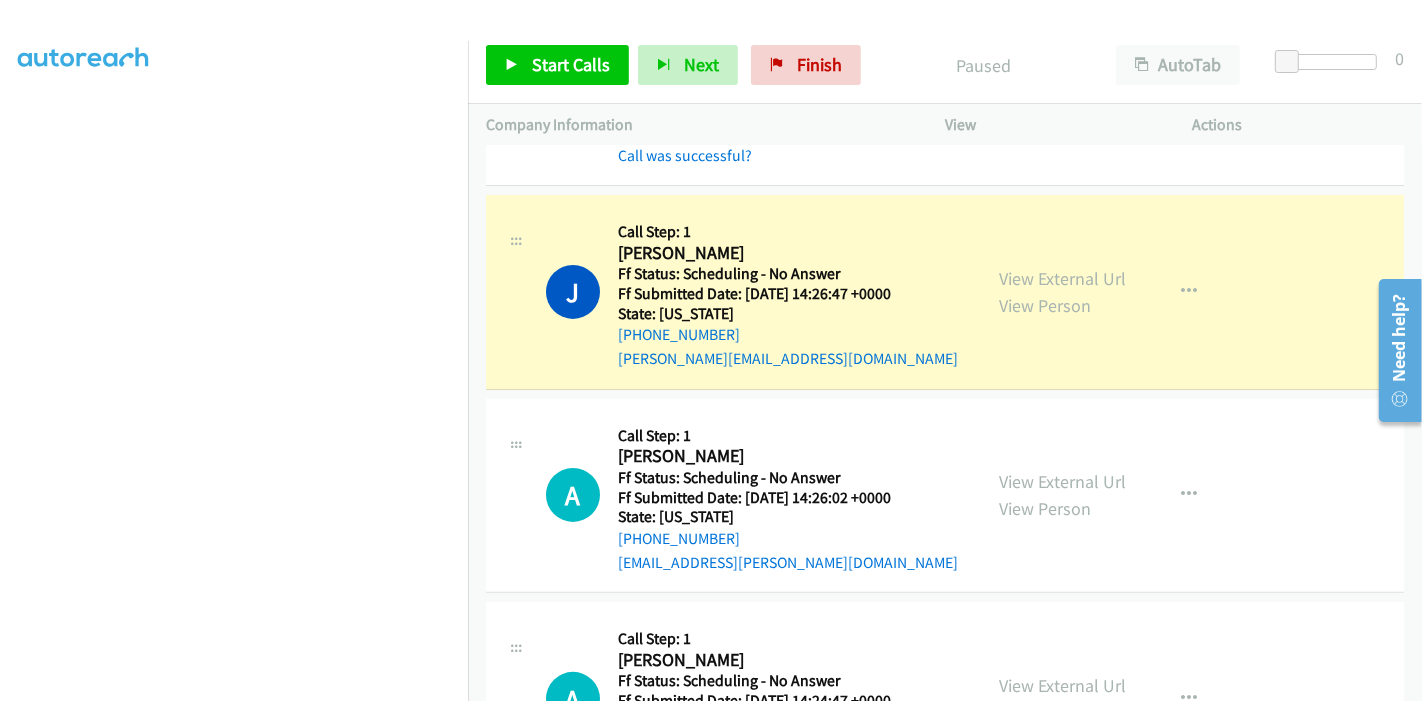 scroll, scrollTop: 375, scrollLeft: 0, axis: vertical 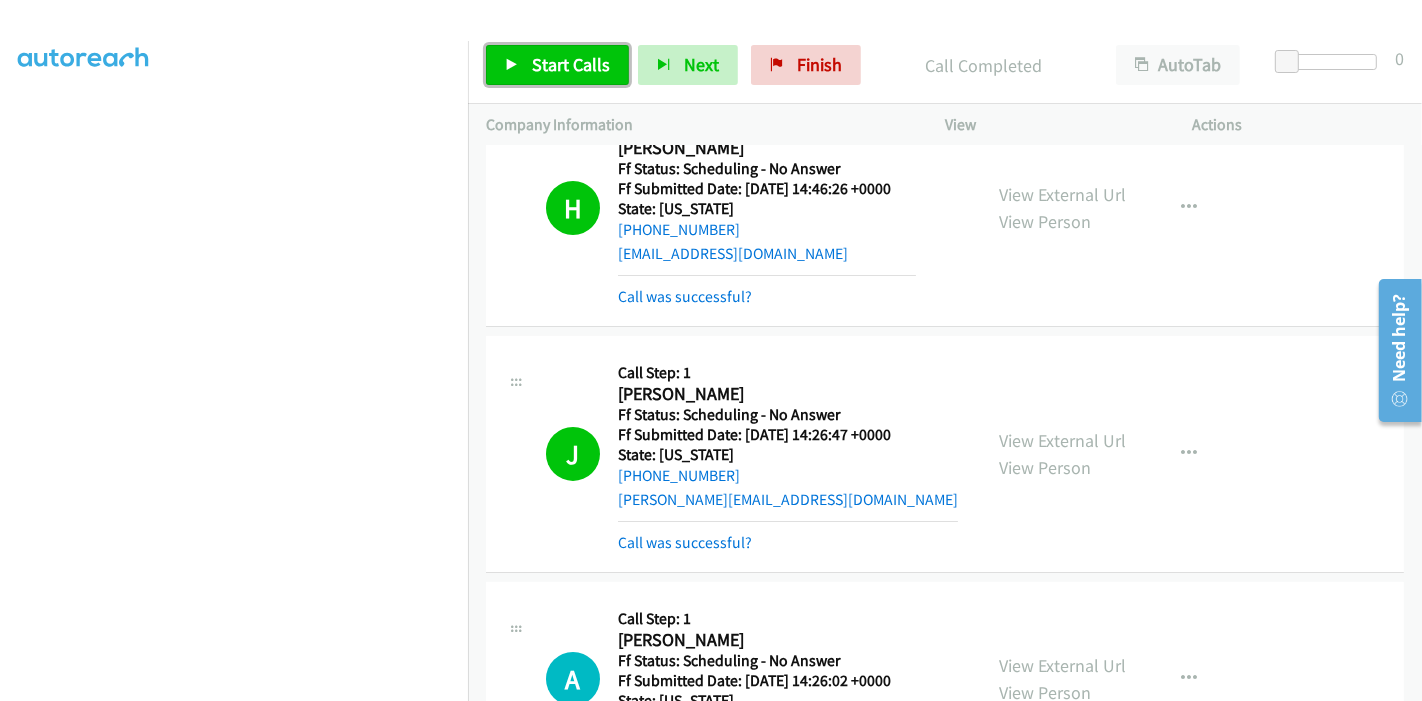 click on "Start Calls" at bounding box center [571, 64] 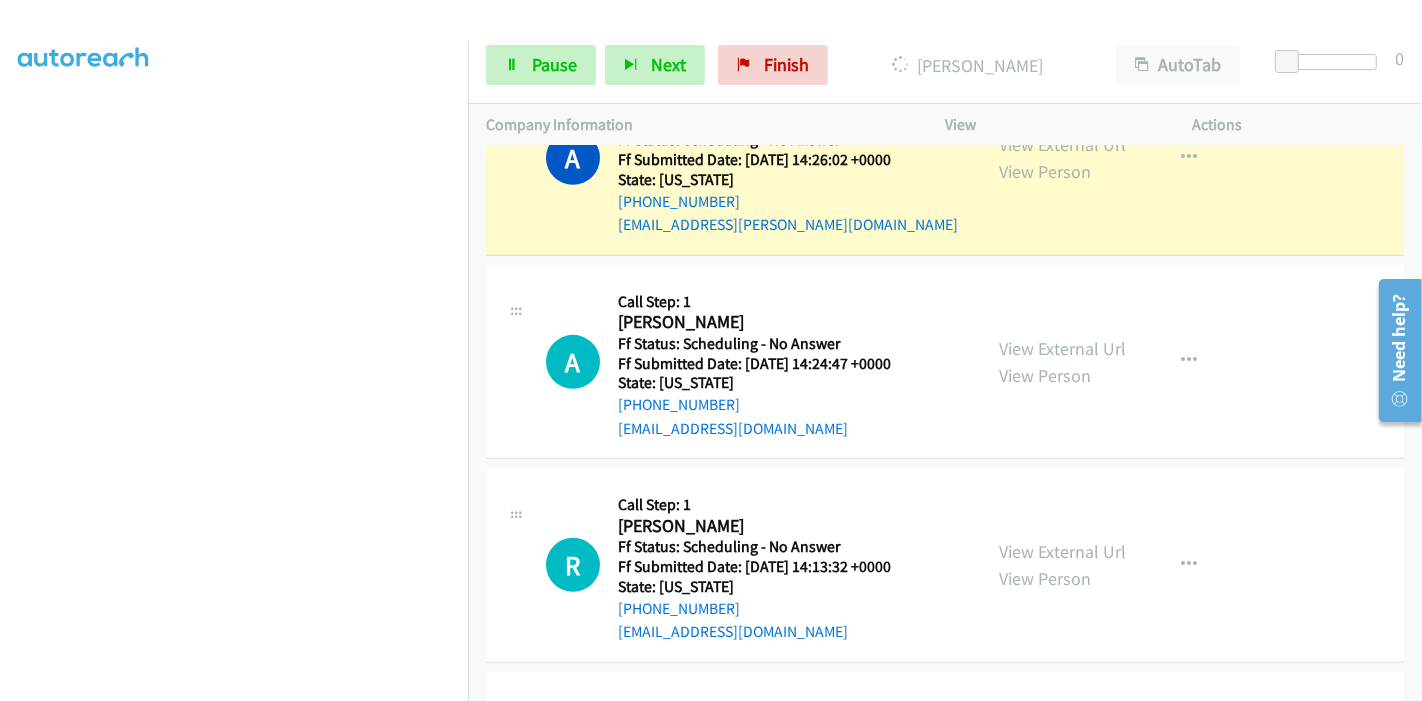 scroll, scrollTop: 820, scrollLeft: 0, axis: vertical 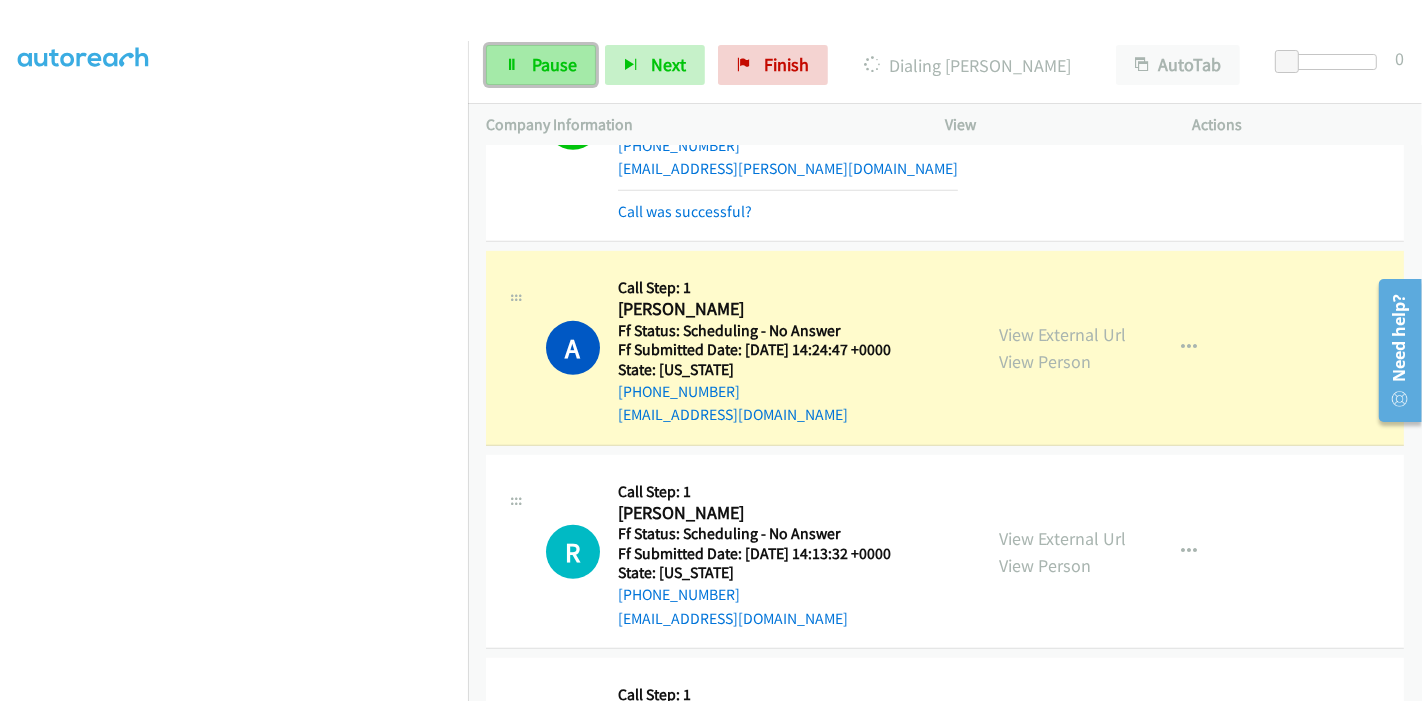click on "Pause" at bounding box center (541, 65) 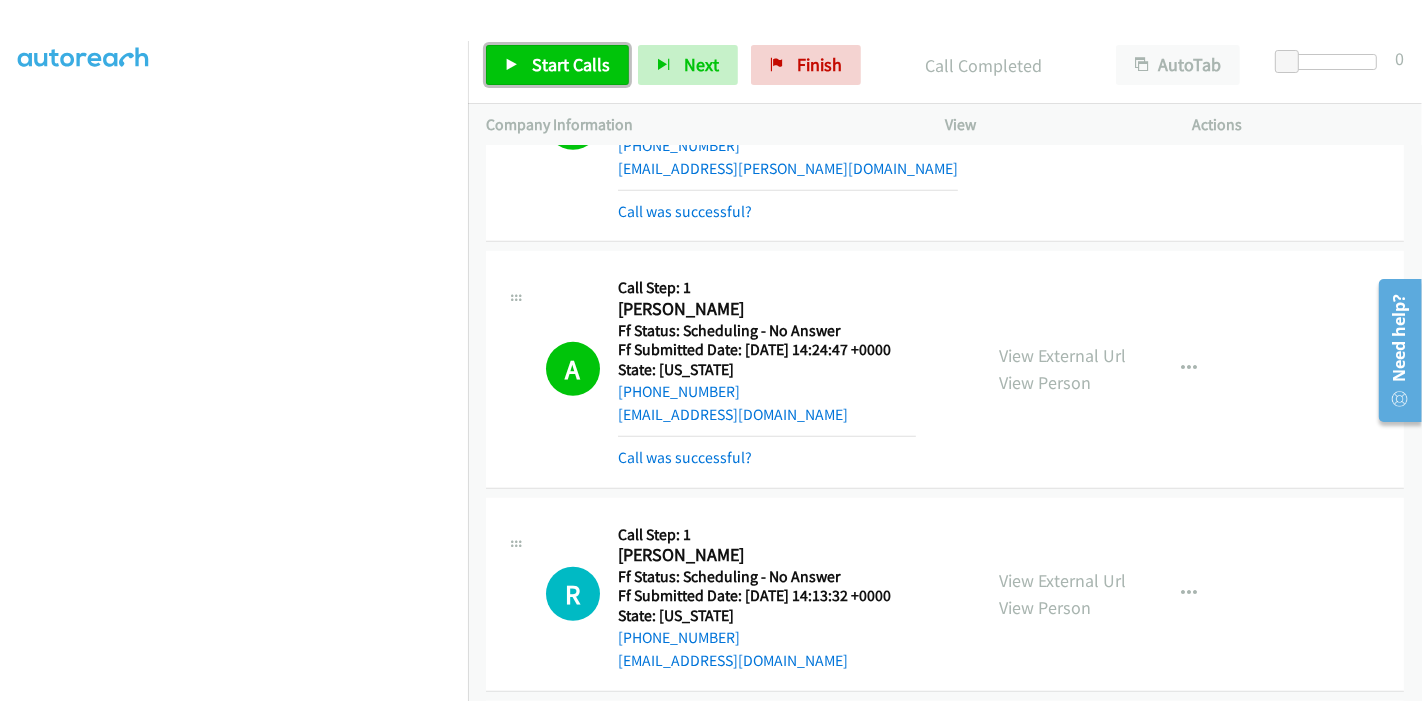 click on "Start Calls" at bounding box center (571, 64) 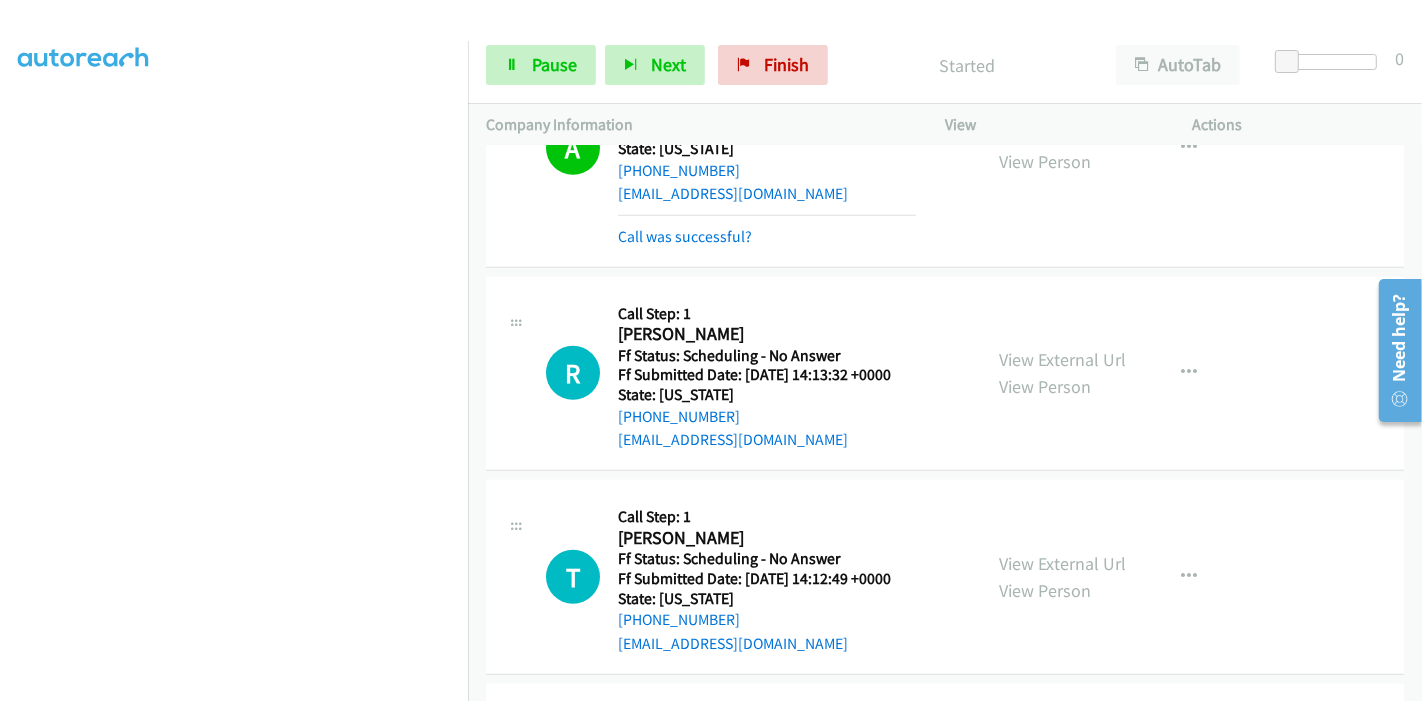scroll, scrollTop: 1063, scrollLeft: 0, axis: vertical 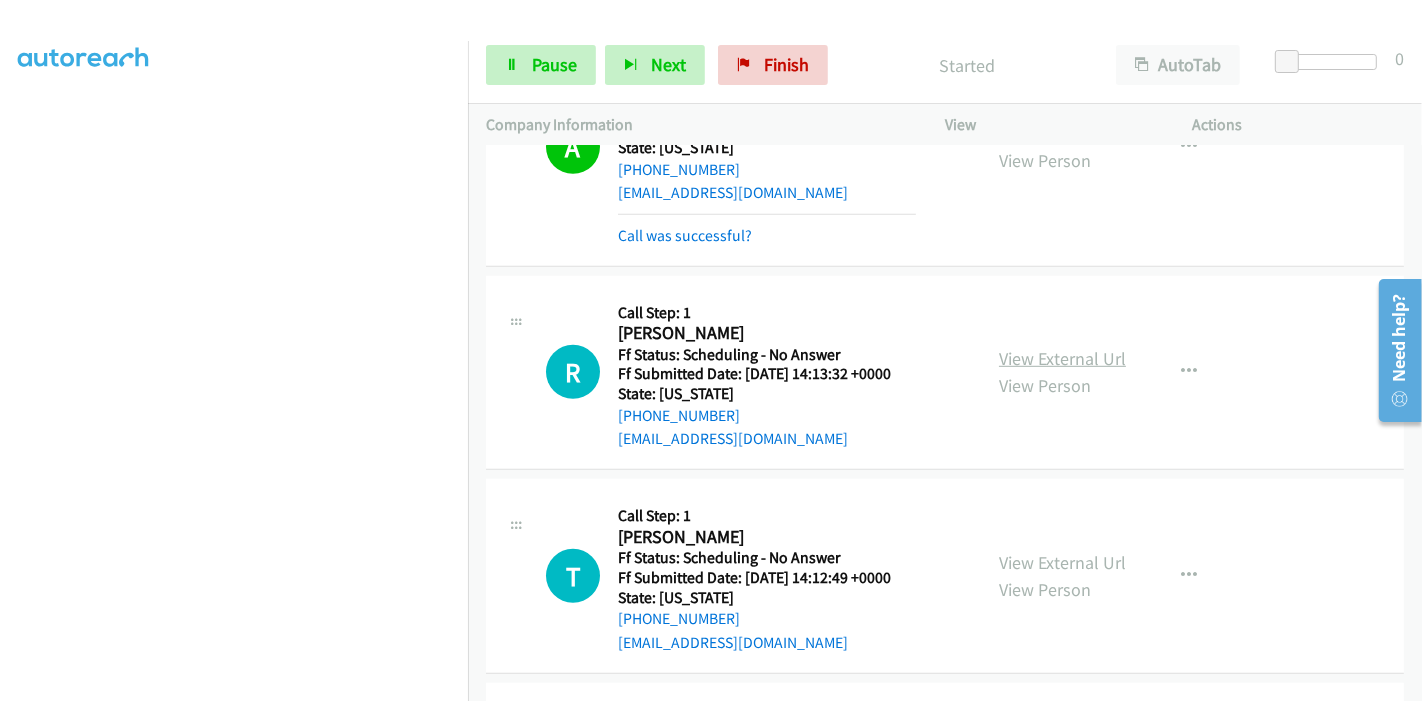 click on "View External Url" at bounding box center [1062, 358] 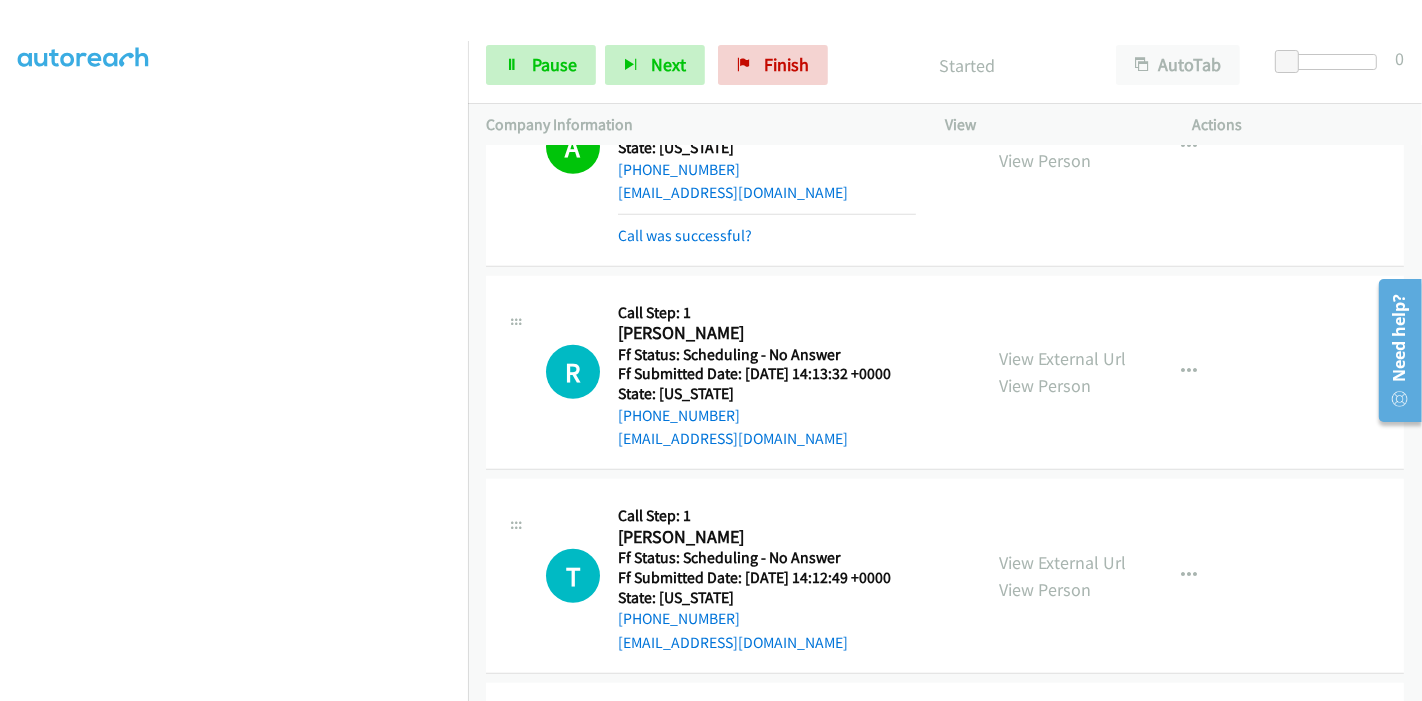scroll, scrollTop: 1174, scrollLeft: 0, axis: vertical 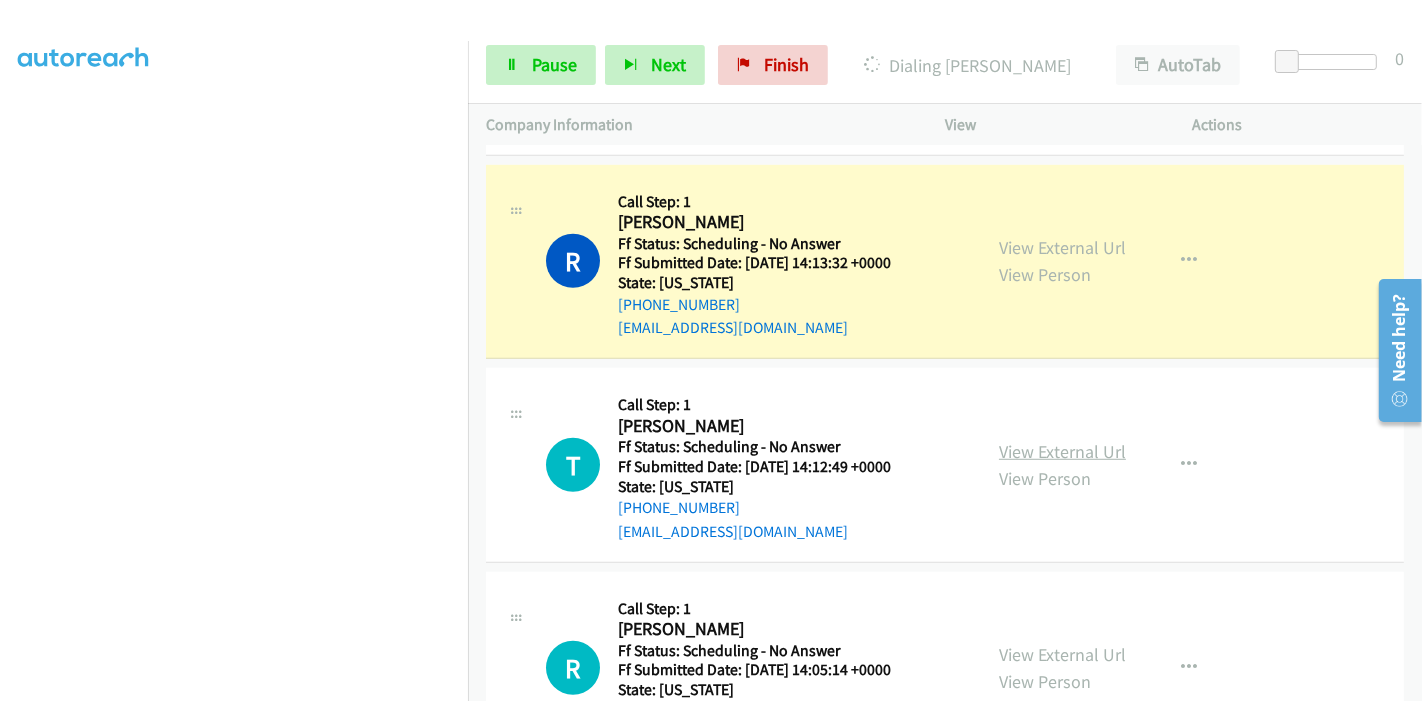 click on "View External Url" at bounding box center (1062, 451) 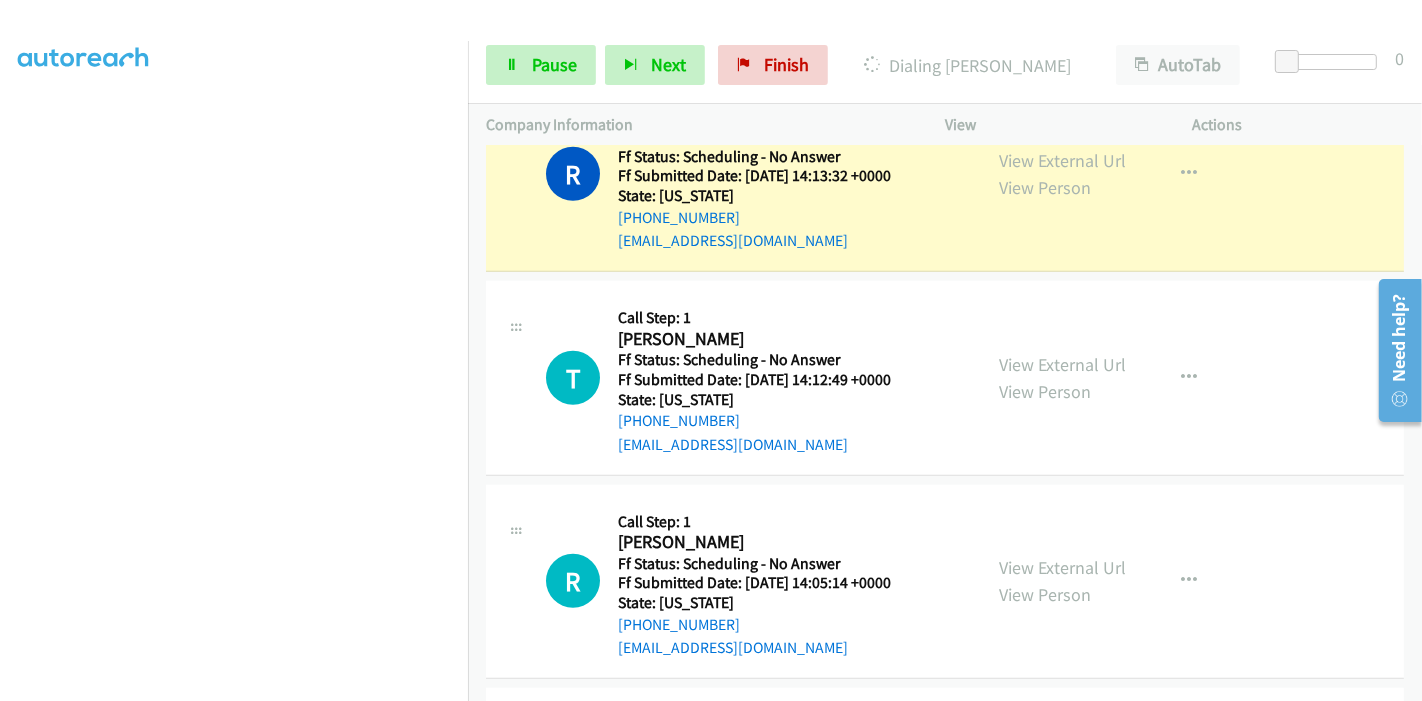 scroll, scrollTop: 1397, scrollLeft: 0, axis: vertical 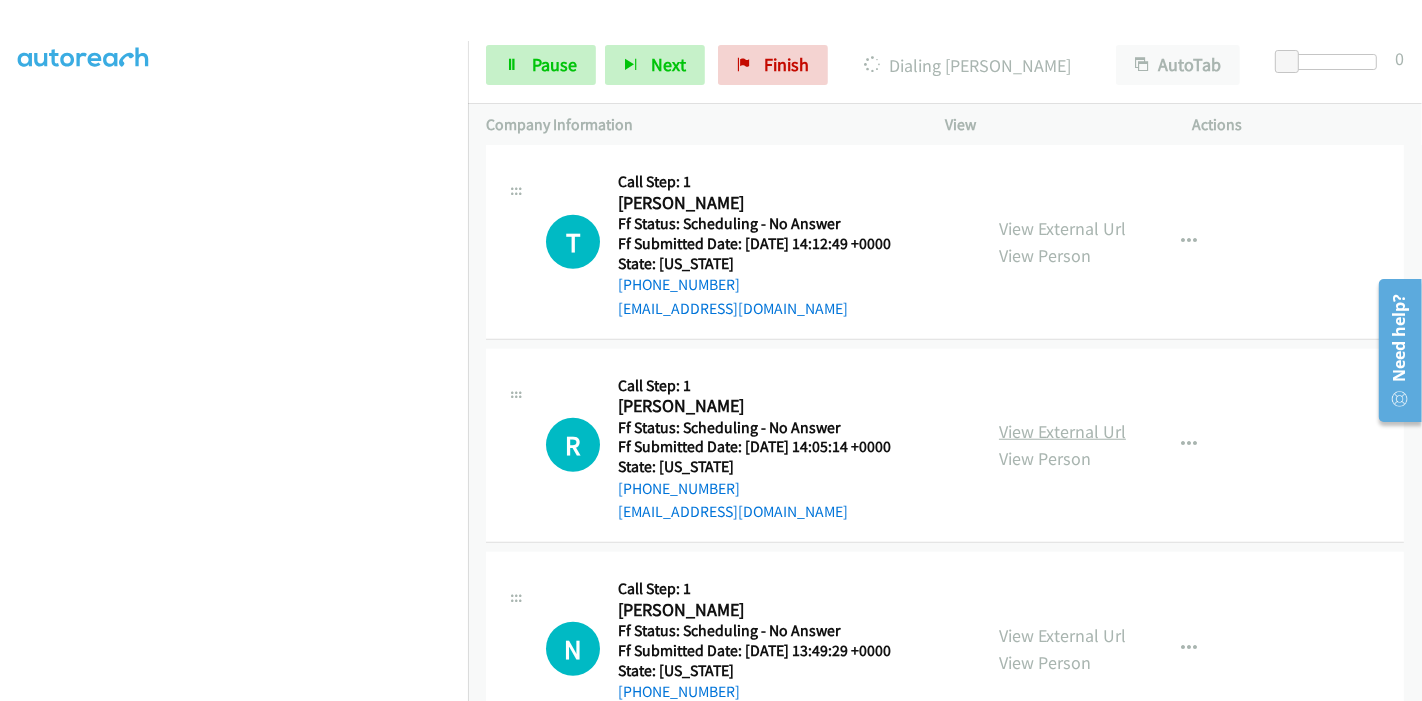 click on "View External Url" at bounding box center [1062, 431] 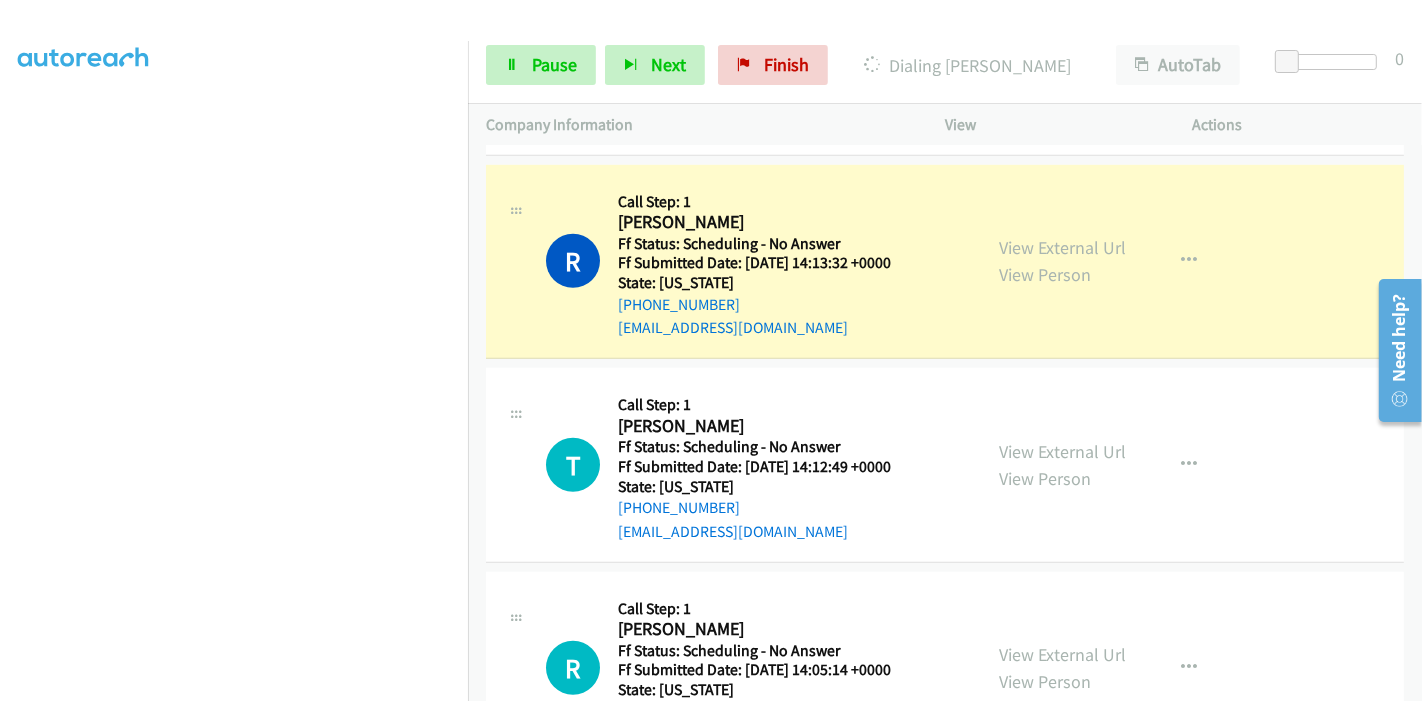 scroll, scrollTop: 1174, scrollLeft: 0, axis: vertical 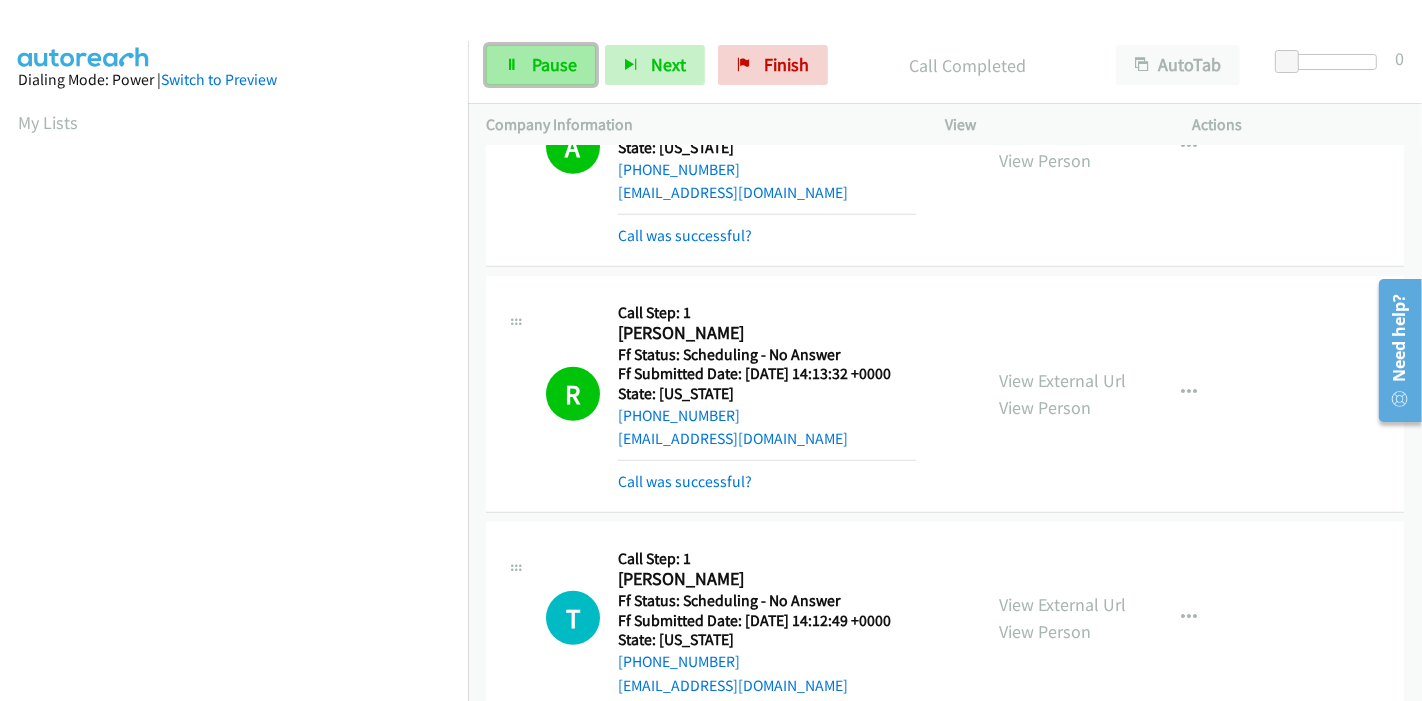 click on "Pause" at bounding box center (554, 64) 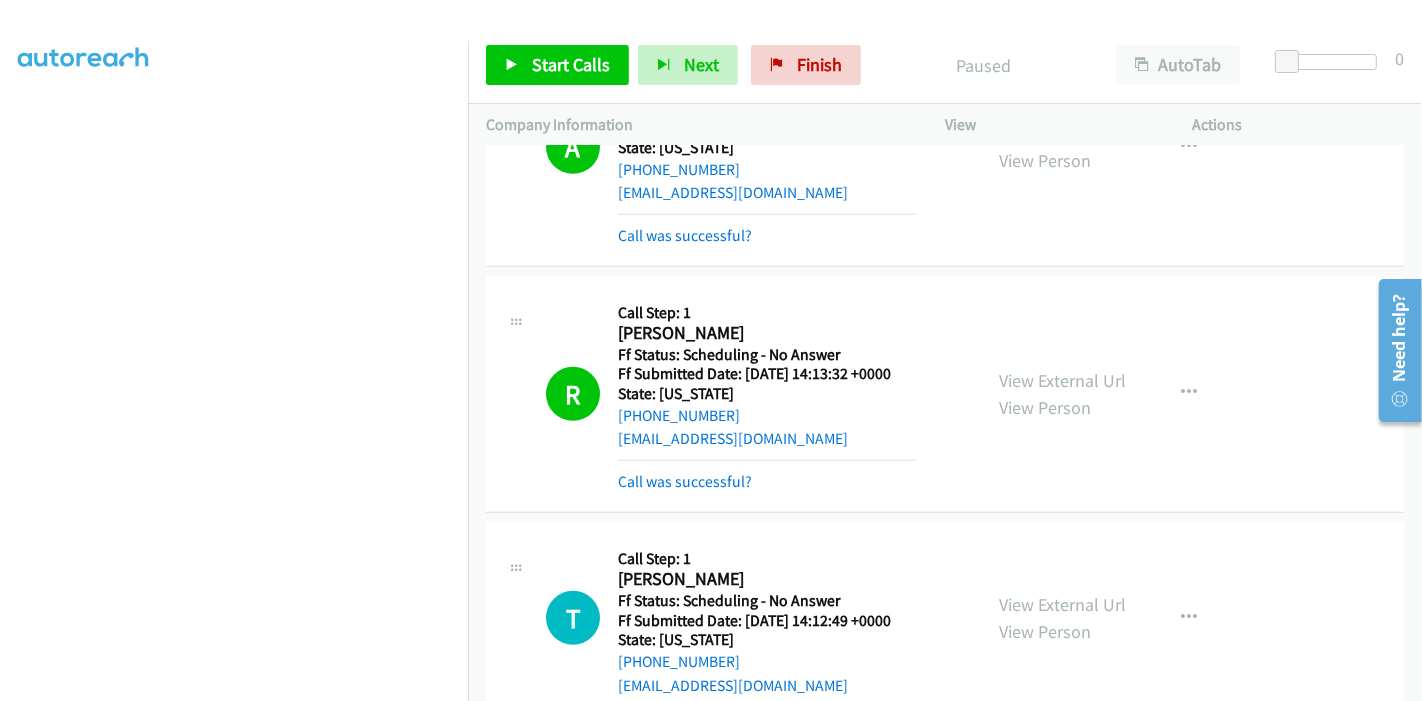 scroll, scrollTop: 333, scrollLeft: 0, axis: vertical 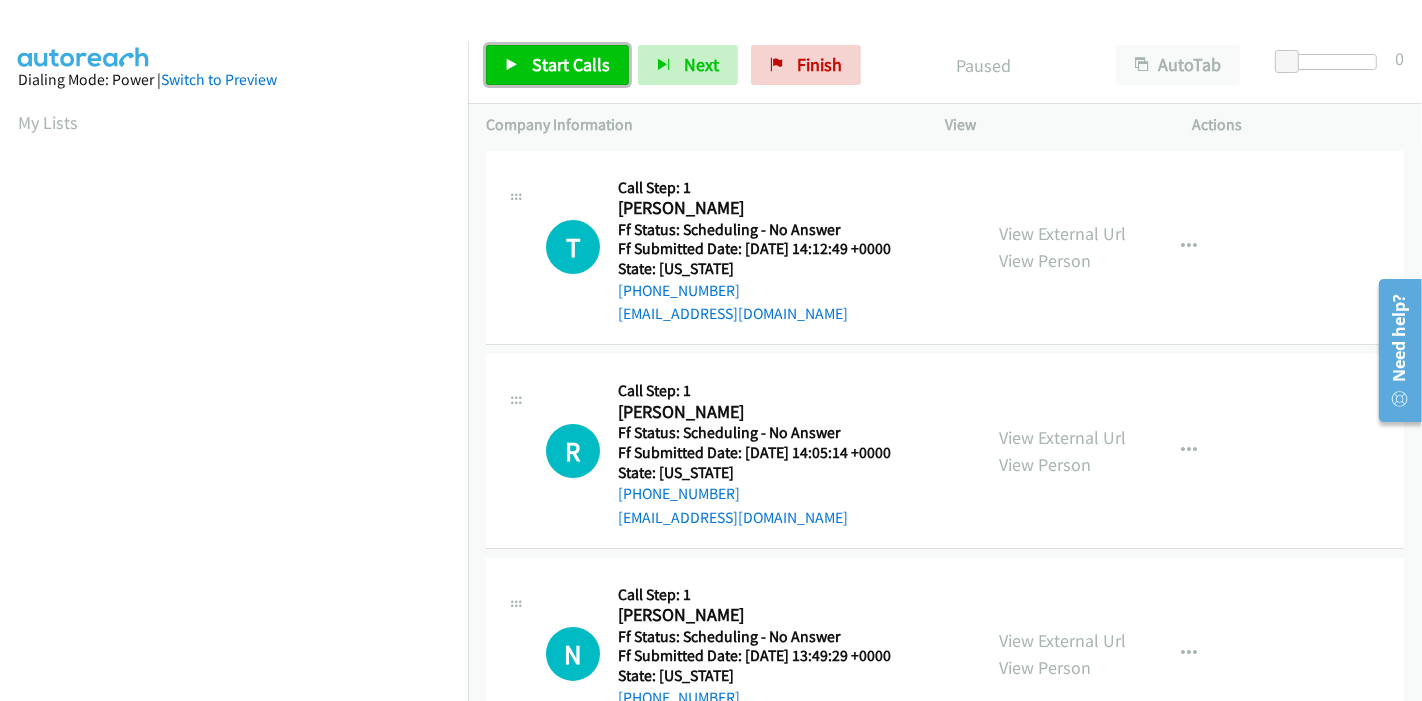 click on "Start Calls" at bounding box center [571, 64] 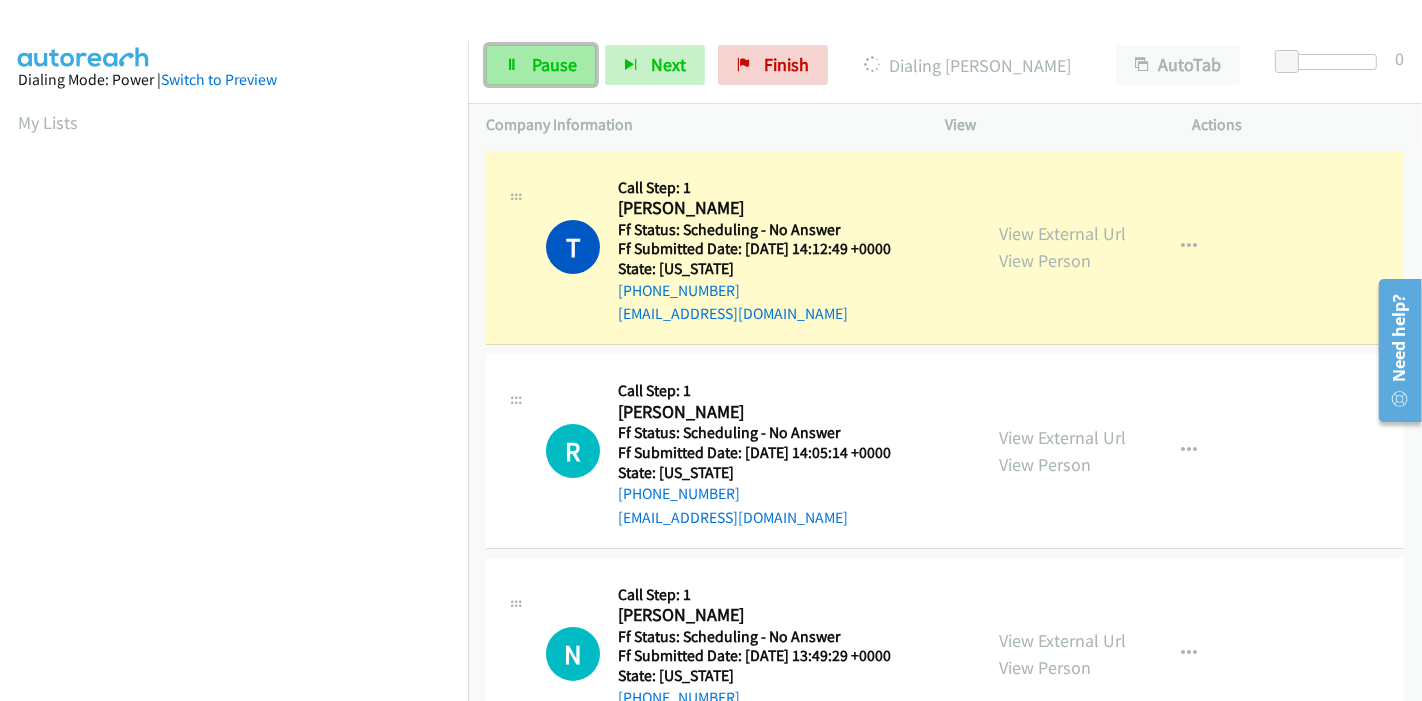 click on "Pause" at bounding box center (554, 64) 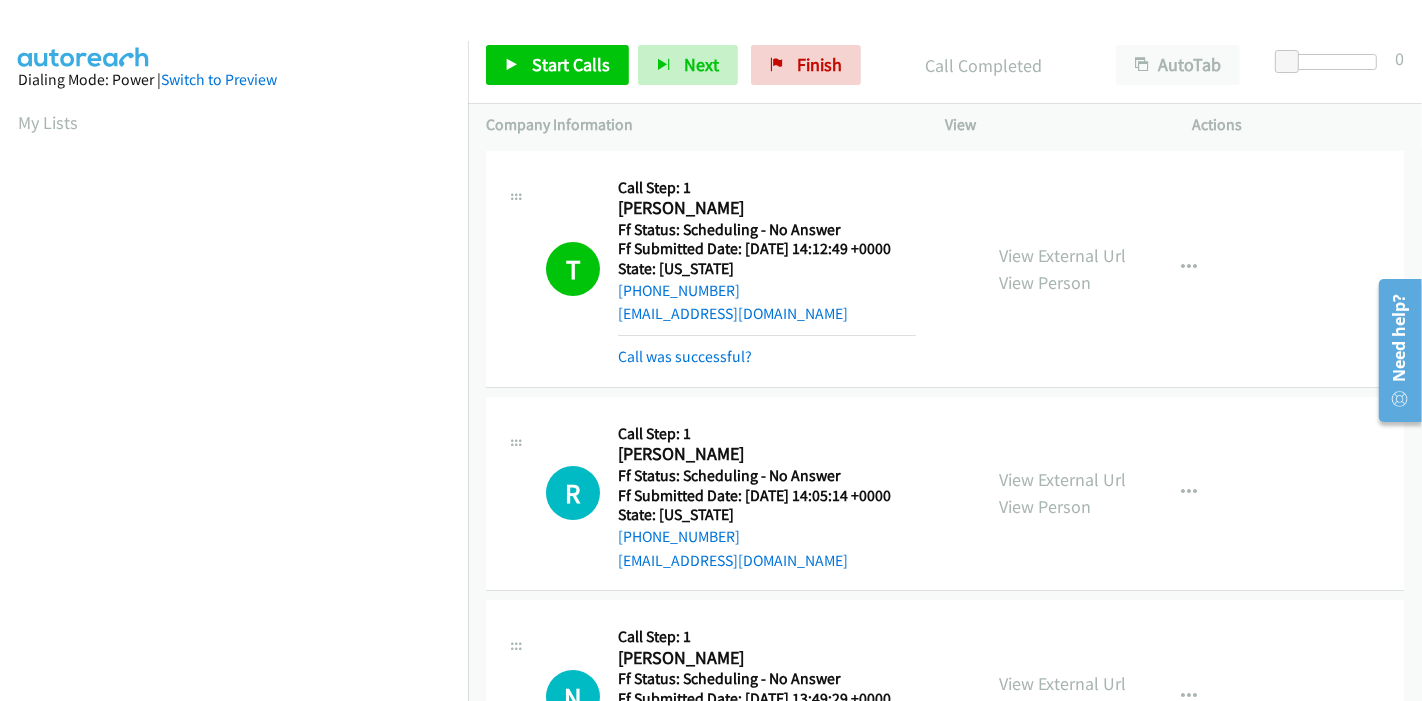 scroll, scrollTop: 422, scrollLeft: 0, axis: vertical 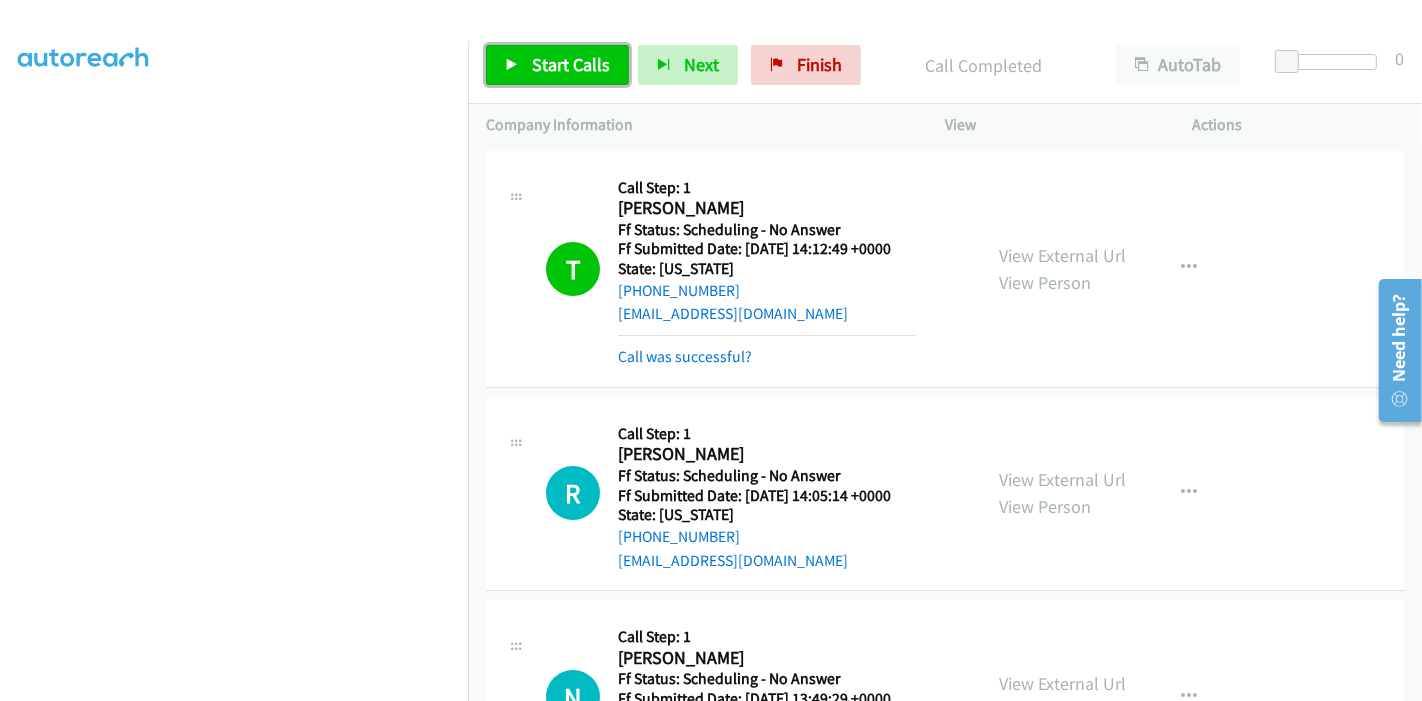 click on "Start Calls" at bounding box center [571, 64] 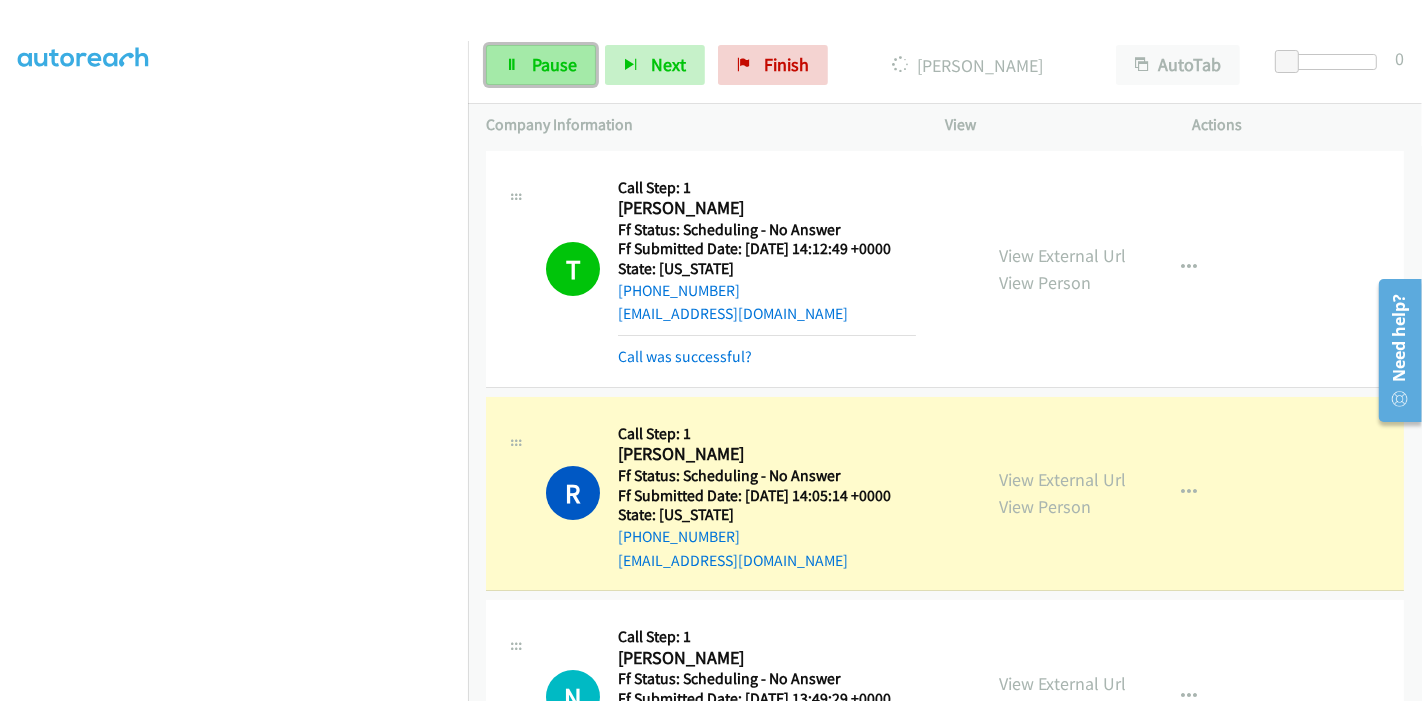 click on "Pause" at bounding box center (554, 64) 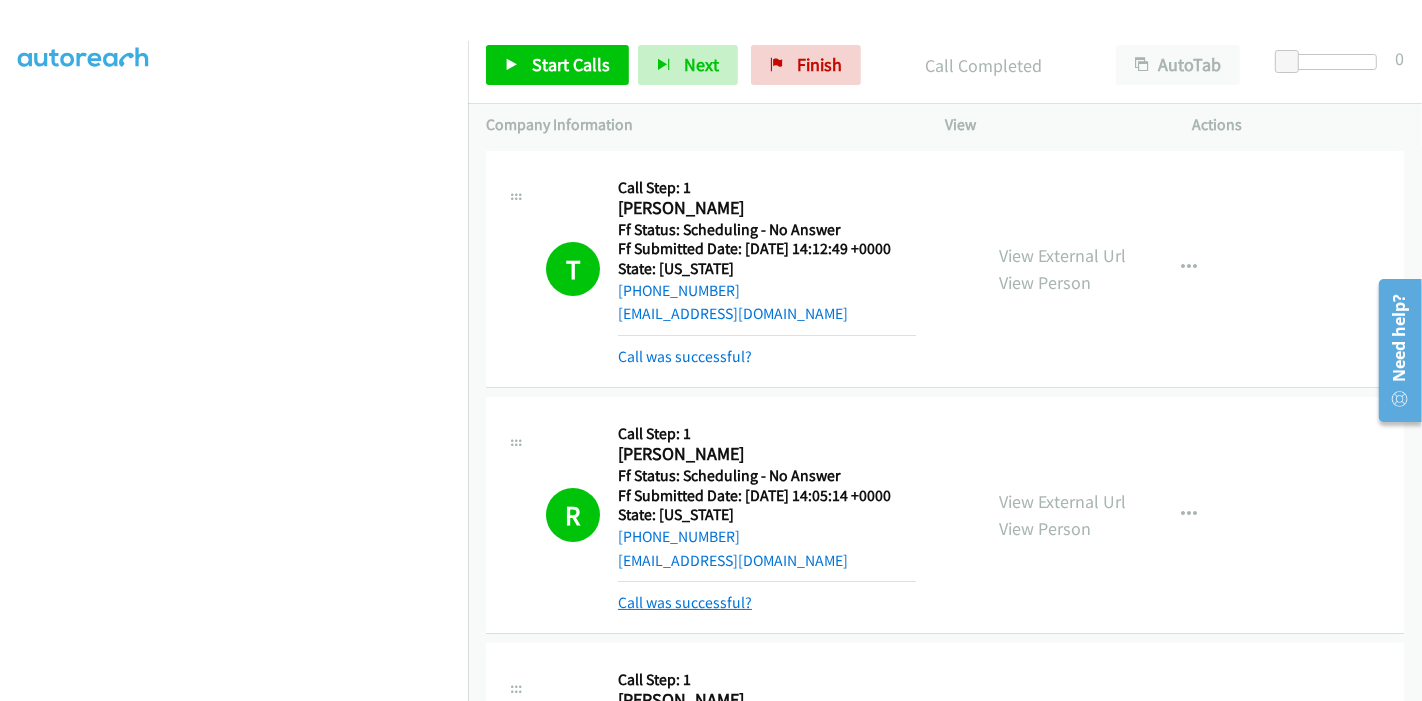 click on "Call was successful?" at bounding box center (685, 602) 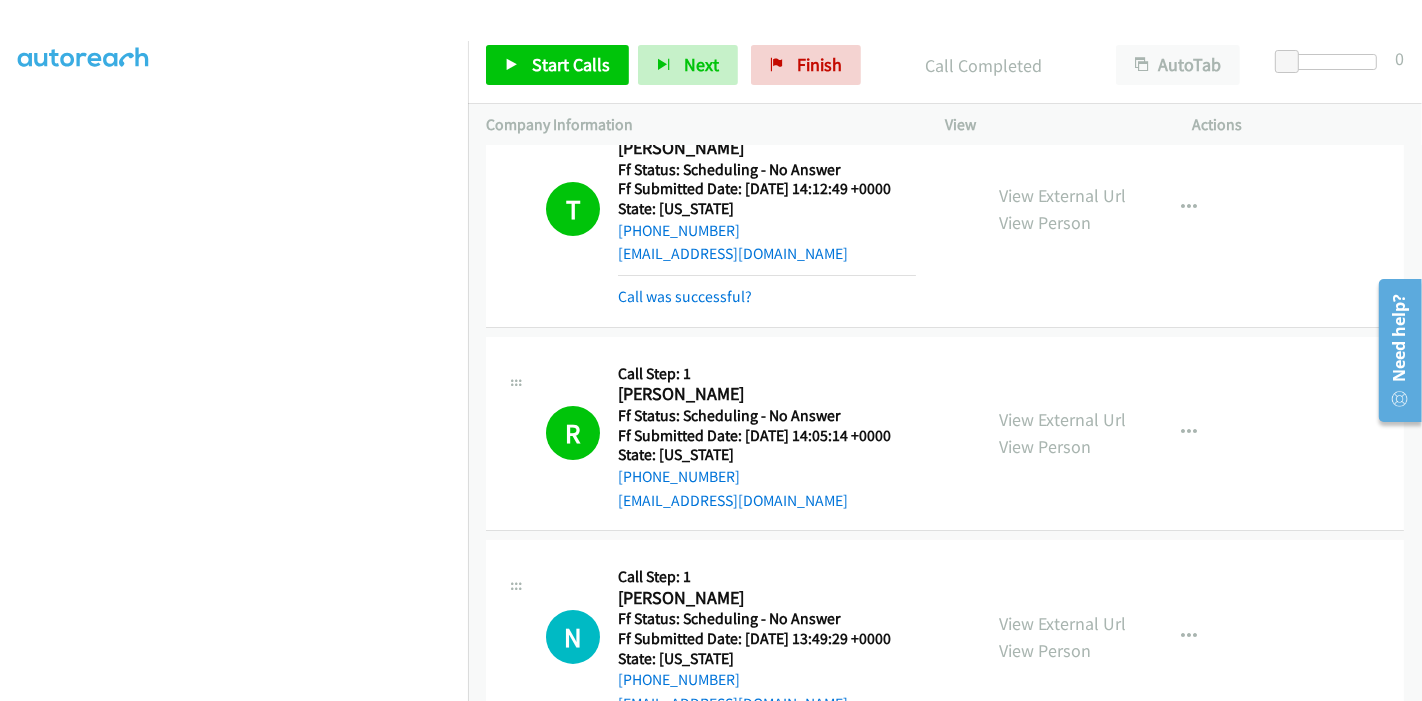 scroll, scrollTop: 111, scrollLeft: 0, axis: vertical 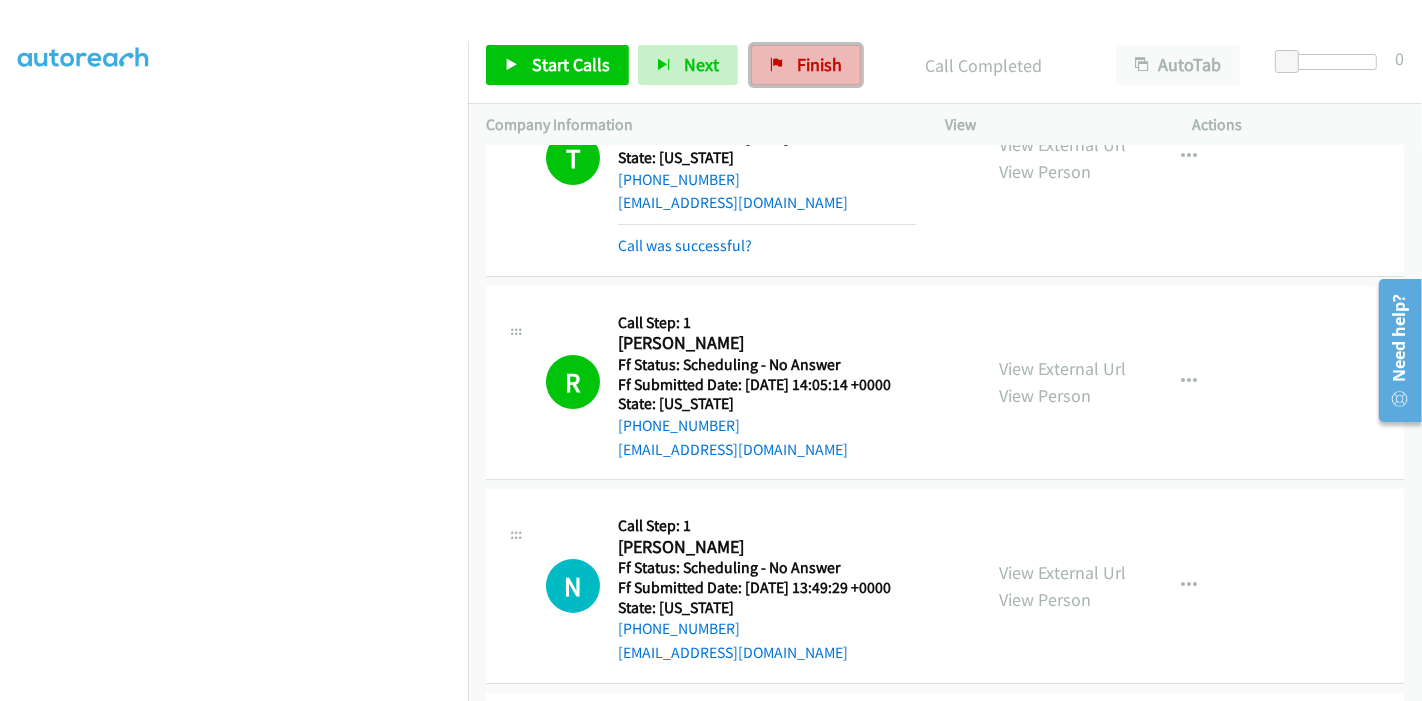 click on "Finish" at bounding box center (806, 65) 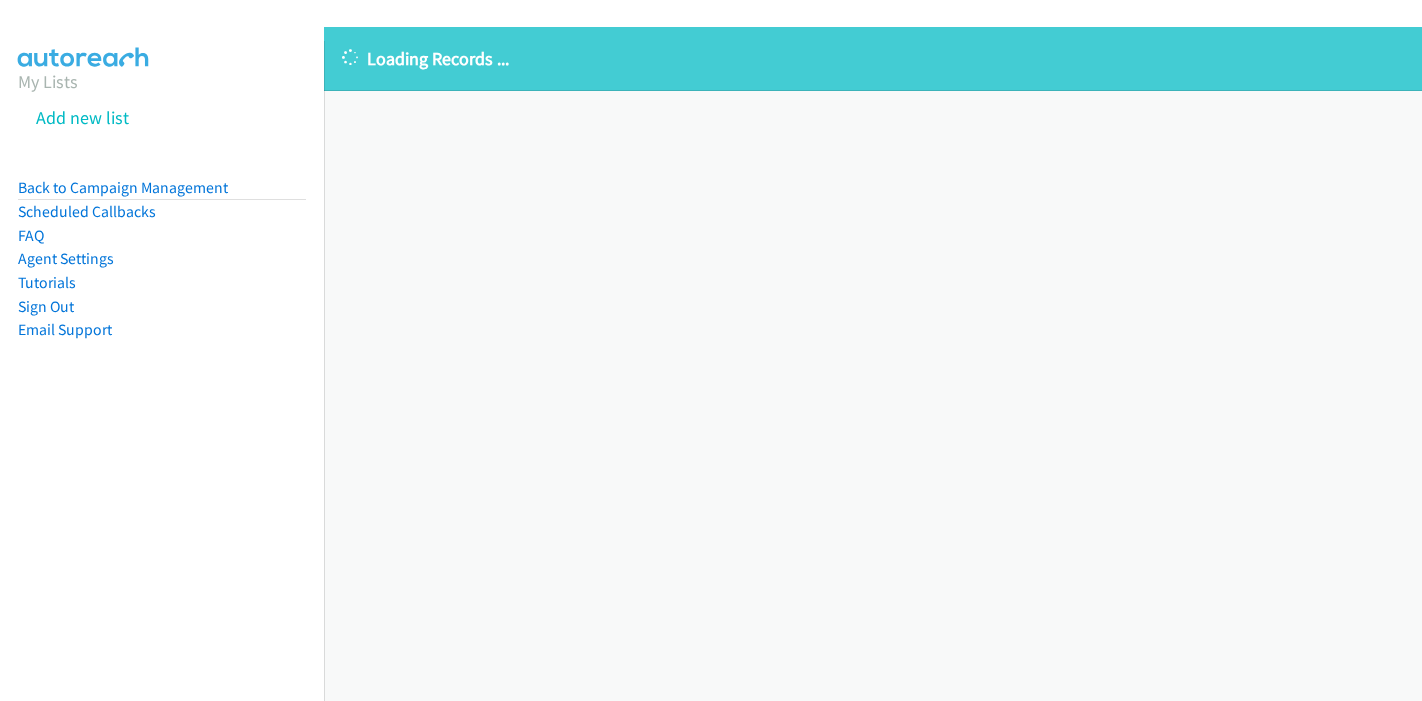 scroll, scrollTop: 0, scrollLeft: 0, axis: both 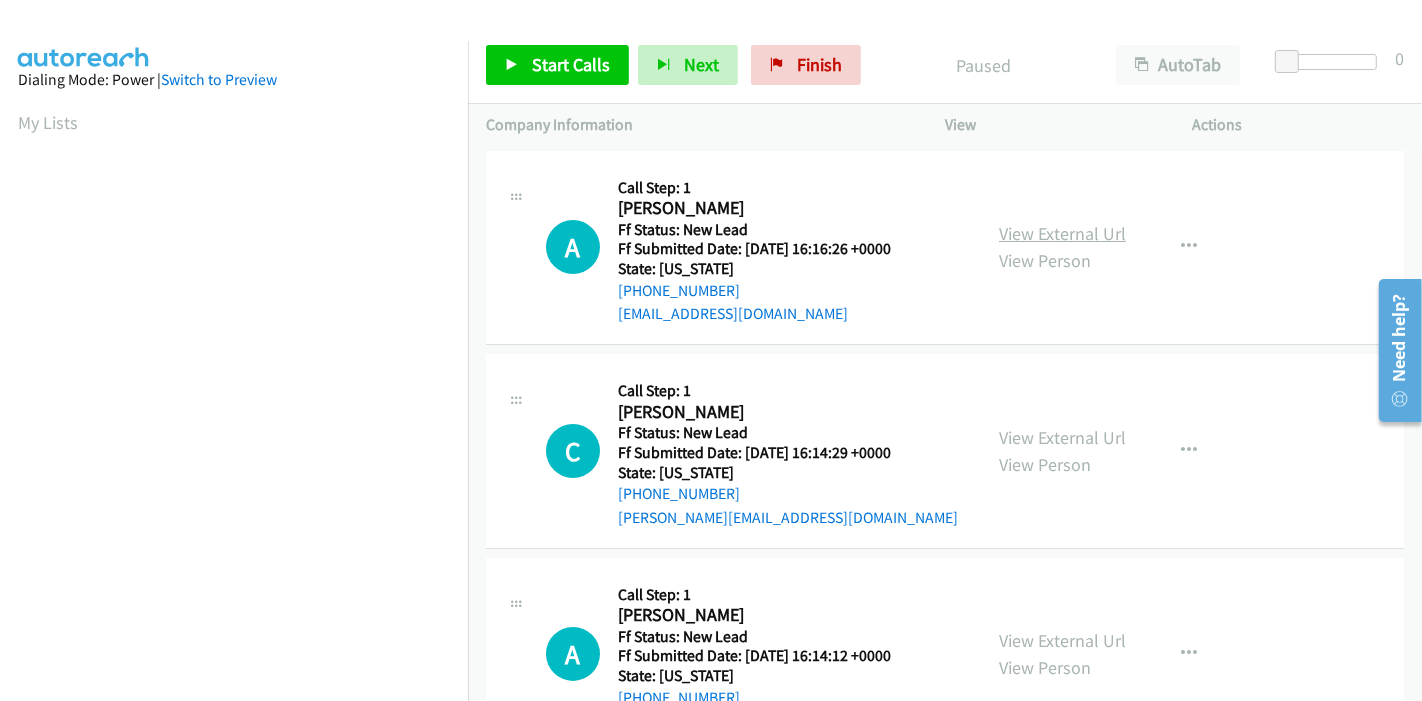 click on "View External Url" at bounding box center (1062, 233) 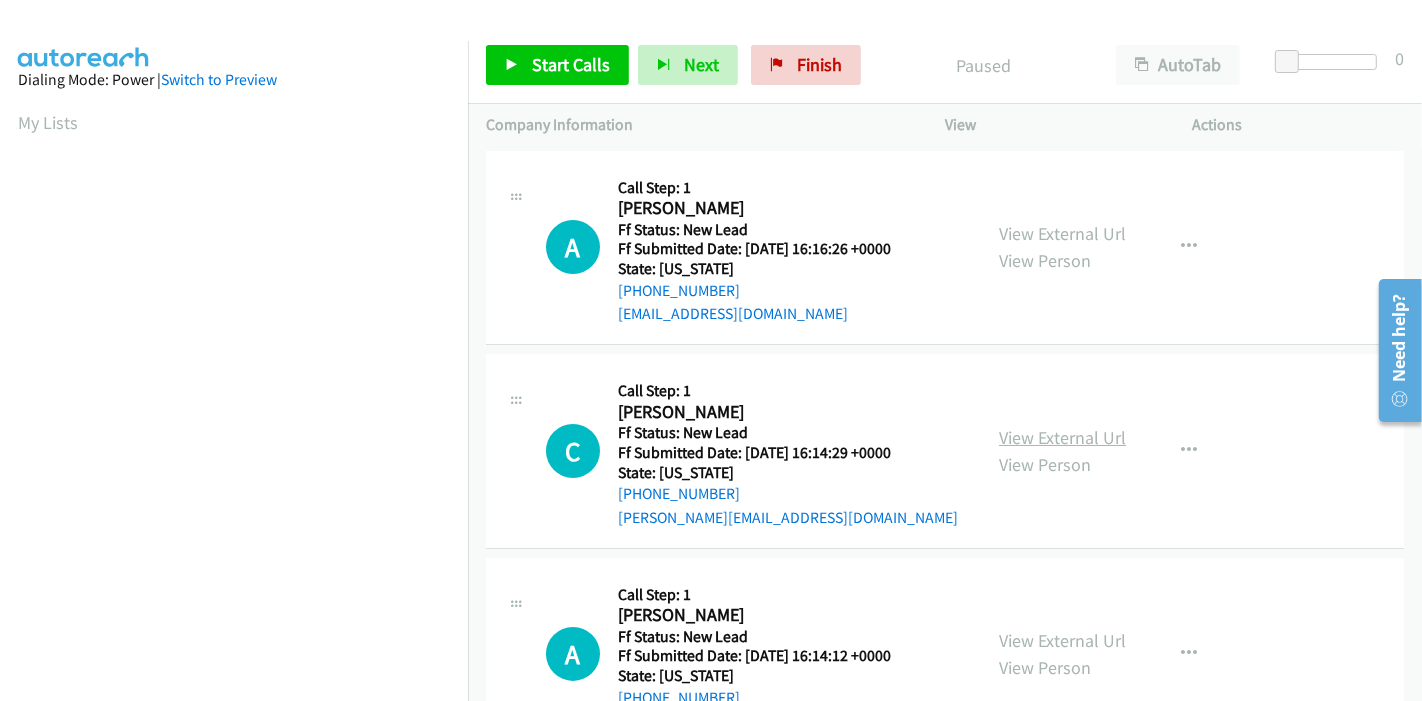 click on "View External Url" at bounding box center (1062, 437) 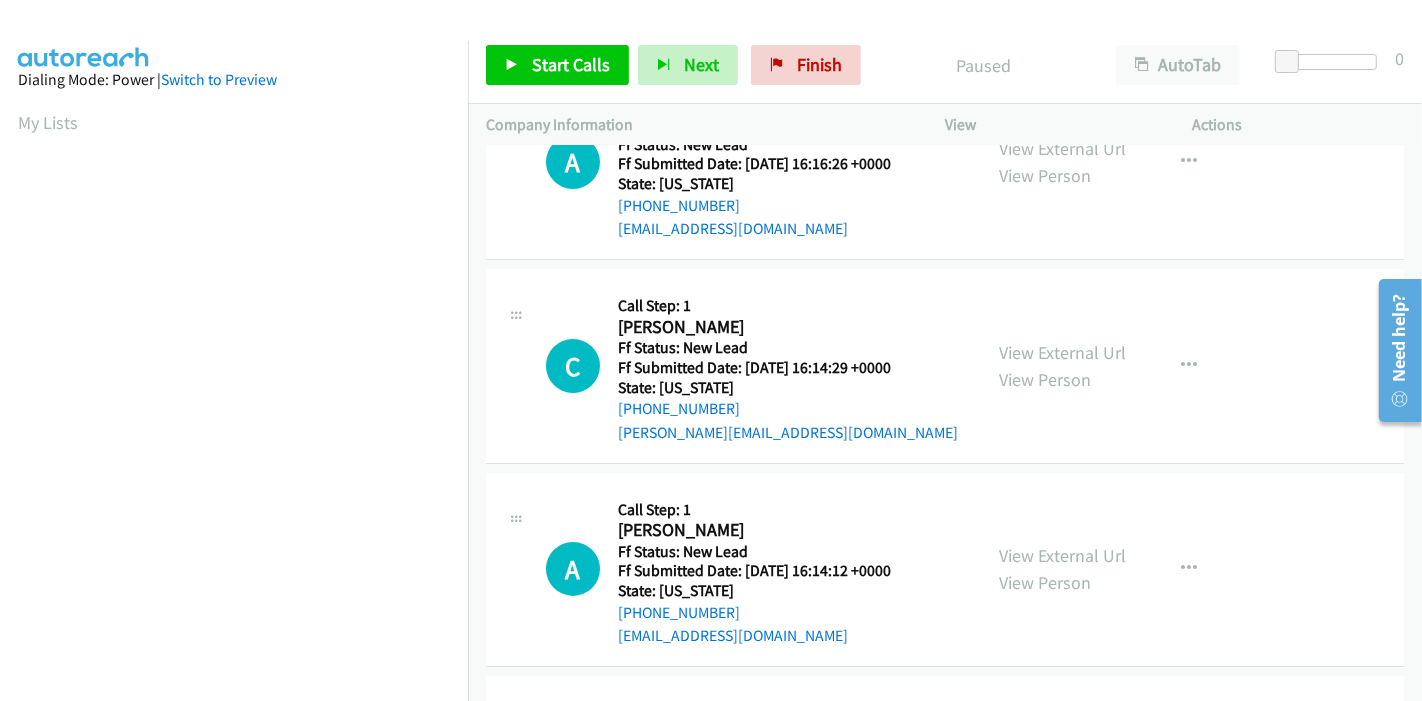 scroll, scrollTop: 222, scrollLeft: 0, axis: vertical 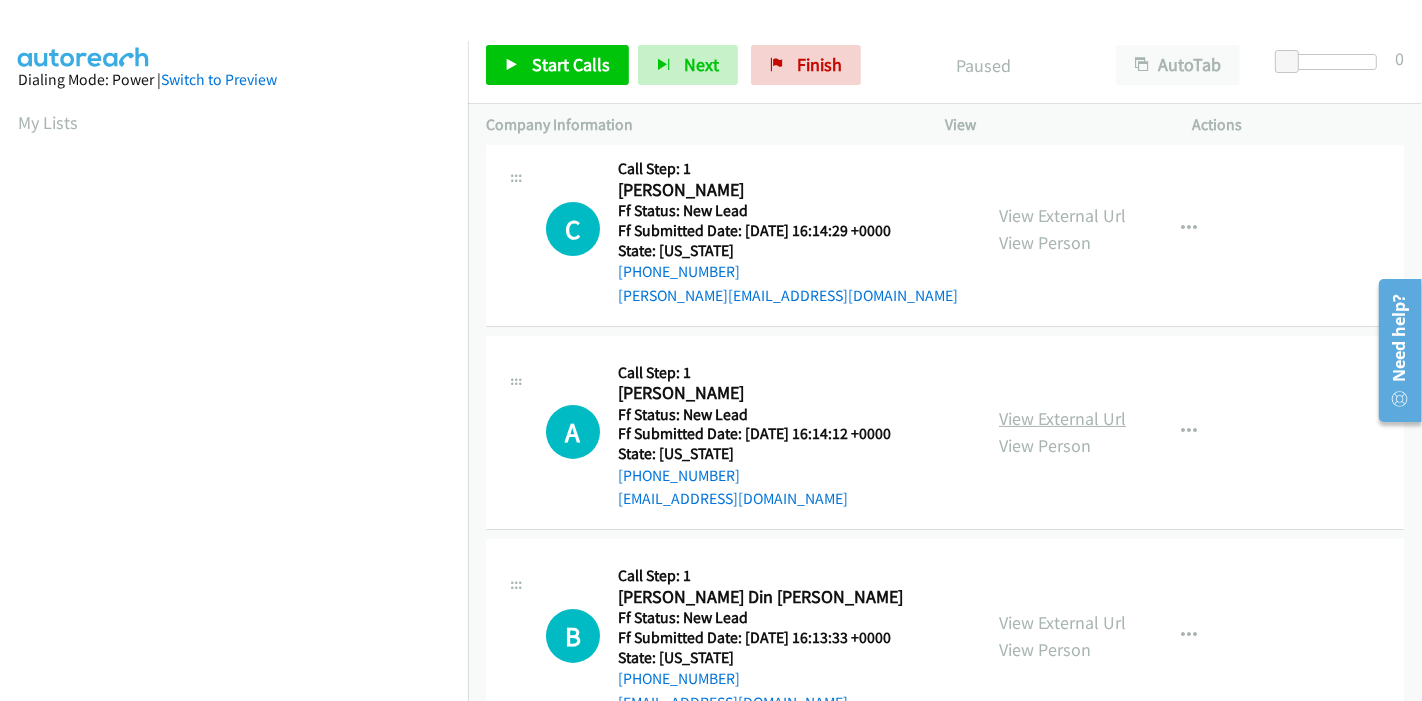 click on "View External Url" at bounding box center [1062, 418] 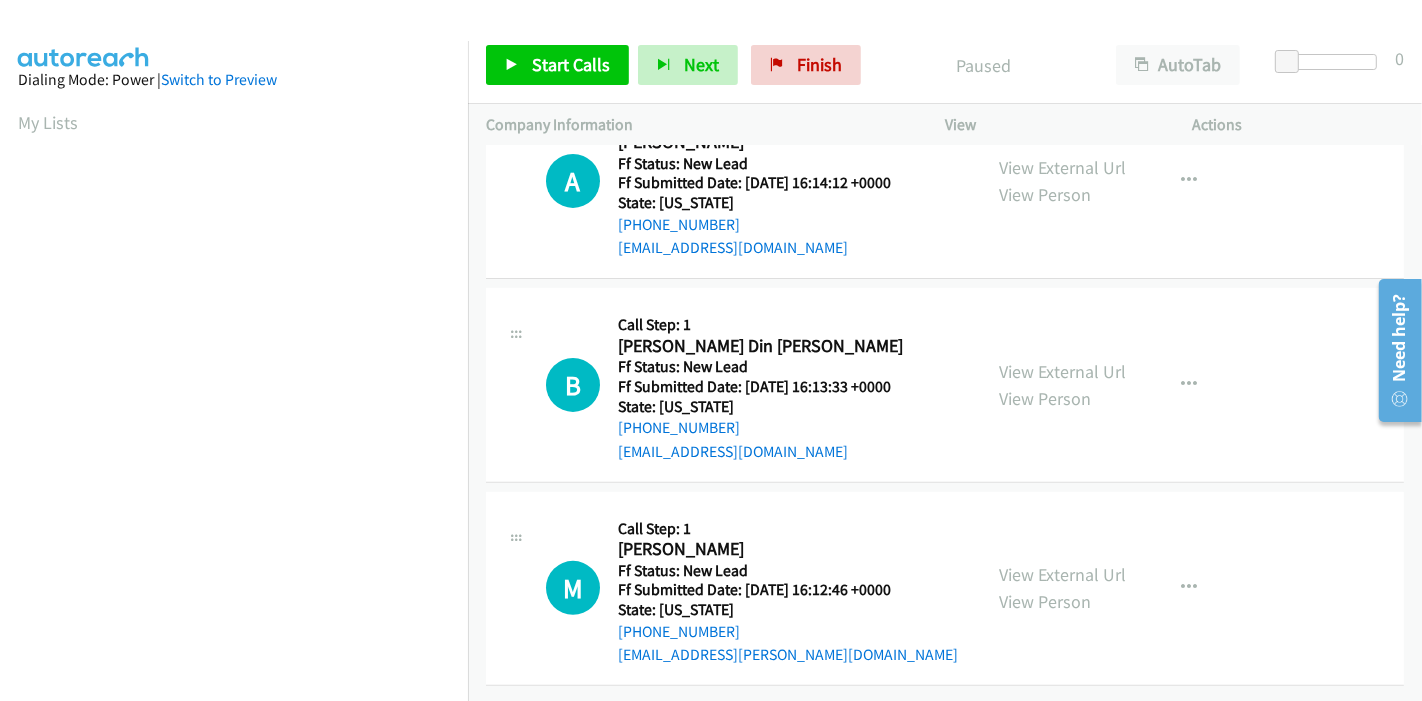 scroll, scrollTop: 487, scrollLeft: 0, axis: vertical 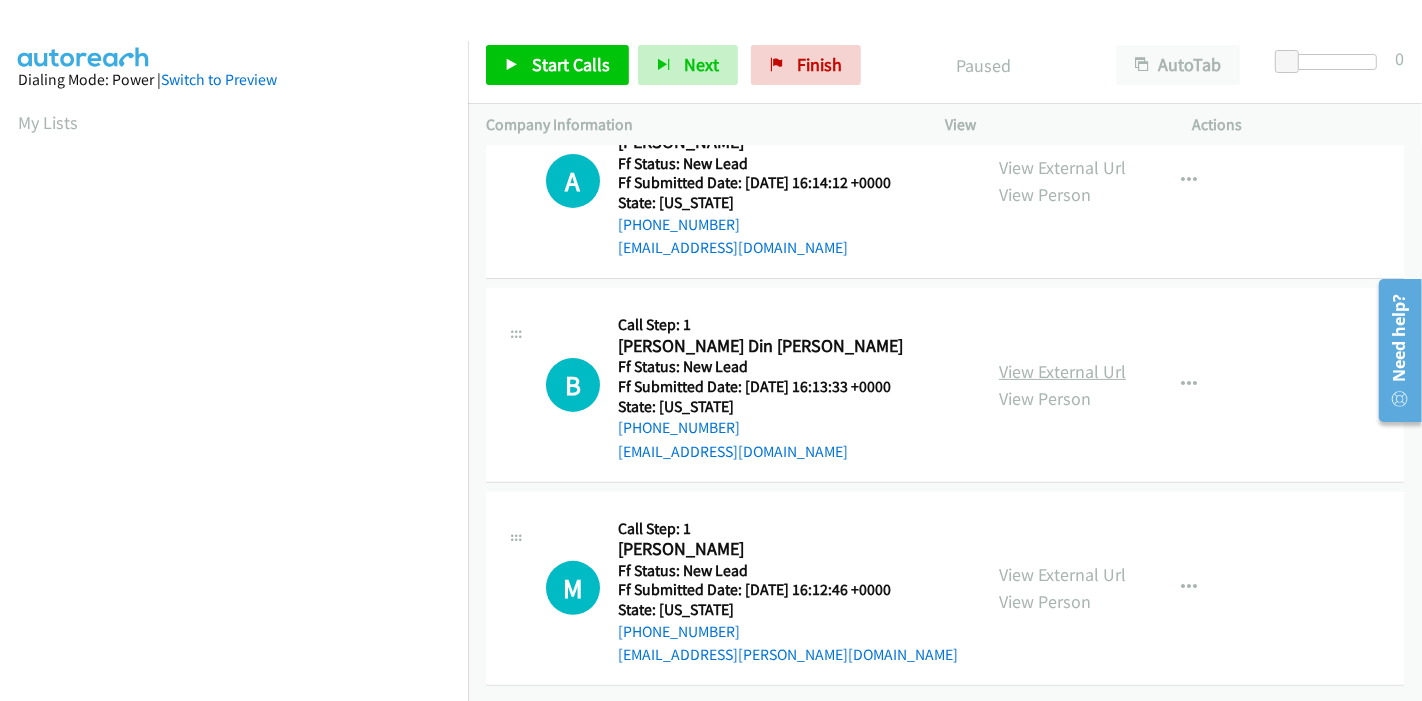click on "View External Url" at bounding box center [1062, 371] 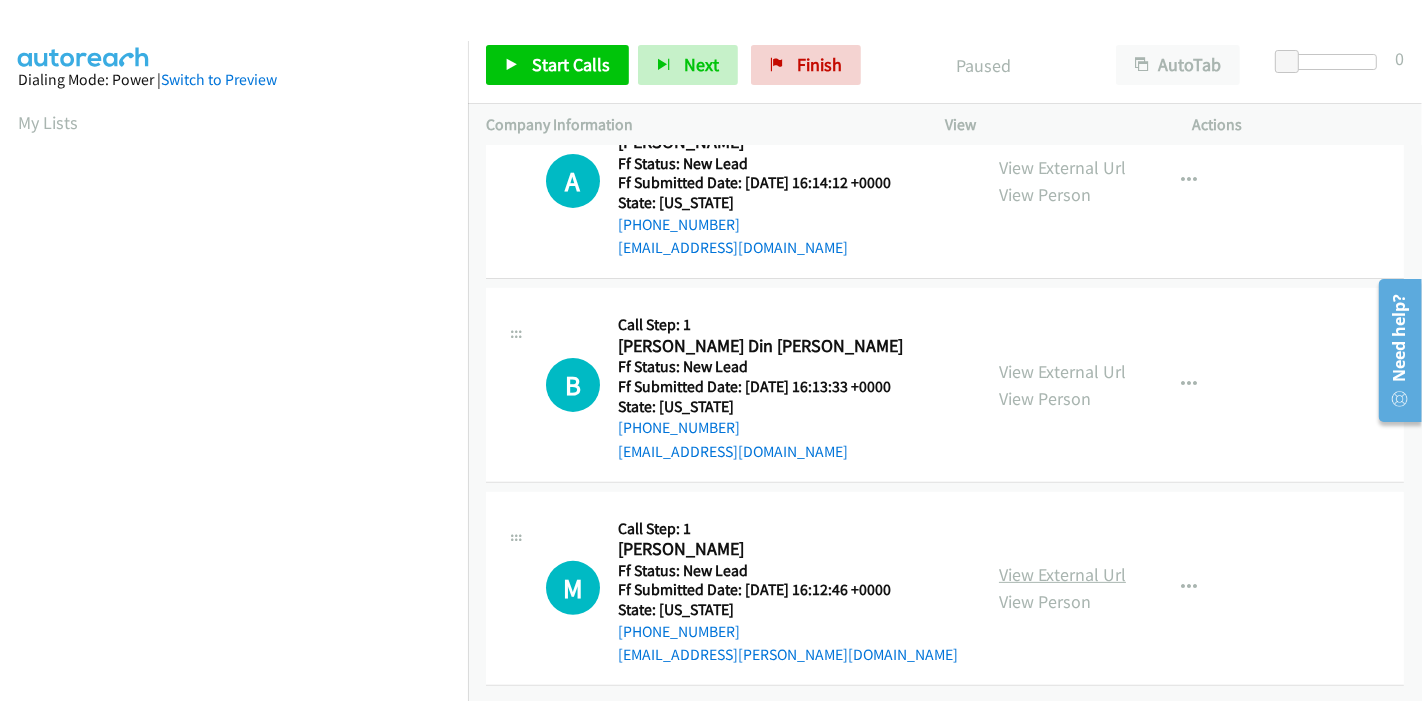 click on "View External Url" at bounding box center [1062, 574] 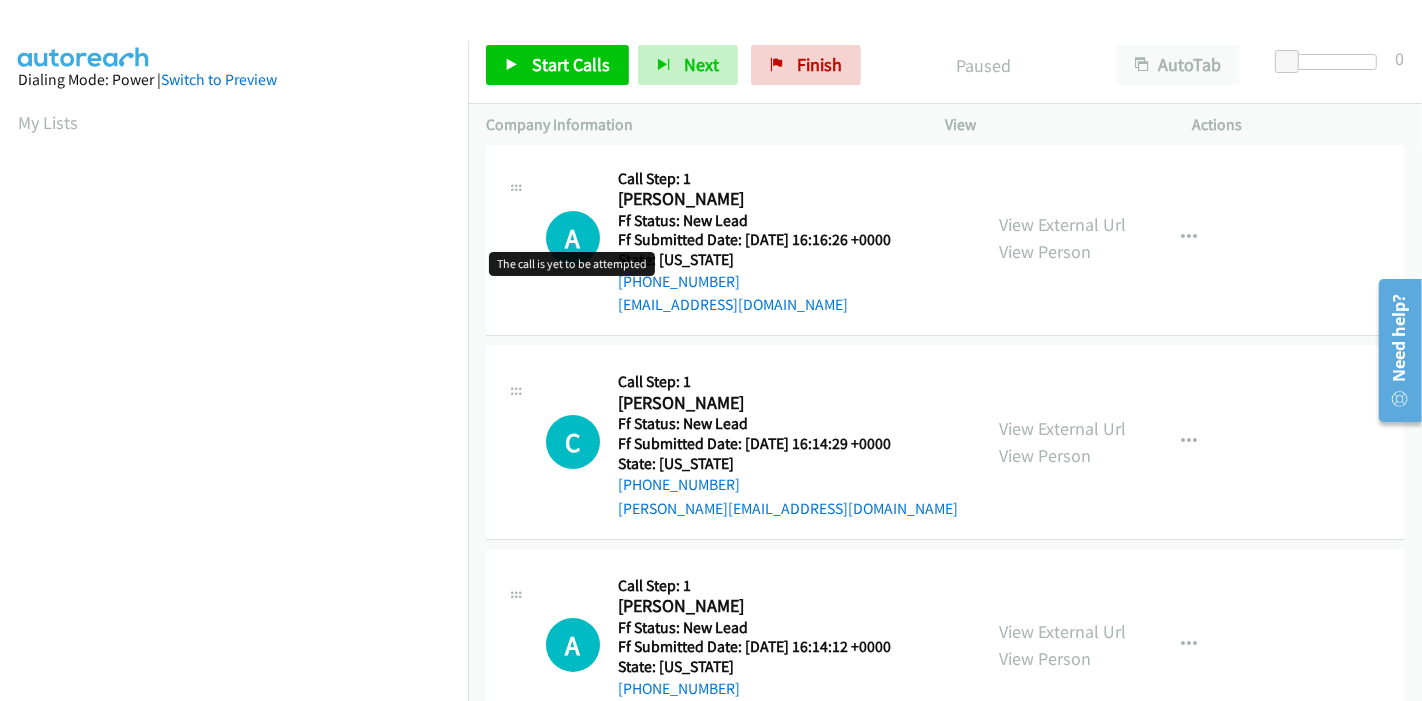 scroll, scrollTop: 0, scrollLeft: 0, axis: both 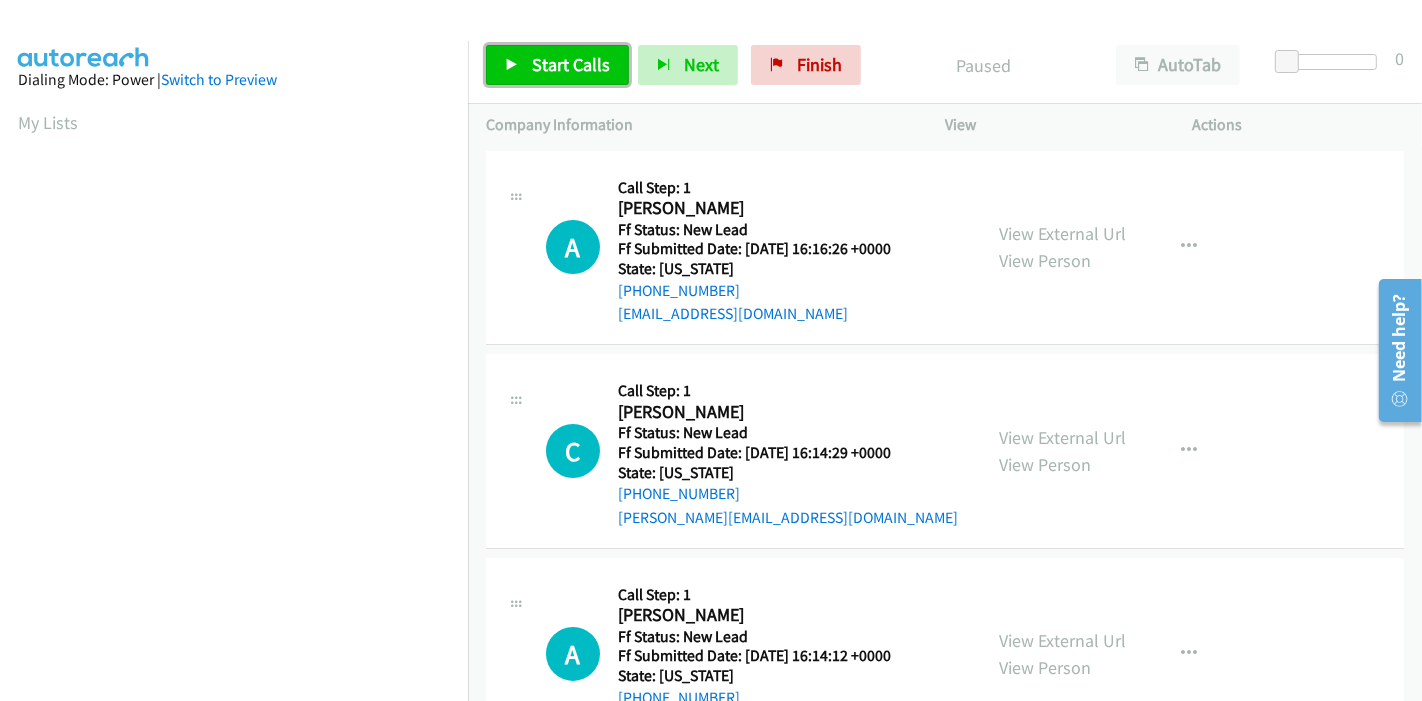click on "Start Calls" at bounding box center (571, 64) 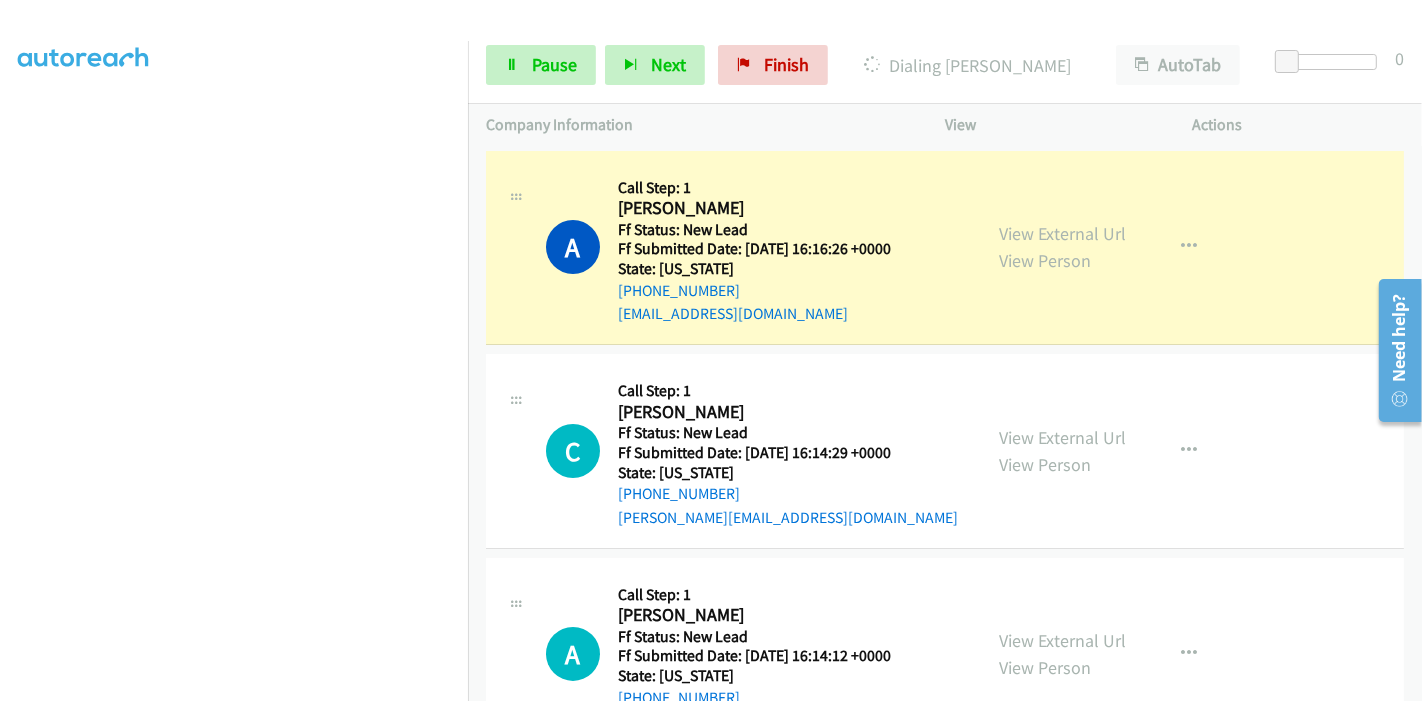 scroll, scrollTop: 422, scrollLeft: 0, axis: vertical 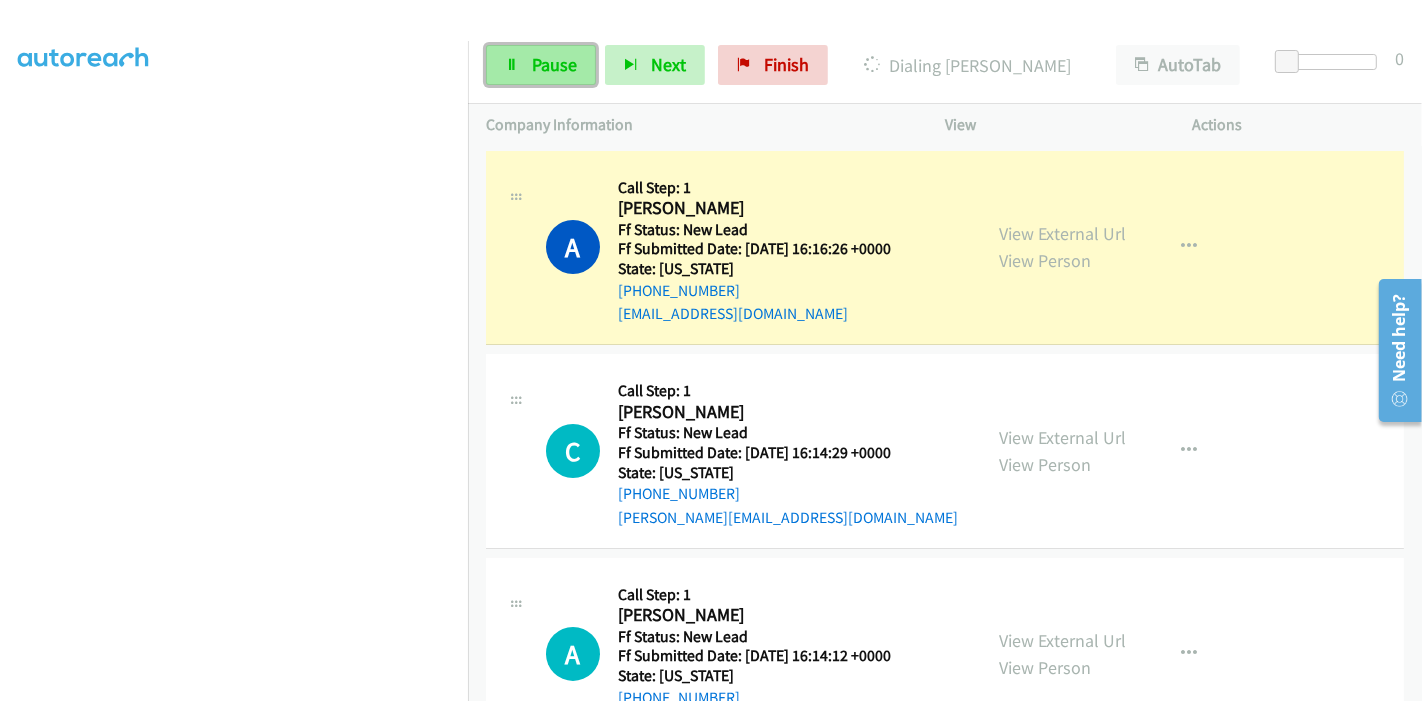 click on "Pause" at bounding box center (554, 64) 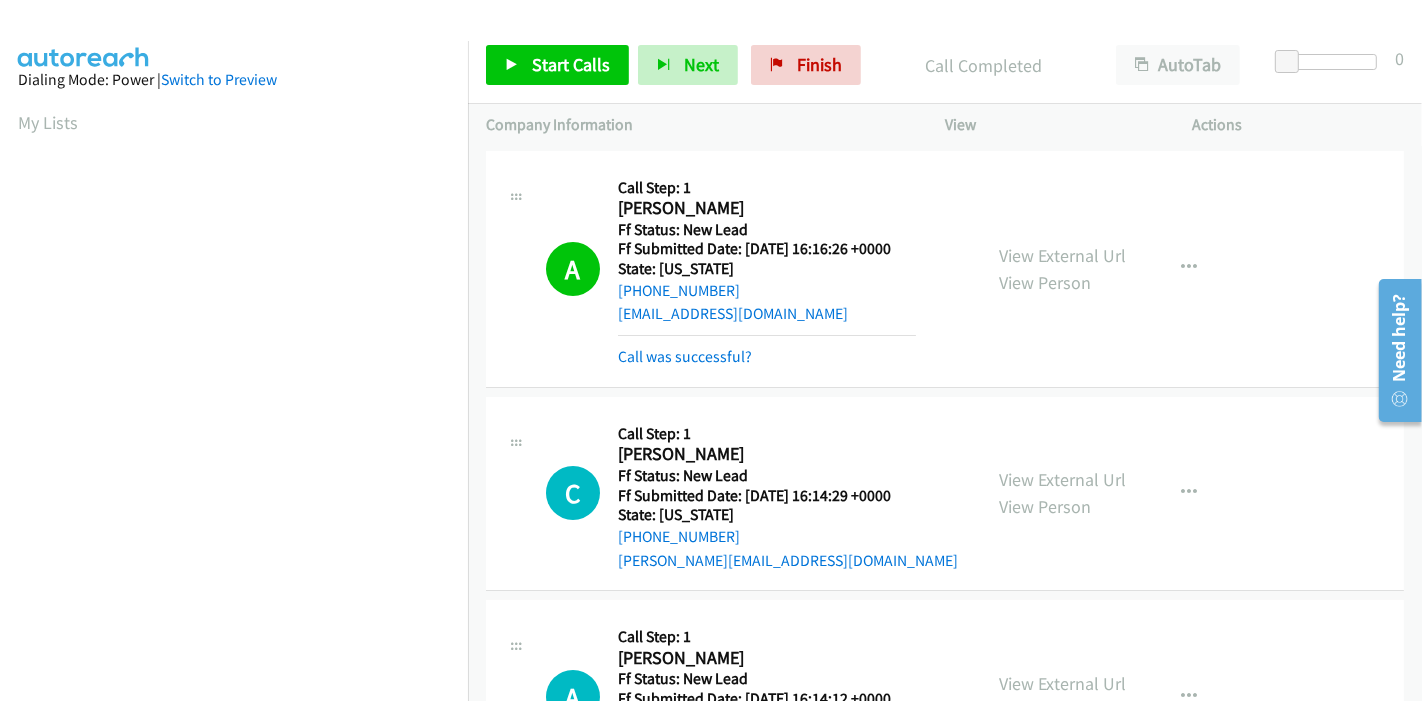 scroll, scrollTop: 422, scrollLeft: 0, axis: vertical 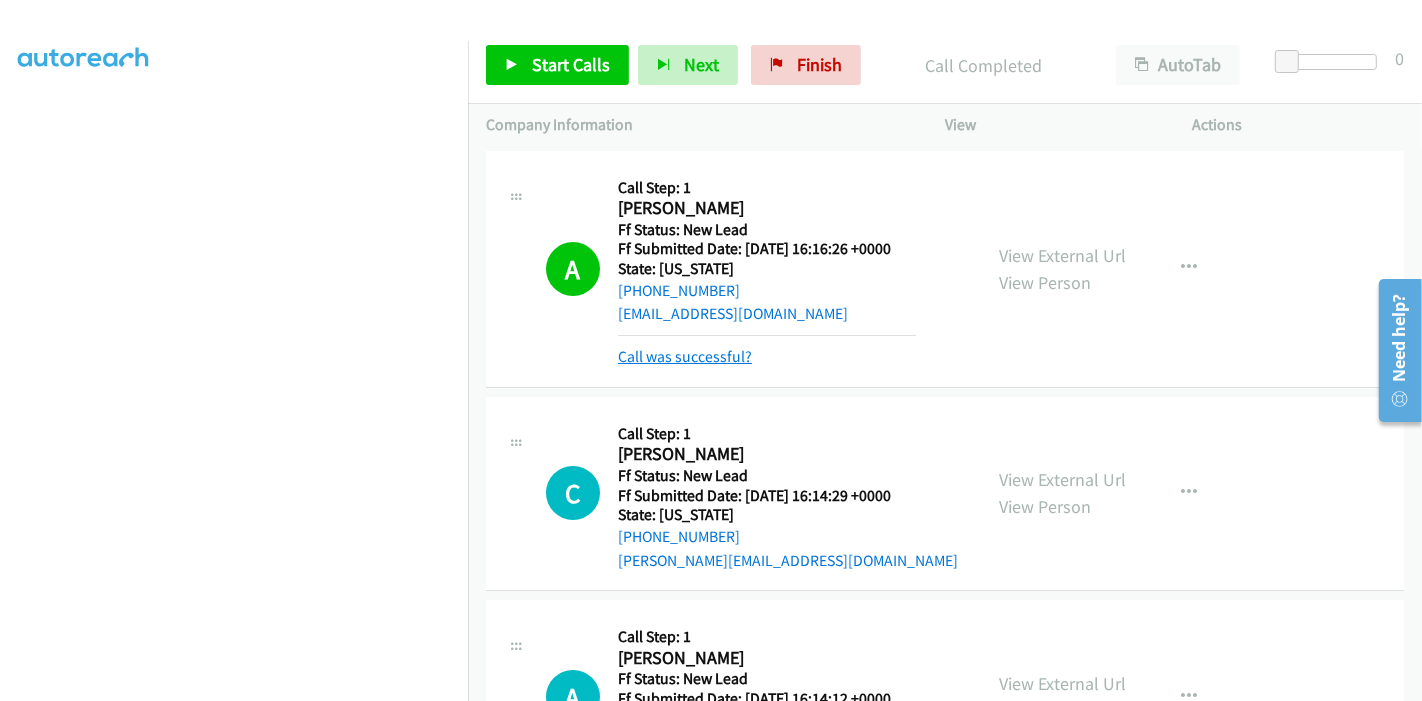 click on "Call was successful?" at bounding box center [685, 356] 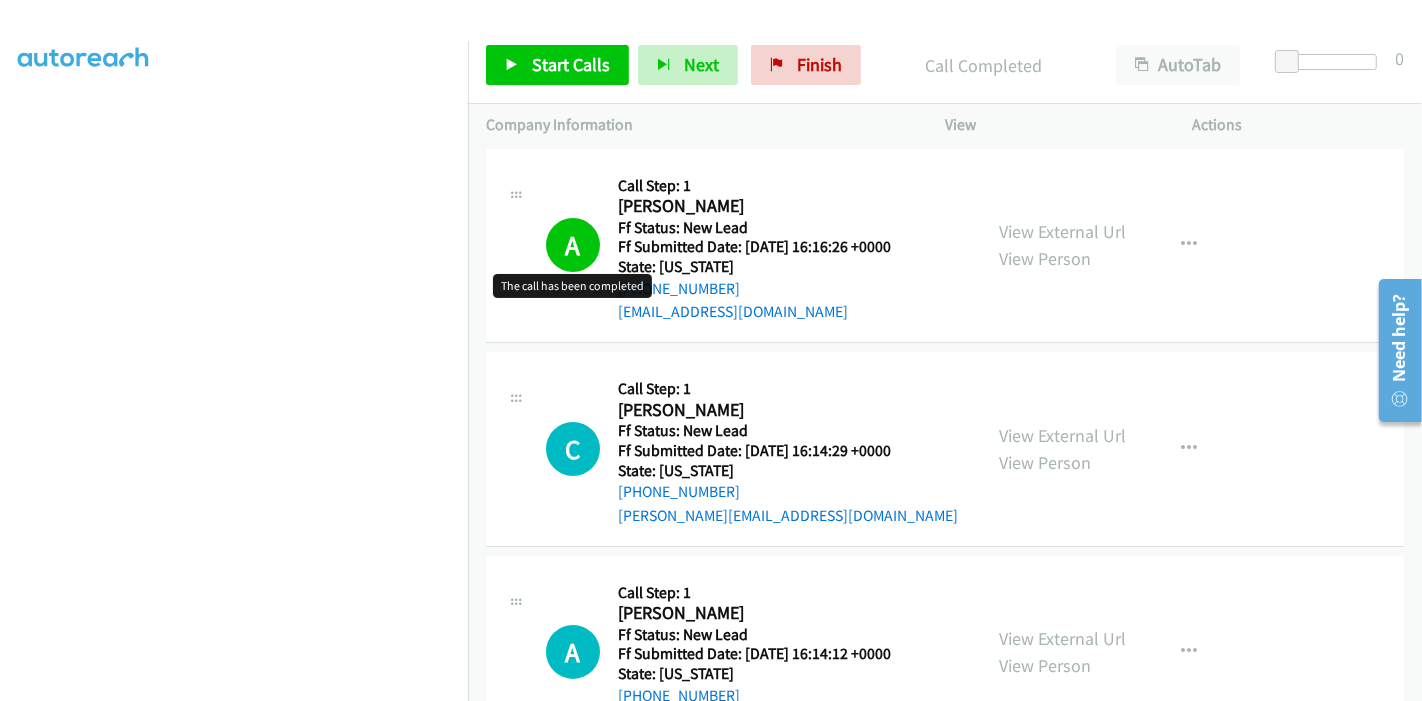 scroll, scrollTop: 0, scrollLeft: 0, axis: both 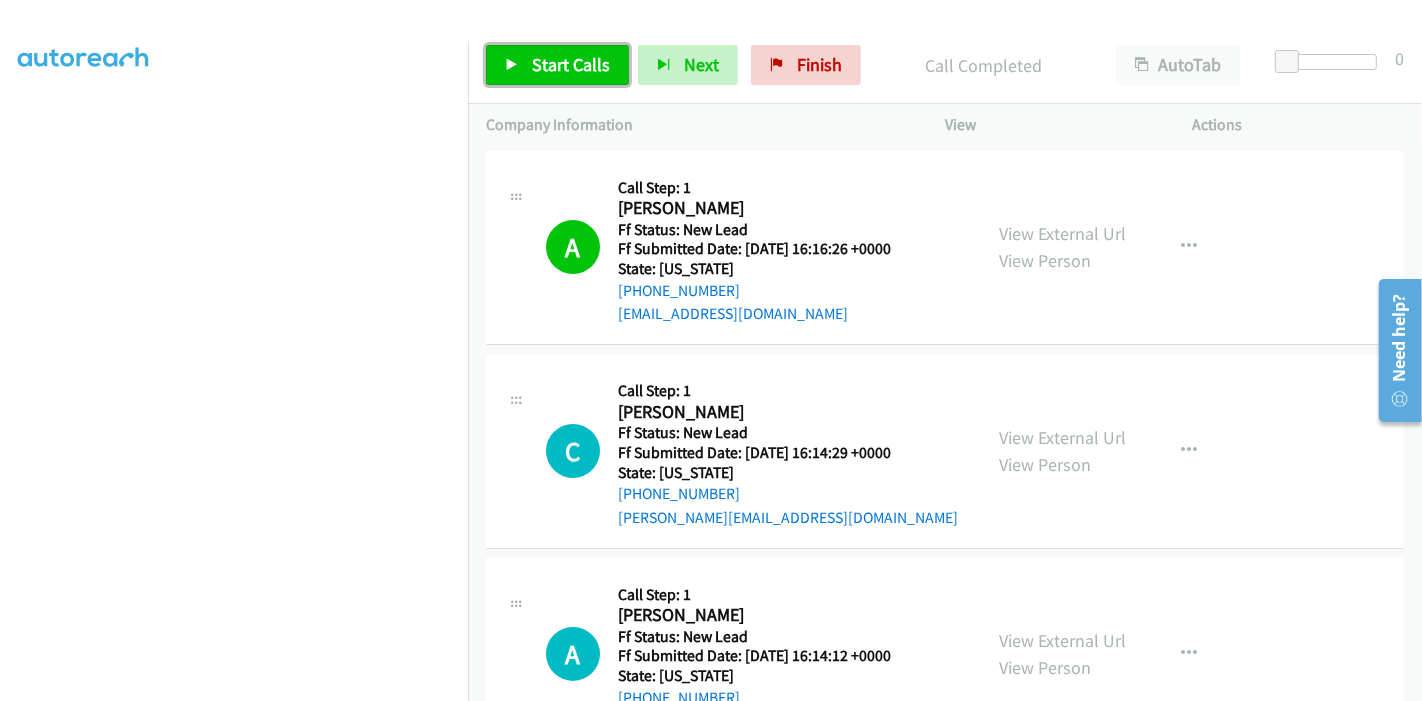 click on "Start Calls" at bounding box center [557, 65] 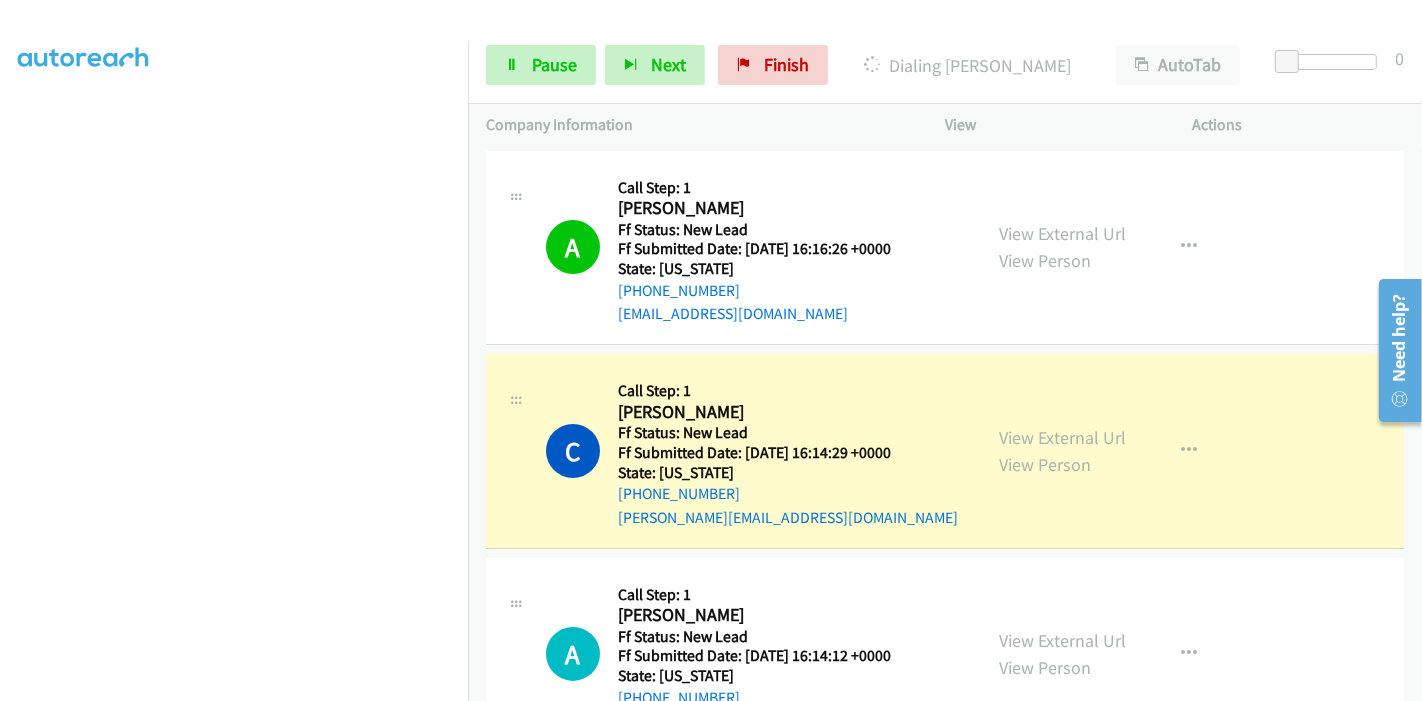 scroll, scrollTop: 0, scrollLeft: 0, axis: both 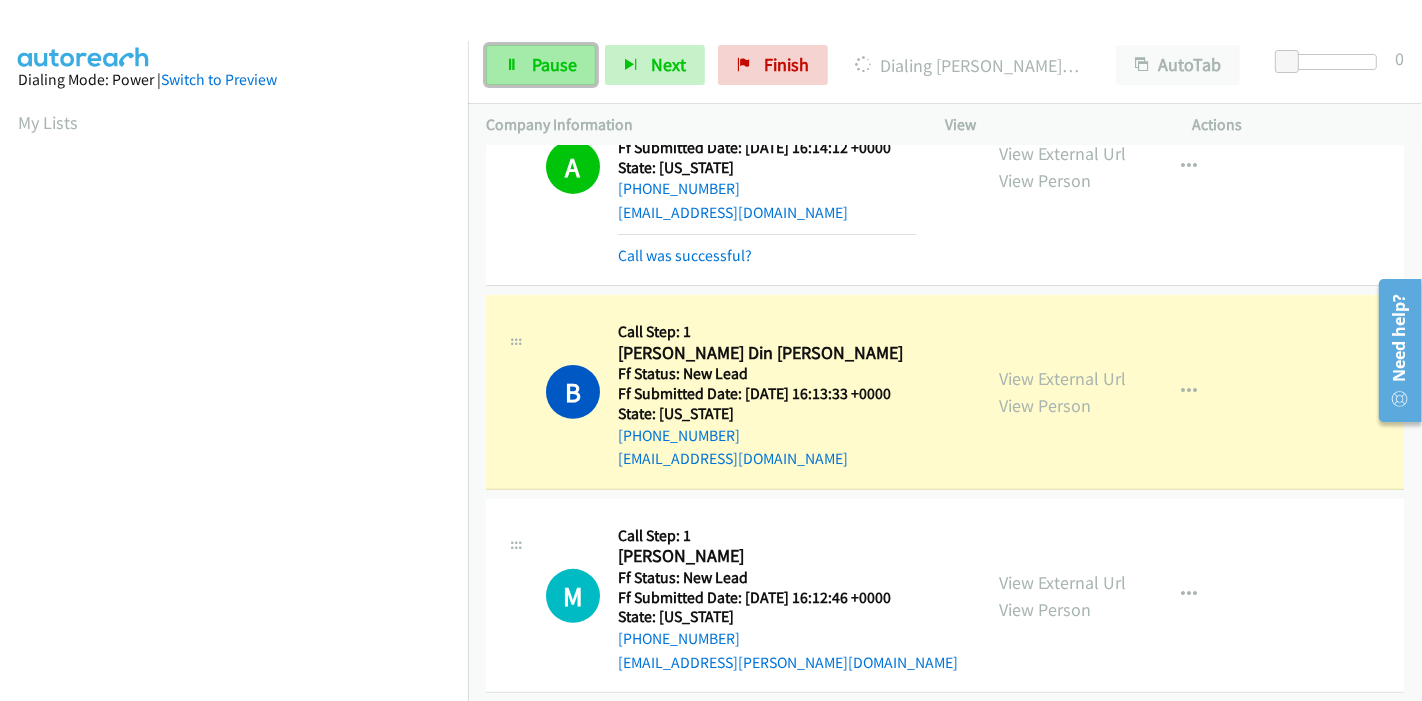 click on "Pause" at bounding box center (554, 64) 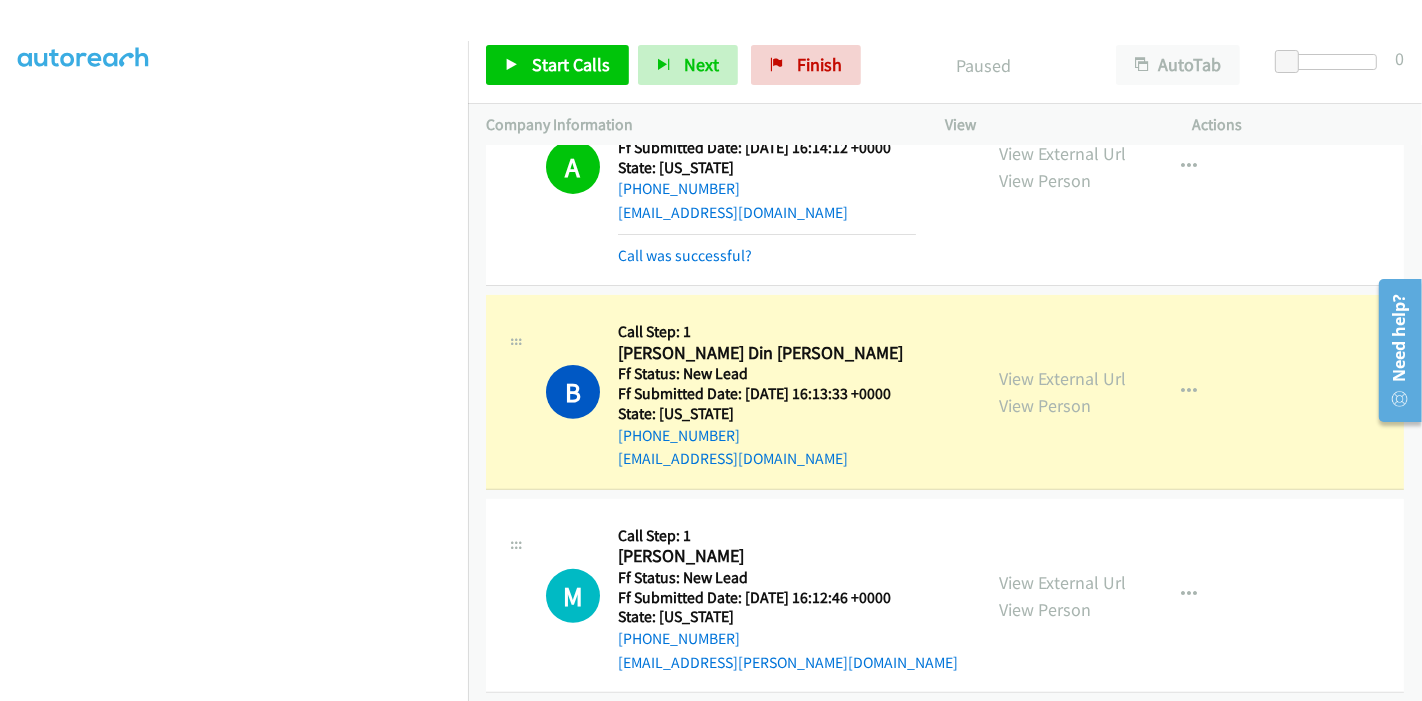 scroll, scrollTop: 222, scrollLeft: 0, axis: vertical 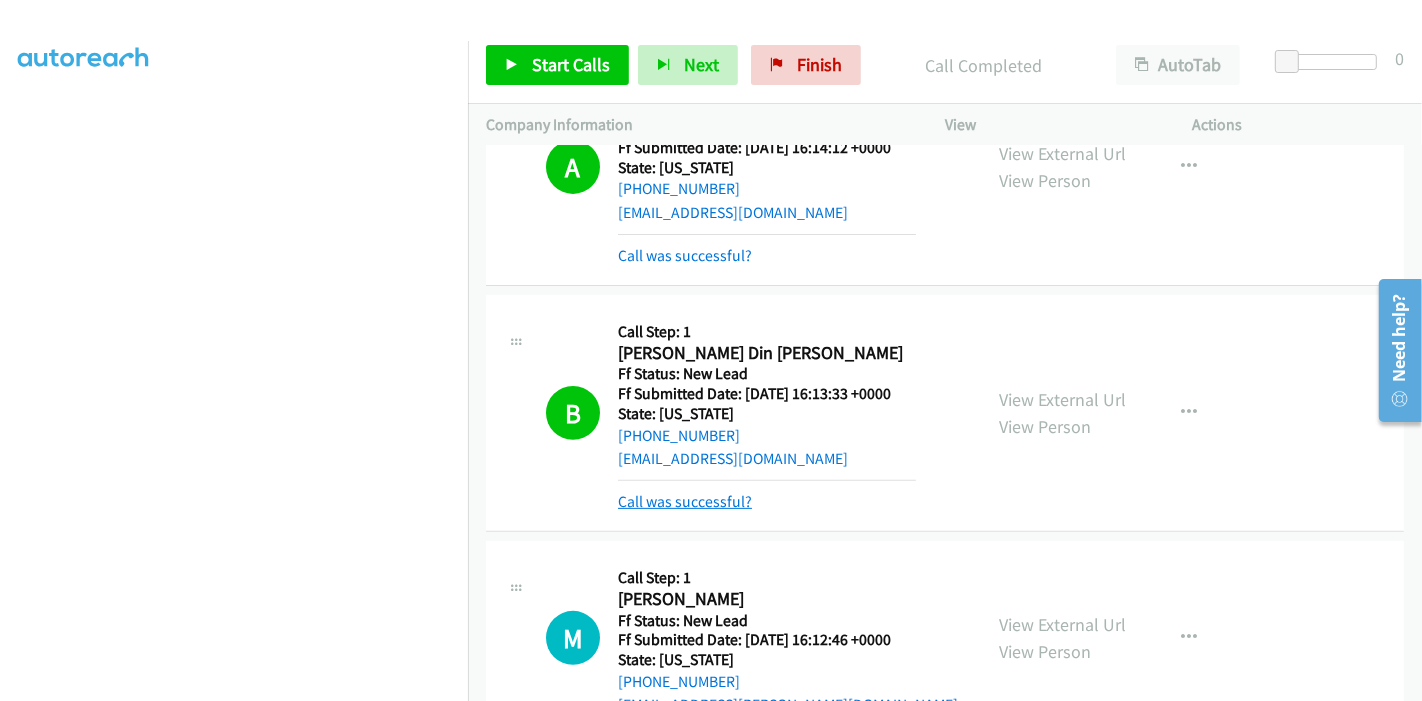 click on "Call was successful?" at bounding box center [685, 501] 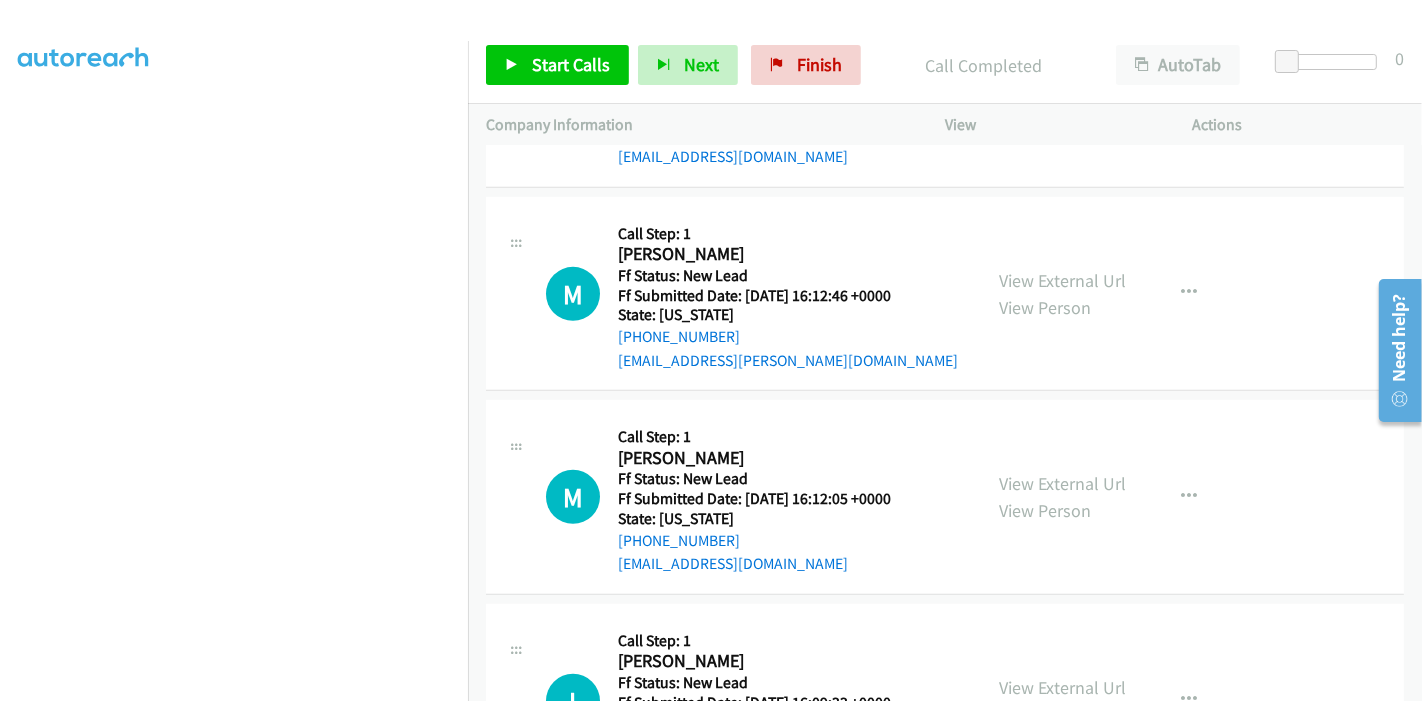 scroll, scrollTop: 773, scrollLeft: 0, axis: vertical 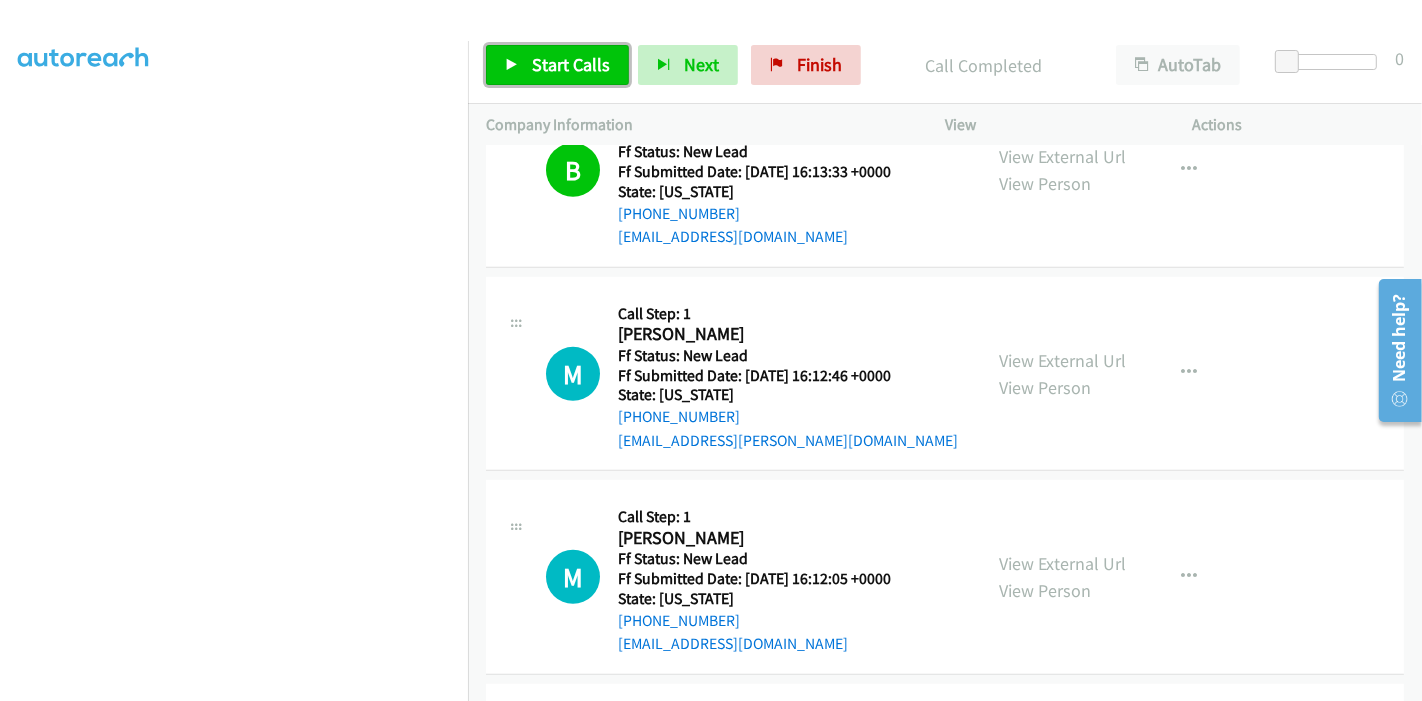 click on "Start Calls" at bounding box center [571, 64] 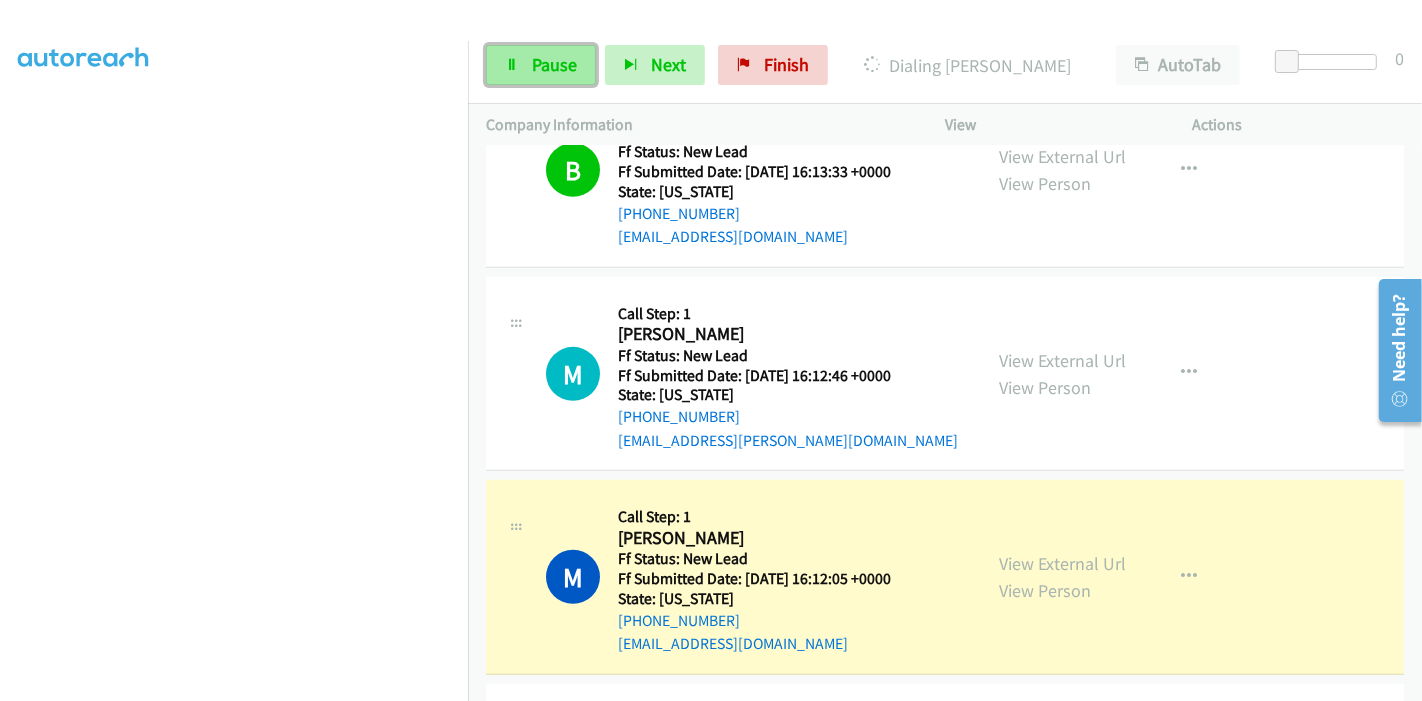 click on "Pause" at bounding box center [554, 64] 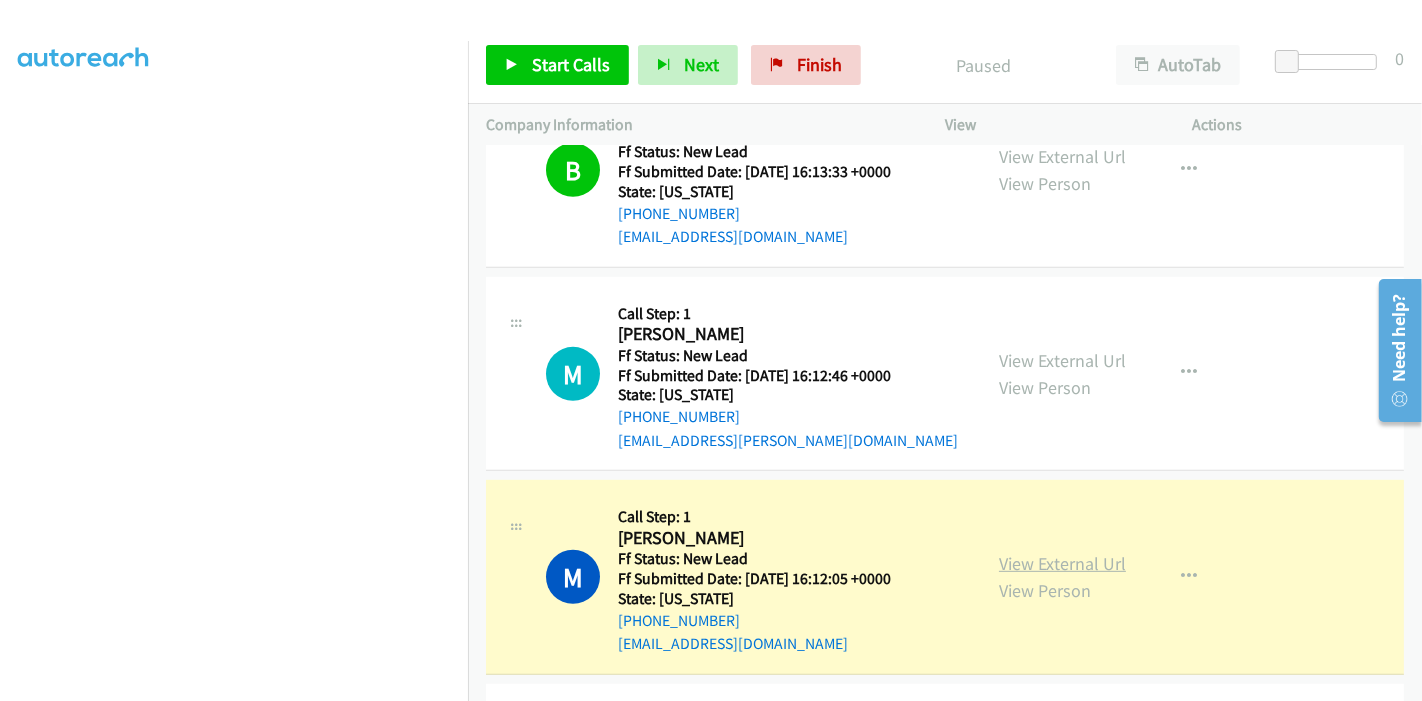 click on "View External Url" at bounding box center [1062, 563] 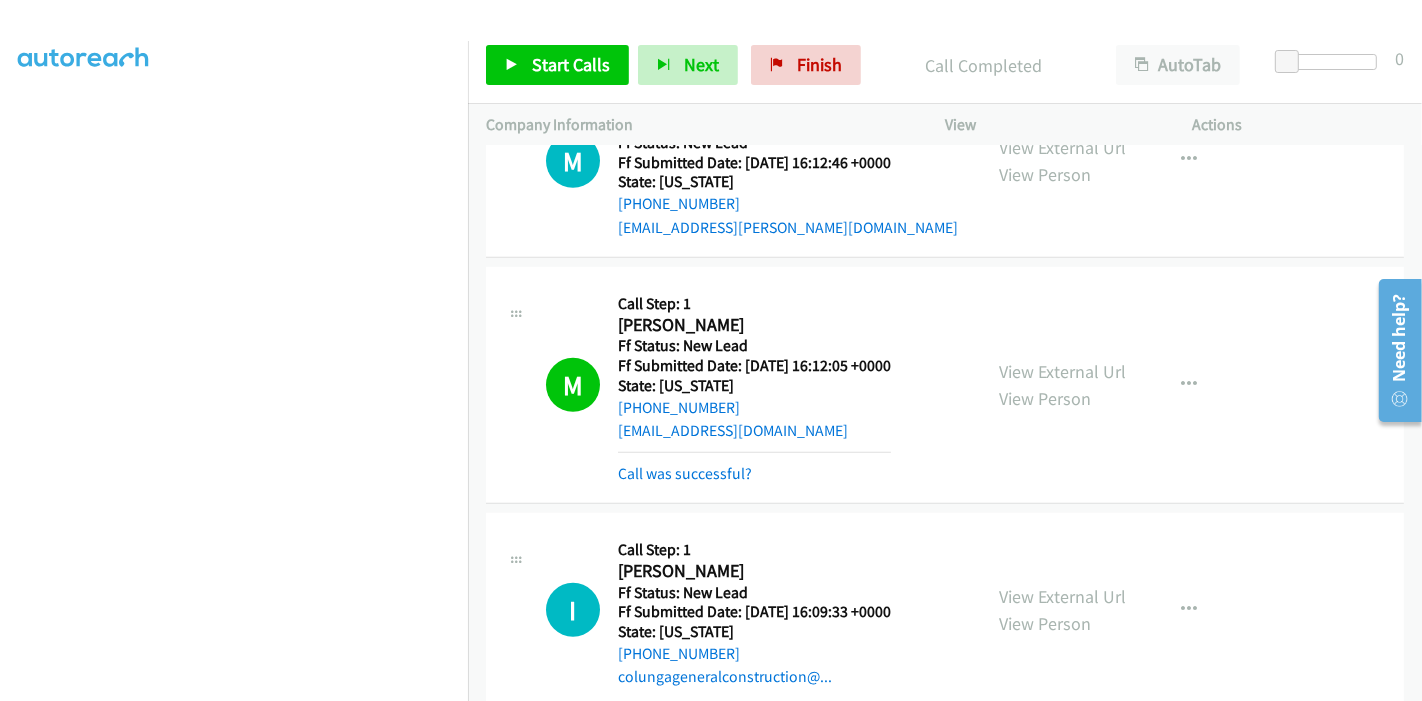 scroll, scrollTop: 995, scrollLeft: 0, axis: vertical 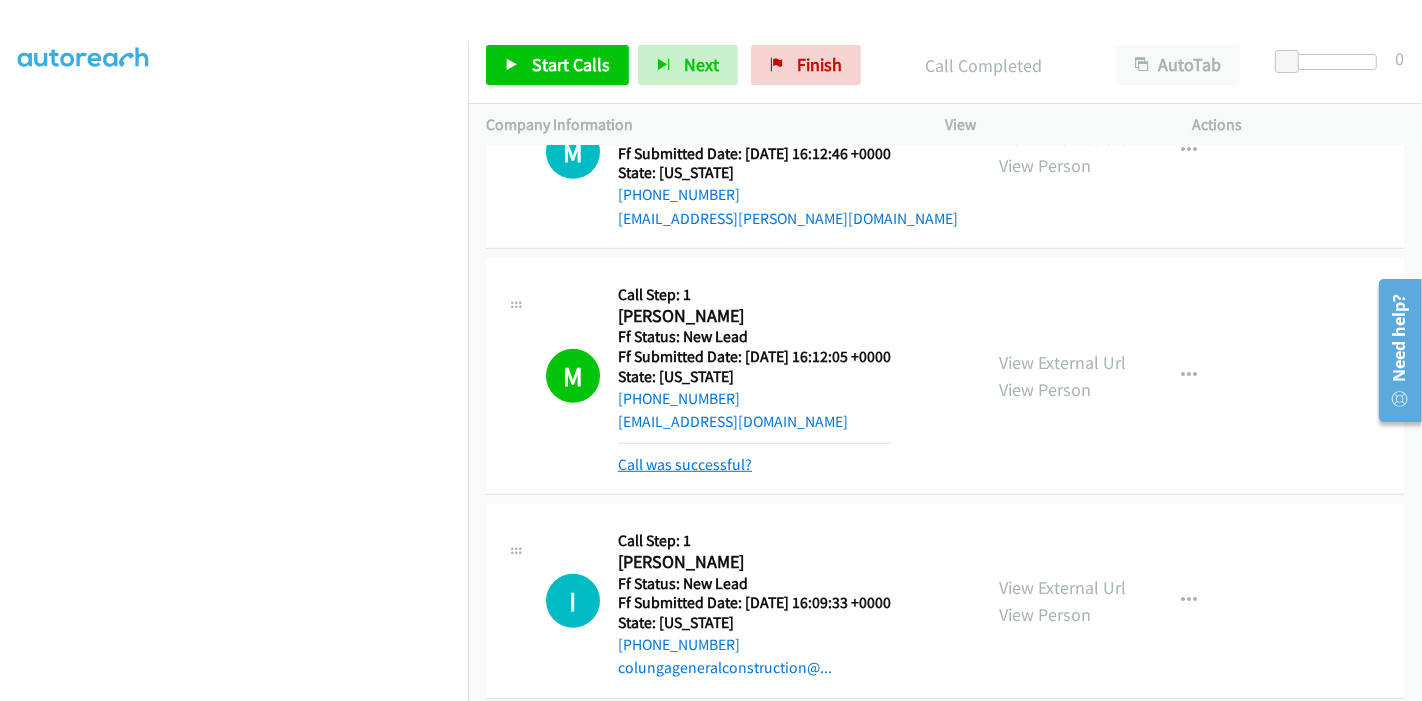 click on "Call was successful?" at bounding box center (685, 464) 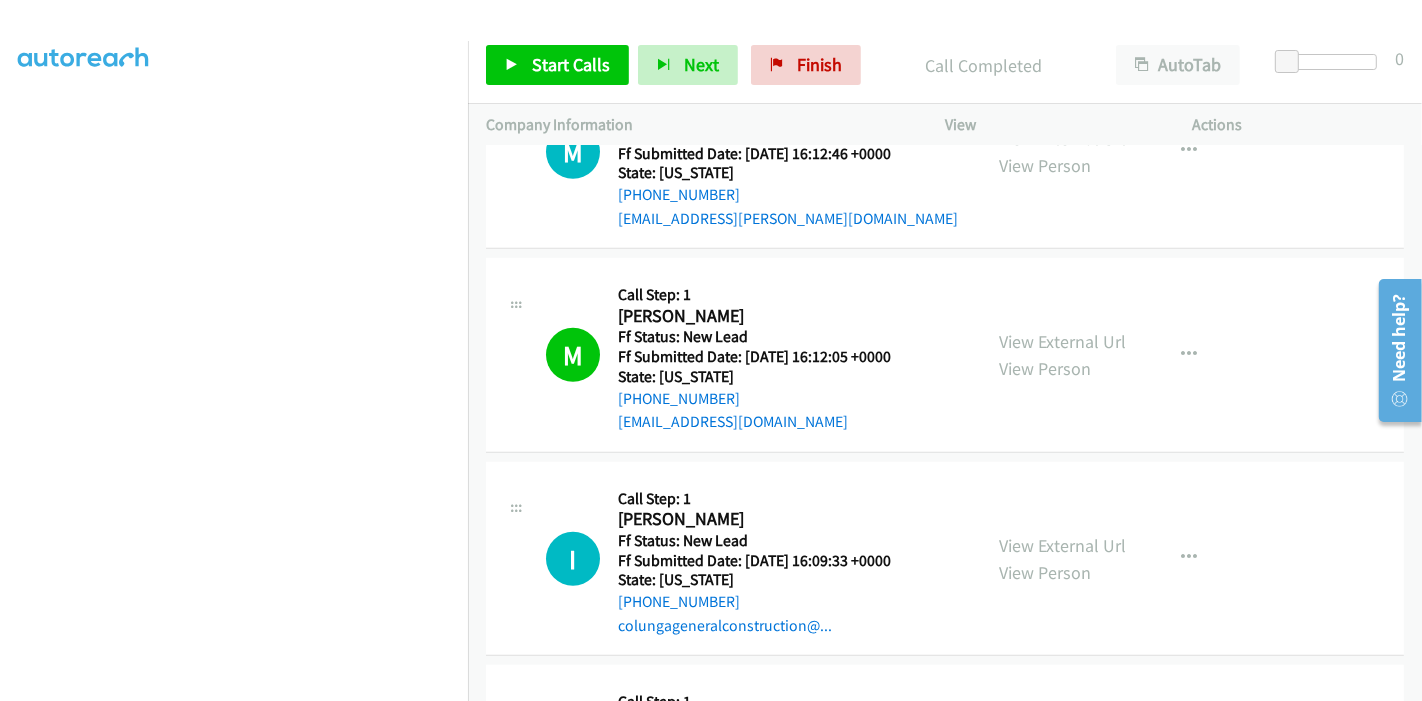 scroll, scrollTop: 773, scrollLeft: 0, axis: vertical 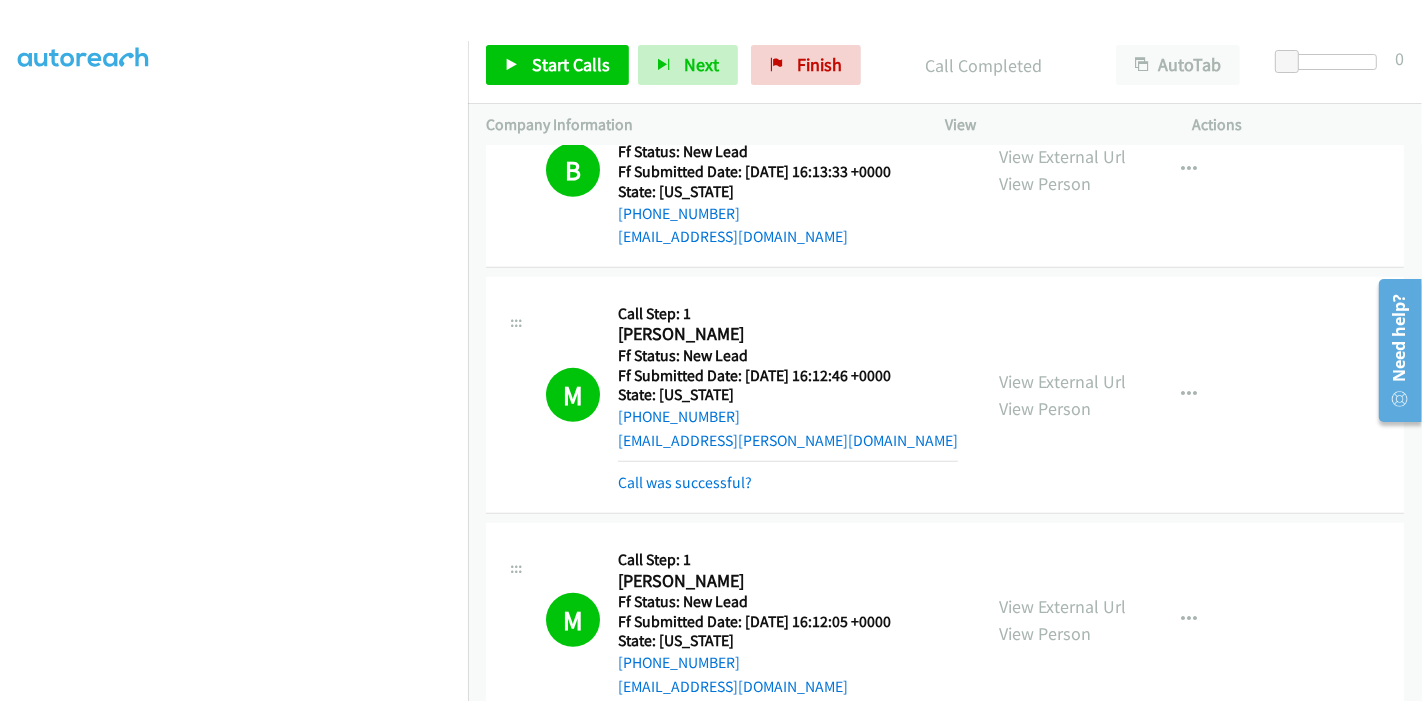 click on "Call was successful?" at bounding box center [788, 483] 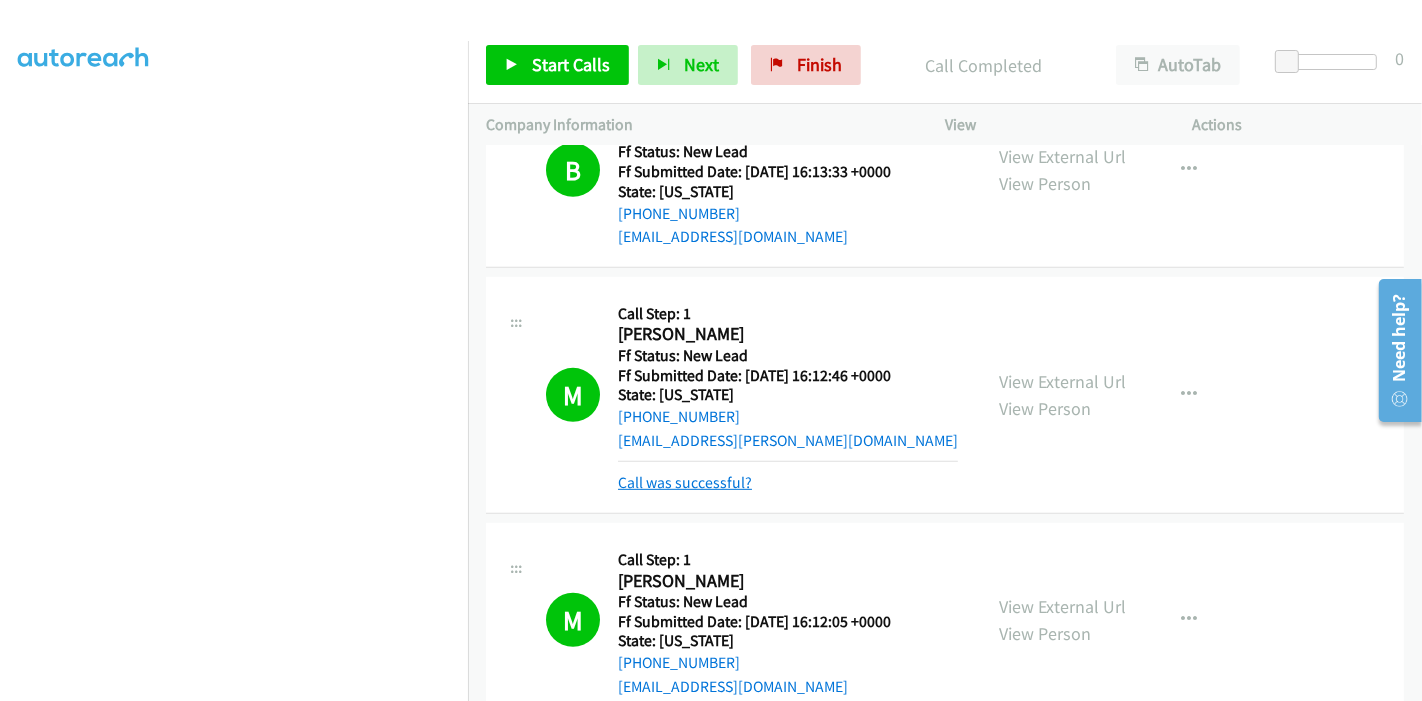 click on "Call was successful?" at bounding box center [685, 482] 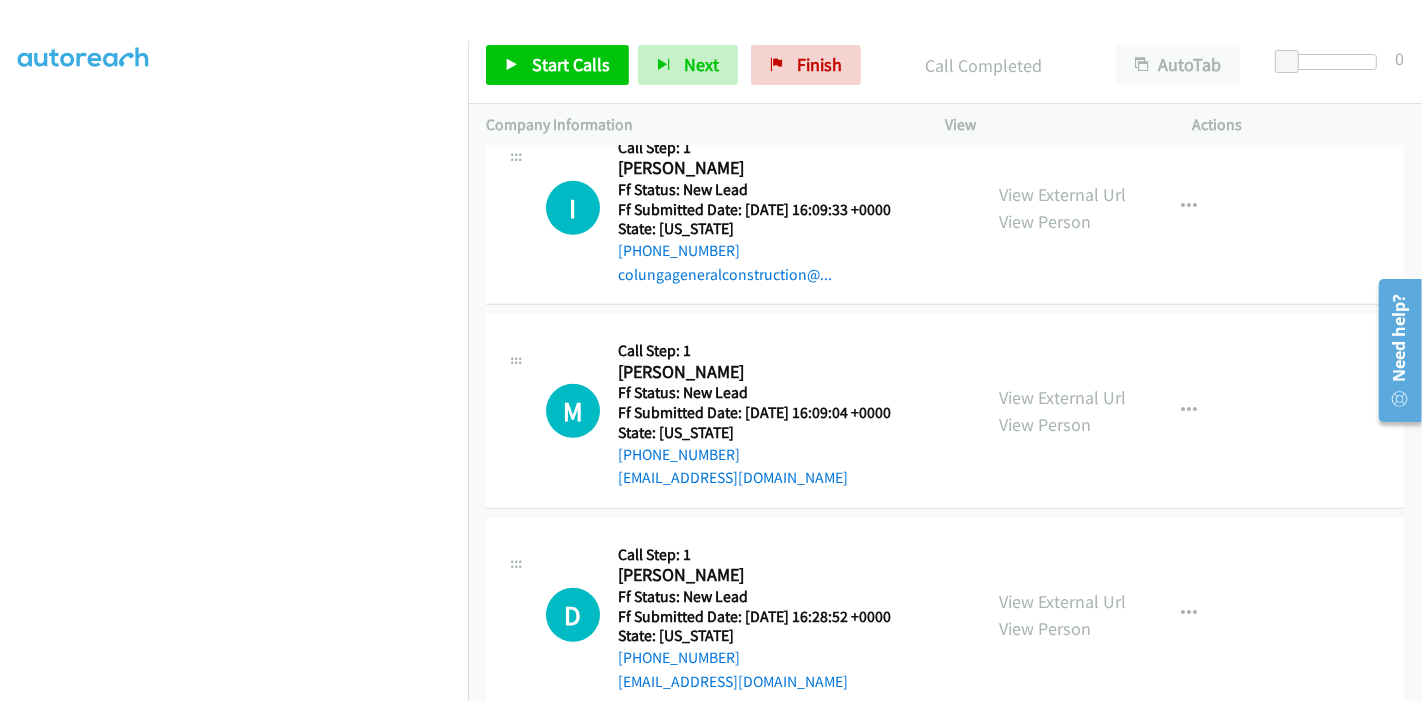 scroll, scrollTop: 1013, scrollLeft: 0, axis: vertical 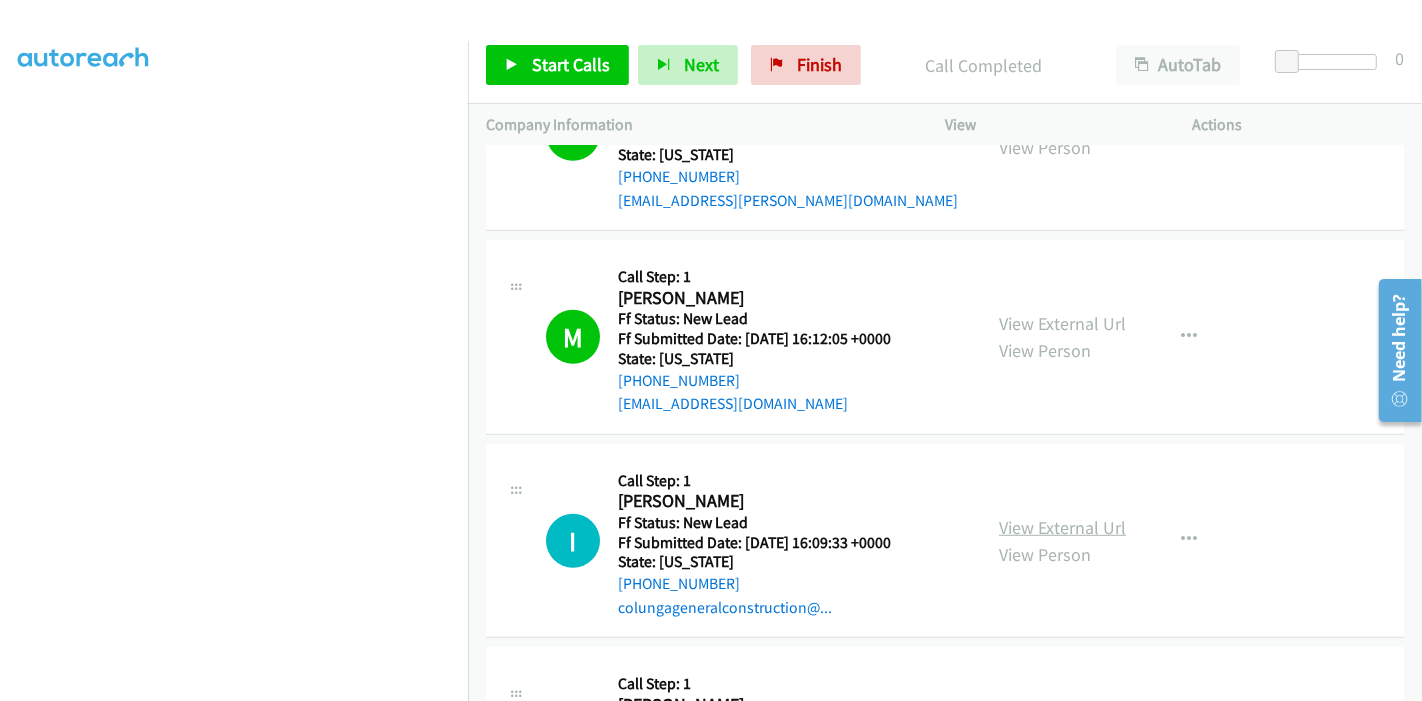 click on "View External Url" at bounding box center [1062, 527] 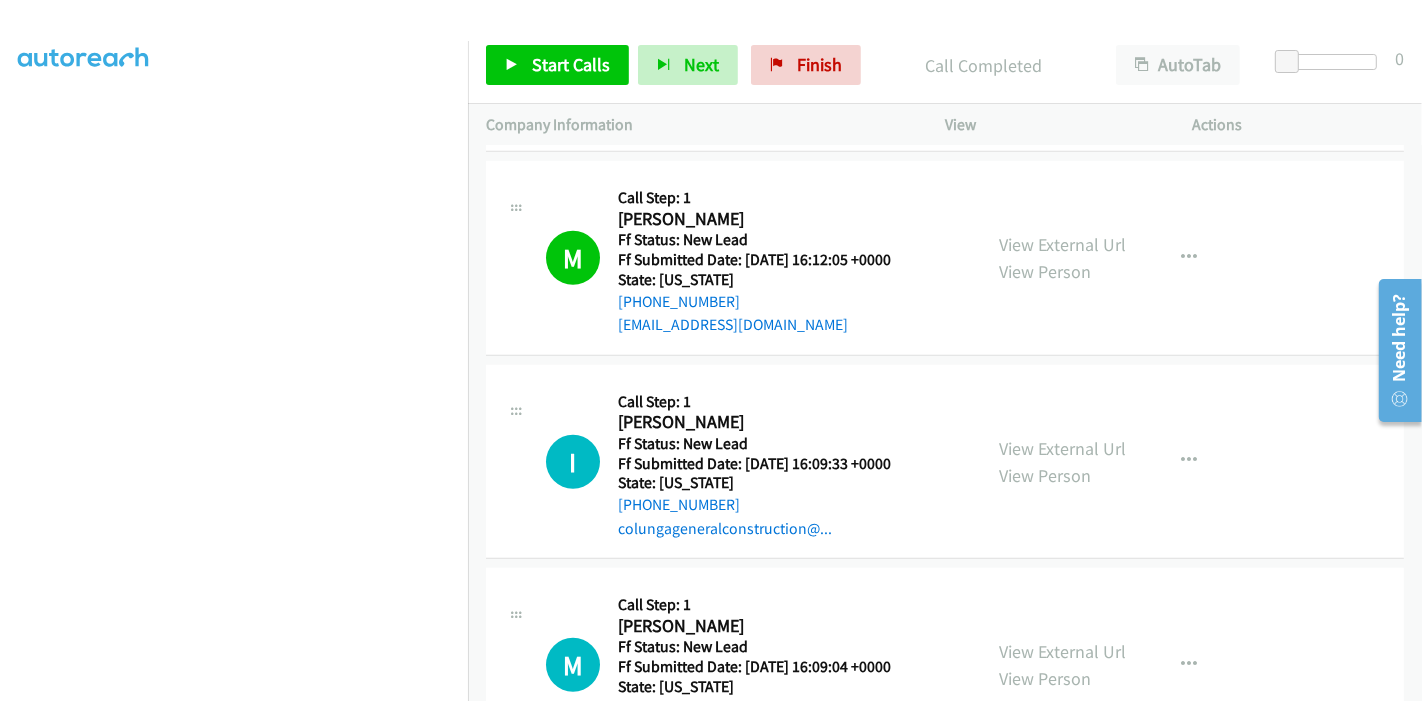 scroll, scrollTop: 1124, scrollLeft: 0, axis: vertical 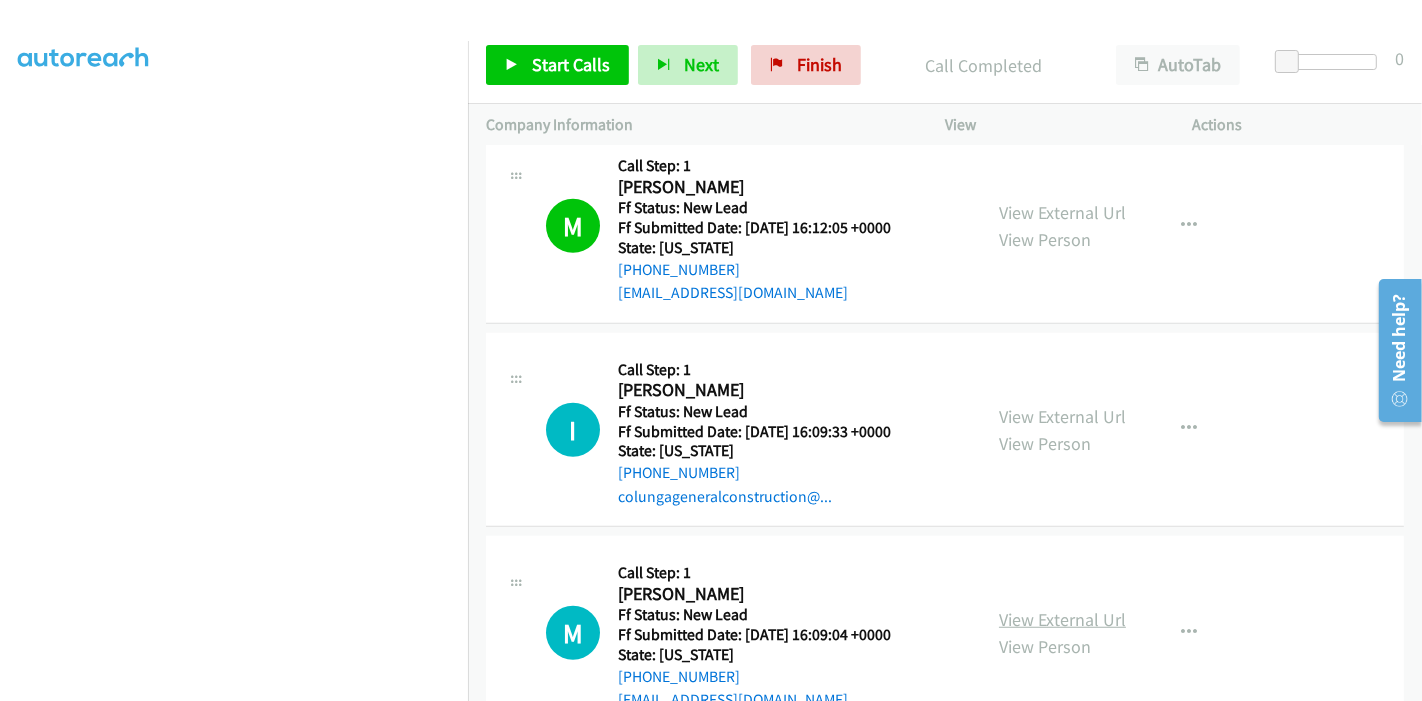 click on "View External Url" at bounding box center (1062, 619) 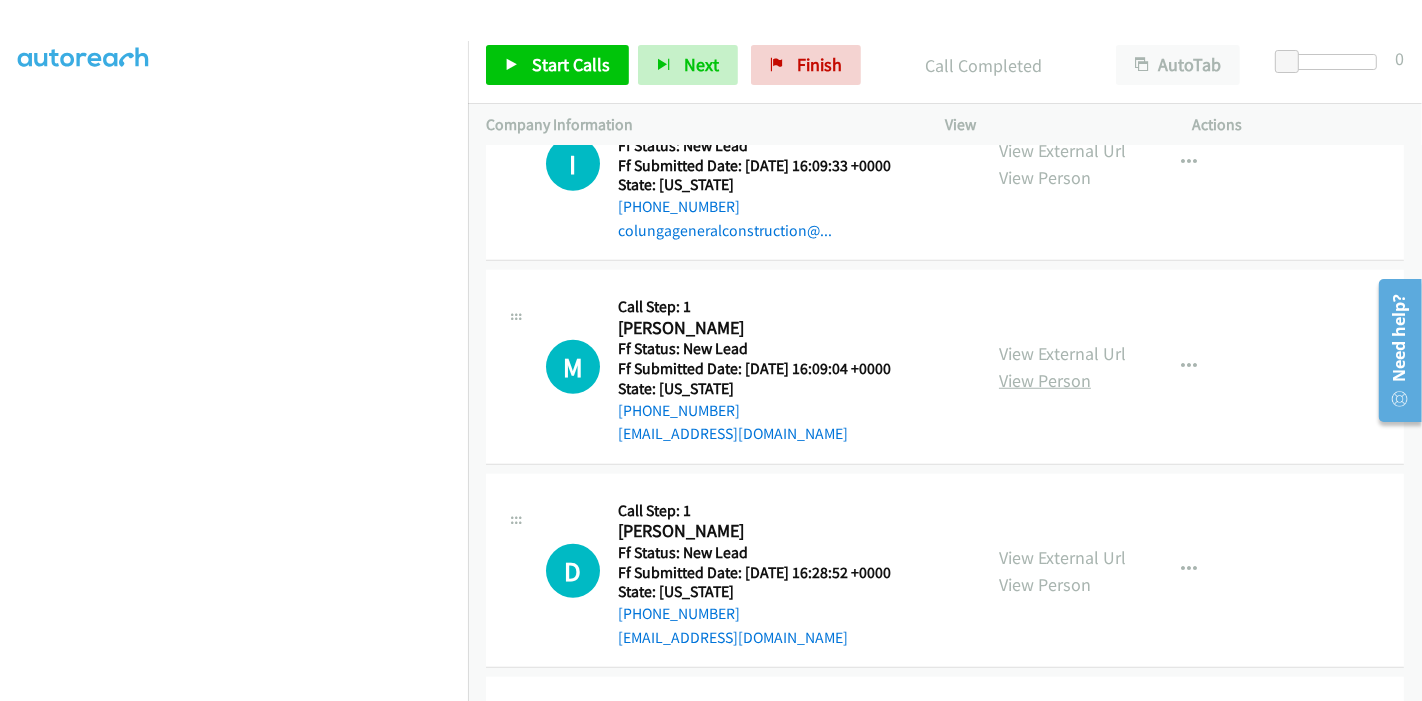 scroll, scrollTop: 1457, scrollLeft: 0, axis: vertical 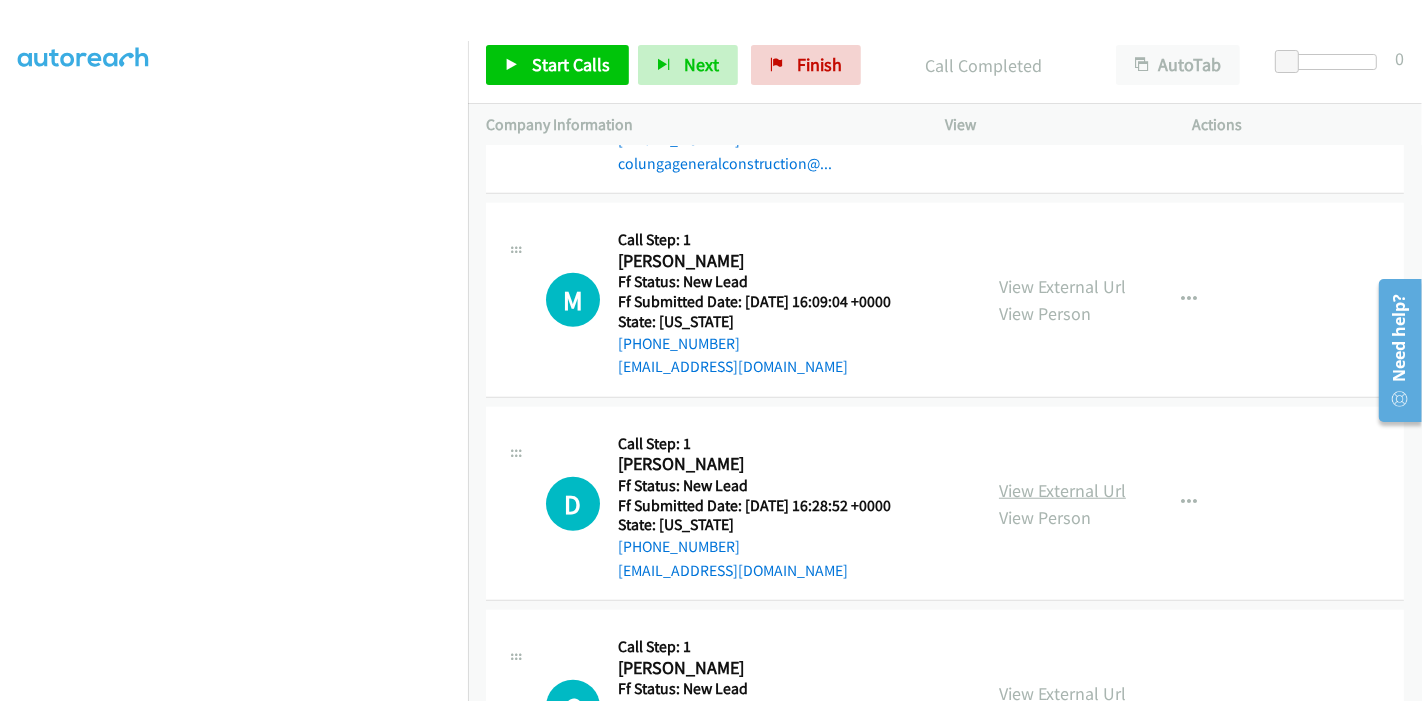 click on "View External Url" at bounding box center (1062, 490) 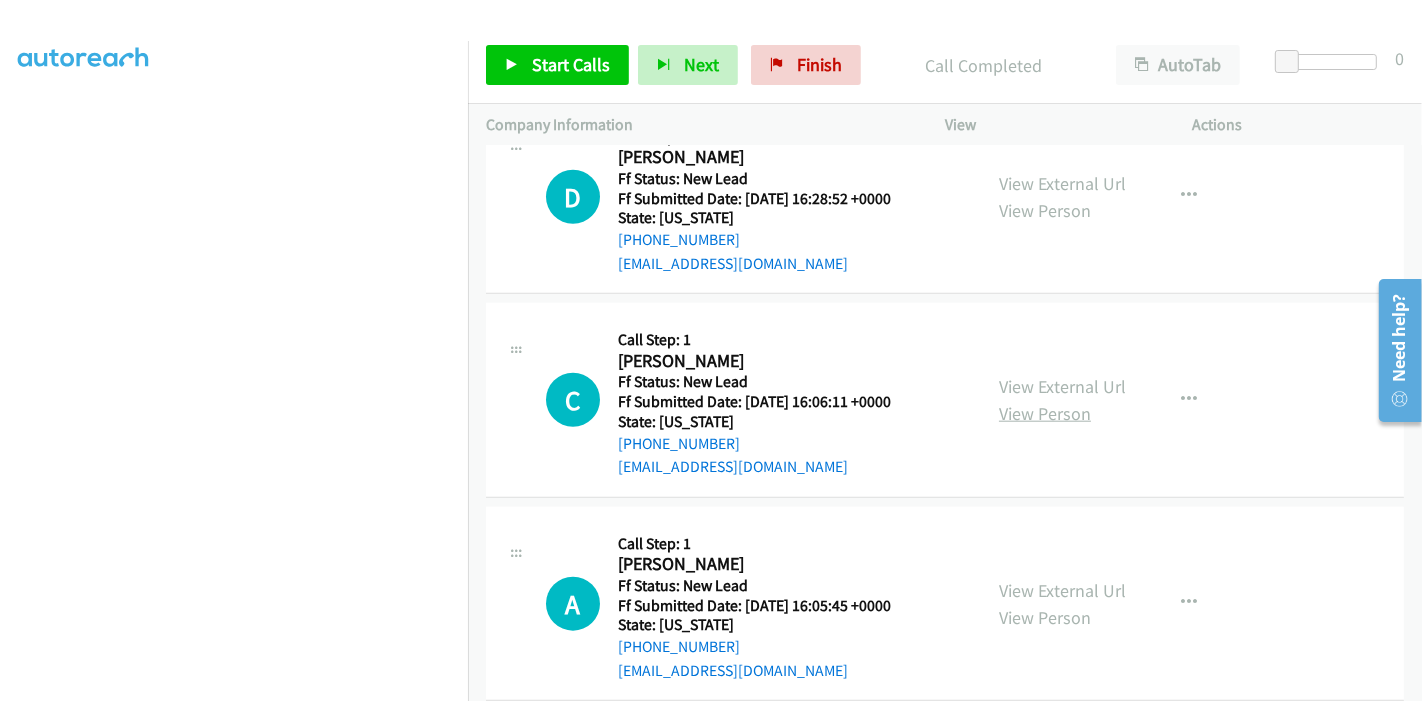 scroll, scrollTop: 1791, scrollLeft: 0, axis: vertical 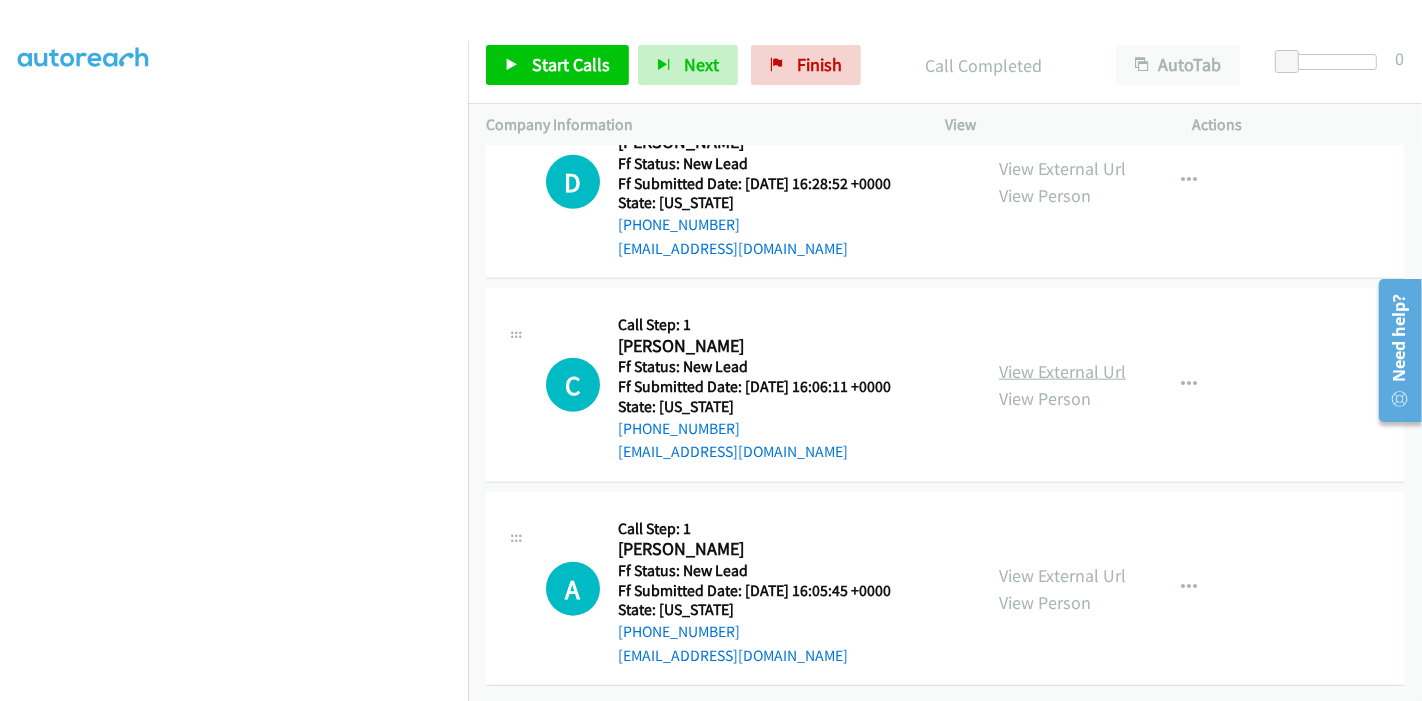 click on "View External Url" at bounding box center [1062, 371] 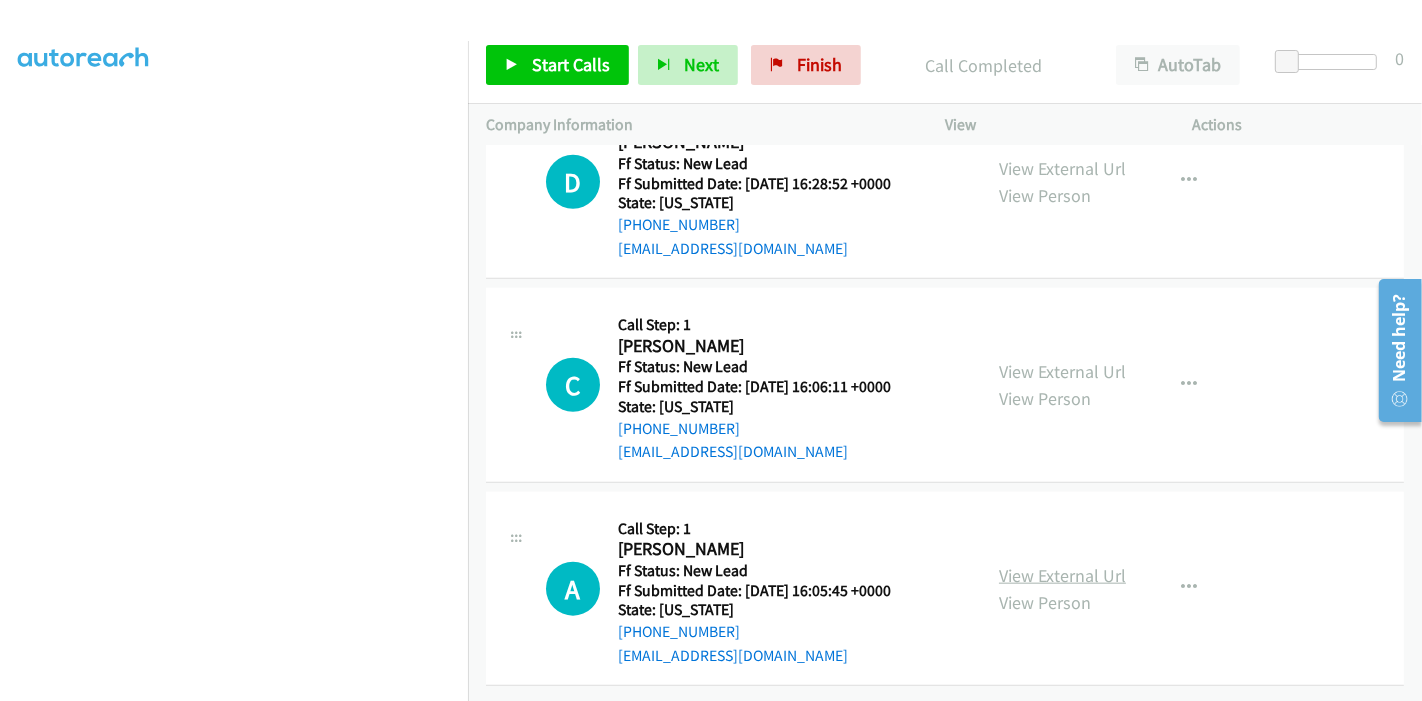 click on "View External Url" at bounding box center (1062, 575) 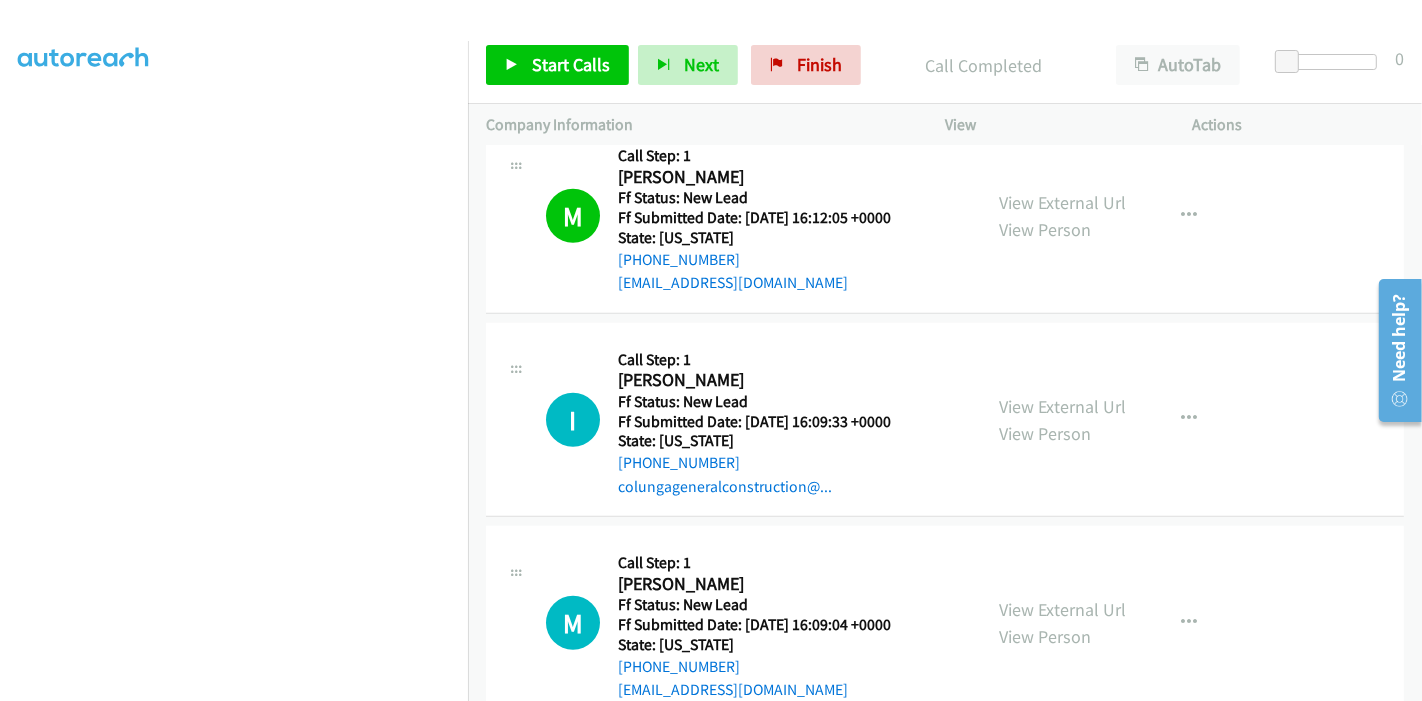 scroll, scrollTop: 1124, scrollLeft: 0, axis: vertical 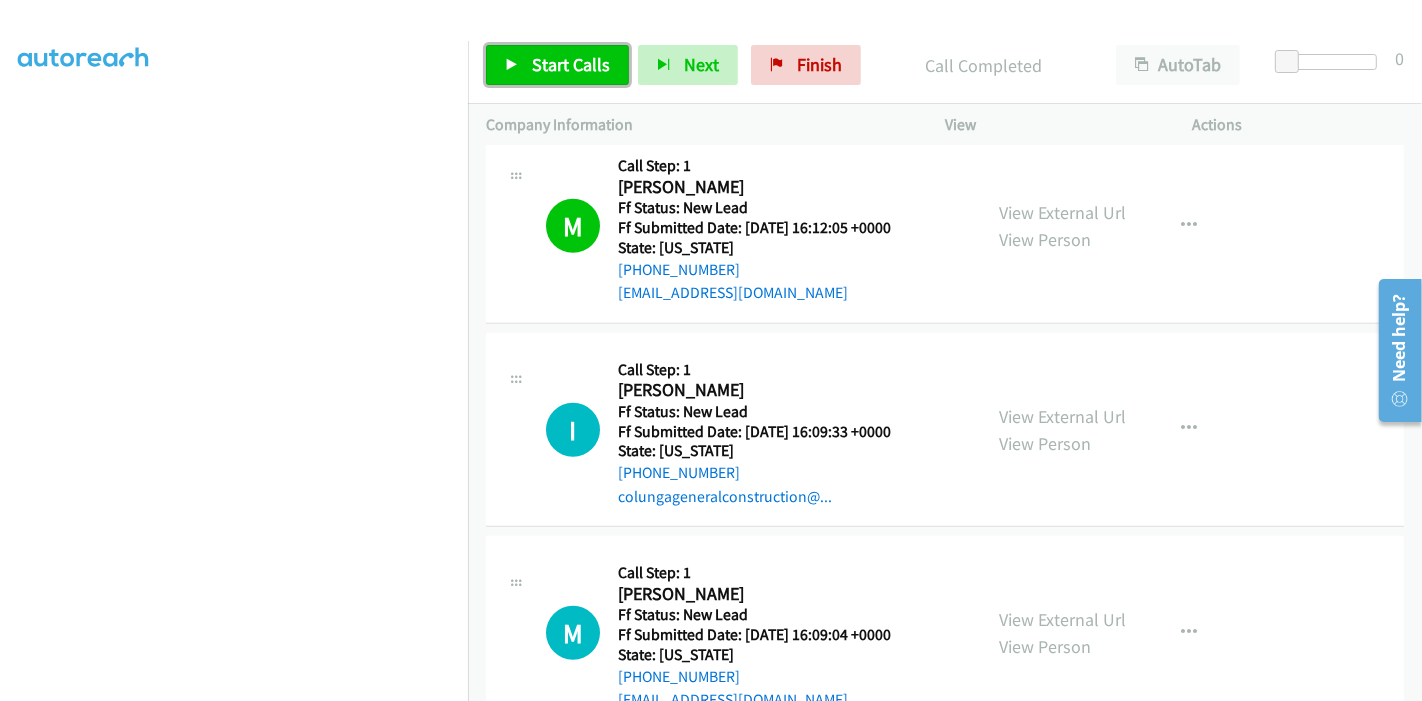 click on "Start Calls" at bounding box center [557, 65] 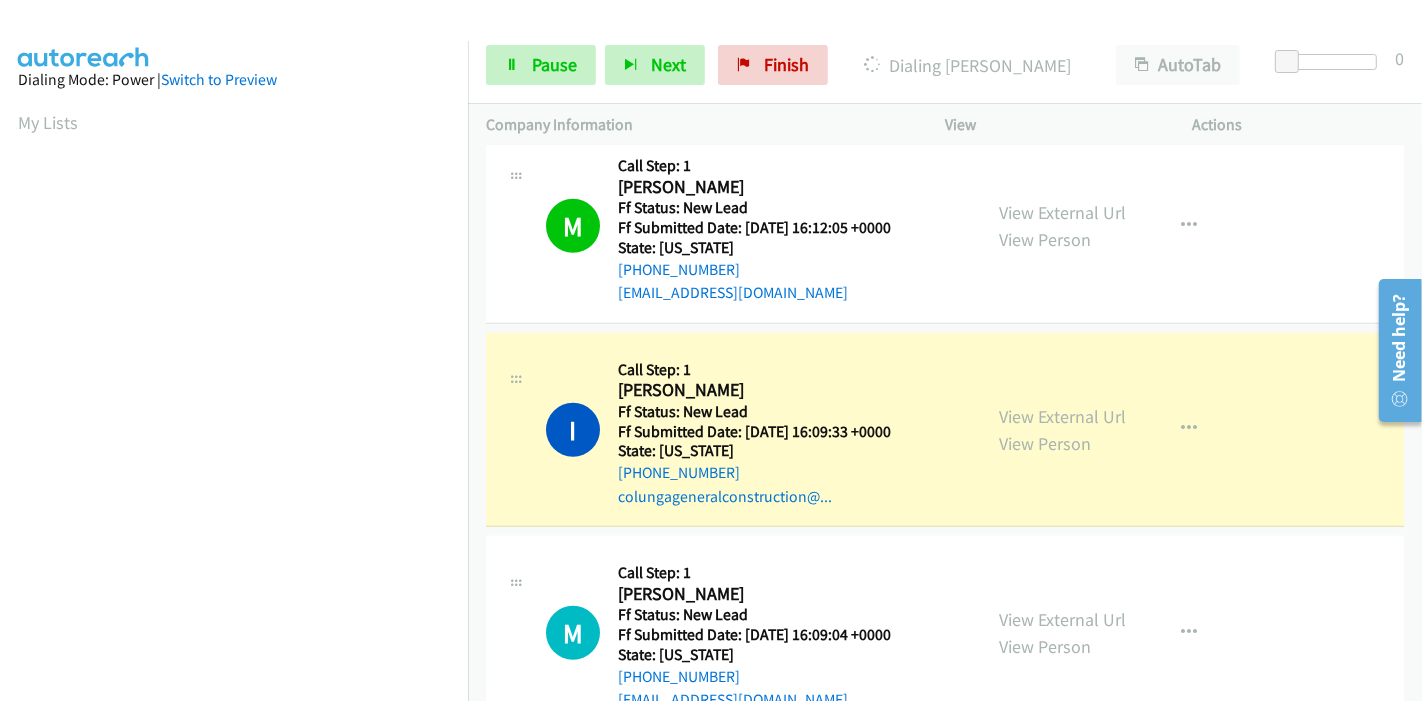 scroll, scrollTop: 422, scrollLeft: 0, axis: vertical 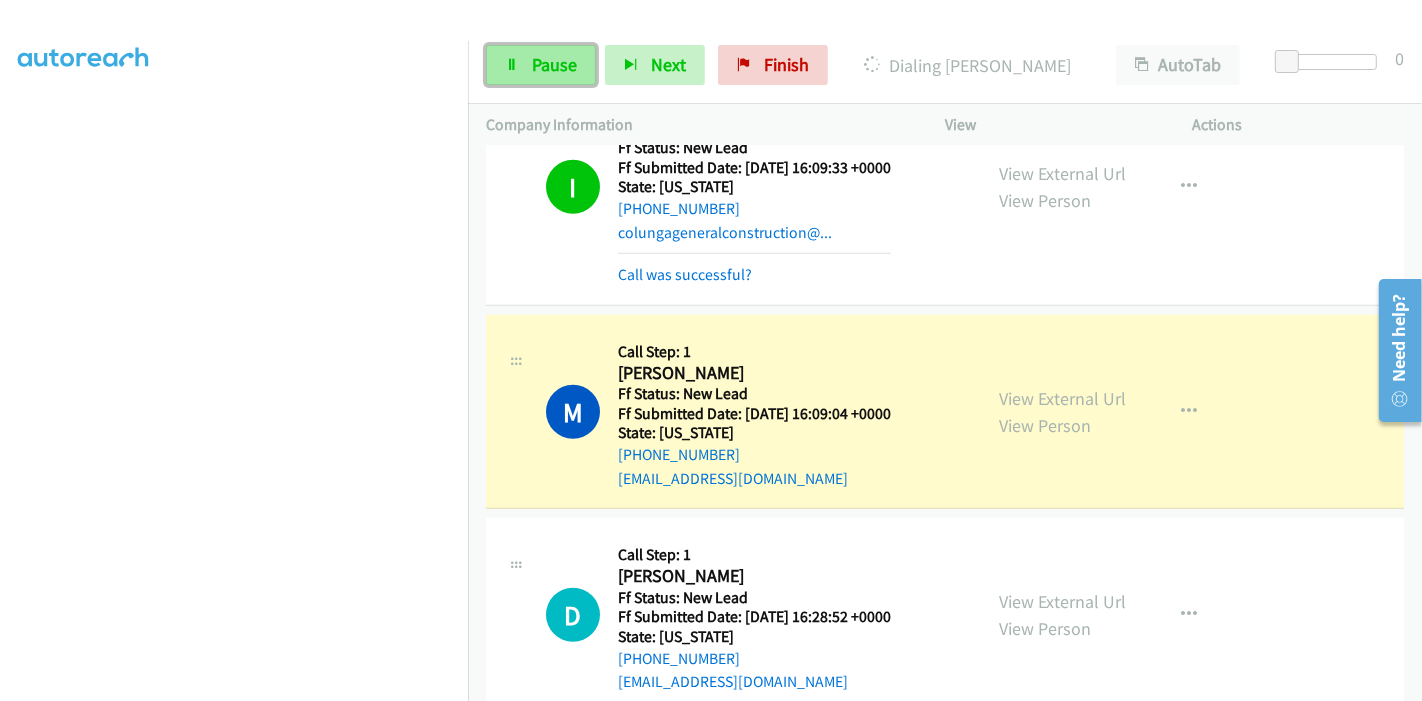 click on "Pause" at bounding box center [554, 64] 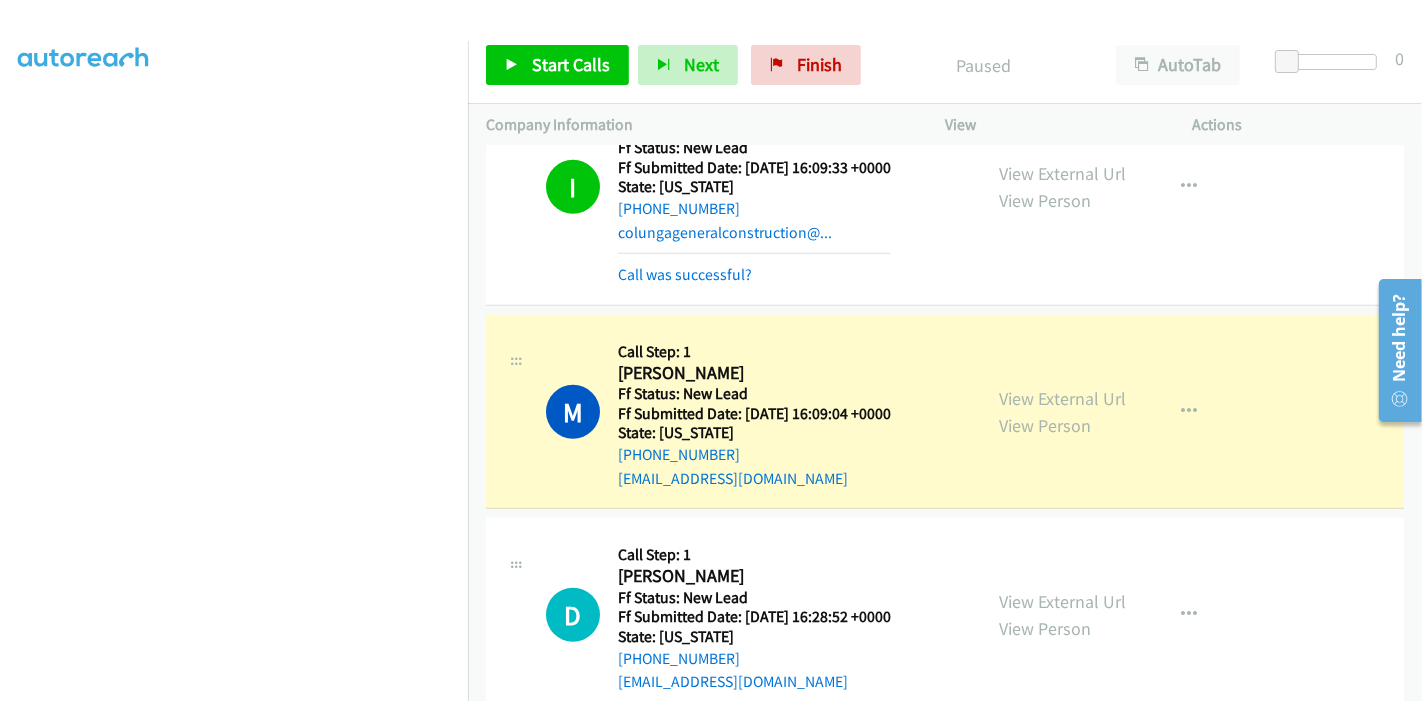 scroll, scrollTop: 1277, scrollLeft: 0, axis: vertical 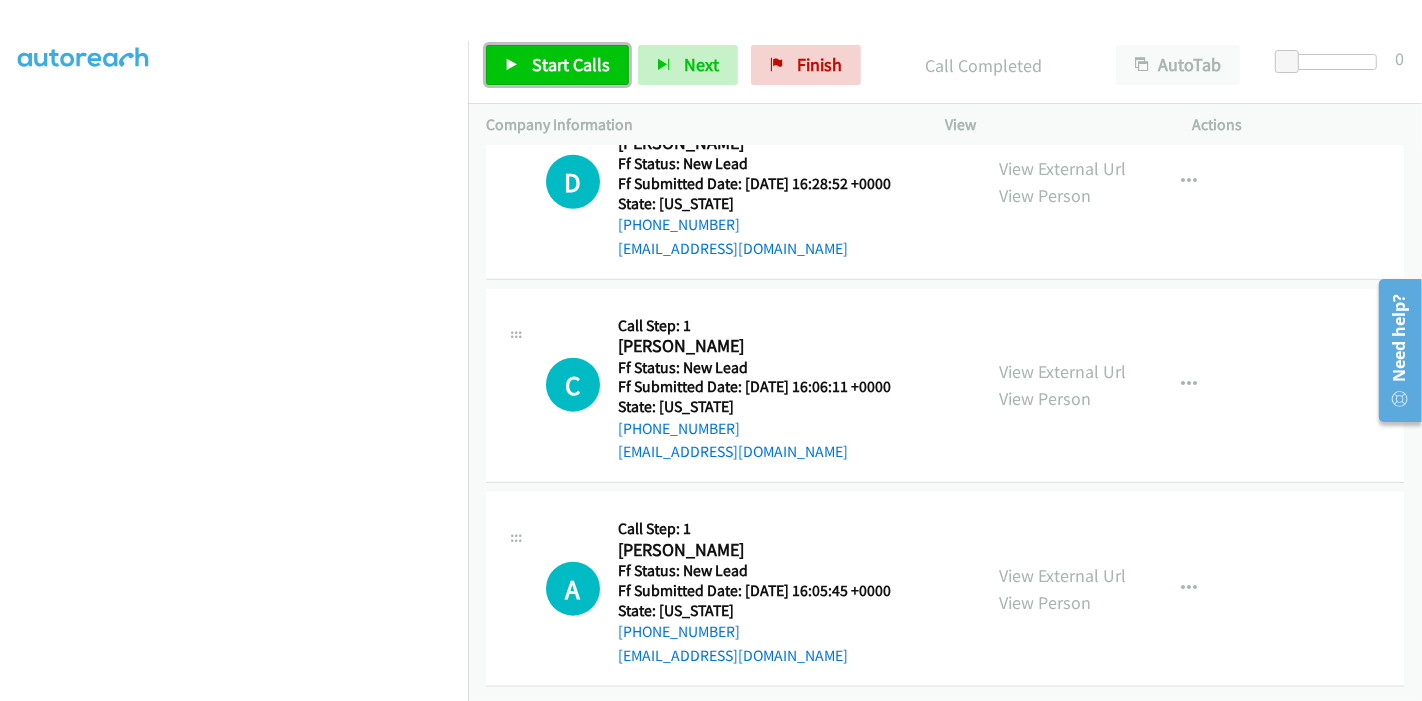 click on "Start Calls" at bounding box center [571, 64] 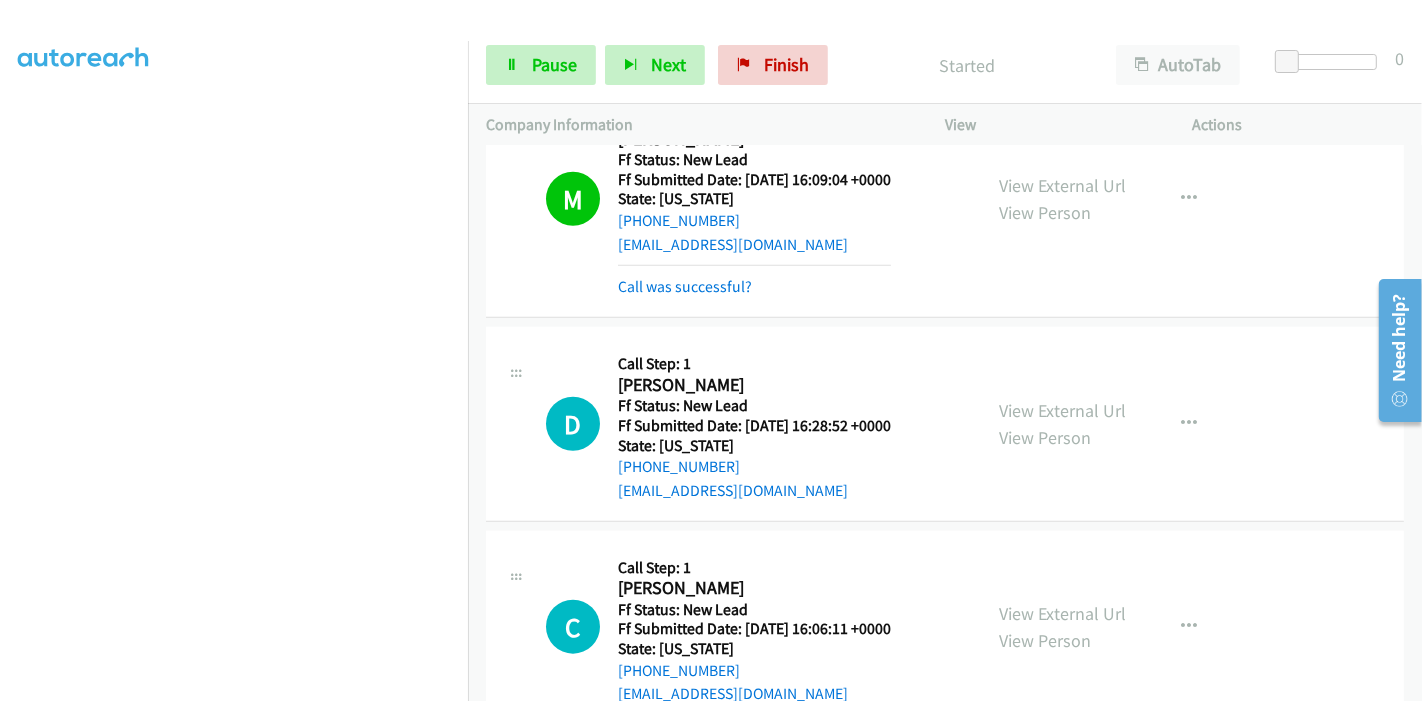 scroll, scrollTop: 1765, scrollLeft: 0, axis: vertical 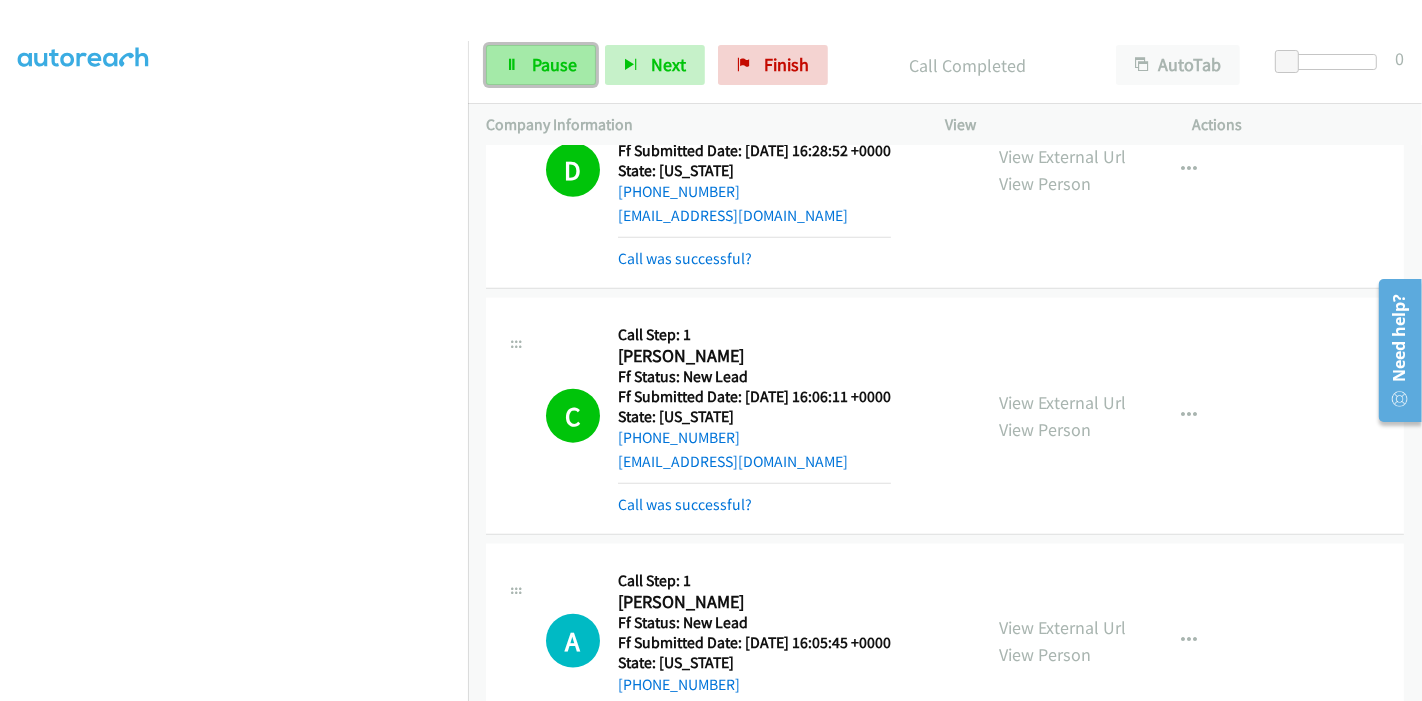 click on "Pause" at bounding box center (554, 64) 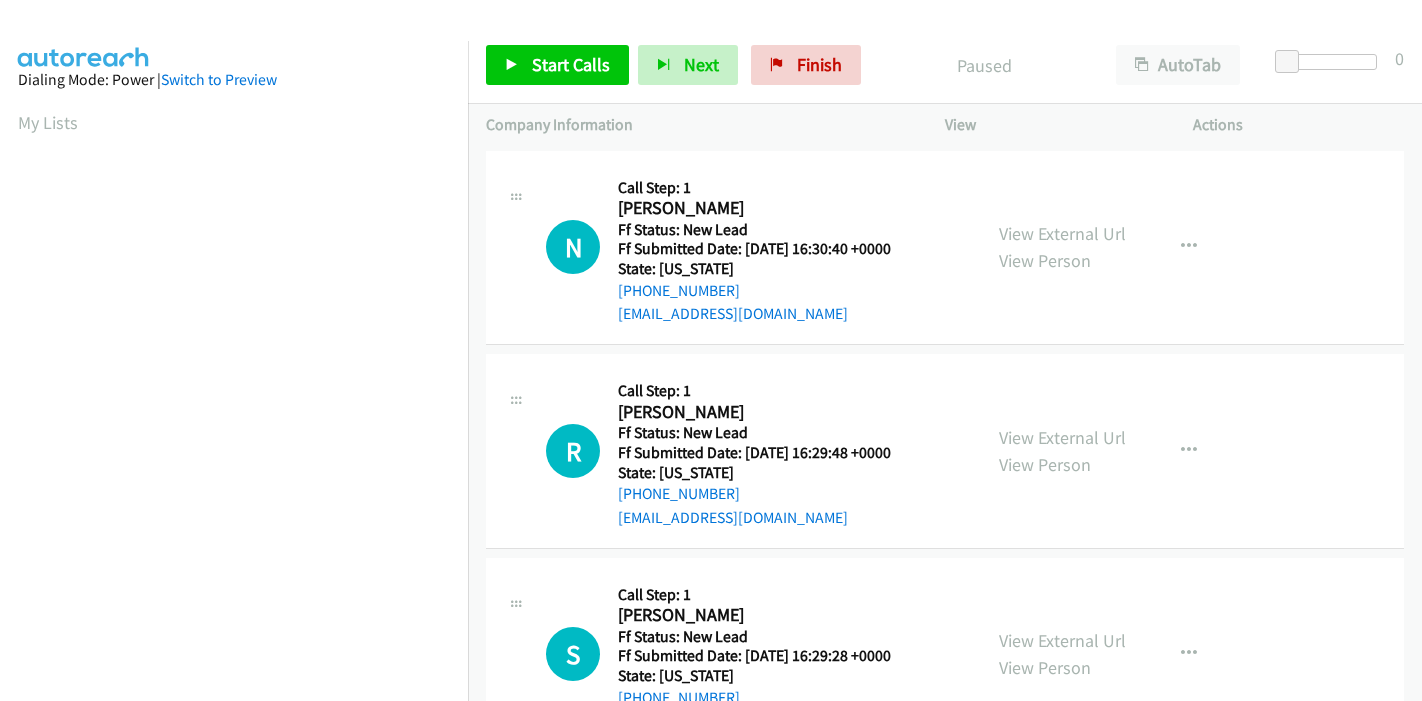 scroll, scrollTop: 0, scrollLeft: 0, axis: both 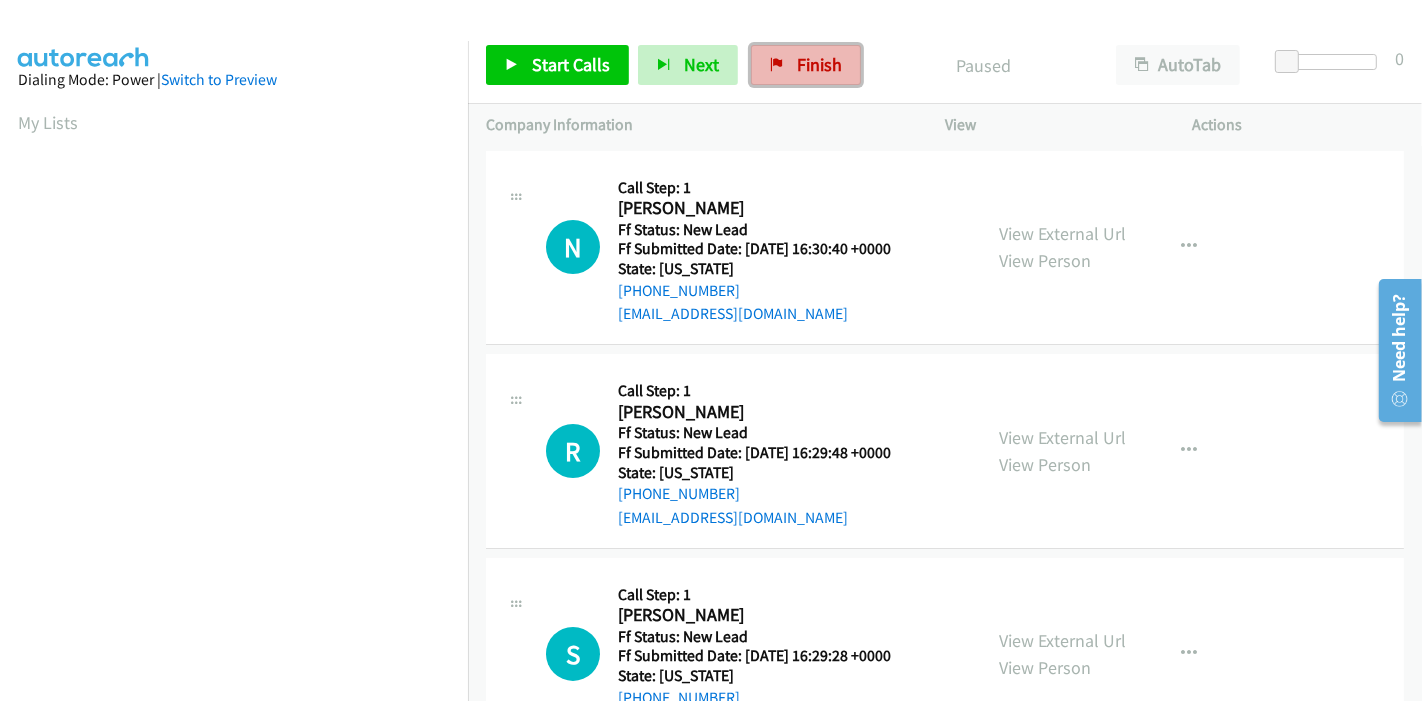 click on "Finish" at bounding box center [806, 65] 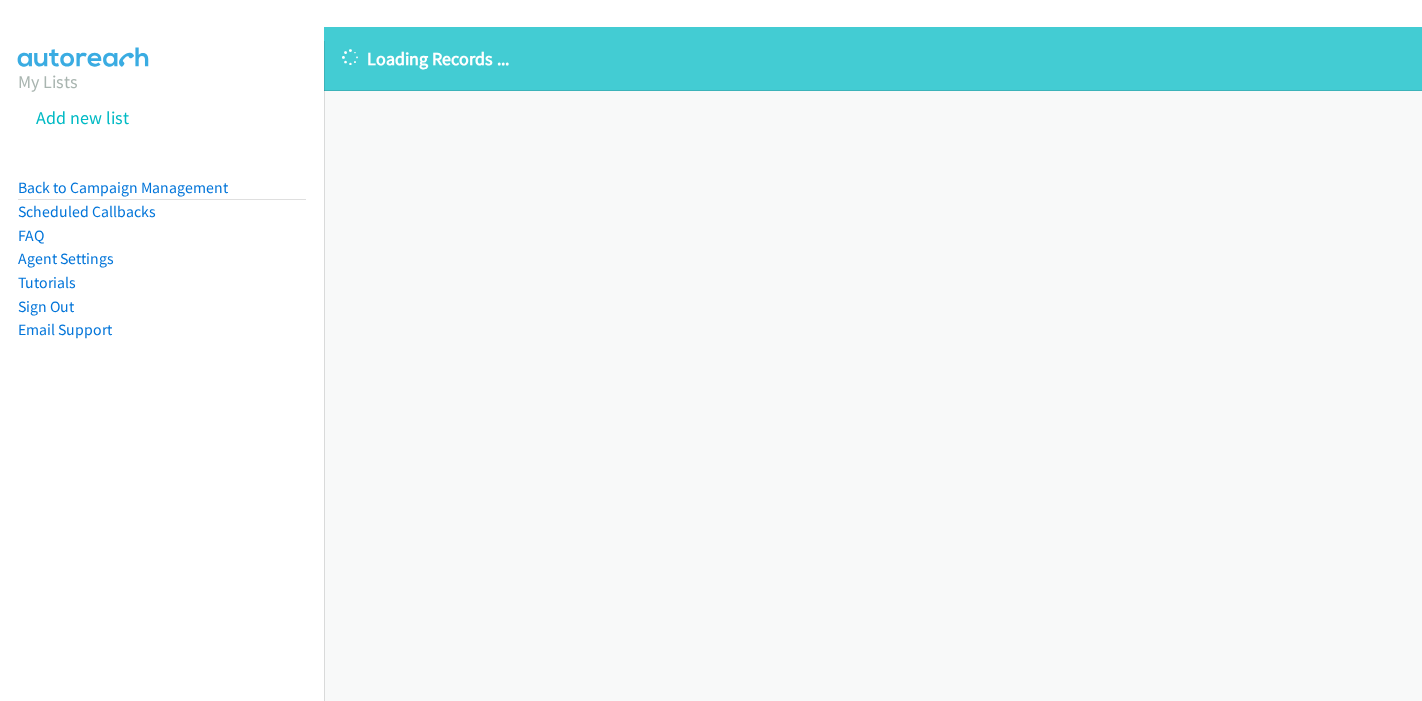 scroll, scrollTop: 0, scrollLeft: 0, axis: both 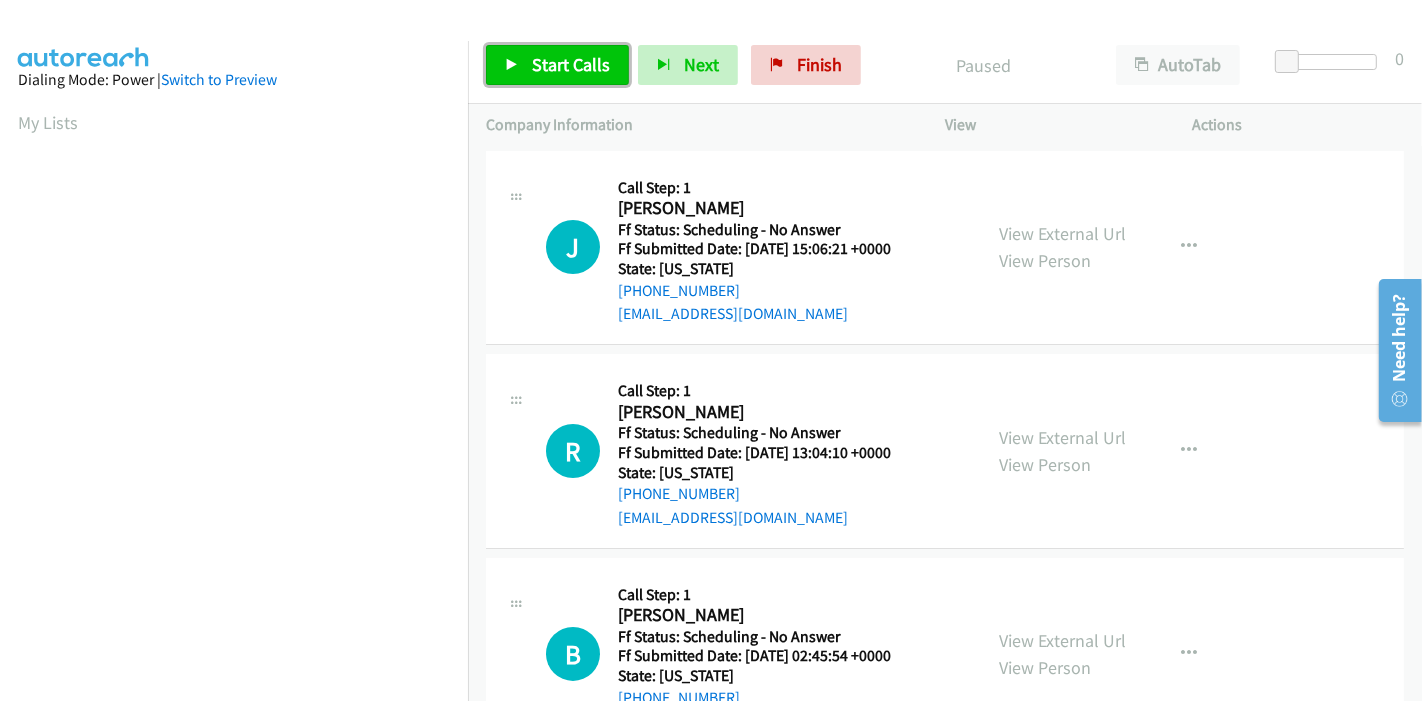 click on "Start Calls" at bounding box center [571, 64] 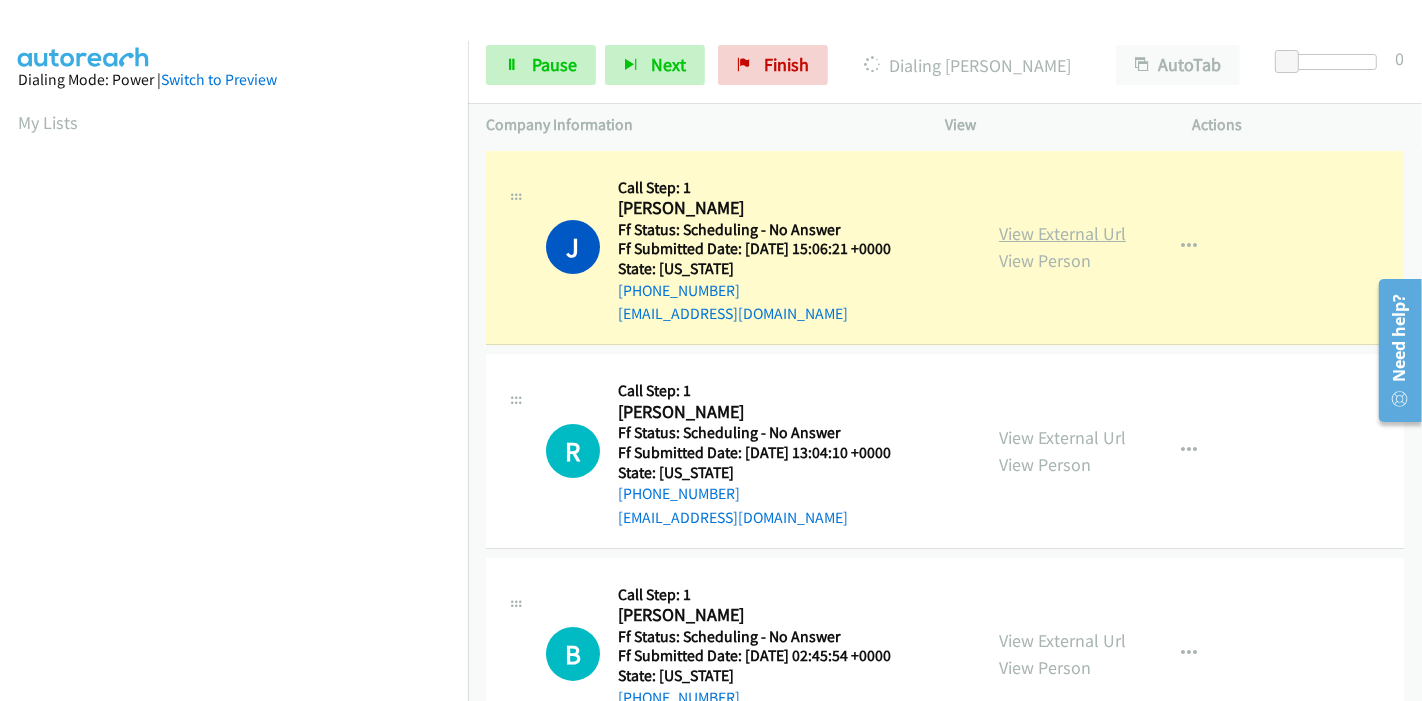 click on "View External Url" at bounding box center (1062, 233) 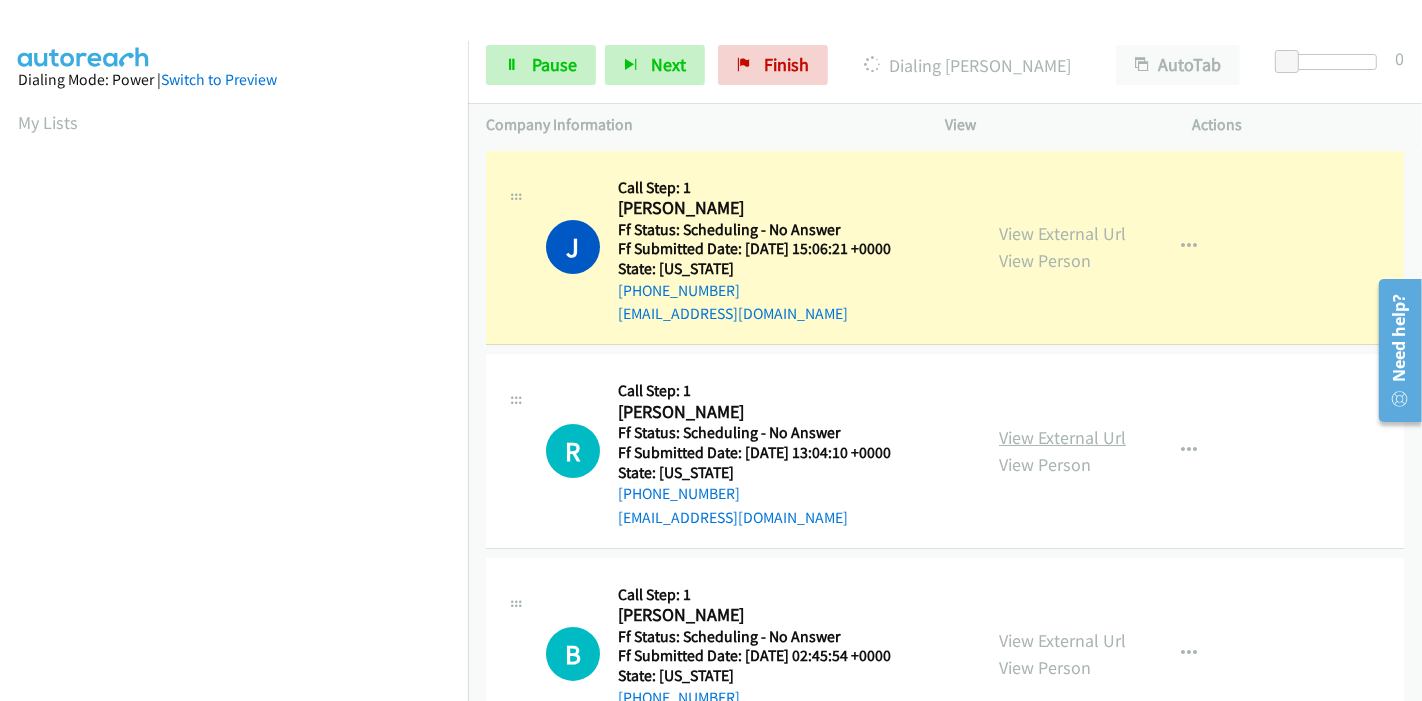 click on "View External Url" at bounding box center [1062, 437] 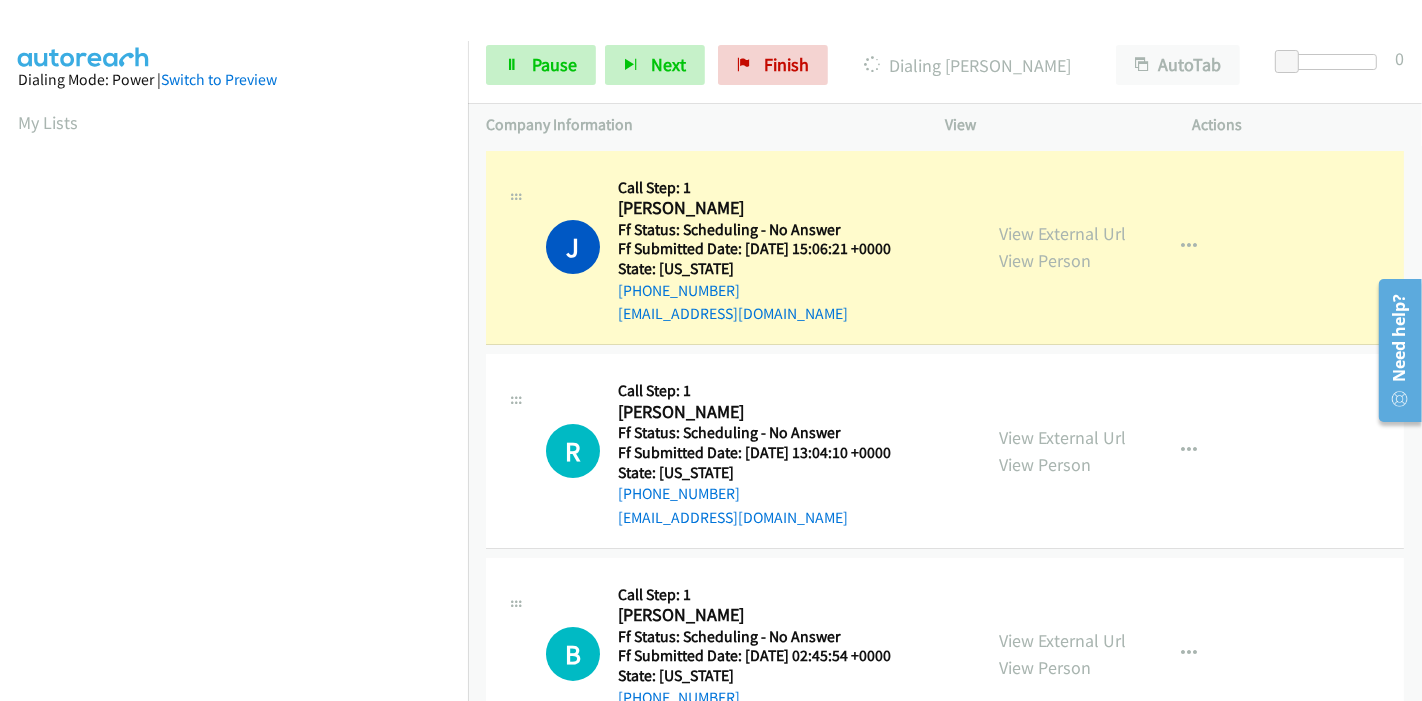 scroll, scrollTop: 111, scrollLeft: 0, axis: vertical 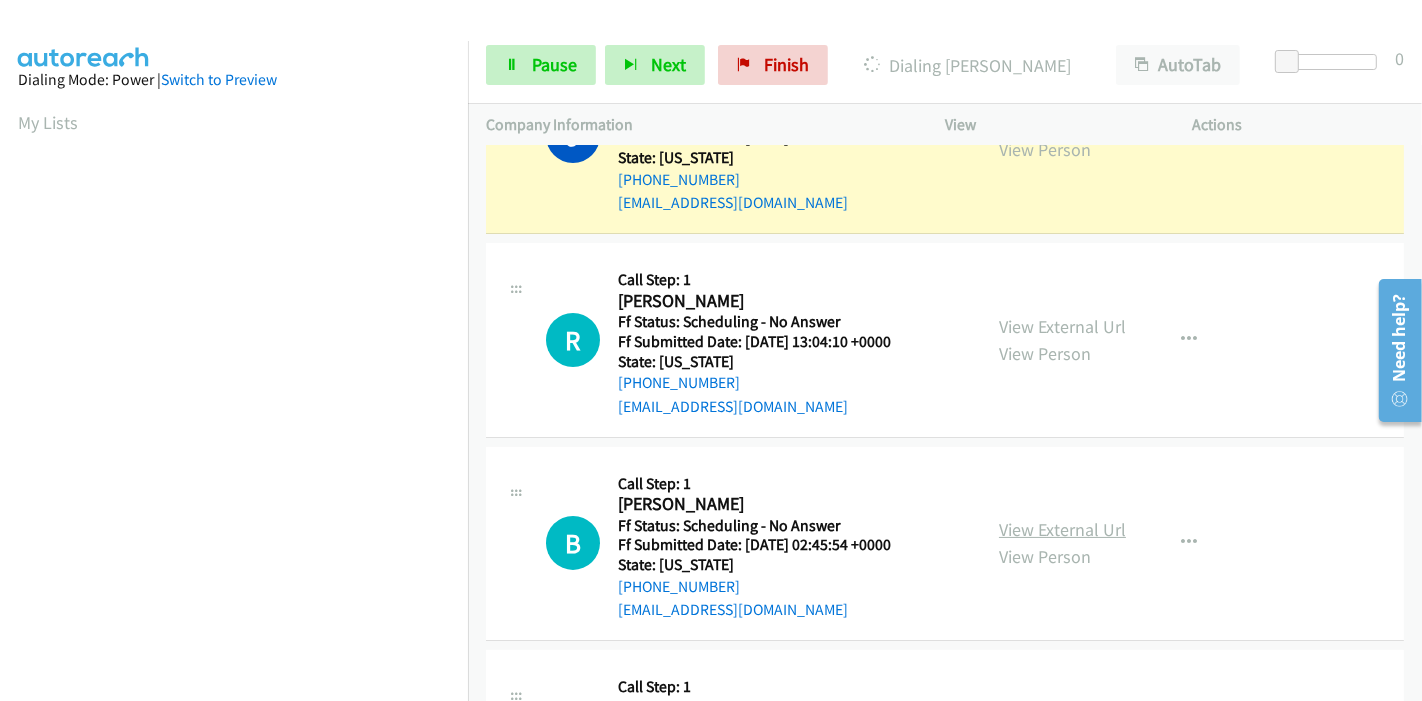 click on "View External Url" at bounding box center (1062, 529) 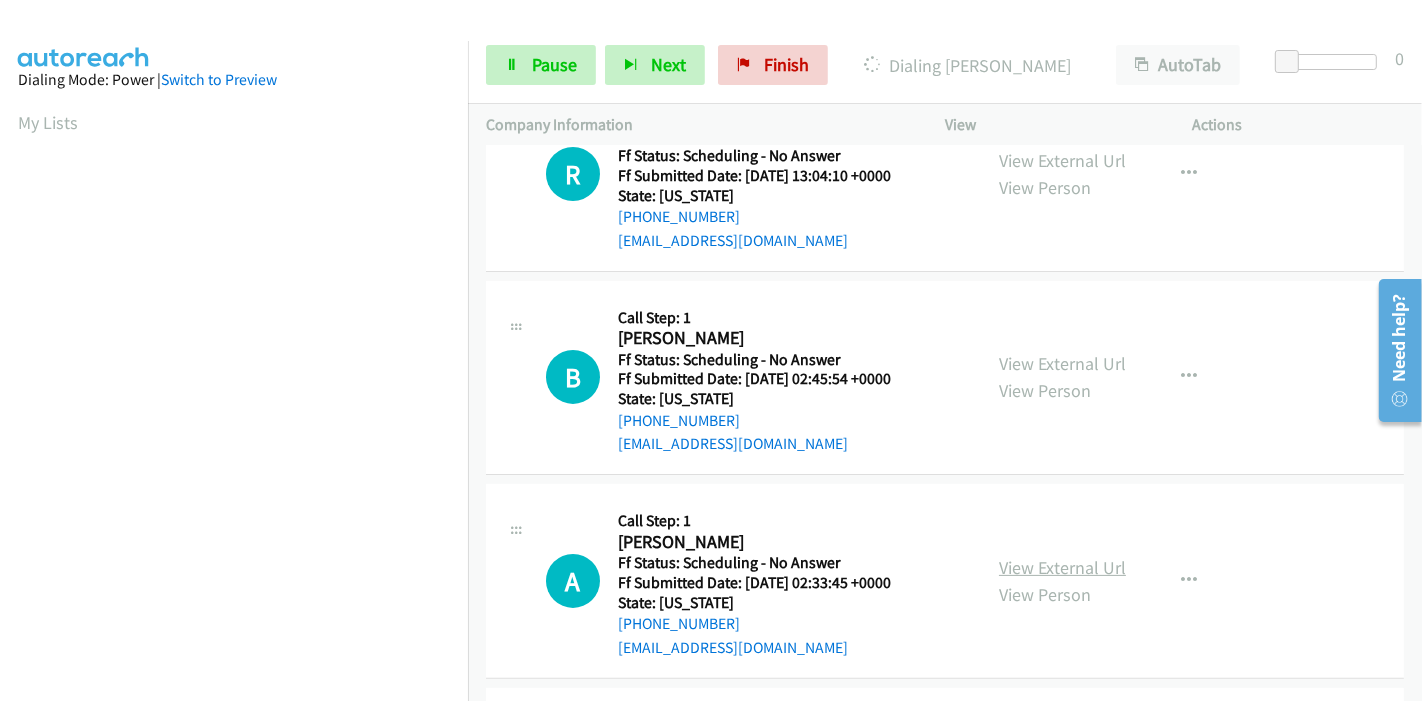 scroll, scrollTop: 444, scrollLeft: 0, axis: vertical 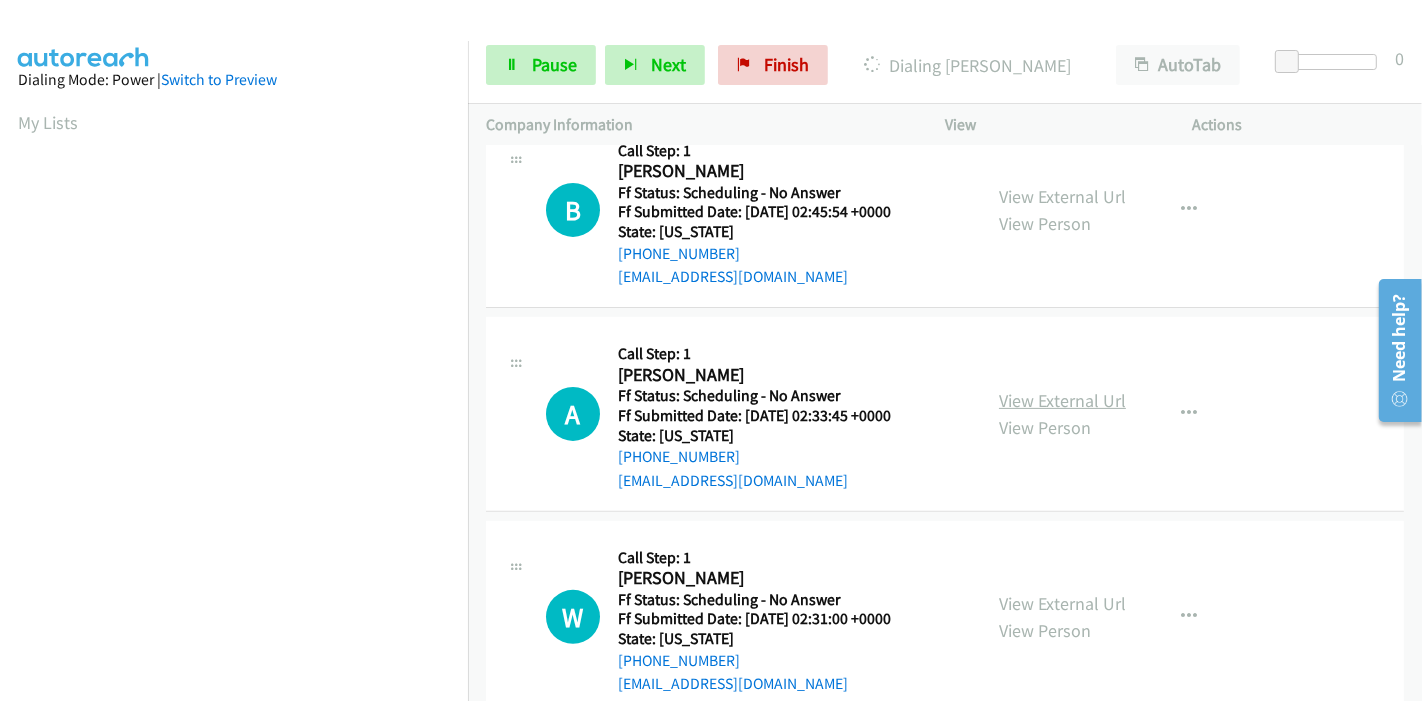 click on "View External Url" at bounding box center [1062, 400] 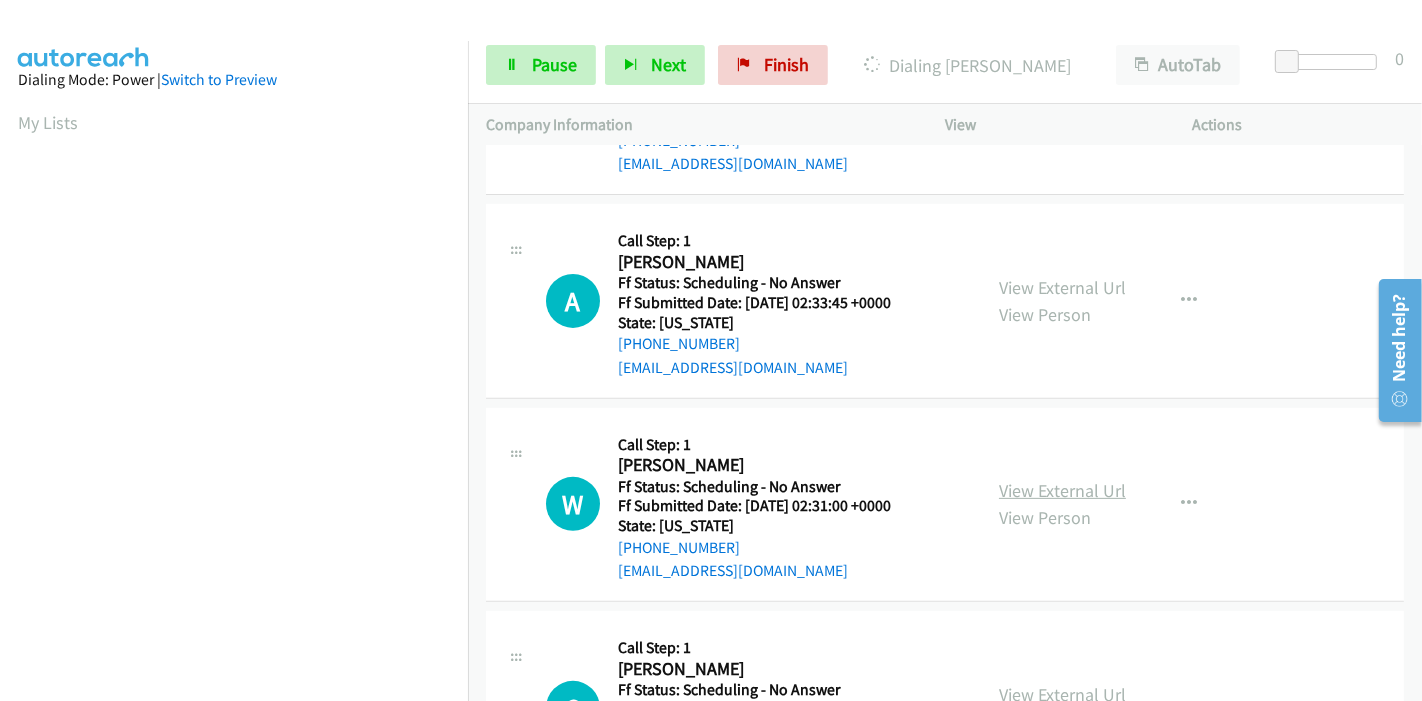 scroll, scrollTop: 666, scrollLeft: 0, axis: vertical 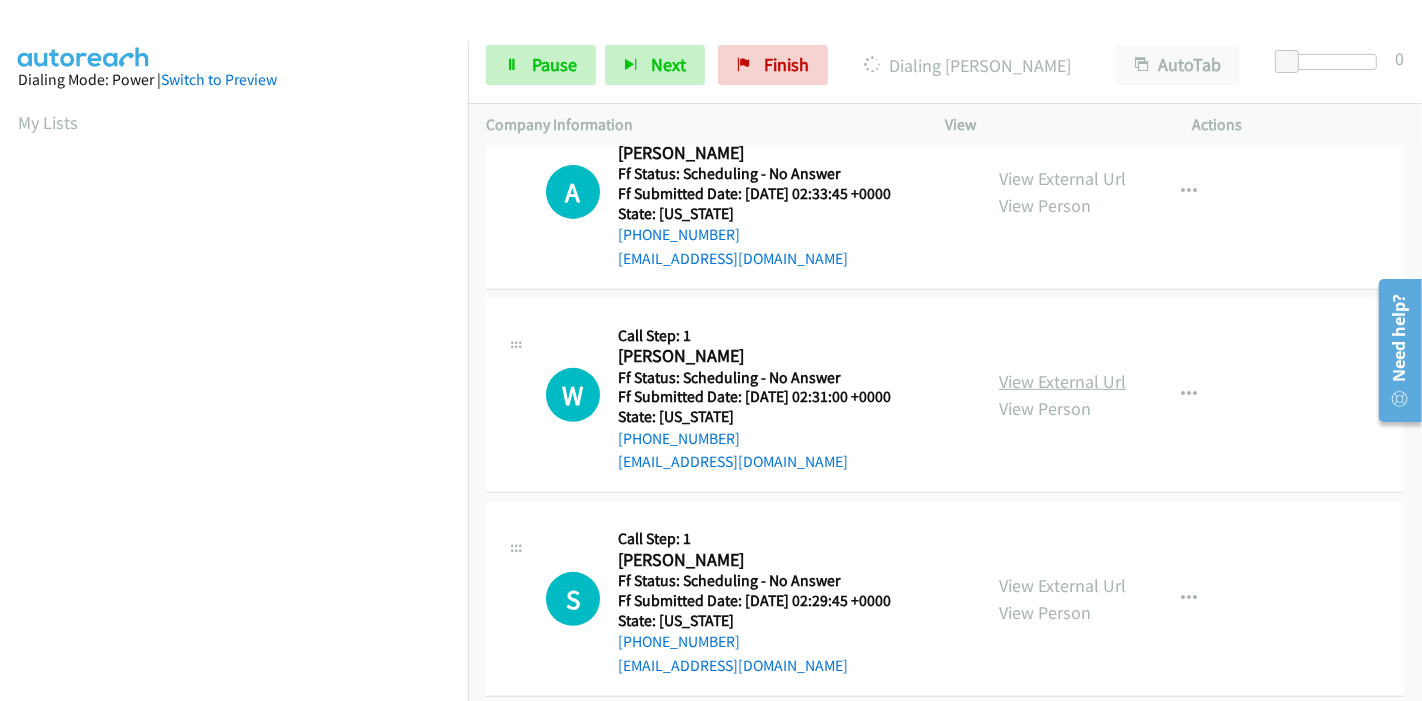 click on "View External Url" at bounding box center [1062, 381] 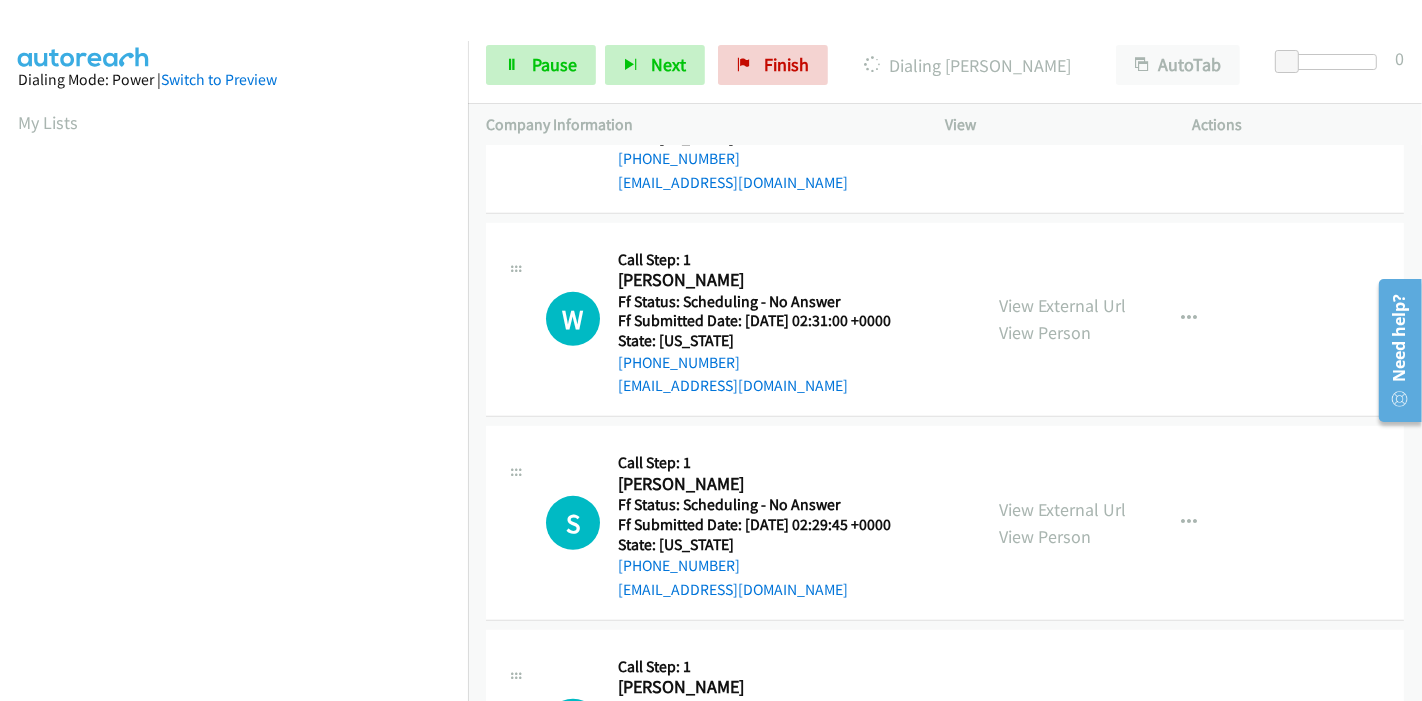 scroll, scrollTop: 777, scrollLeft: 0, axis: vertical 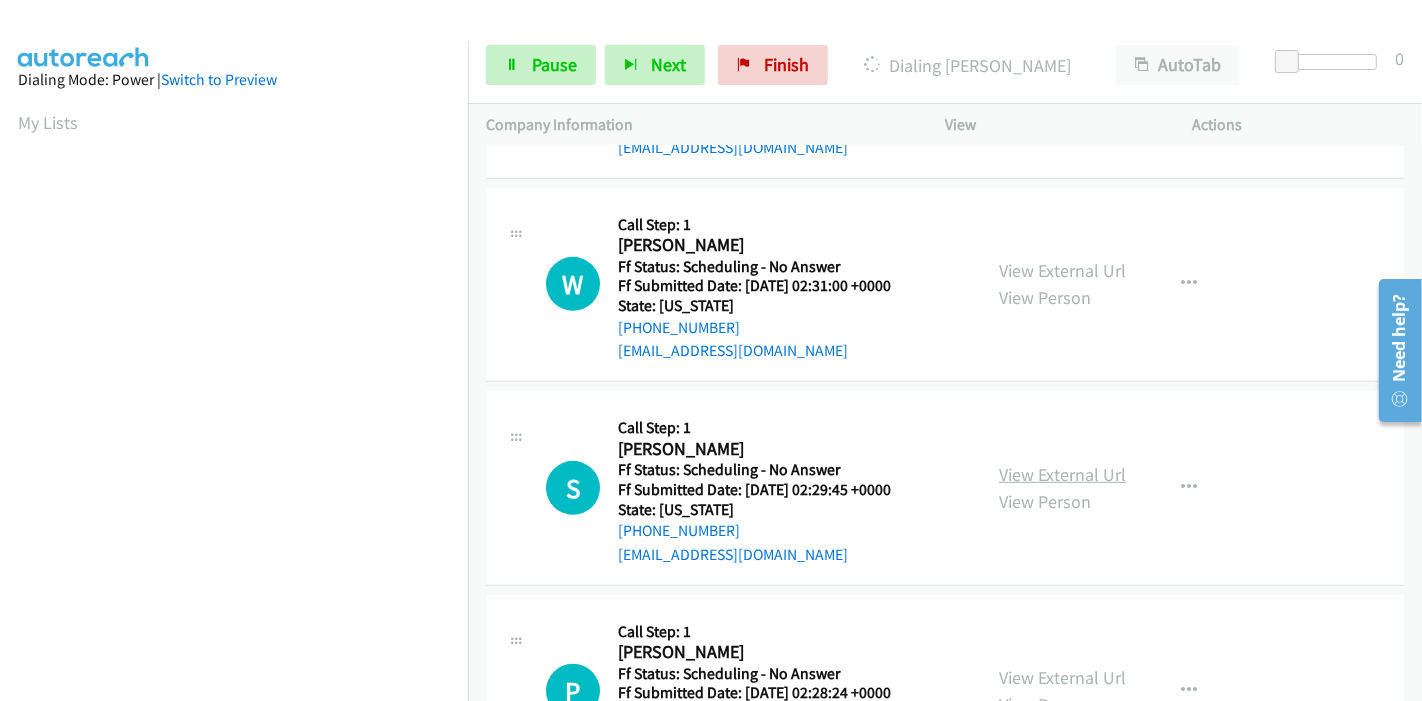 click on "View External Url" at bounding box center (1062, 474) 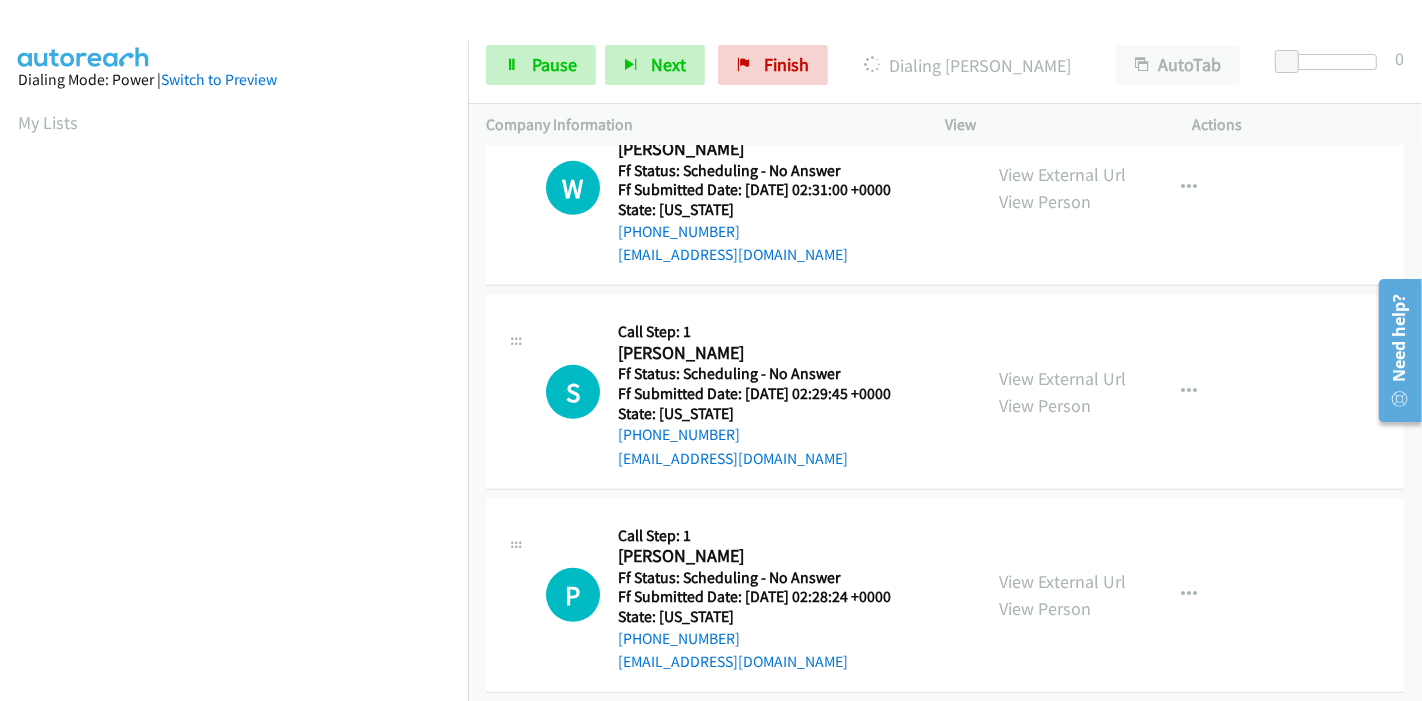 scroll, scrollTop: 1111, scrollLeft: 0, axis: vertical 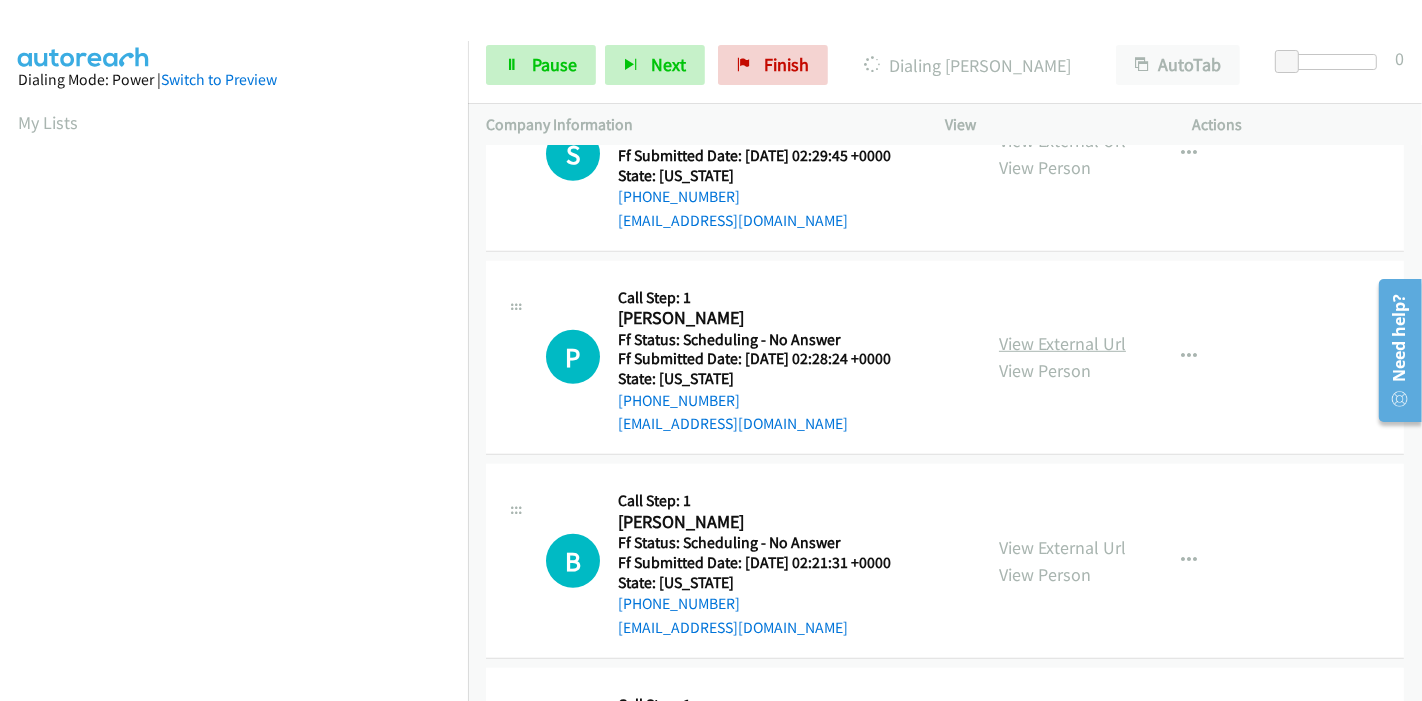 click on "View External Url" at bounding box center (1062, 343) 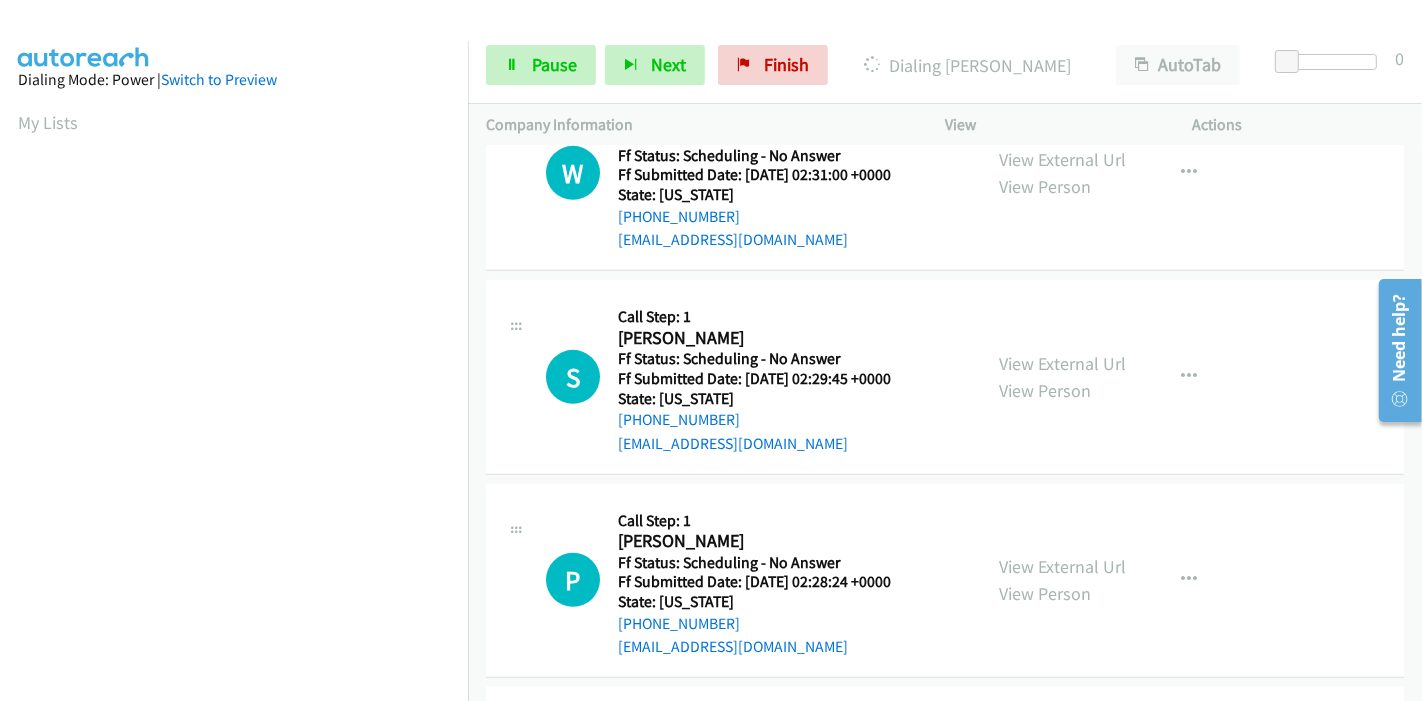 scroll, scrollTop: 777, scrollLeft: 0, axis: vertical 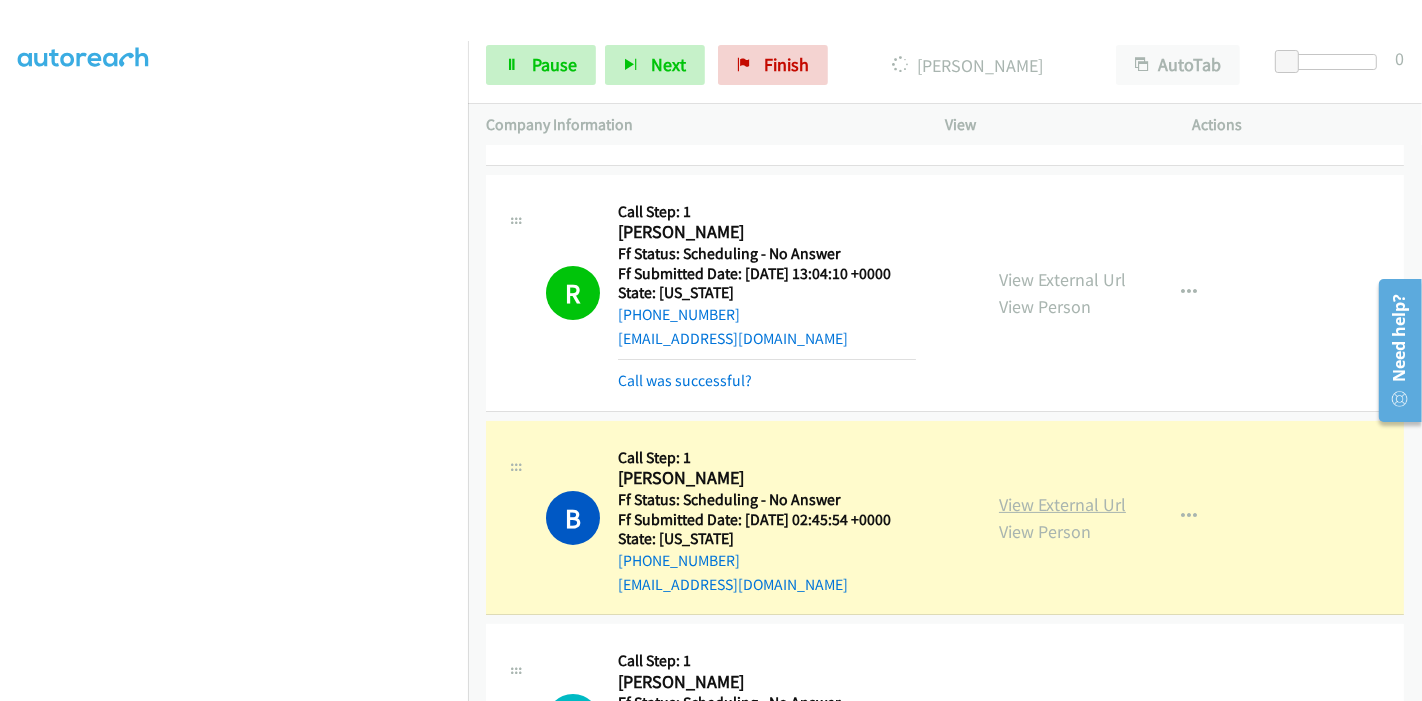 click on "View External Url" at bounding box center (1062, 504) 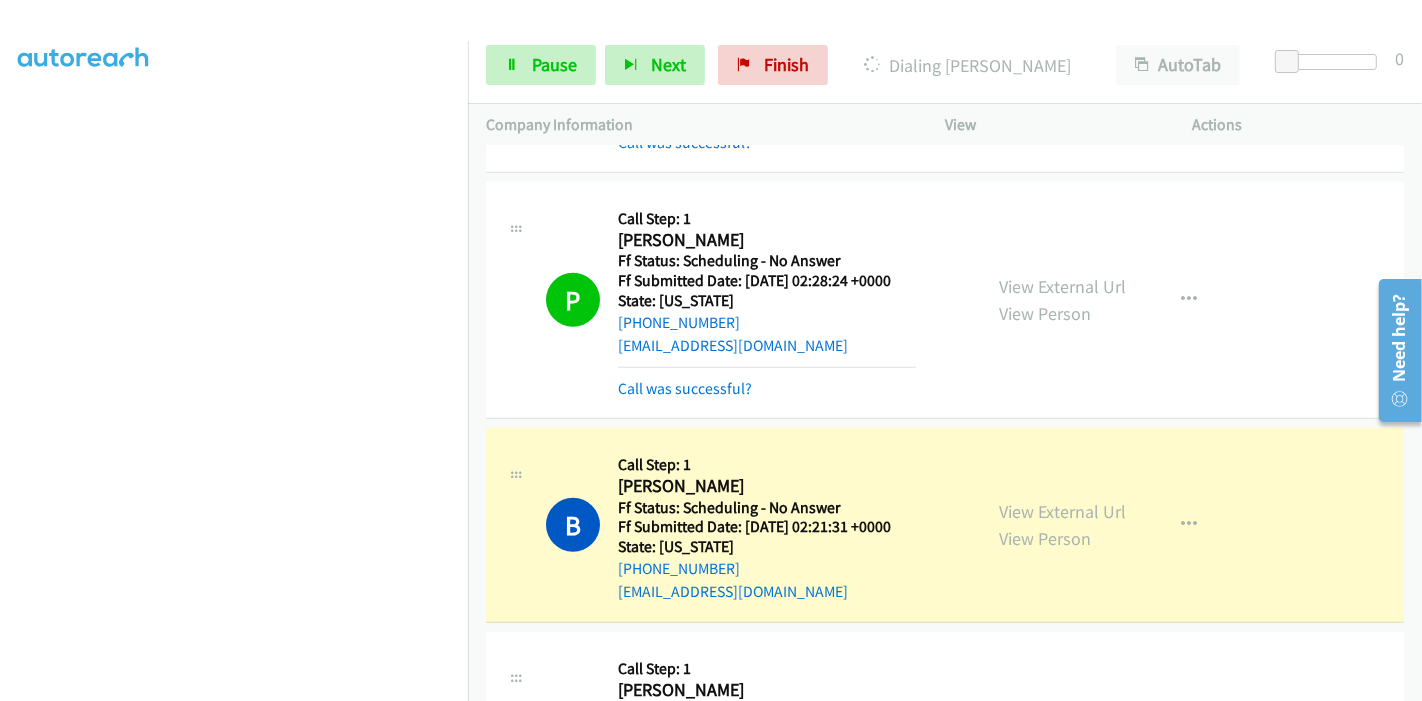 scroll, scrollTop: 1555, scrollLeft: 0, axis: vertical 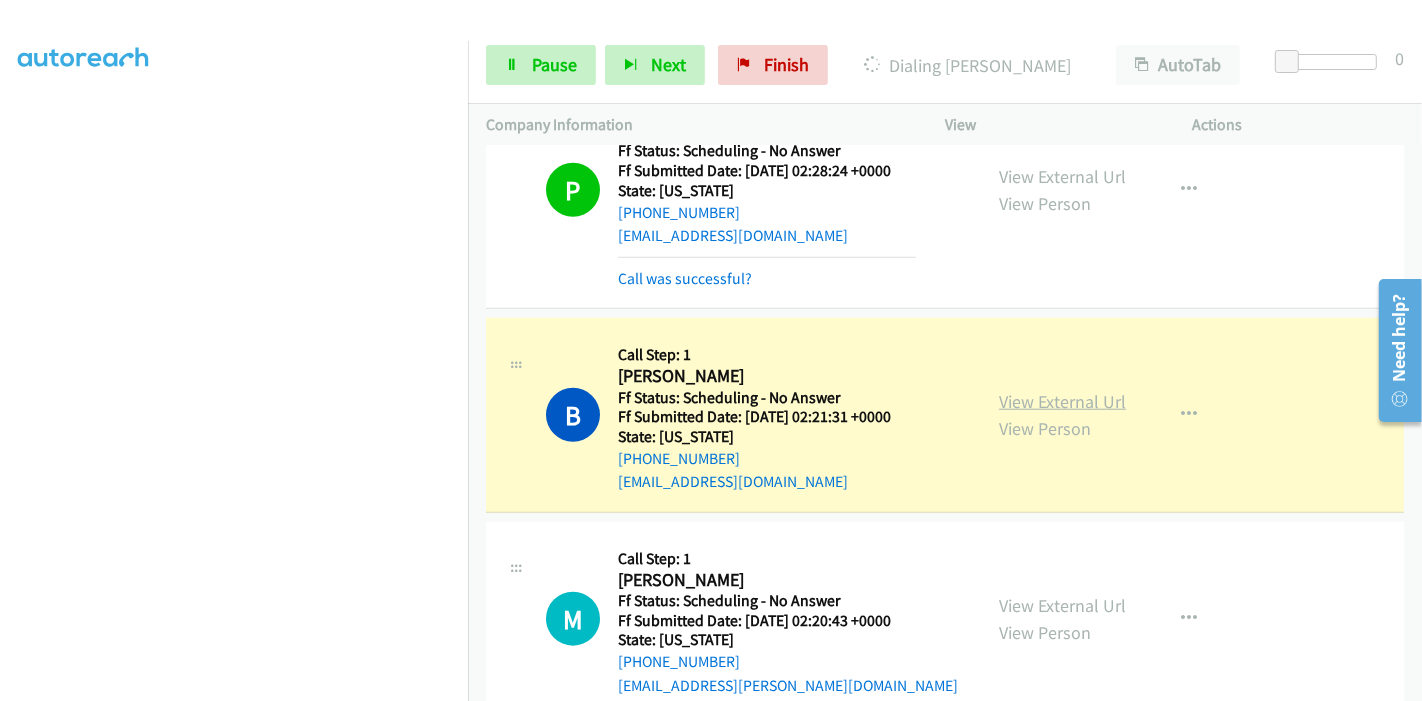click on "View External Url" at bounding box center [1062, 401] 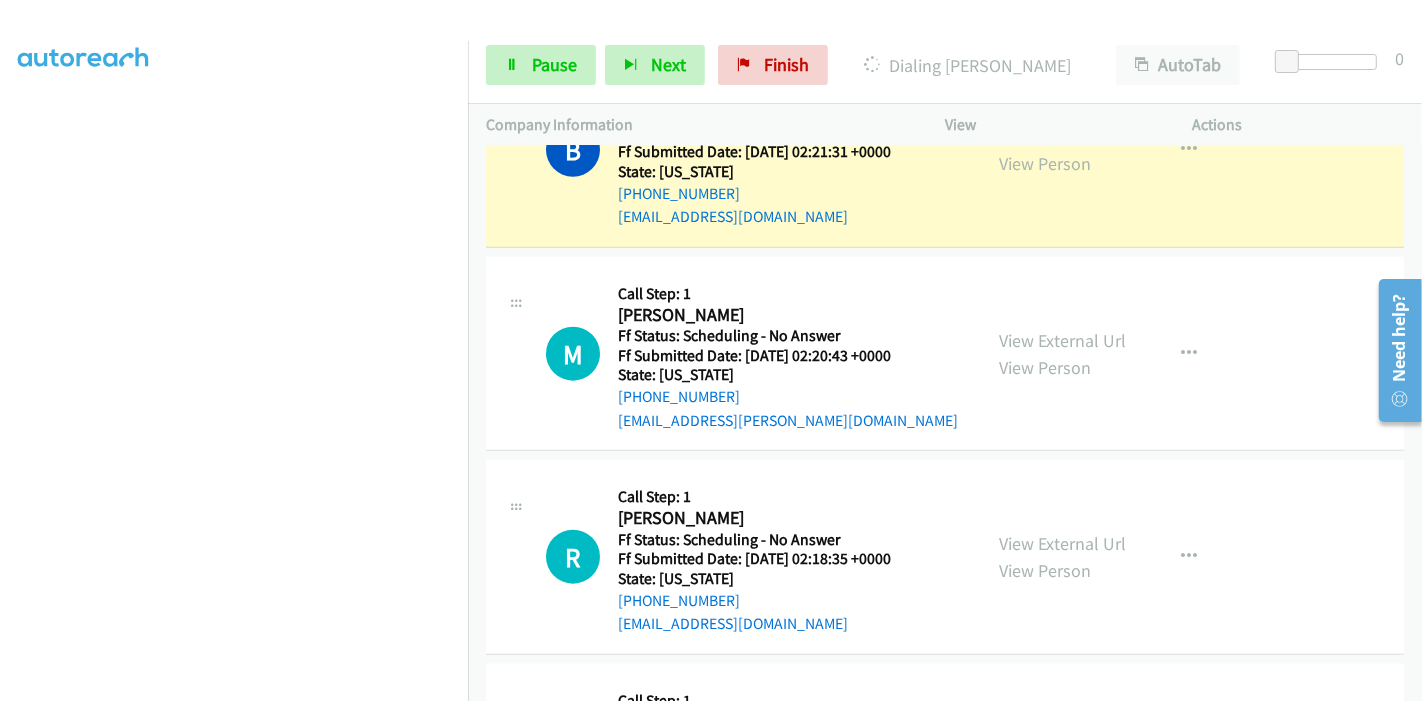 scroll, scrollTop: 1888, scrollLeft: 0, axis: vertical 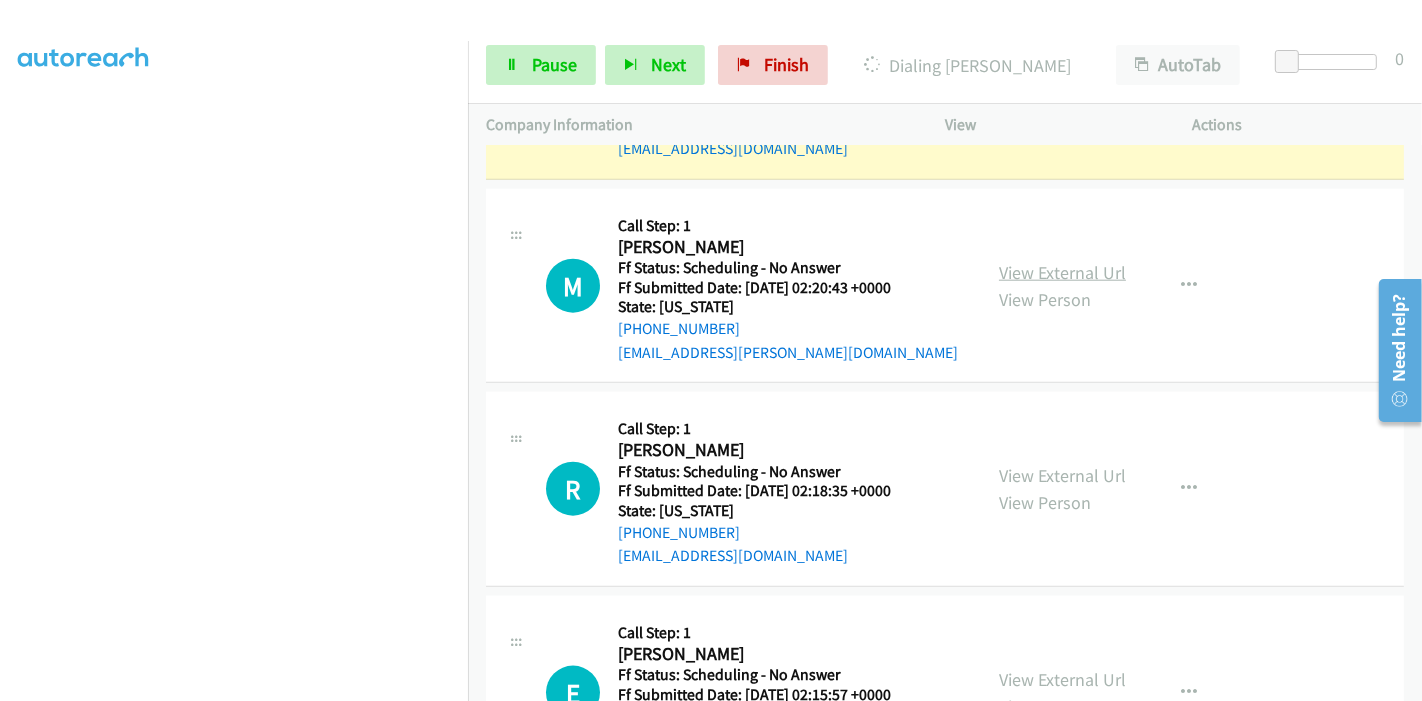 click on "View External Url" at bounding box center [1062, 272] 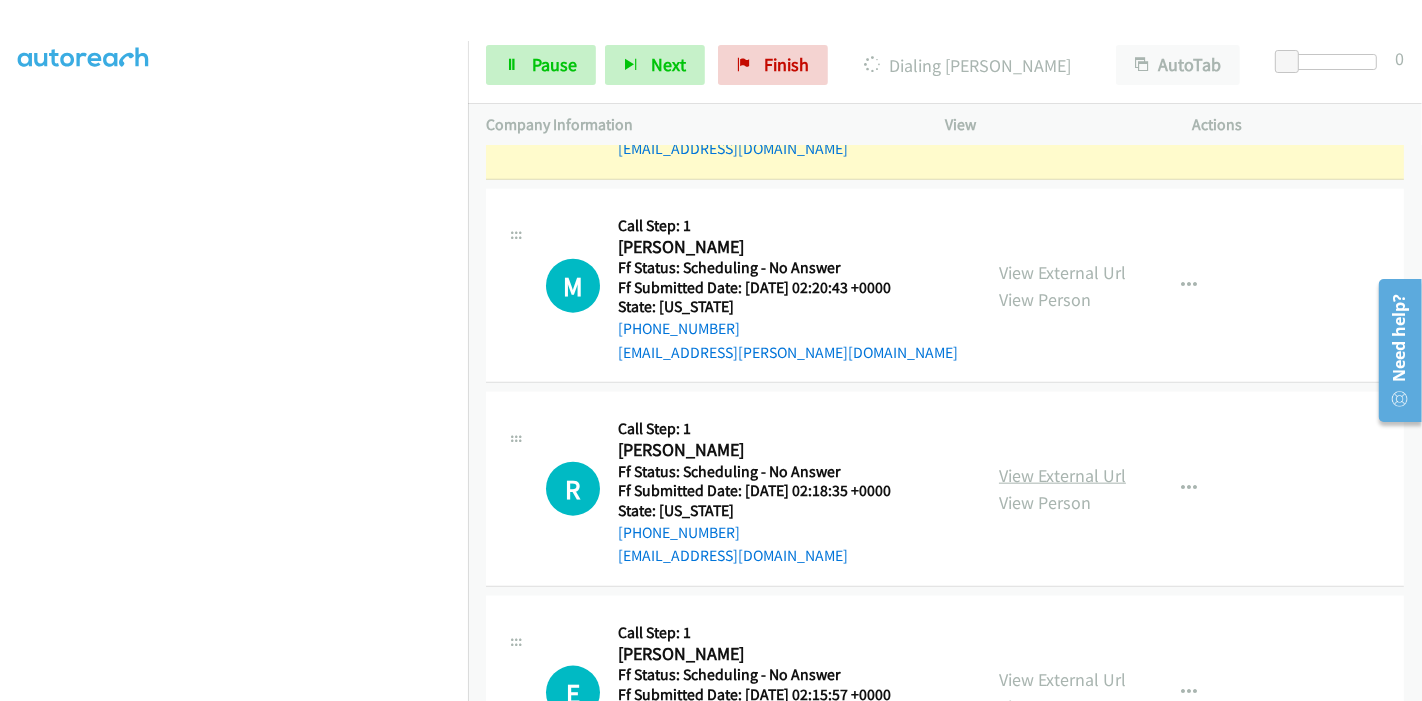 click on "View External Url" at bounding box center [1062, 475] 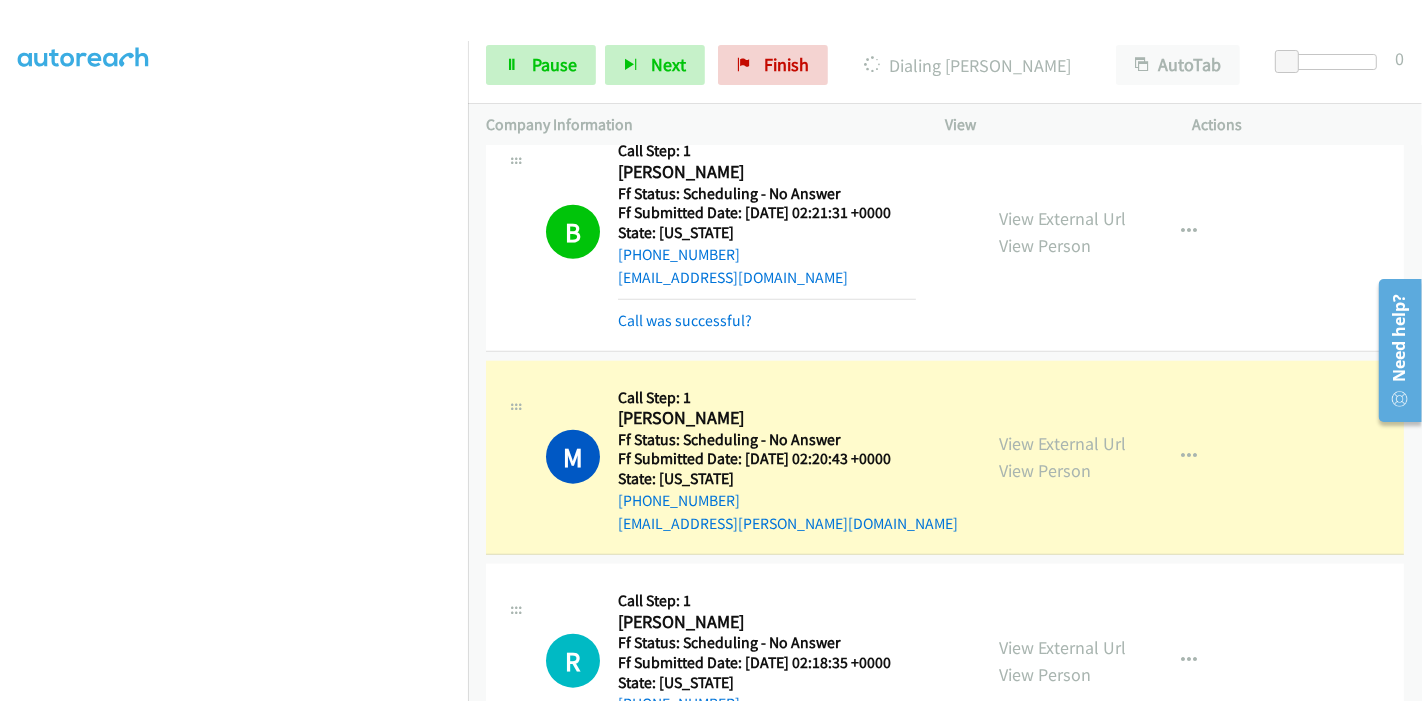 scroll, scrollTop: 2000, scrollLeft: 0, axis: vertical 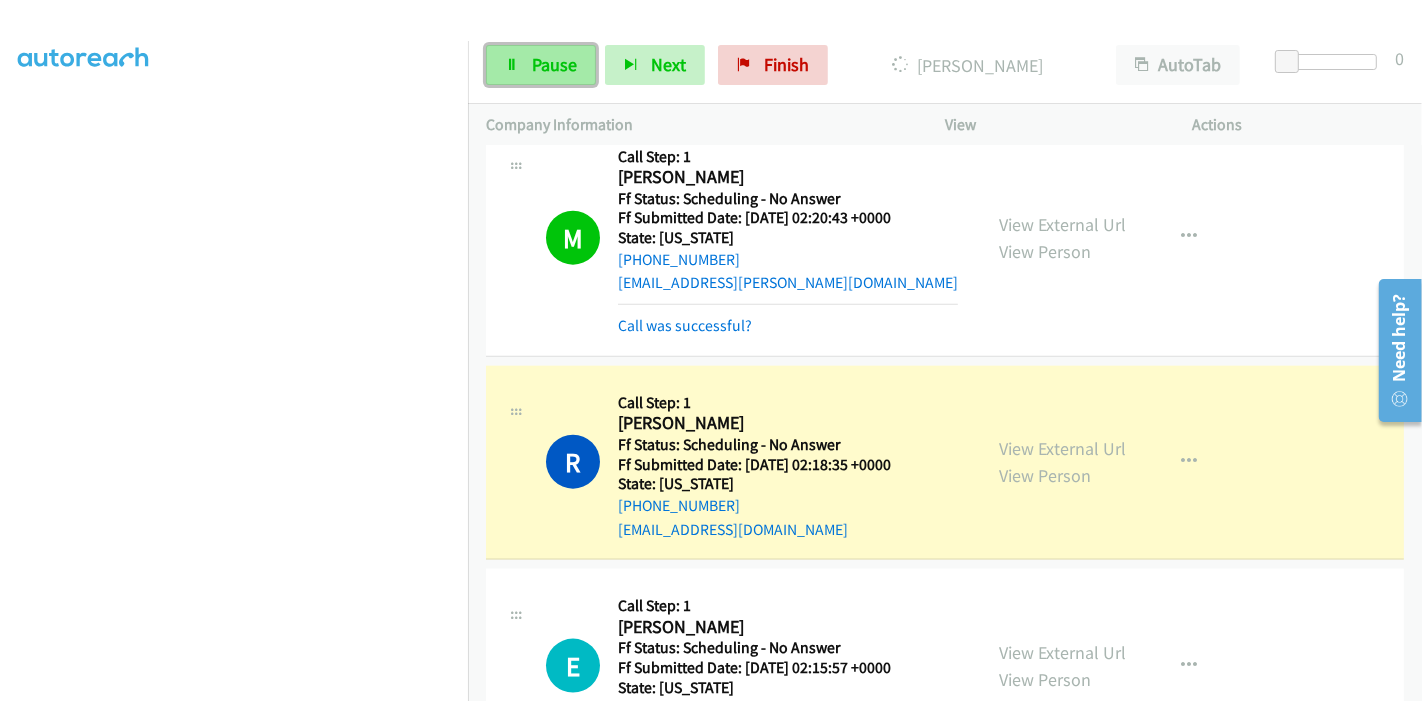 click at bounding box center (512, 66) 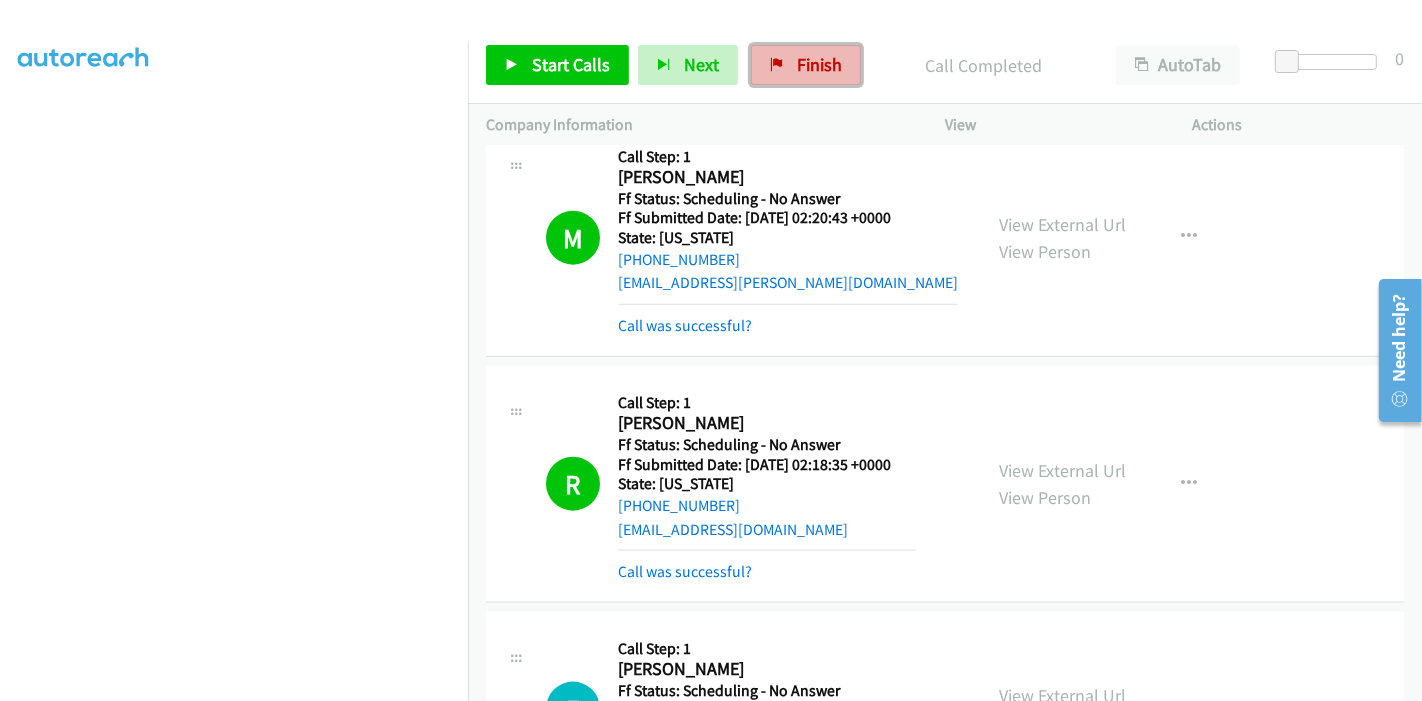 drag, startPoint x: 770, startPoint y: 72, endPoint x: 789, endPoint y: 80, distance: 20.615528 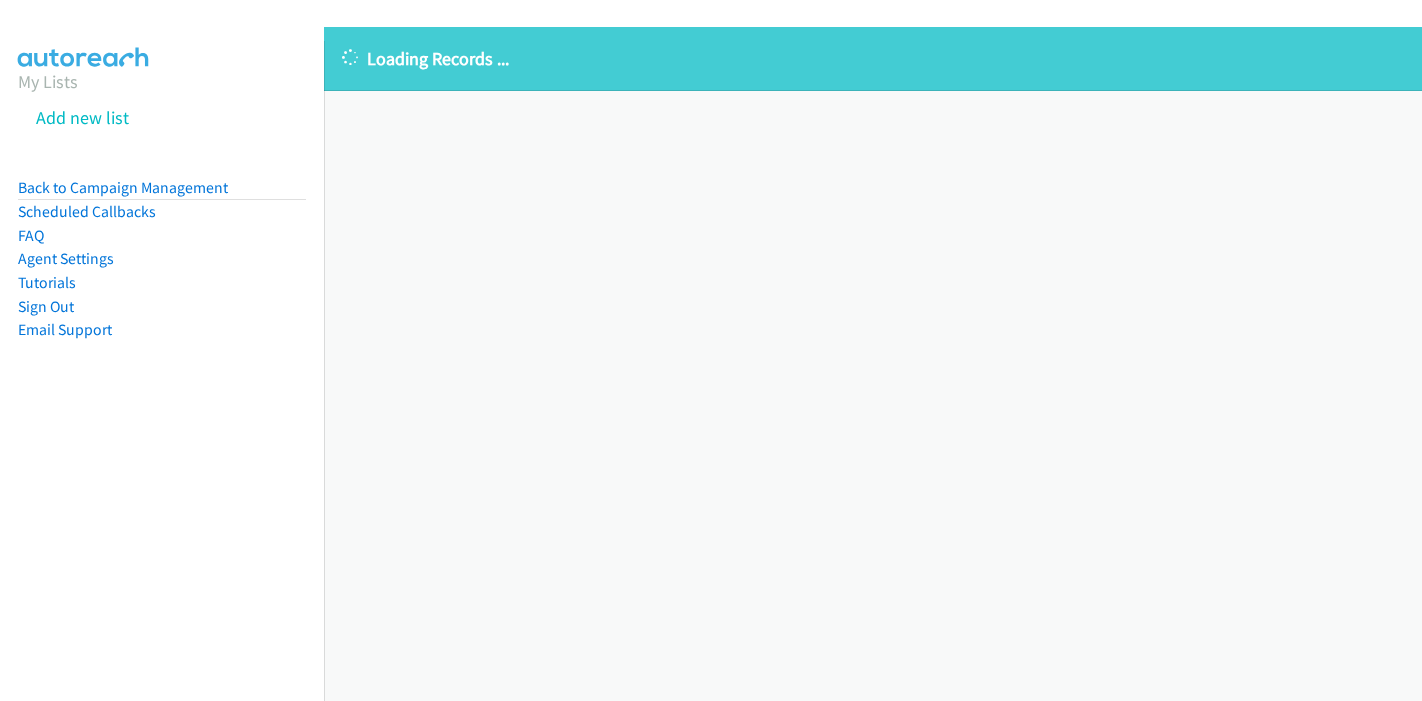 scroll, scrollTop: 0, scrollLeft: 0, axis: both 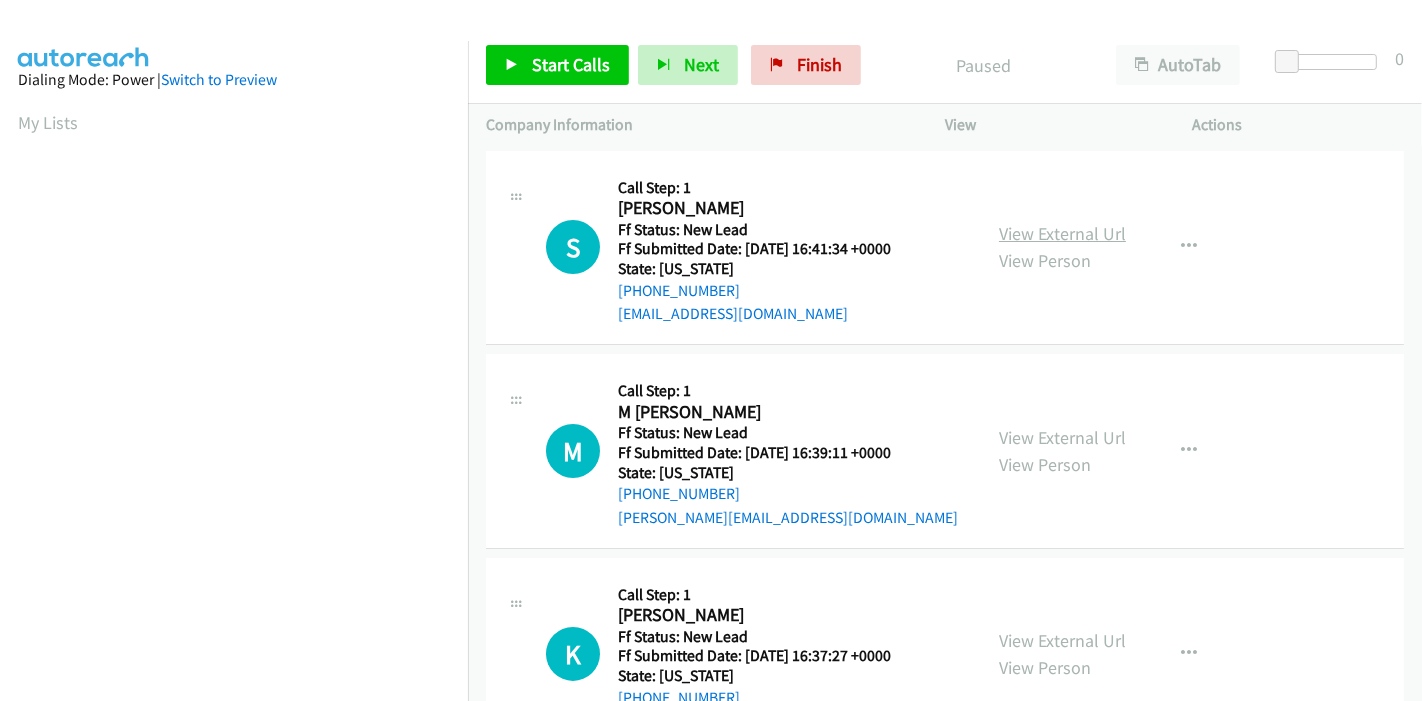 click on "View External Url" at bounding box center (1062, 233) 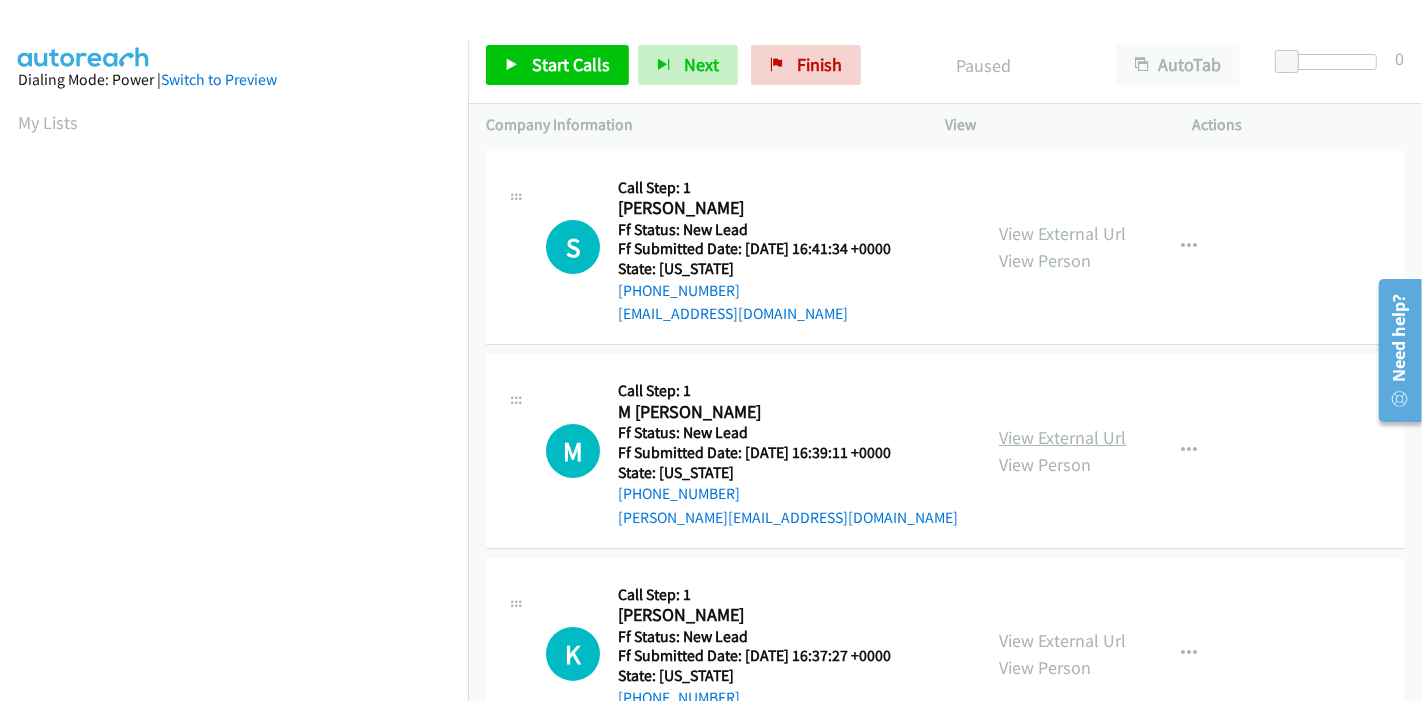 click on "View External Url" at bounding box center (1062, 437) 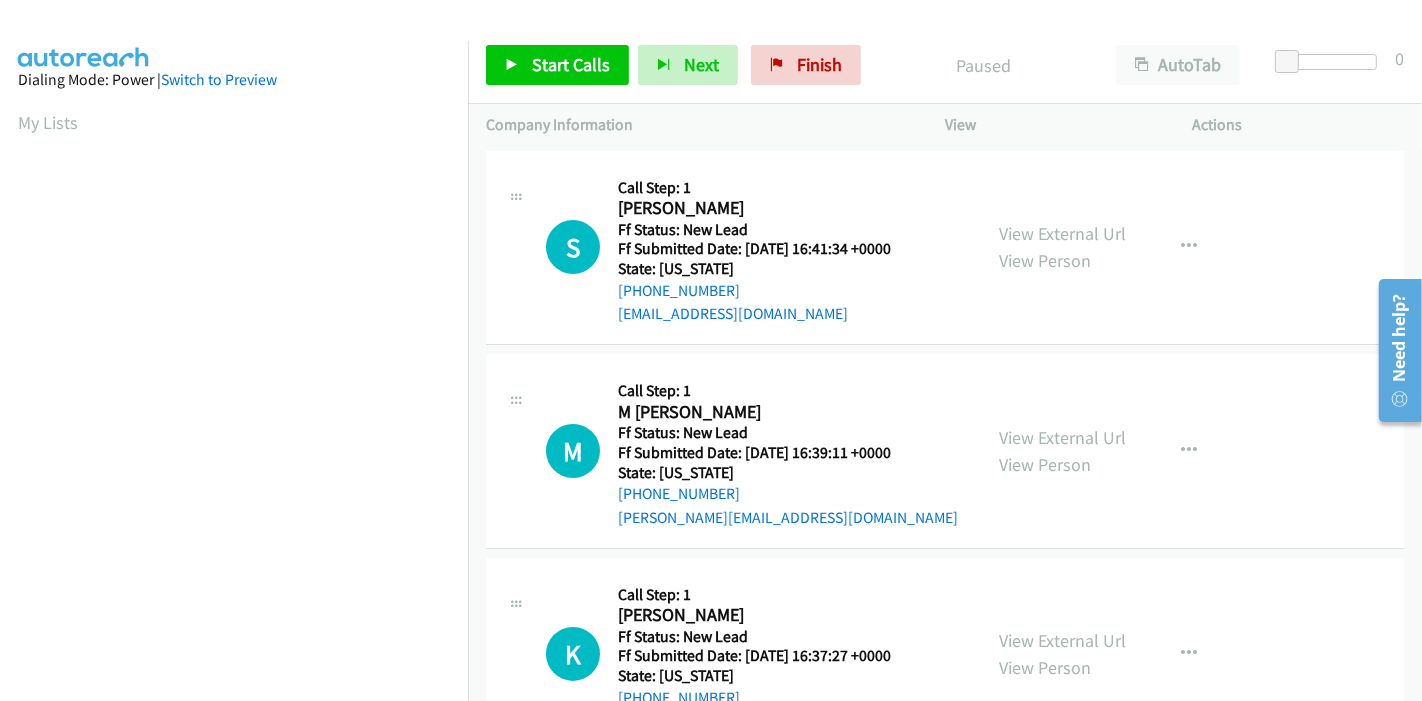 scroll, scrollTop: 111, scrollLeft: 0, axis: vertical 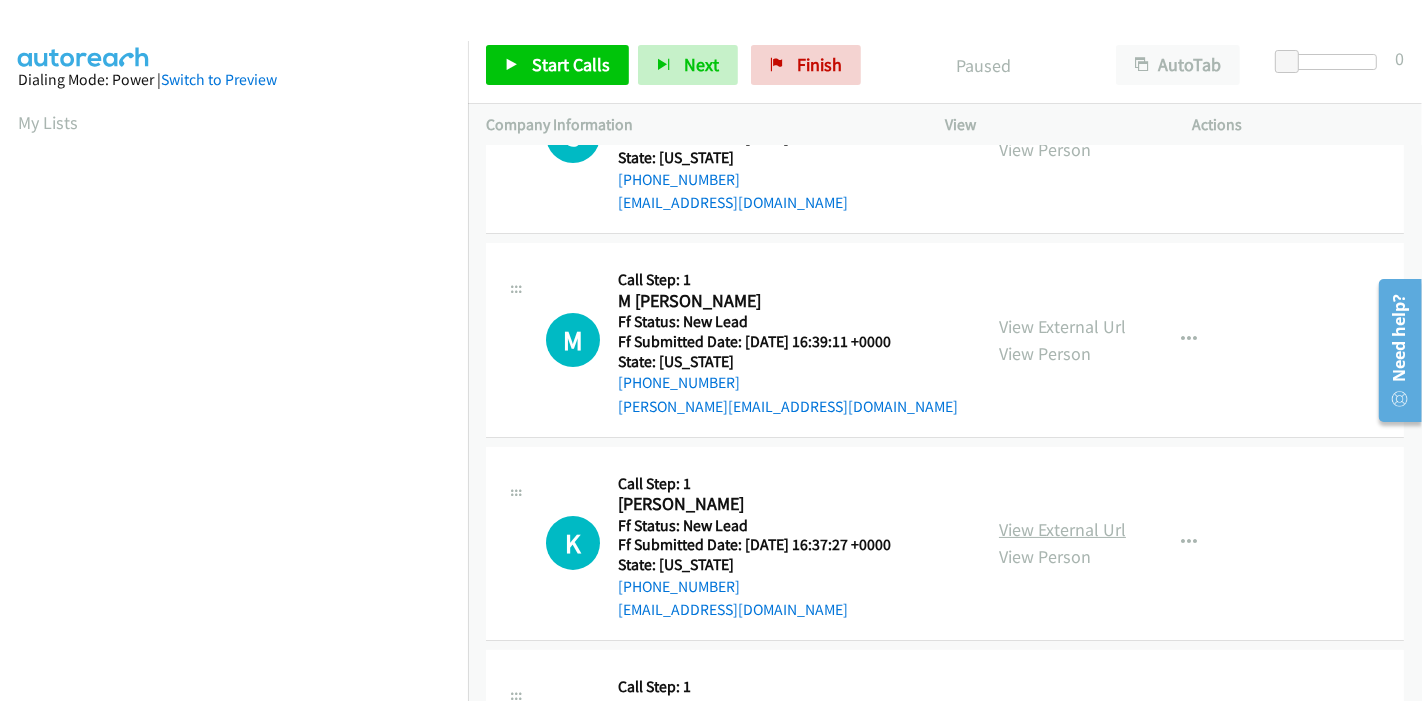 click on "View External Url" at bounding box center [1062, 529] 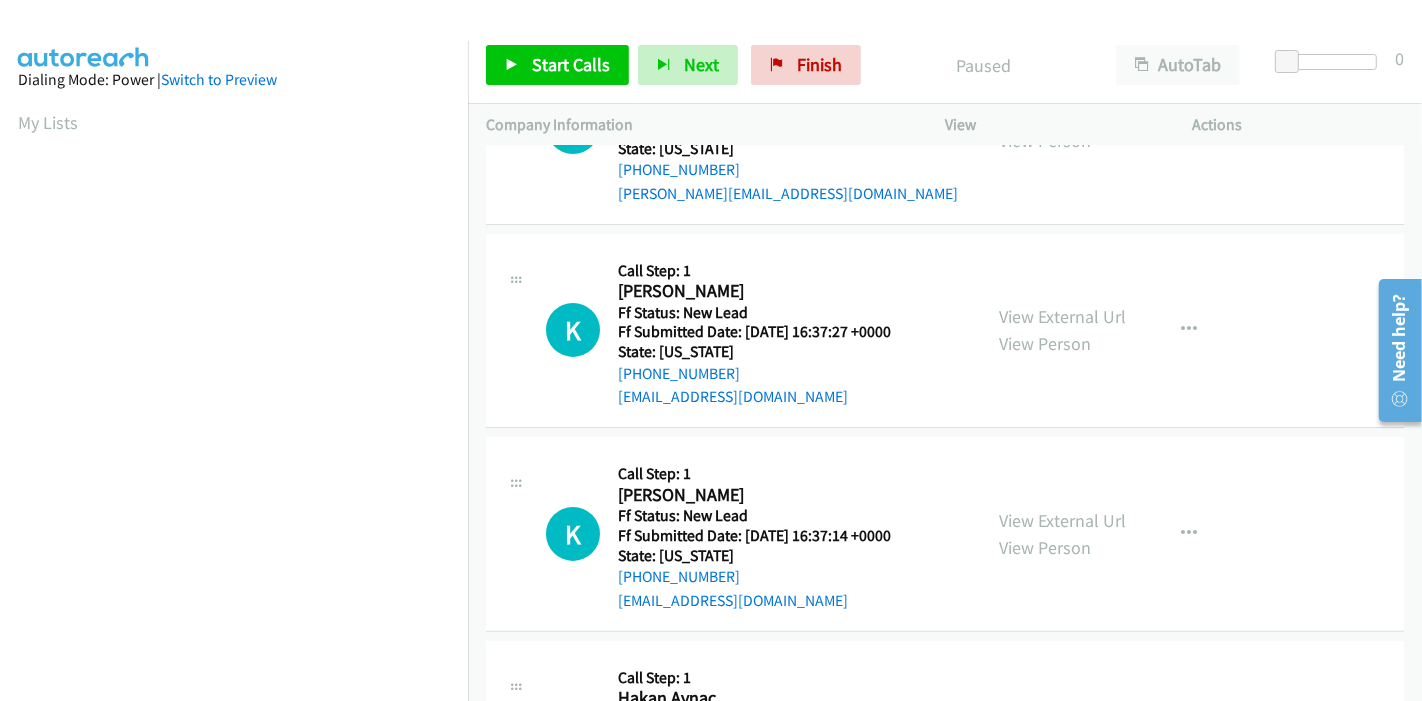 scroll, scrollTop: 333, scrollLeft: 0, axis: vertical 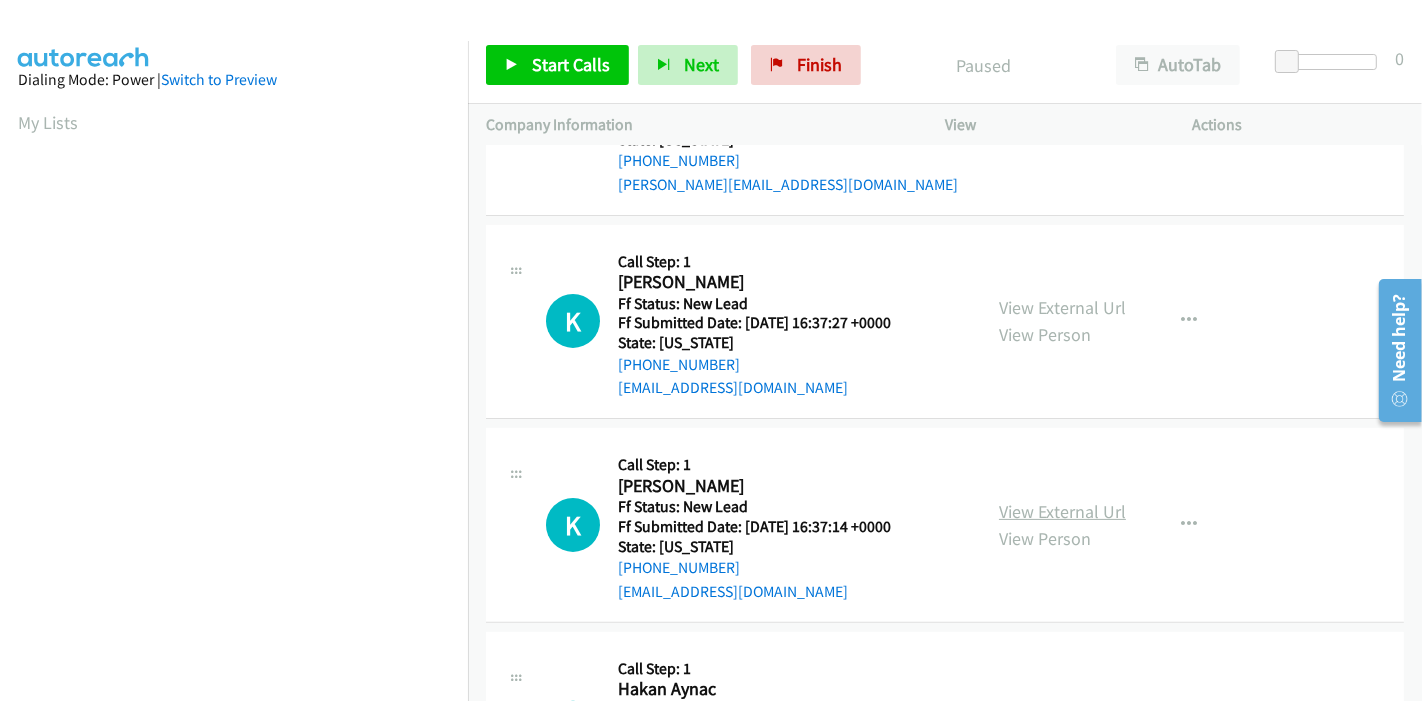 click on "View External Url" at bounding box center [1062, 511] 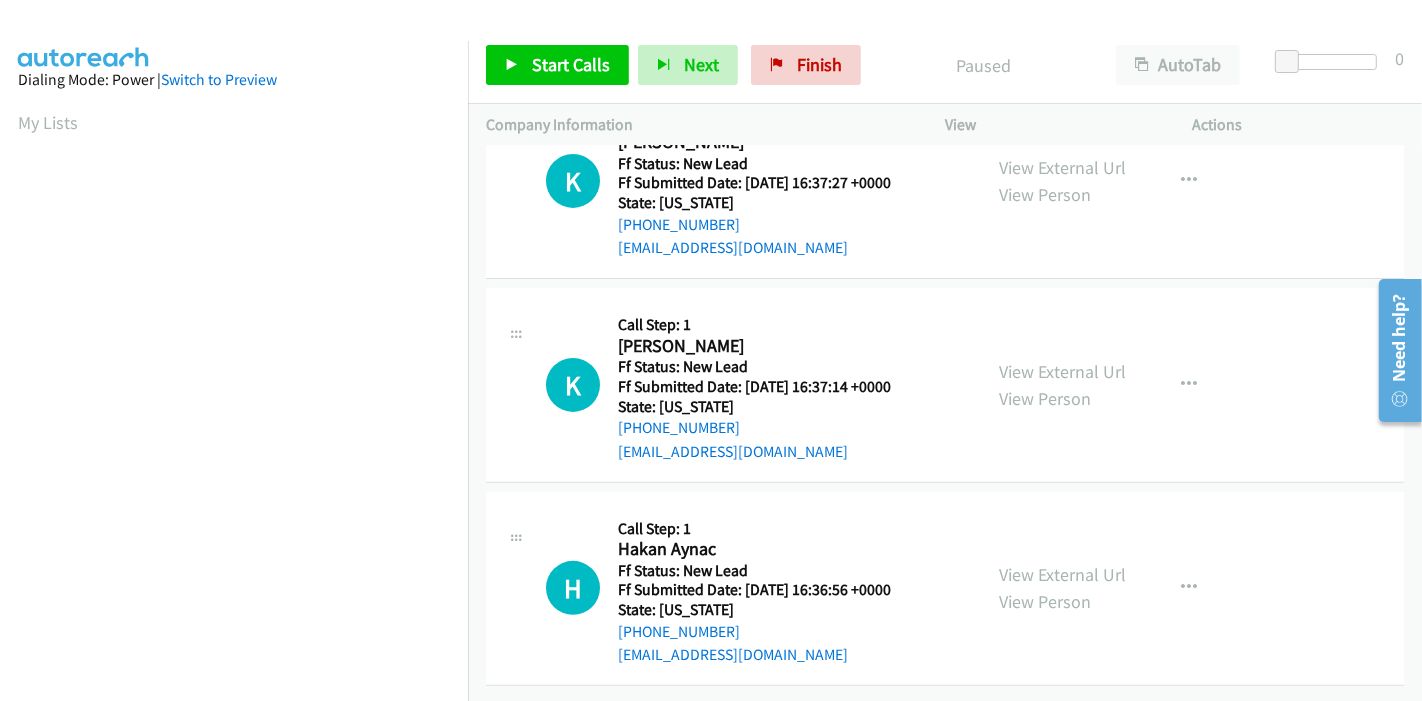 scroll, scrollTop: 487, scrollLeft: 0, axis: vertical 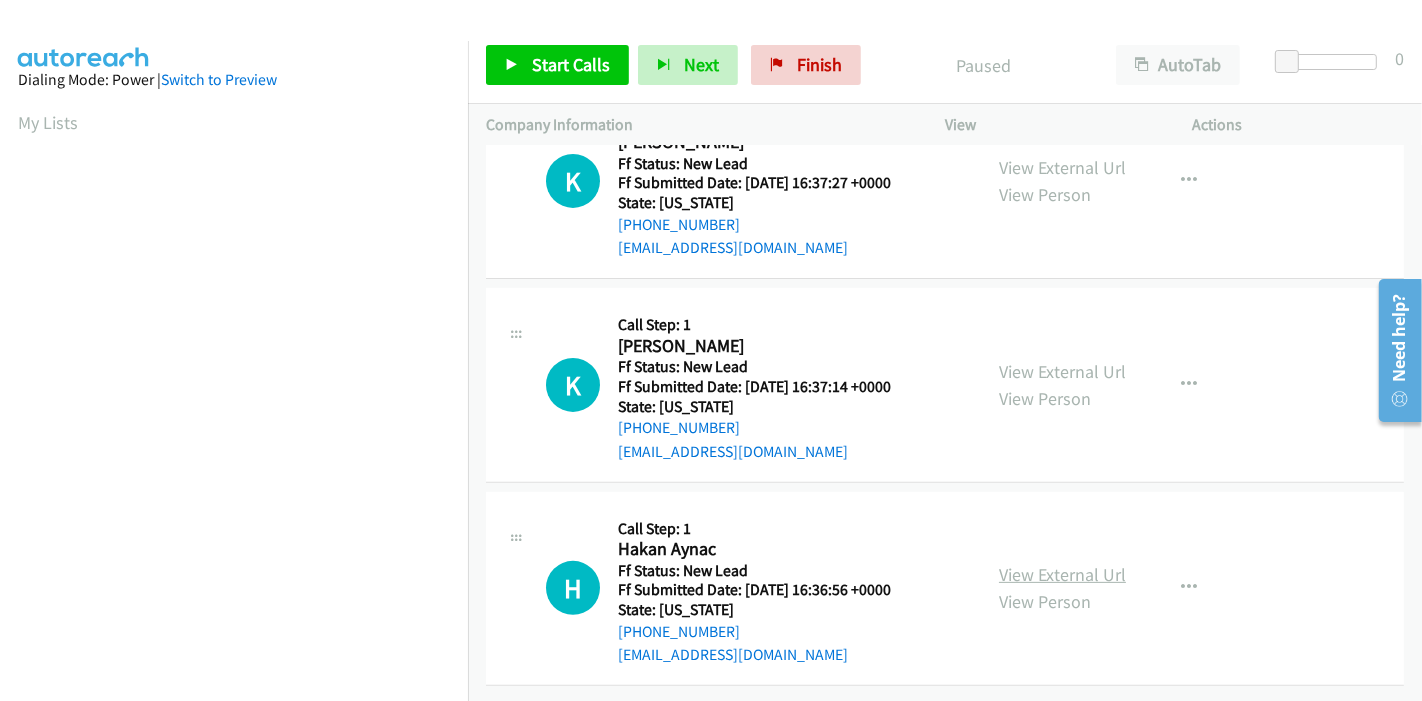click on "View External Url" at bounding box center (1062, 574) 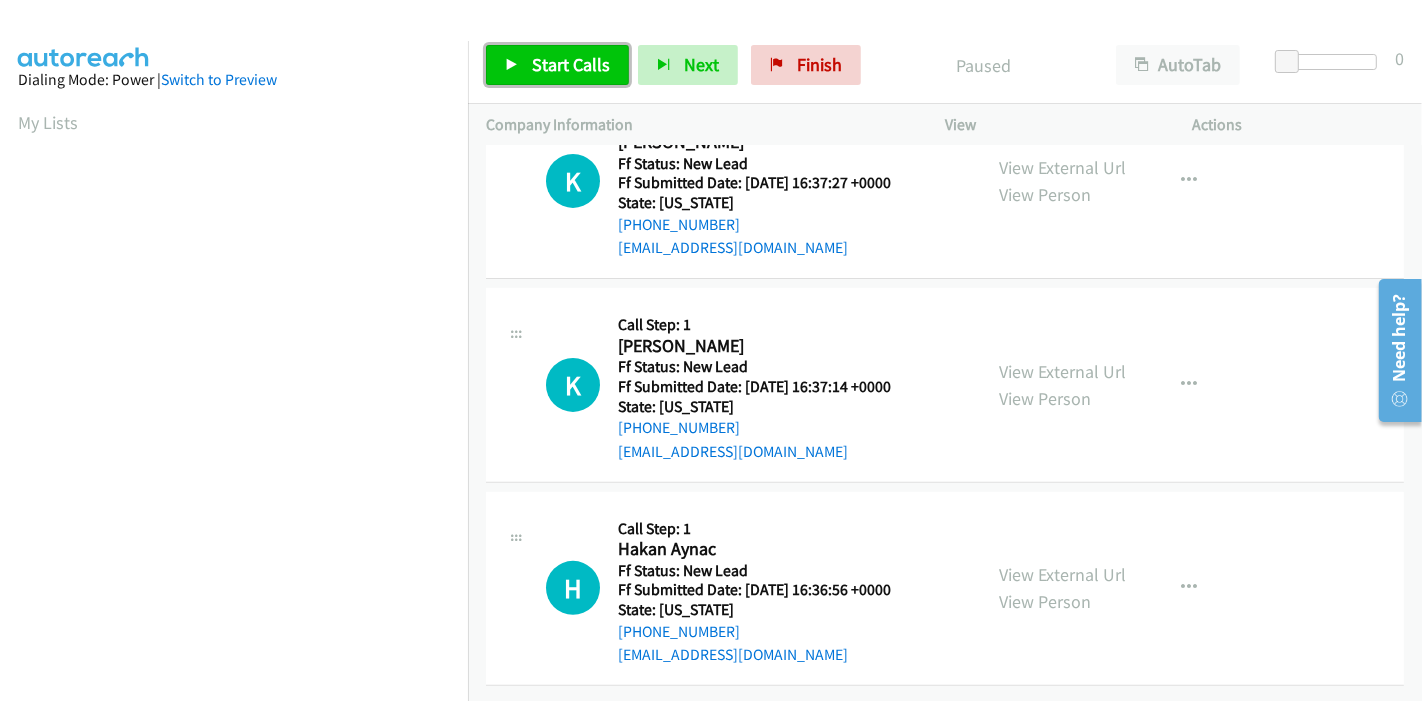 click on "Start Calls" at bounding box center [557, 65] 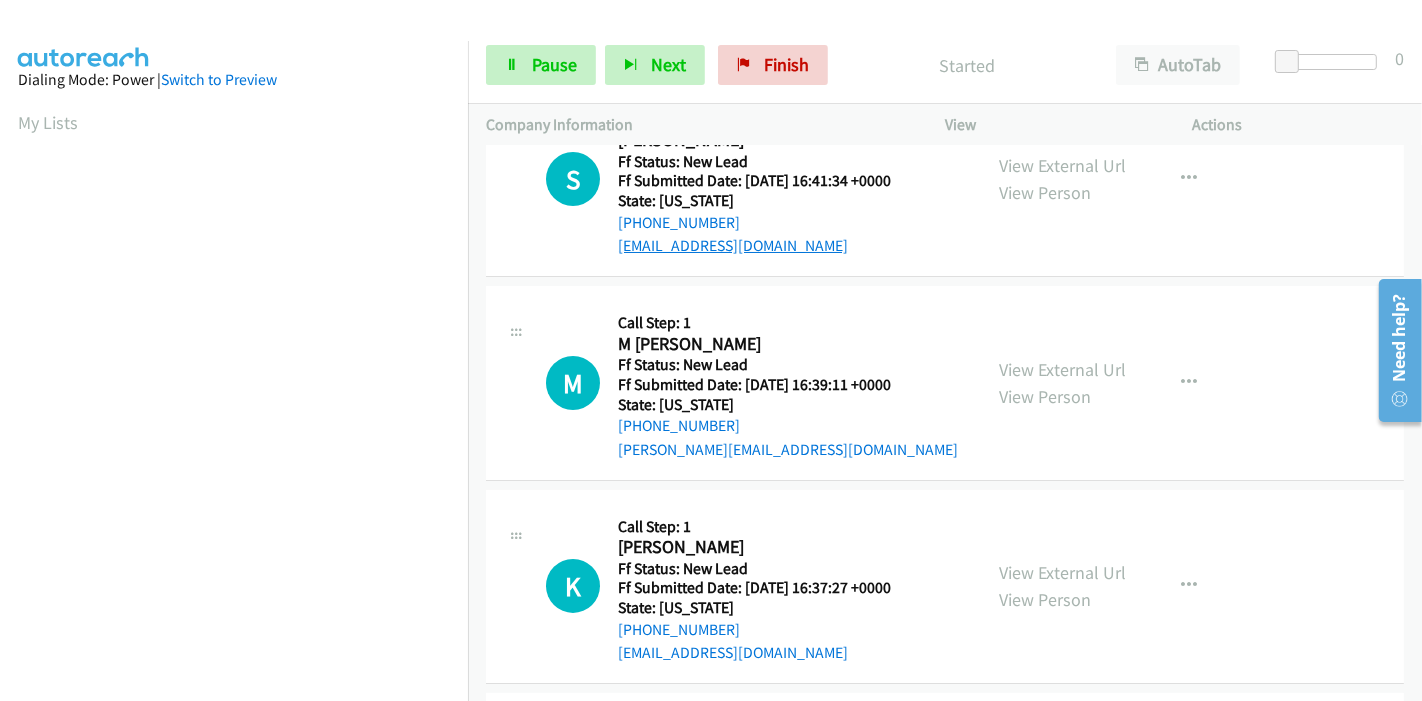 scroll, scrollTop: 0, scrollLeft: 0, axis: both 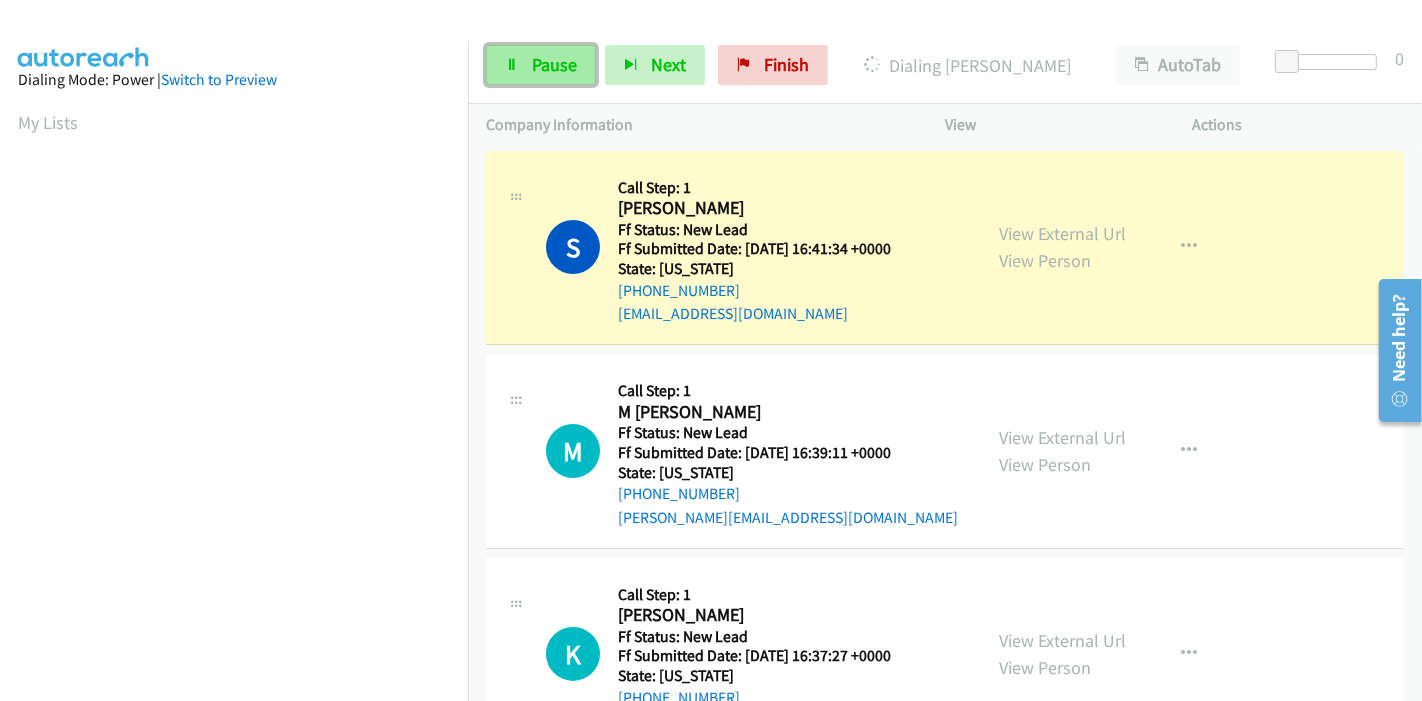 click on "Pause" at bounding box center [541, 65] 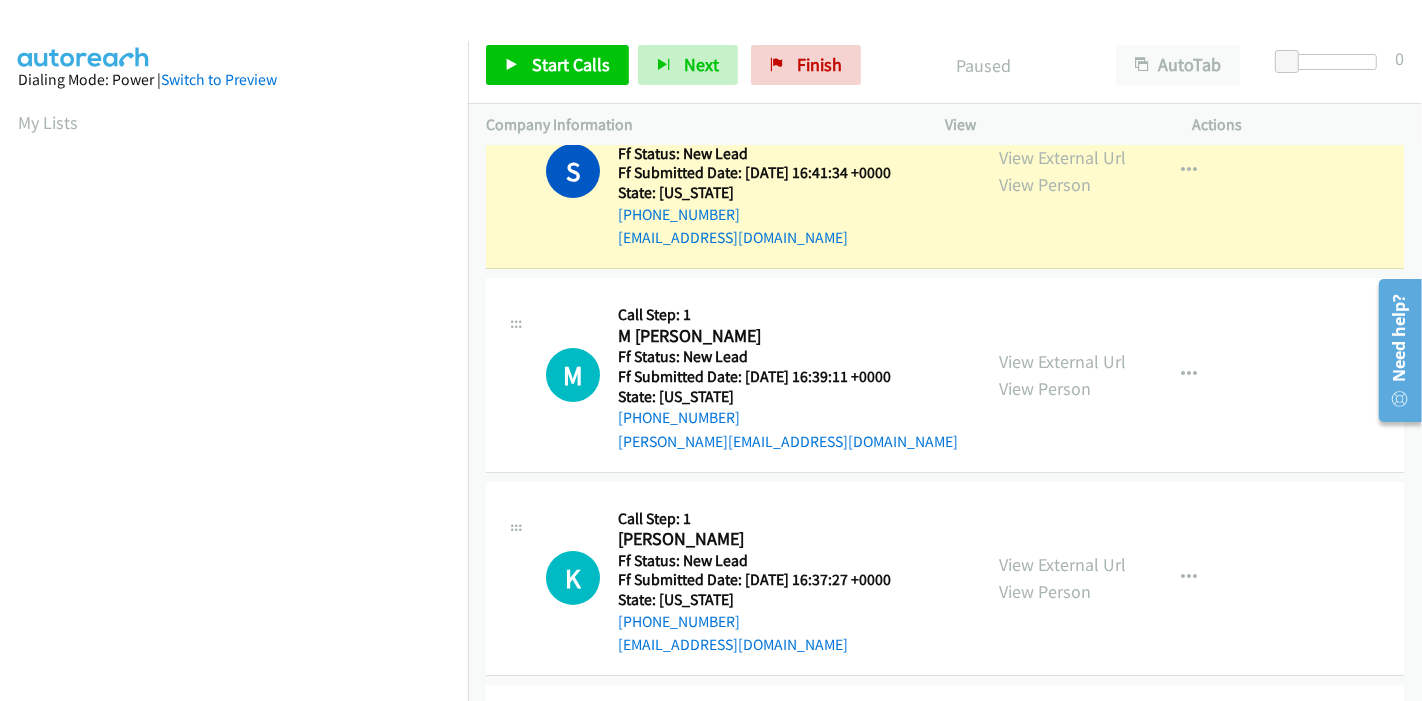 scroll, scrollTop: 111, scrollLeft: 0, axis: vertical 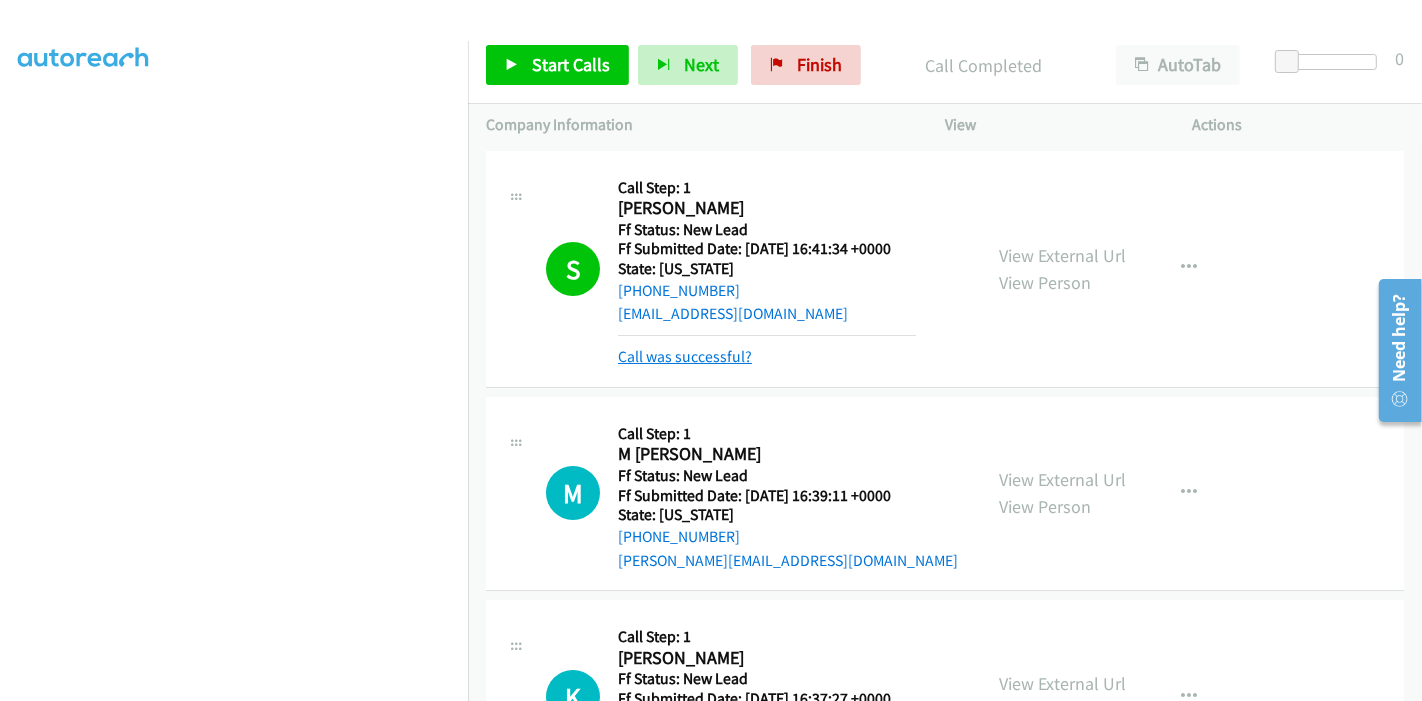 click on "Call was successful?" at bounding box center (685, 356) 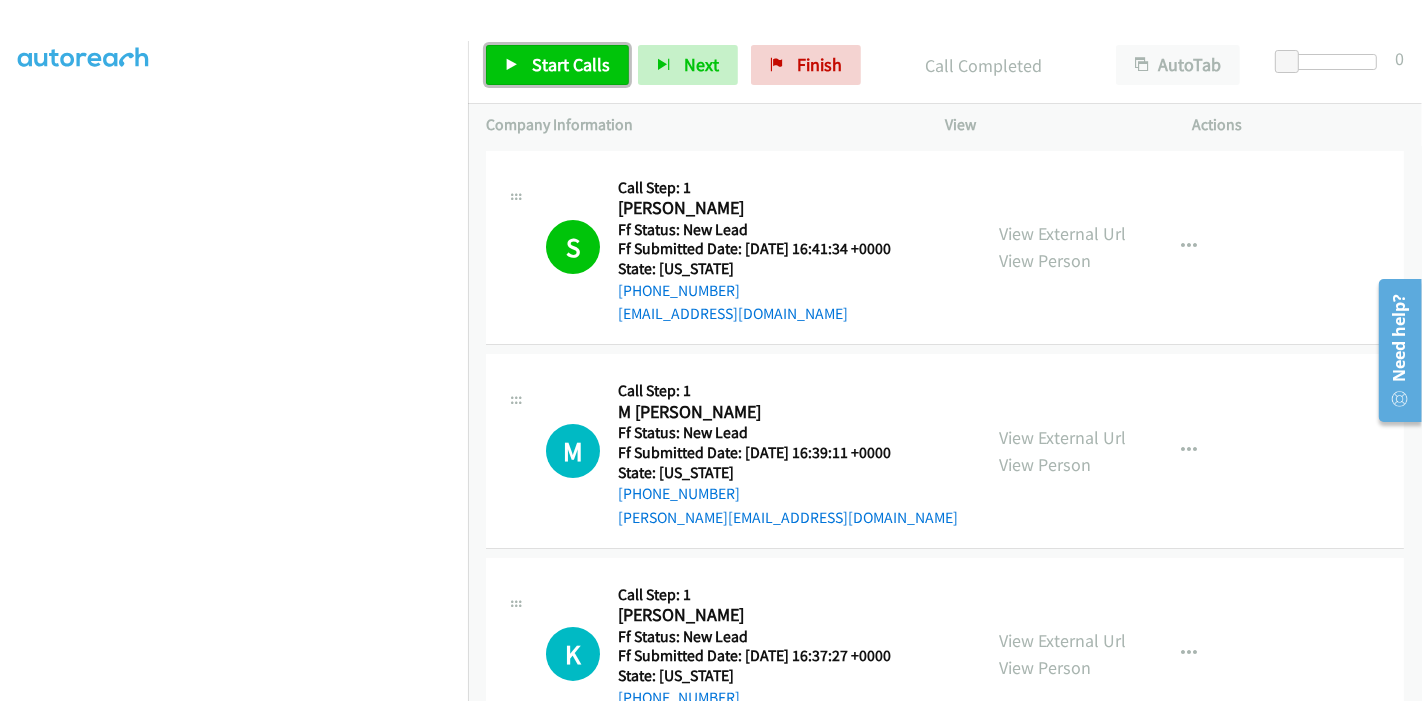 click on "Start Calls" at bounding box center (557, 65) 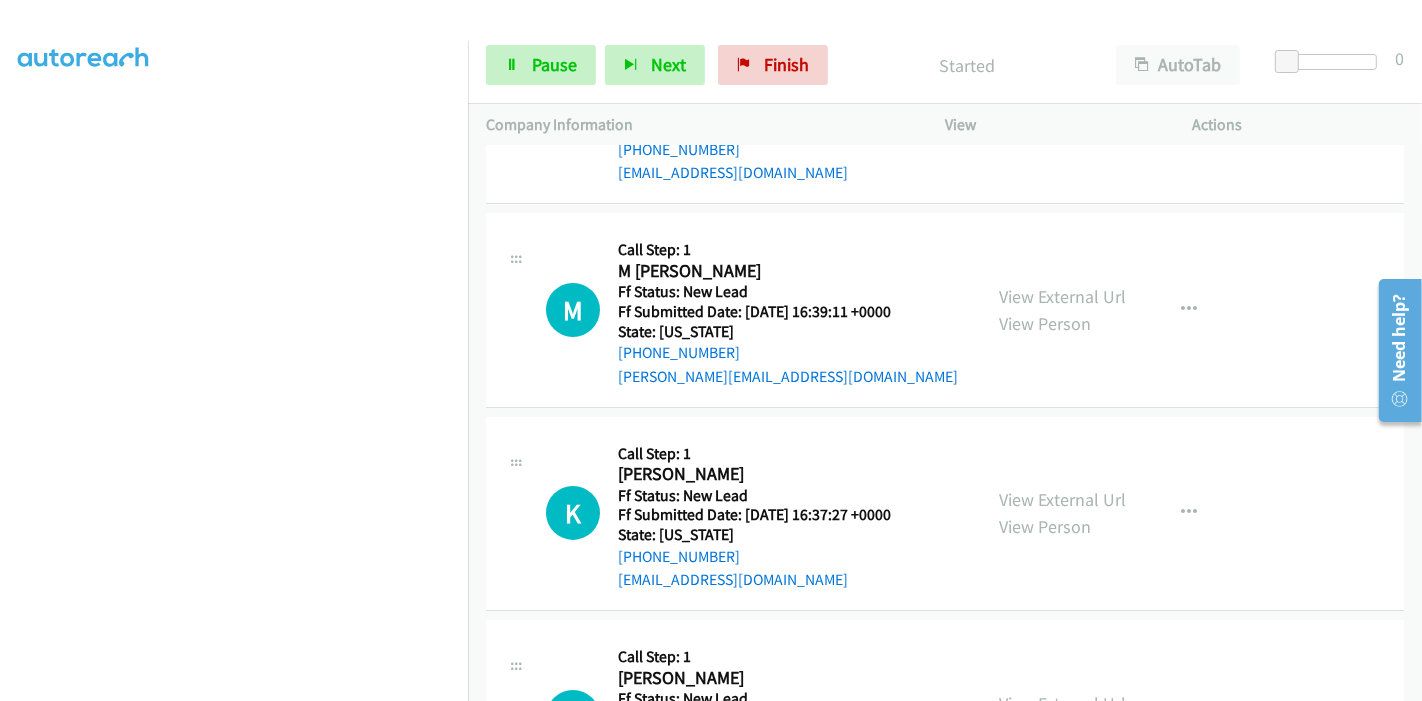 scroll, scrollTop: 222, scrollLeft: 0, axis: vertical 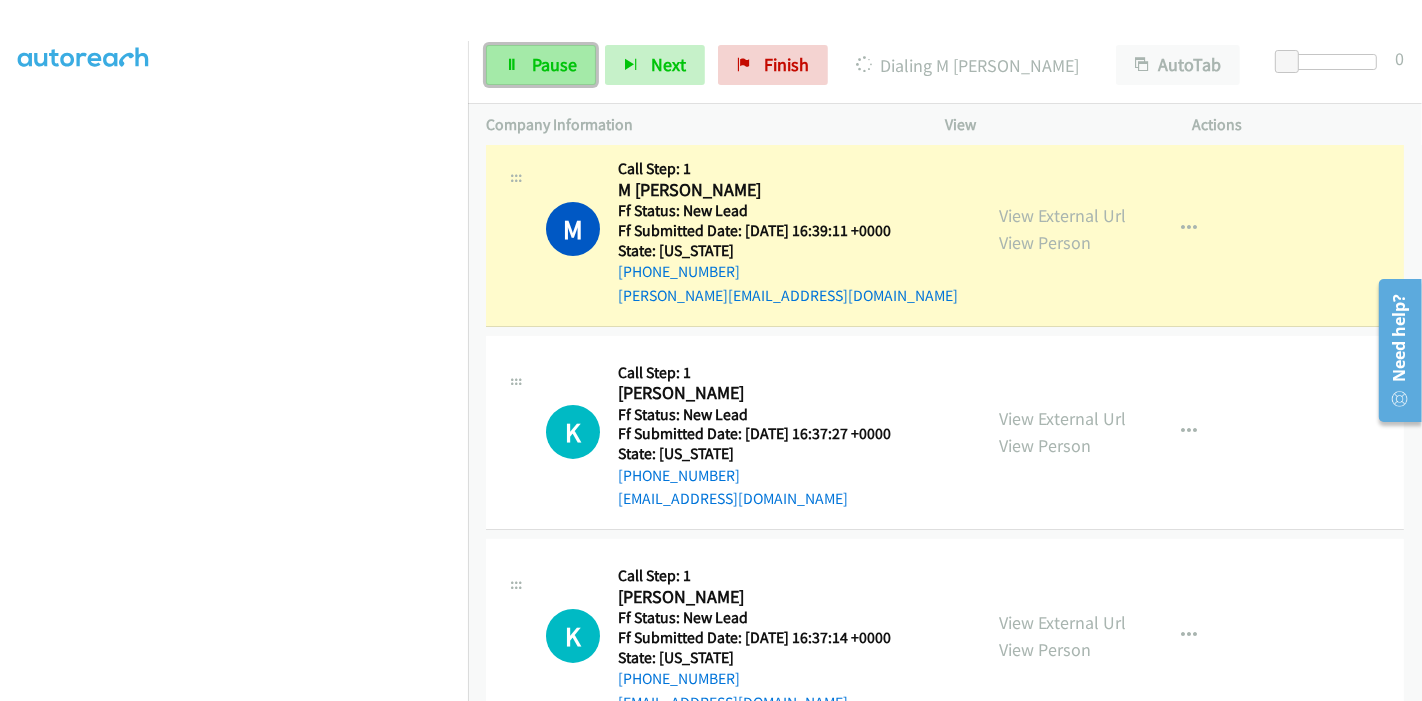 click on "Pause" at bounding box center (554, 64) 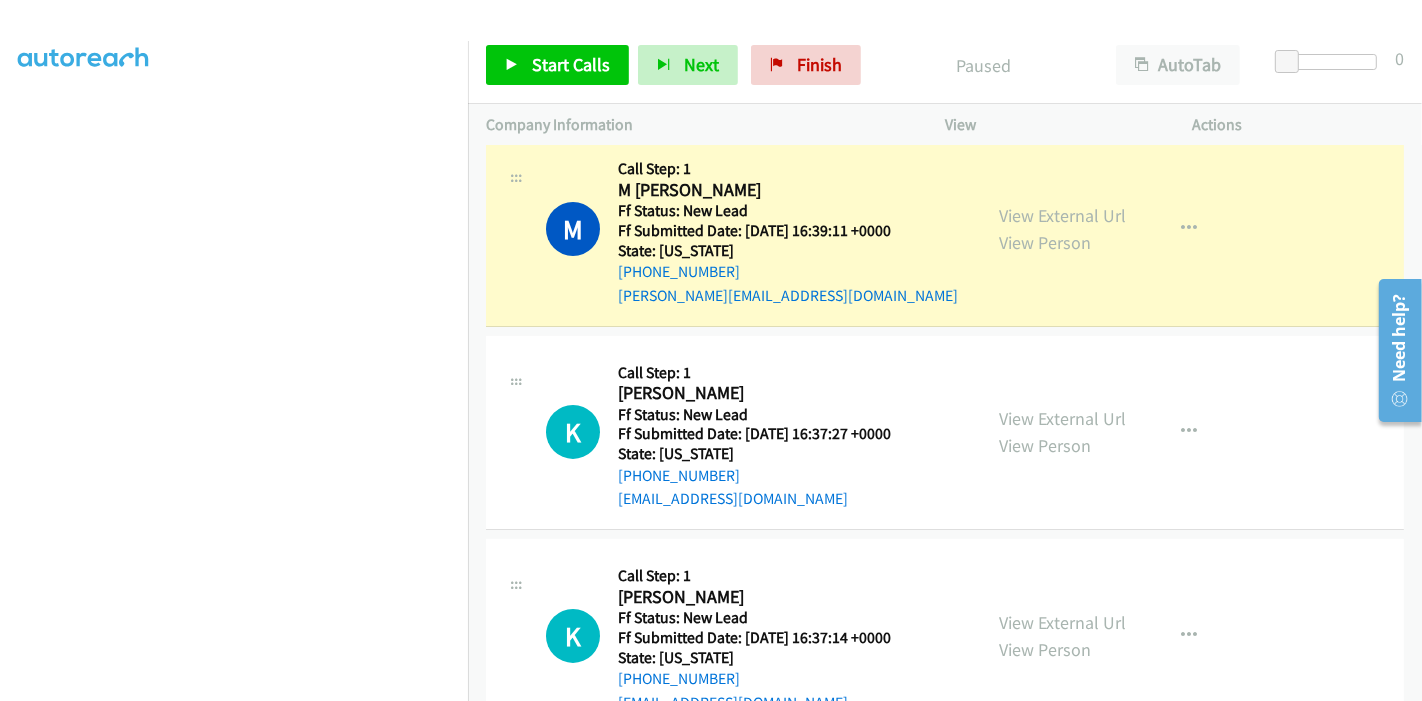 scroll, scrollTop: 200, scrollLeft: 0, axis: vertical 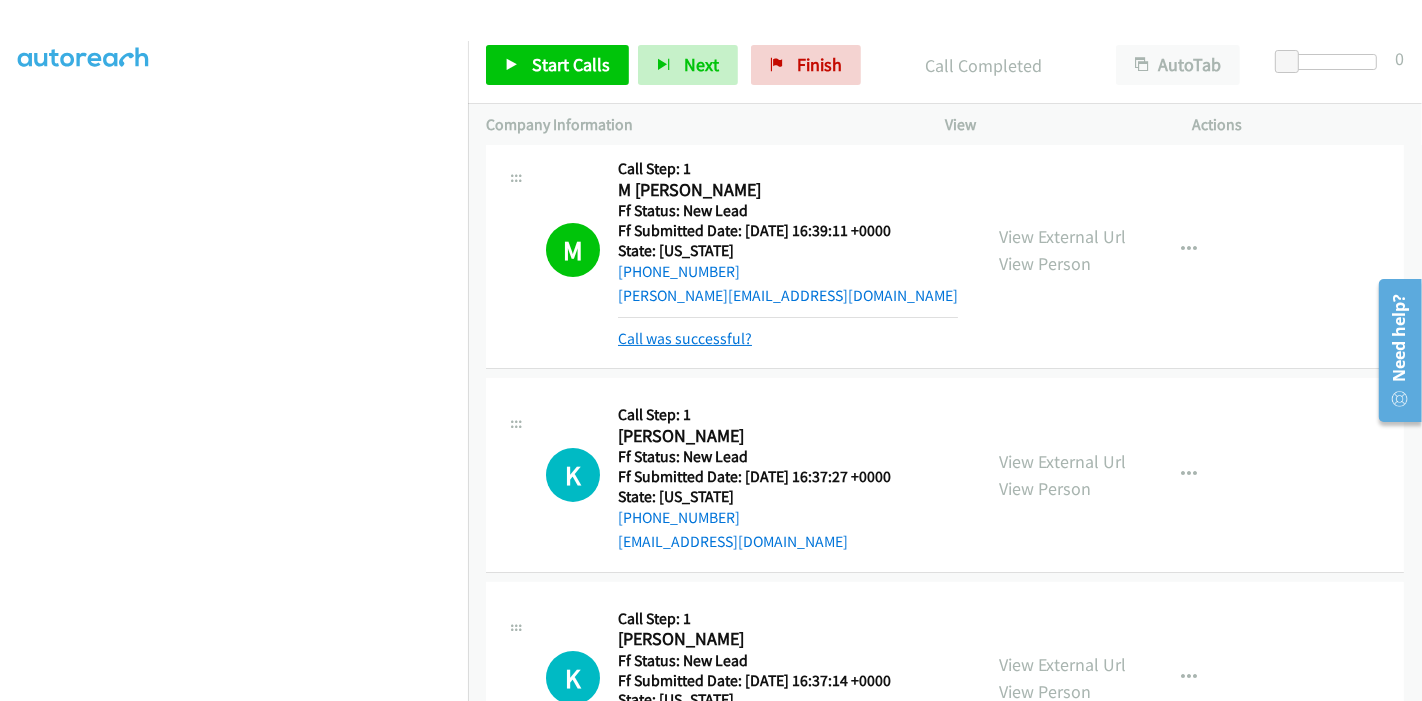 click on "Call was successful?" at bounding box center (685, 338) 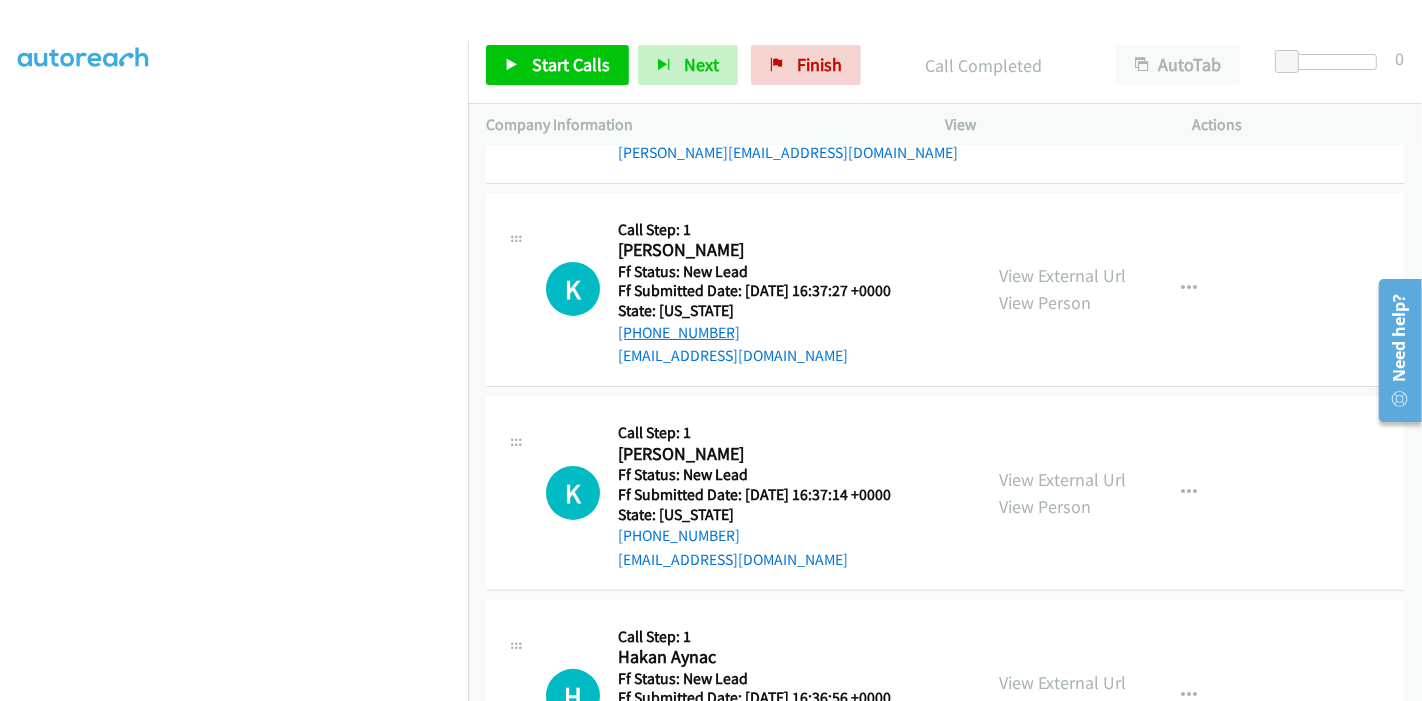 scroll, scrollTop: 487, scrollLeft: 0, axis: vertical 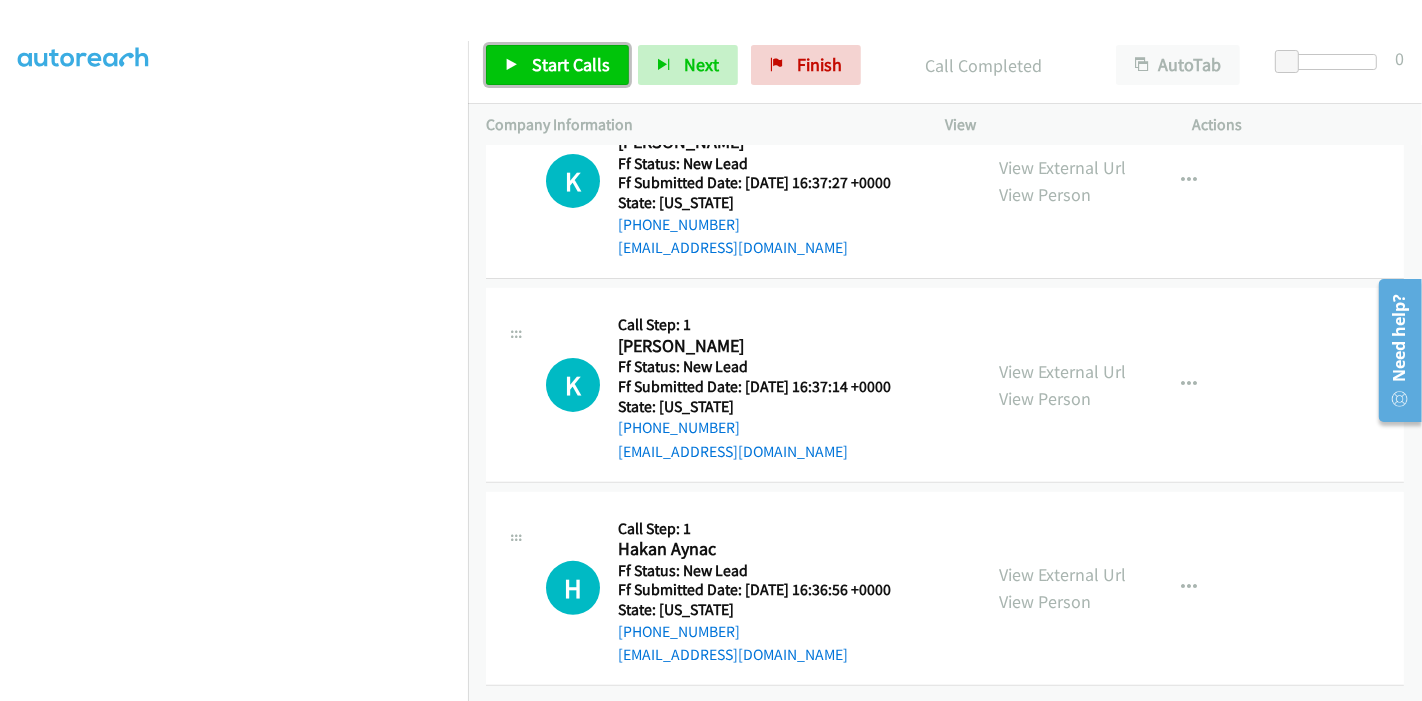 click on "Start Calls" at bounding box center [571, 64] 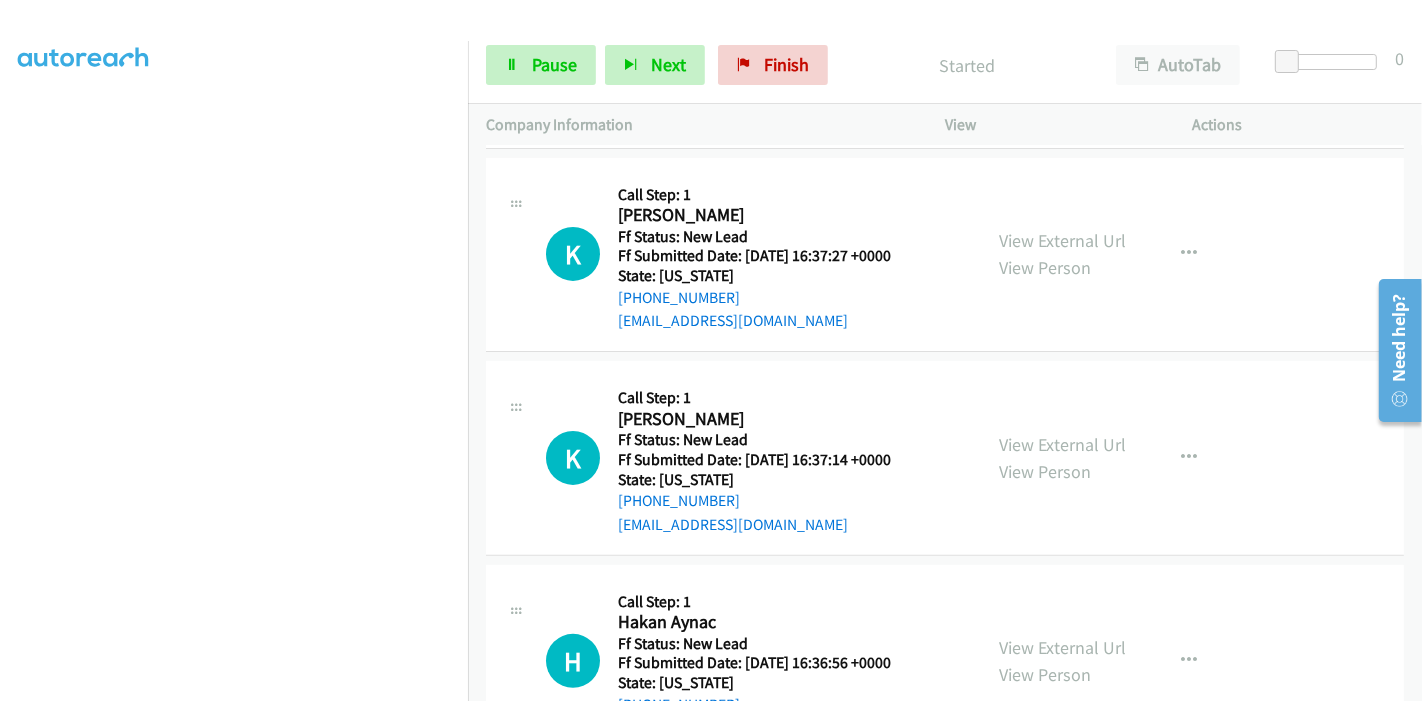 scroll, scrollTop: 265, scrollLeft: 0, axis: vertical 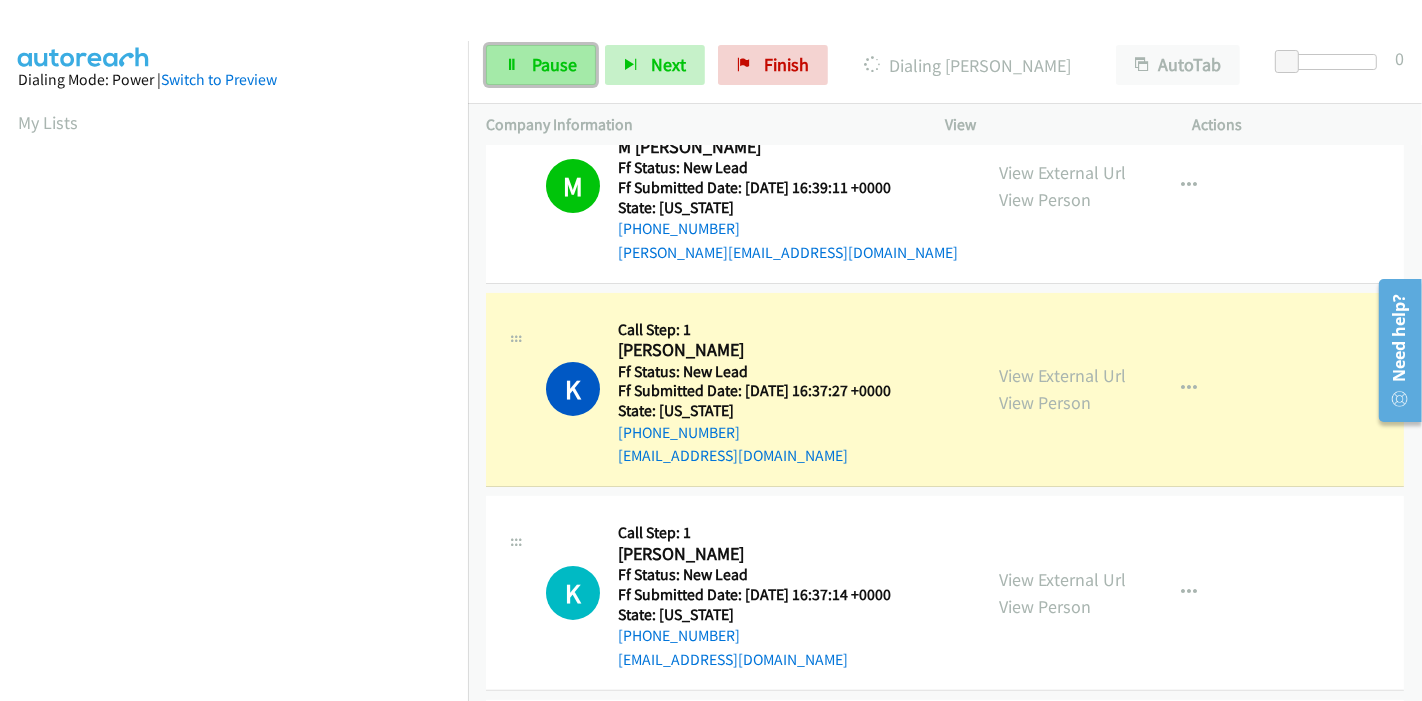 click on "Pause" at bounding box center (554, 64) 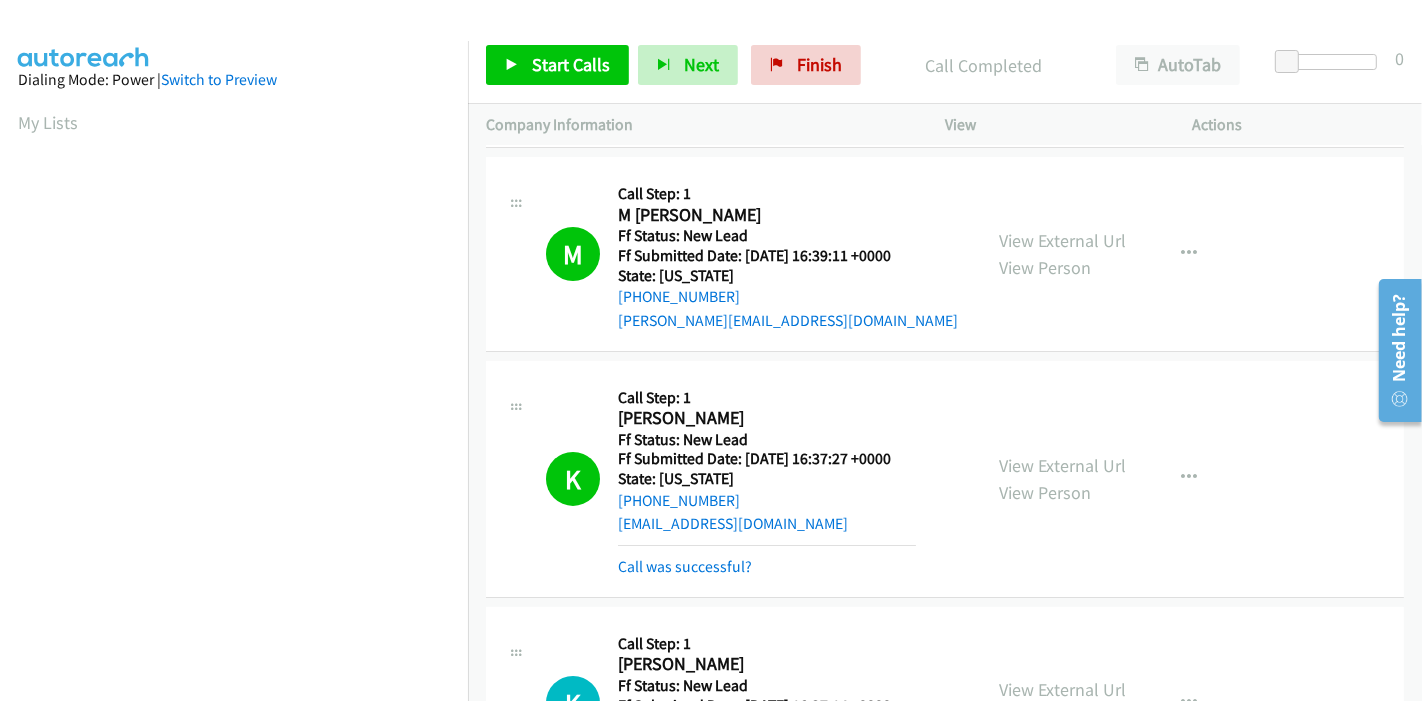scroll, scrollTop: 196, scrollLeft: 0, axis: vertical 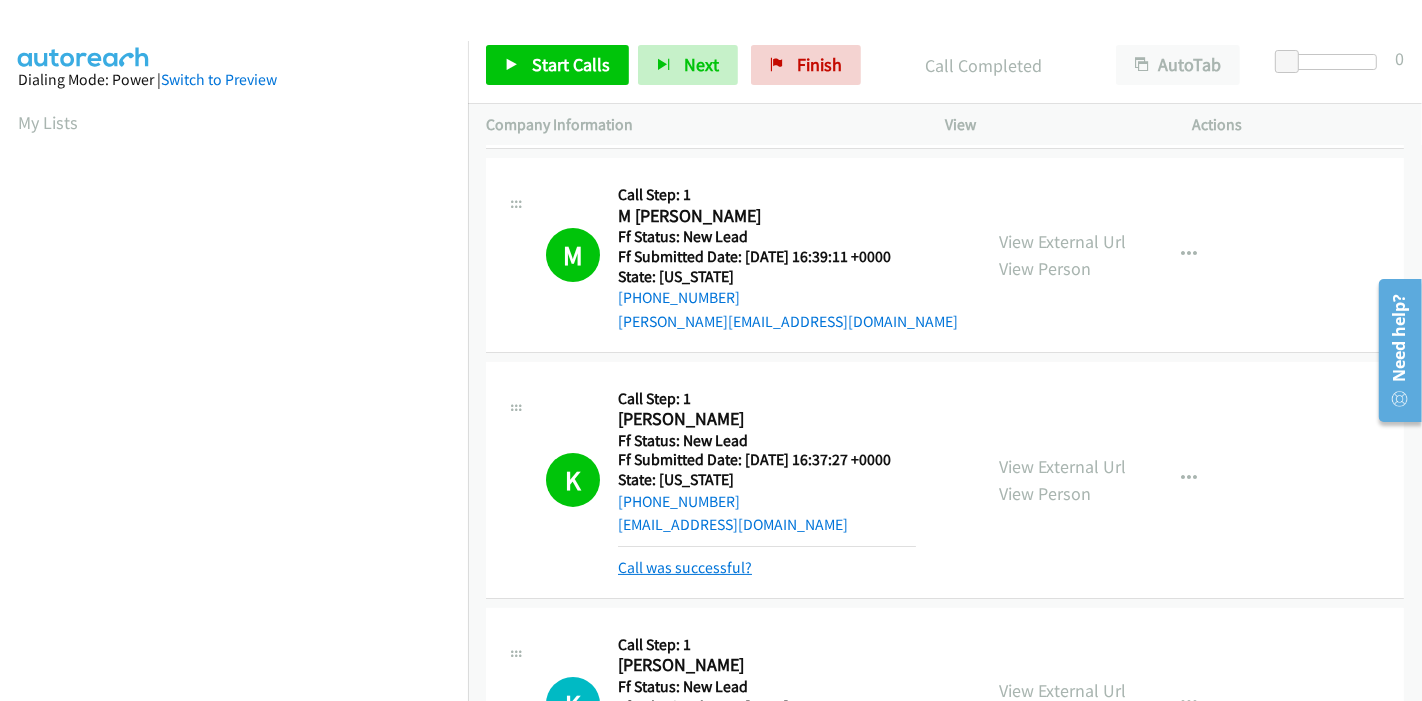 click on "Call was successful?" at bounding box center [685, 567] 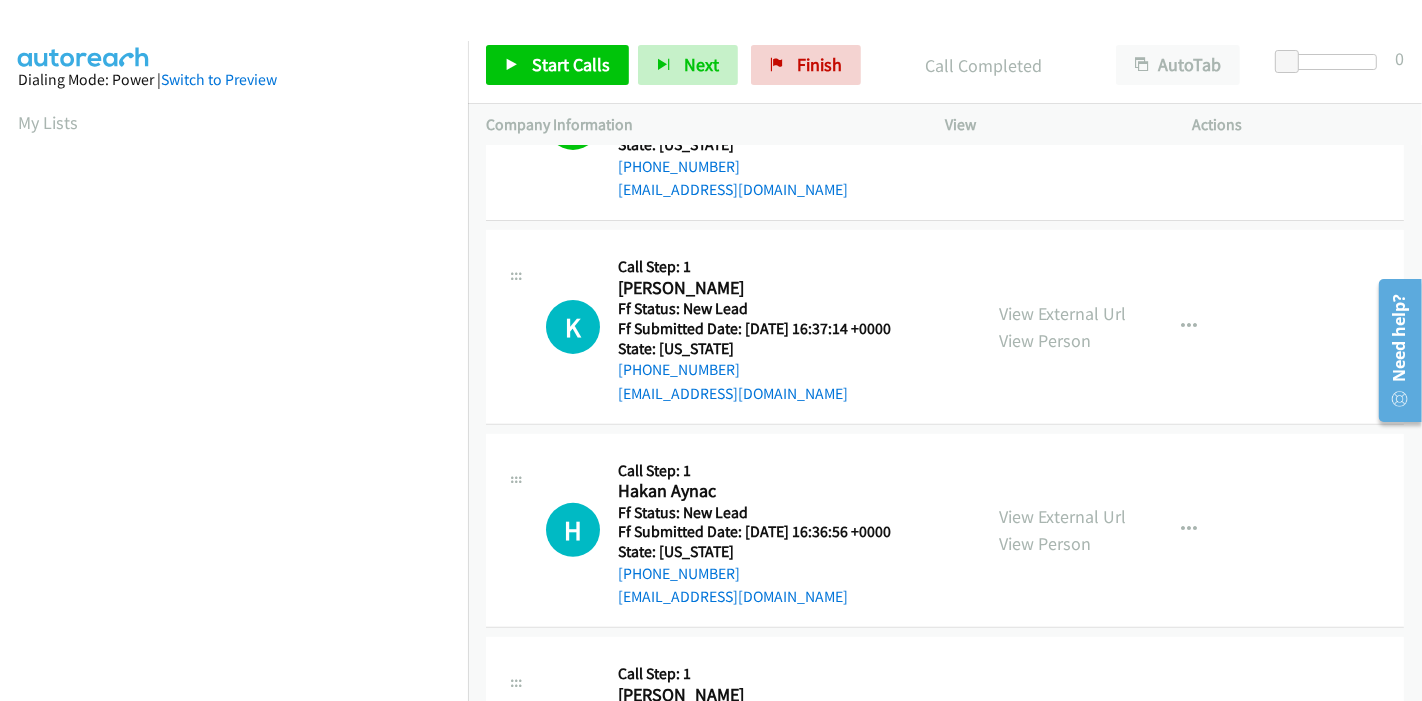 scroll, scrollTop: 529, scrollLeft: 0, axis: vertical 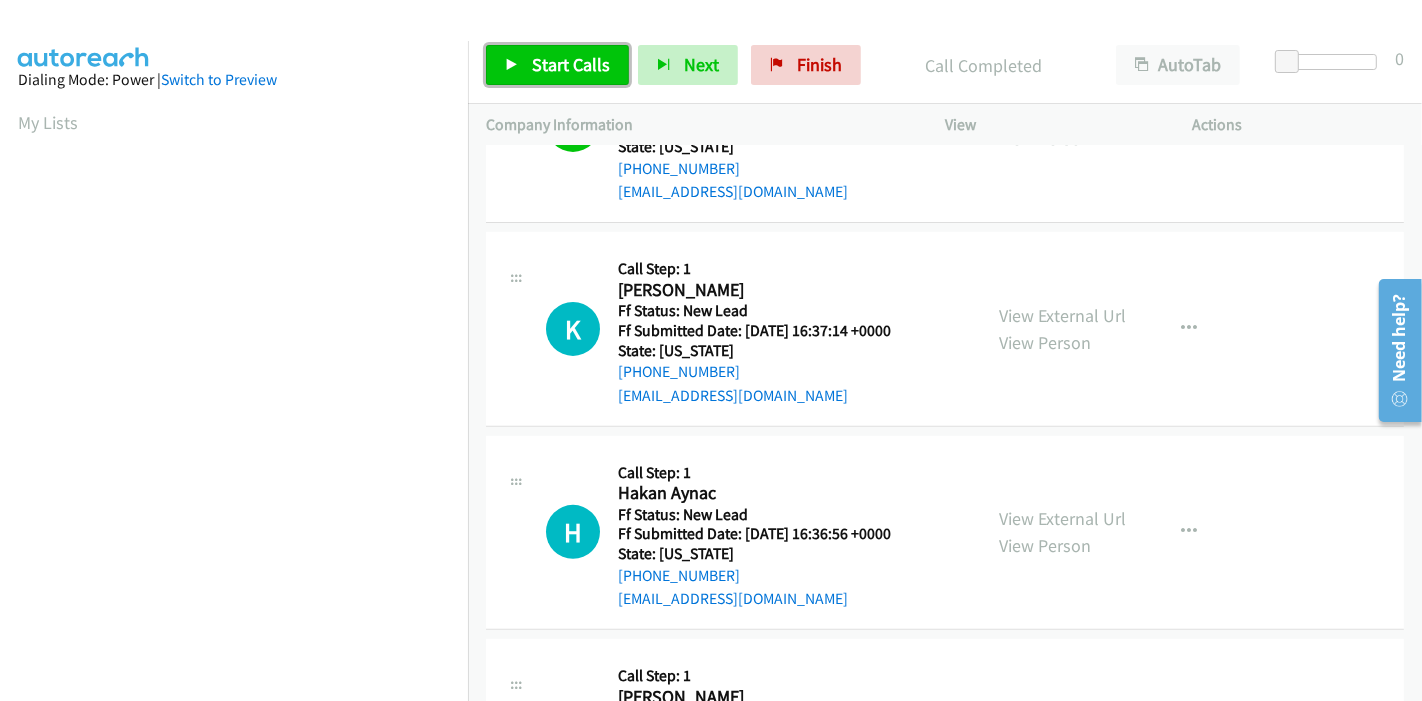 click on "Start Calls" at bounding box center (571, 64) 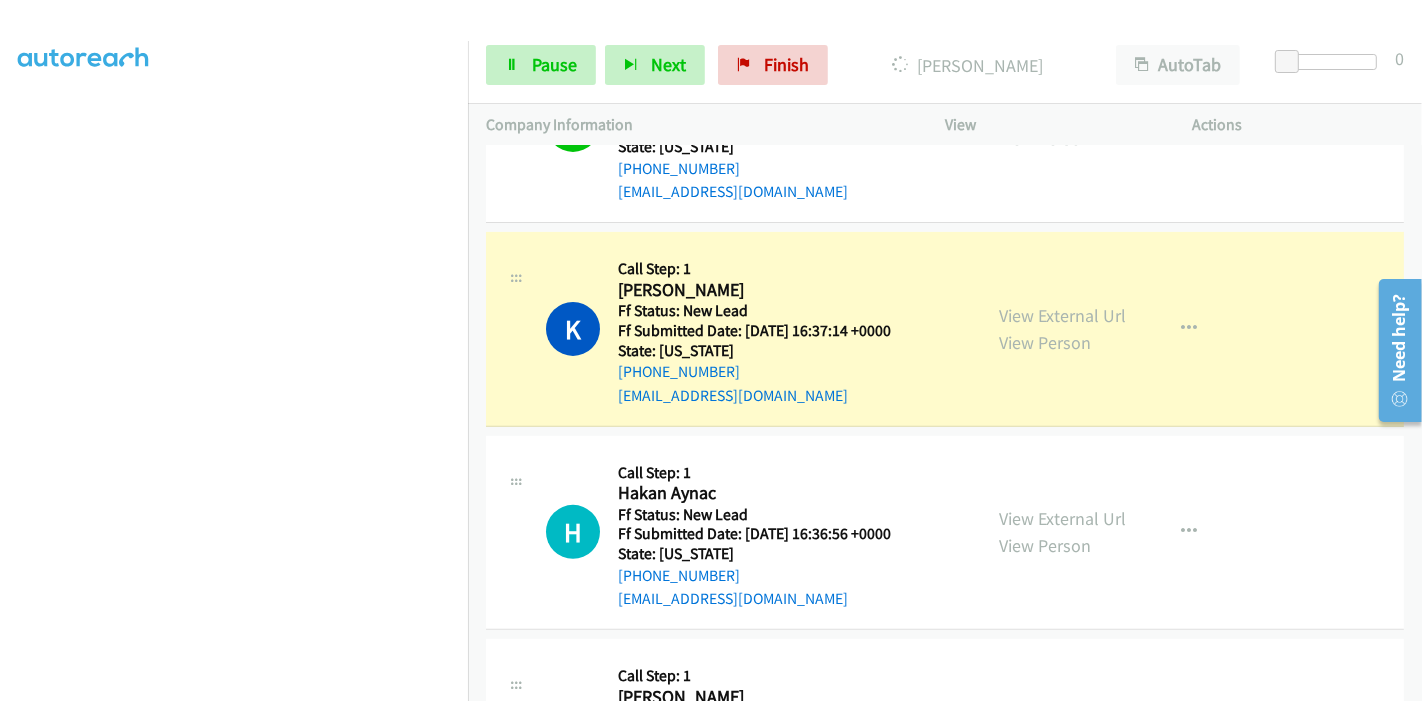scroll, scrollTop: 0, scrollLeft: 0, axis: both 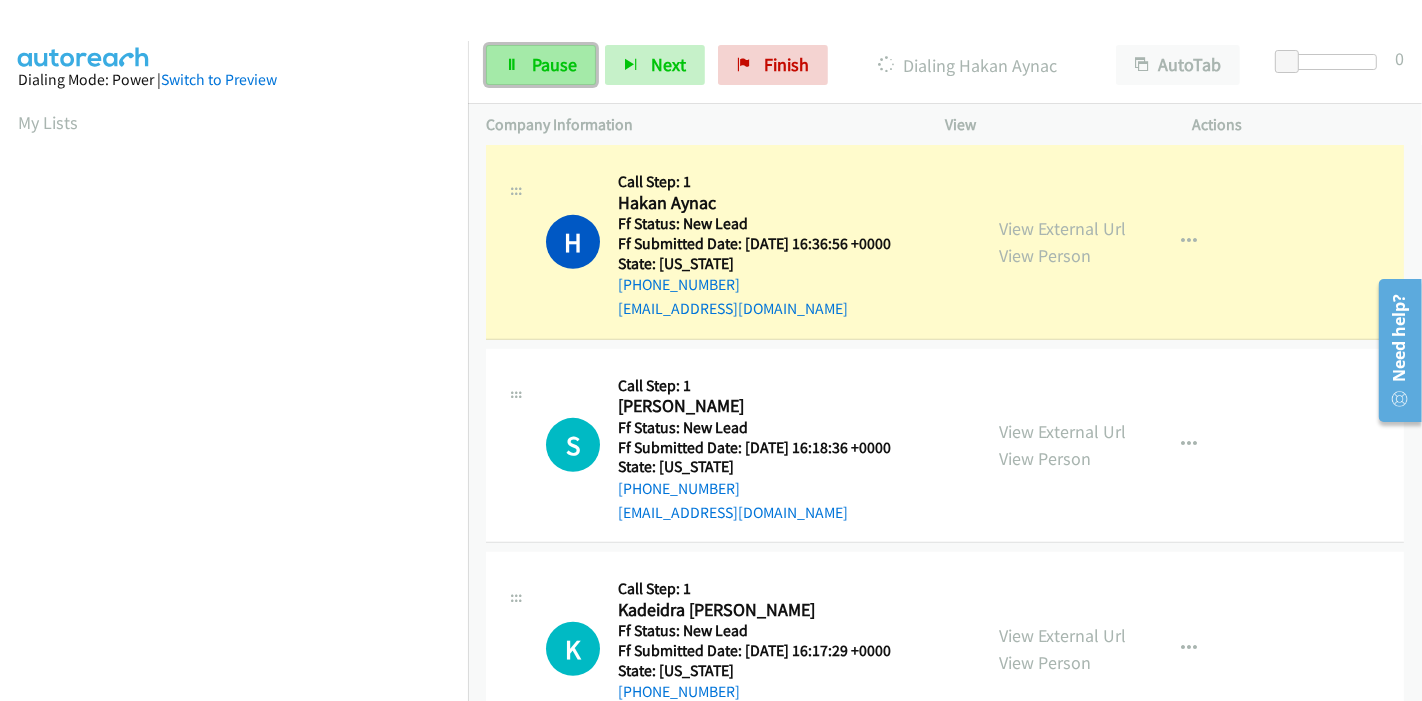 click on "Pause" at bounding box center (554, 64) 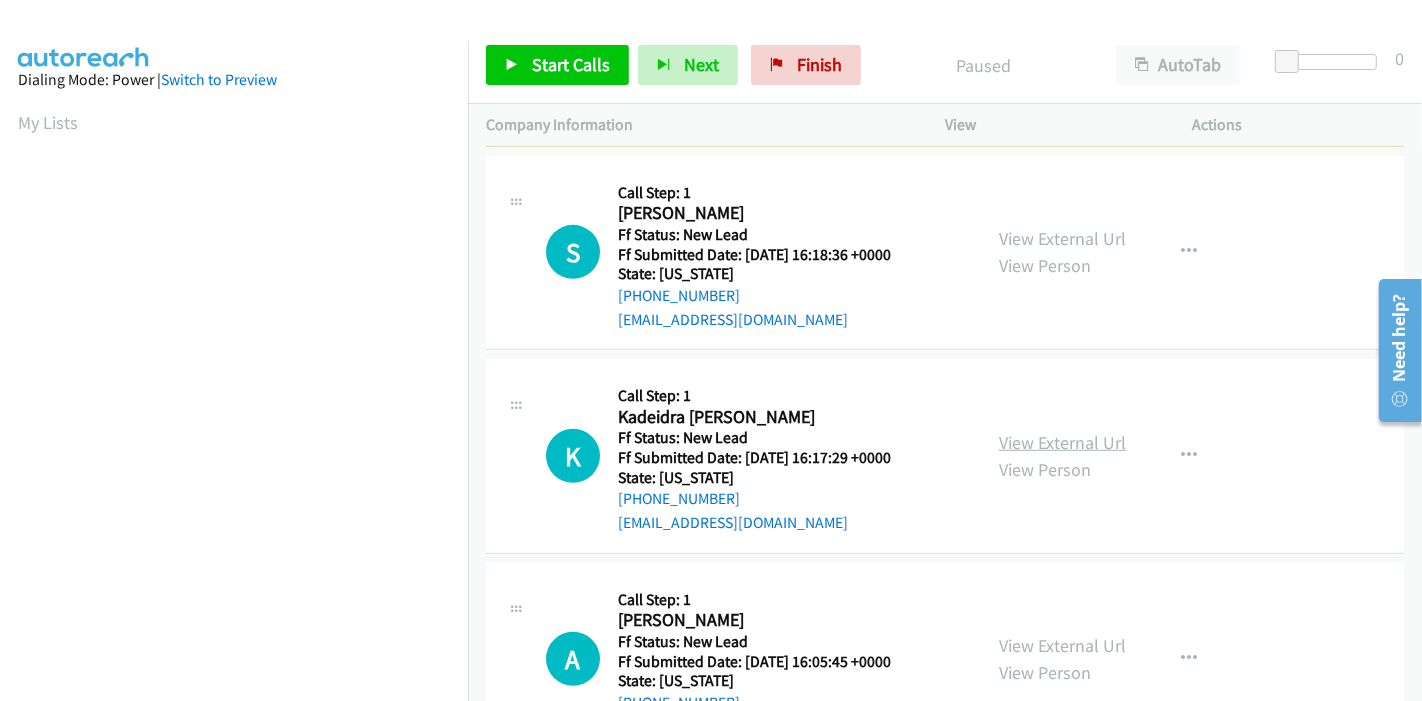 scroll, scrollTop: 917, scrollLeft: 0, axis: vertical 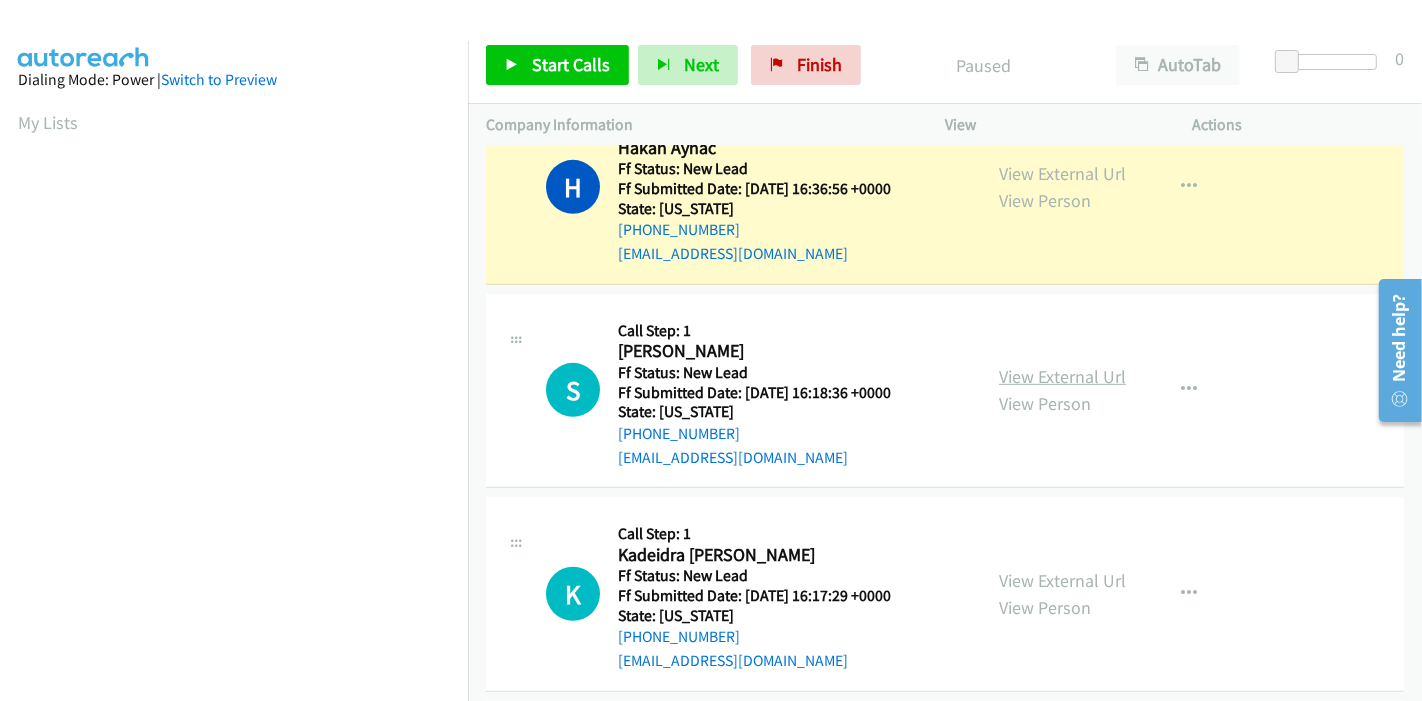 click on "View External Url" at bounding box center (1062, 376) 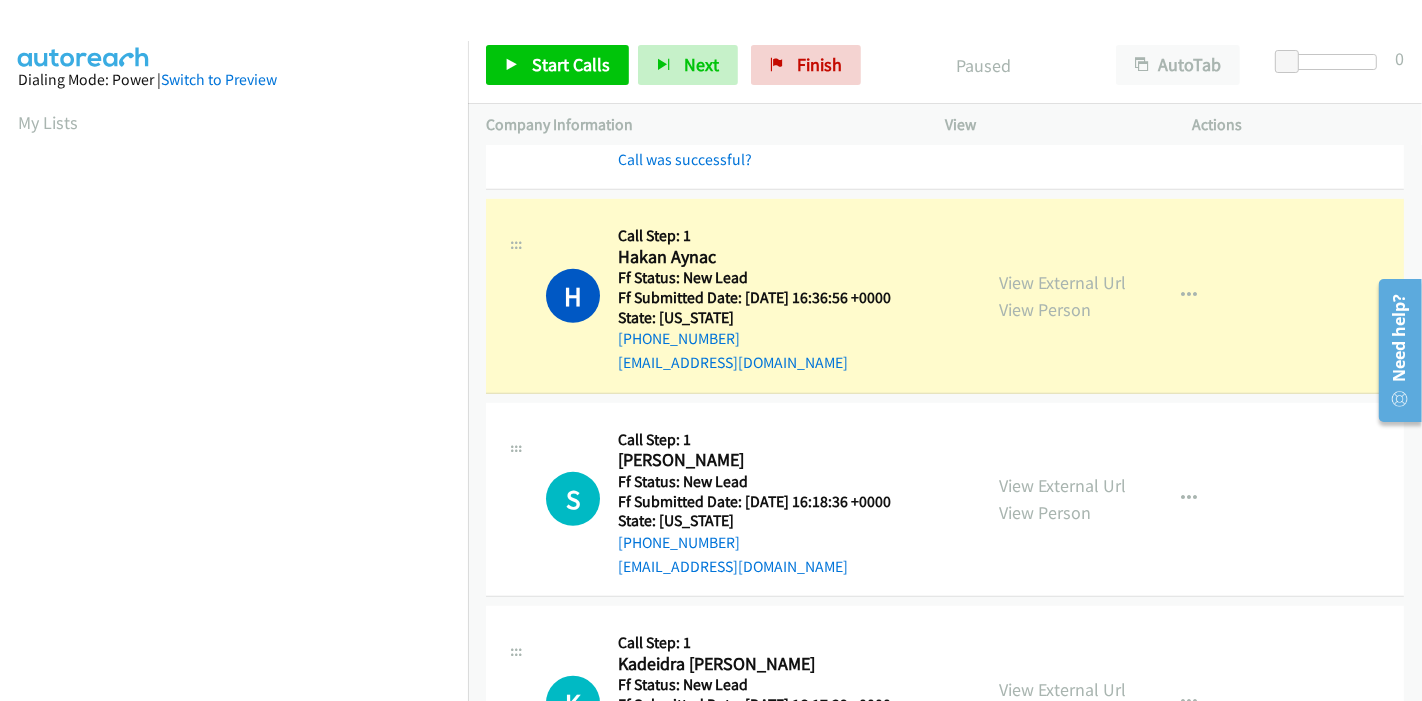 scroll, scrollTop: 917, scrollLeft: 0, axis: vertical 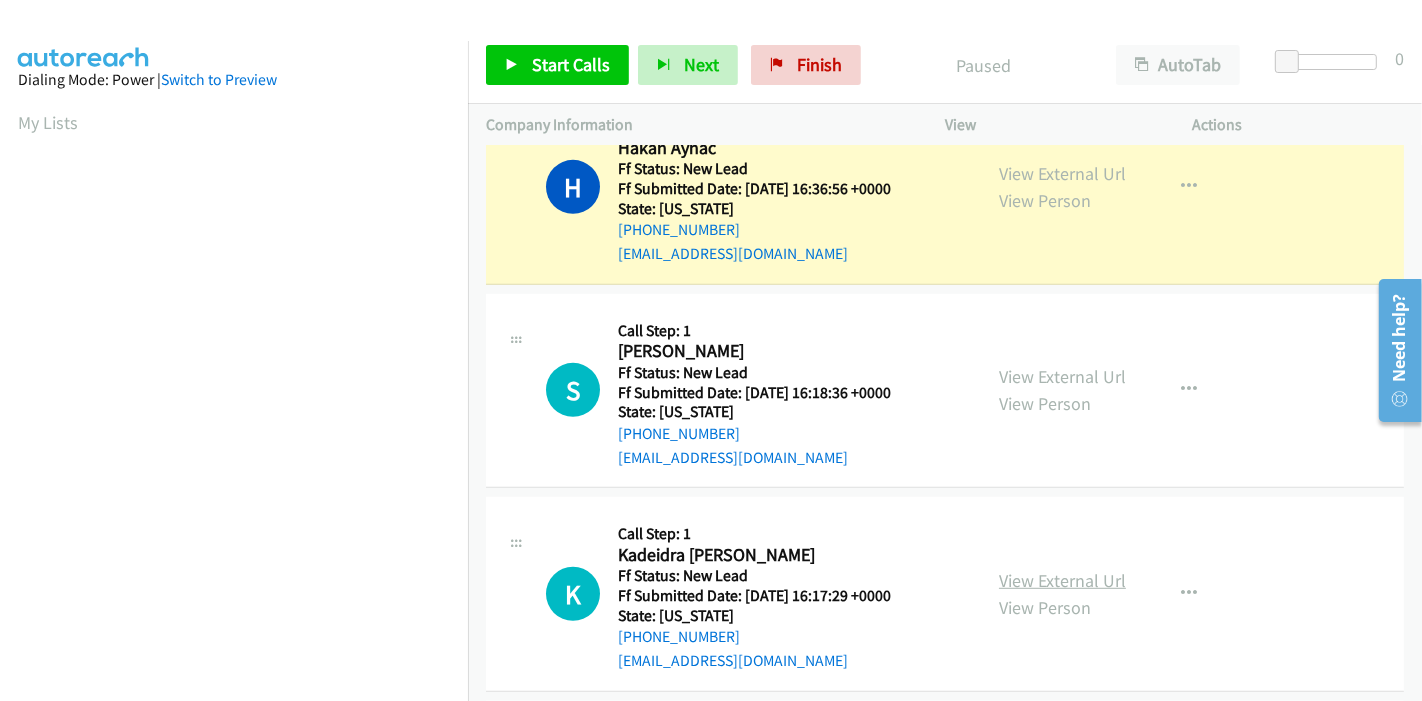 click on "View External Url" at bounding box center [1062, 580] 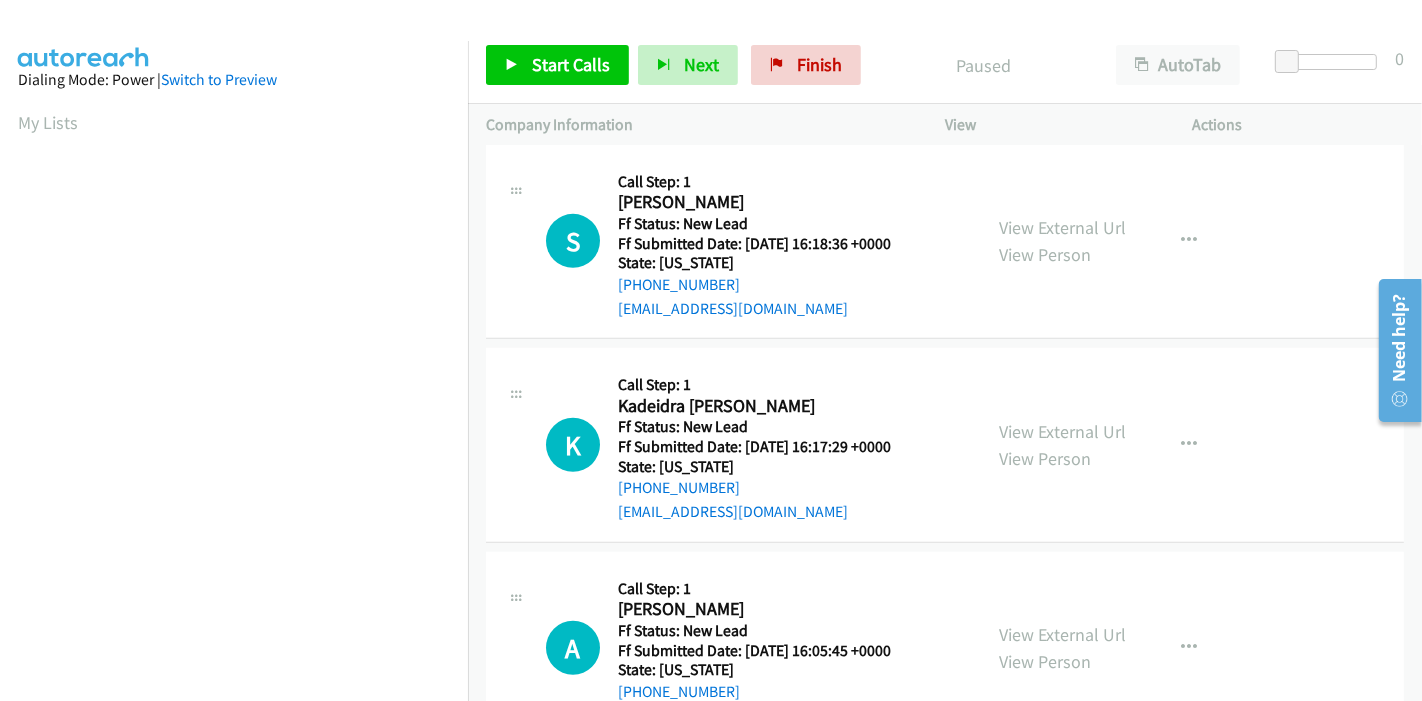 scroll, scrollTop: 1139, scrollLeft: 0, axis: vertical 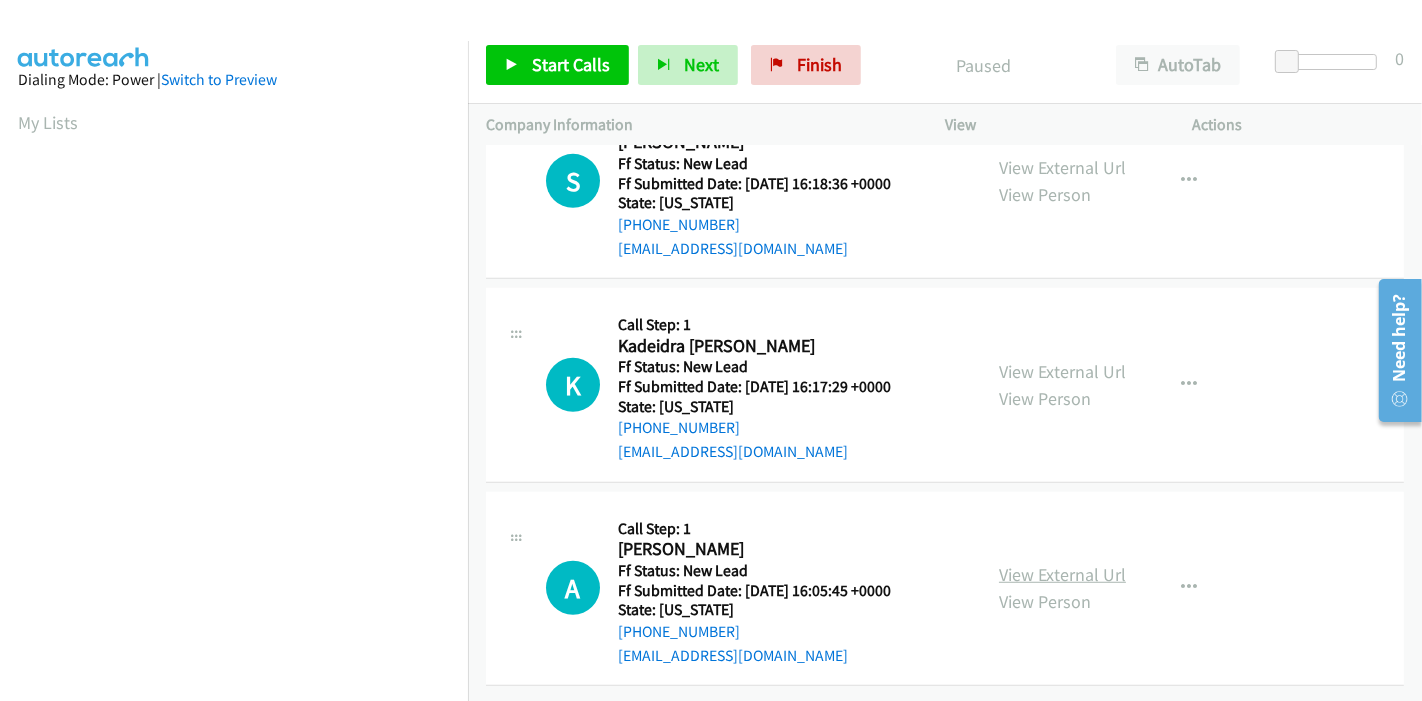 click on "View External Url" at bounding box center (1062, 574) 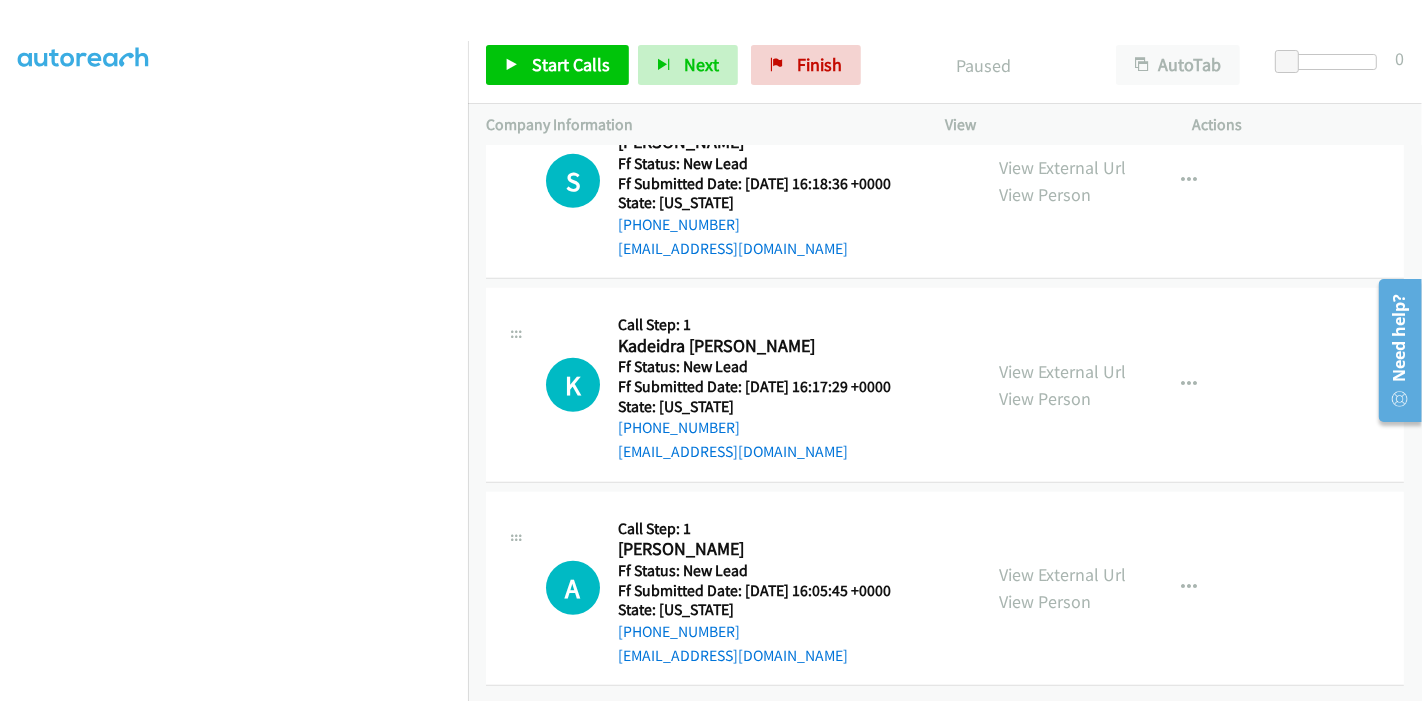 scroll, scrollTop: 0, scrollLeft: 0, axis: both 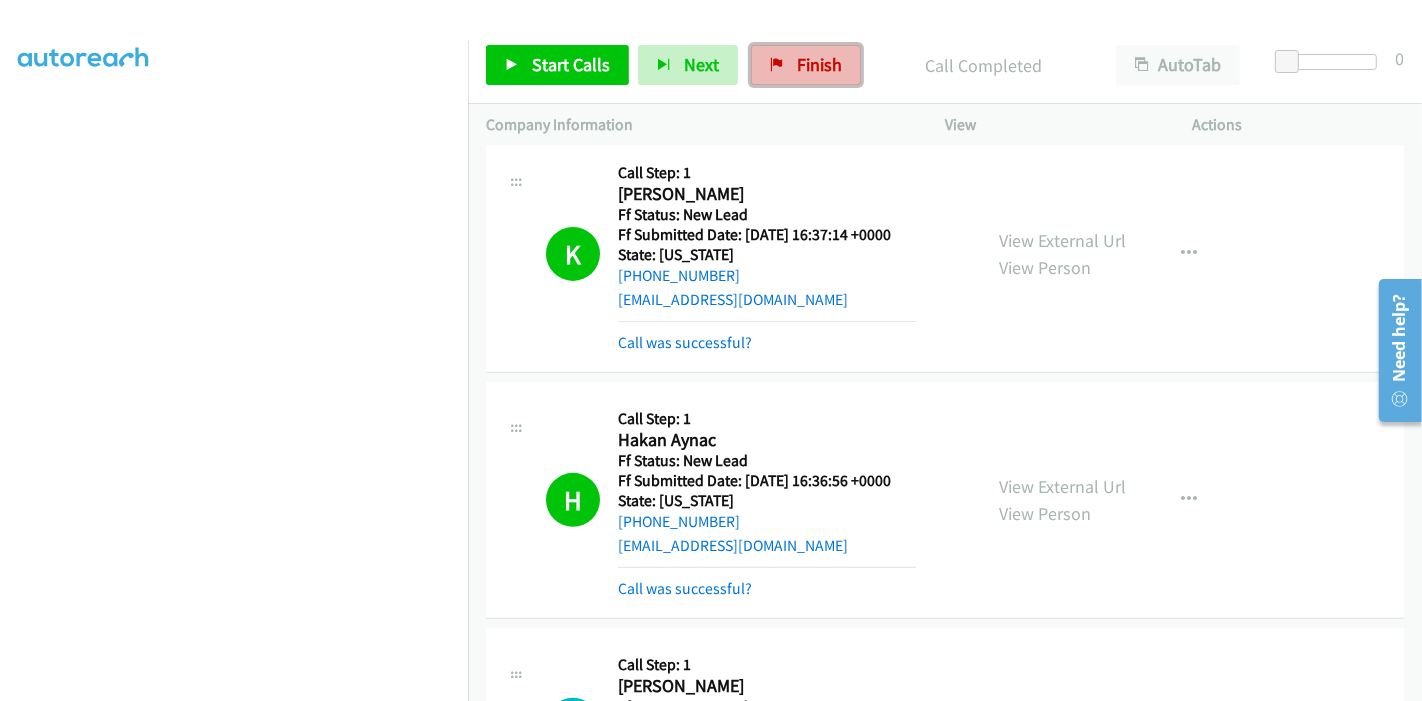 click on "Finish" at bounding box center [819, 64] 